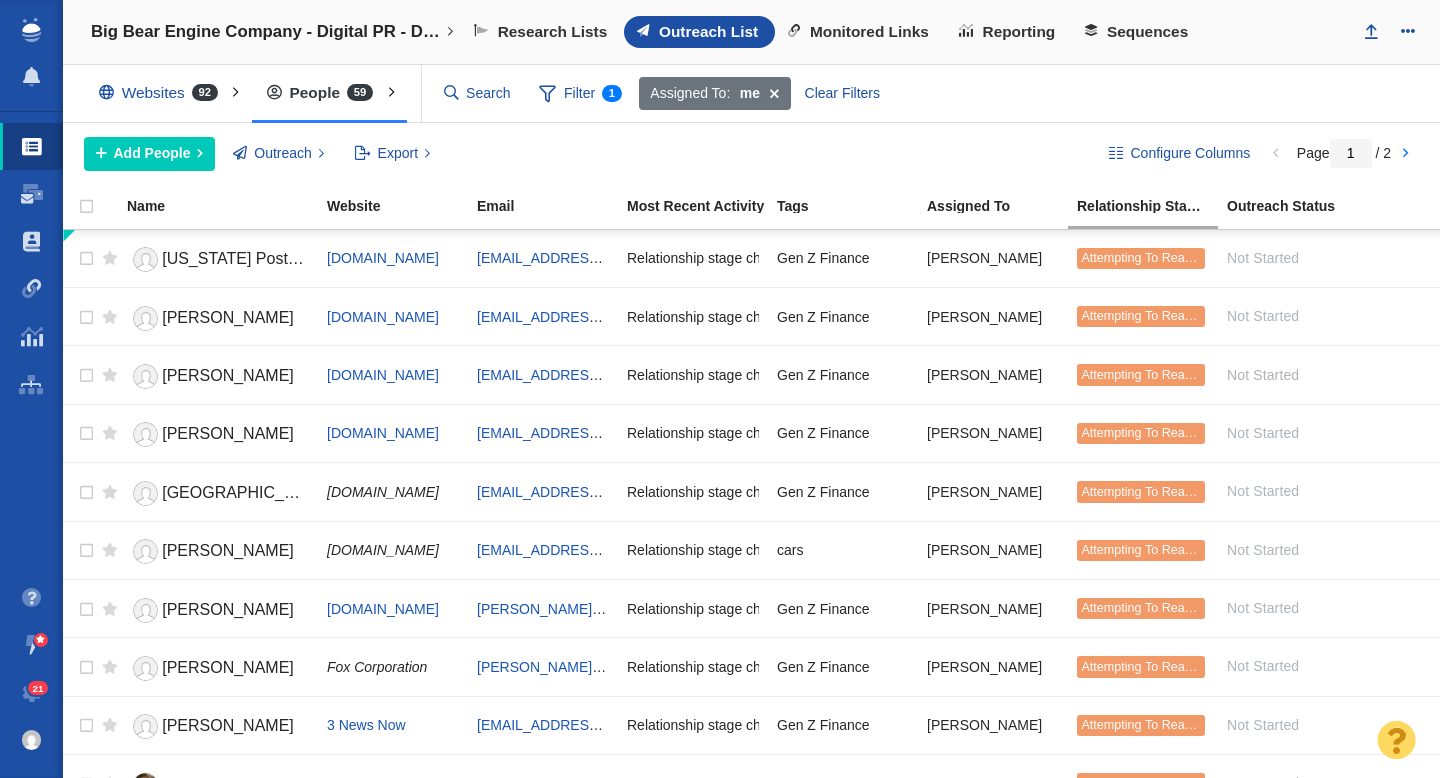 scroll, scrollTop: 0, scrollLeft: 0, axis: both 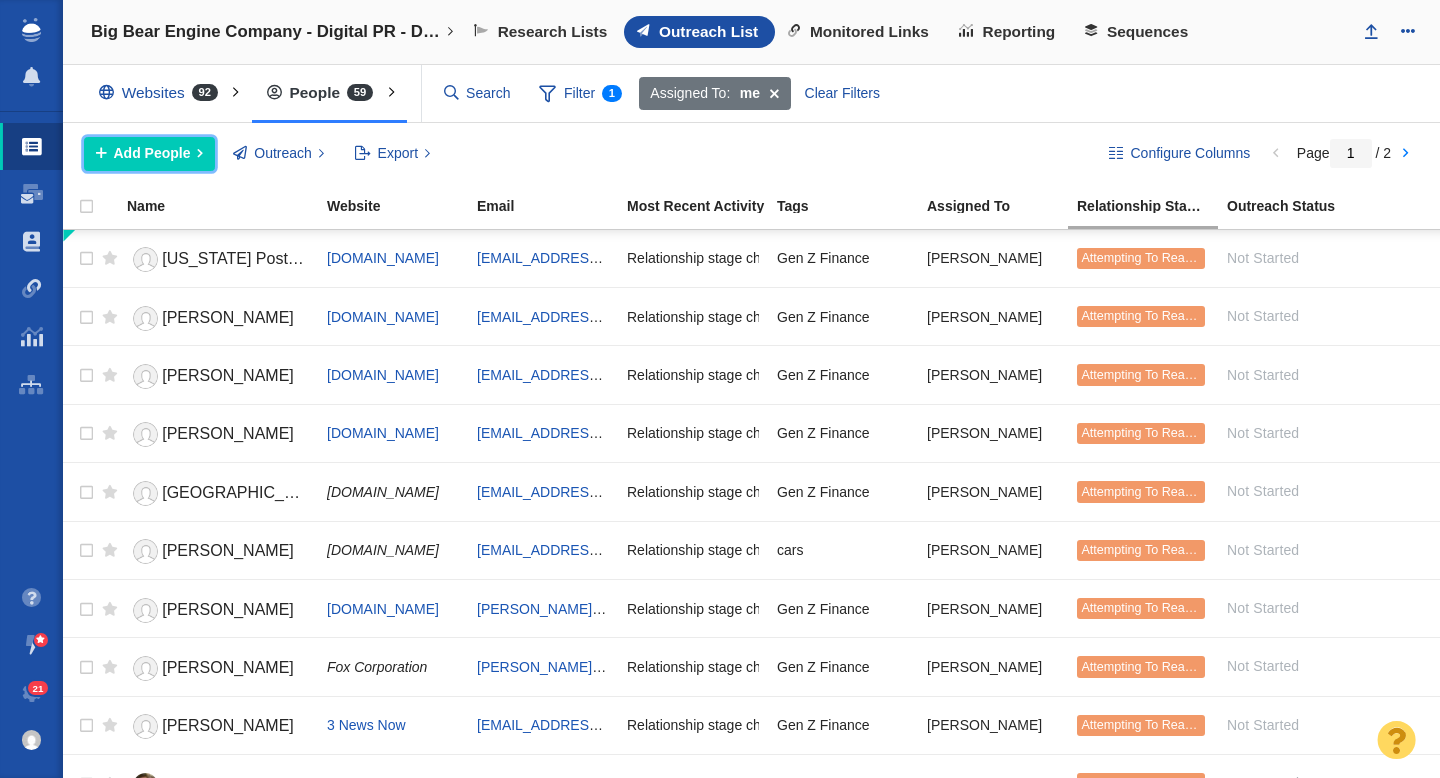 click on "Add People" at bounding box center (152, 153) 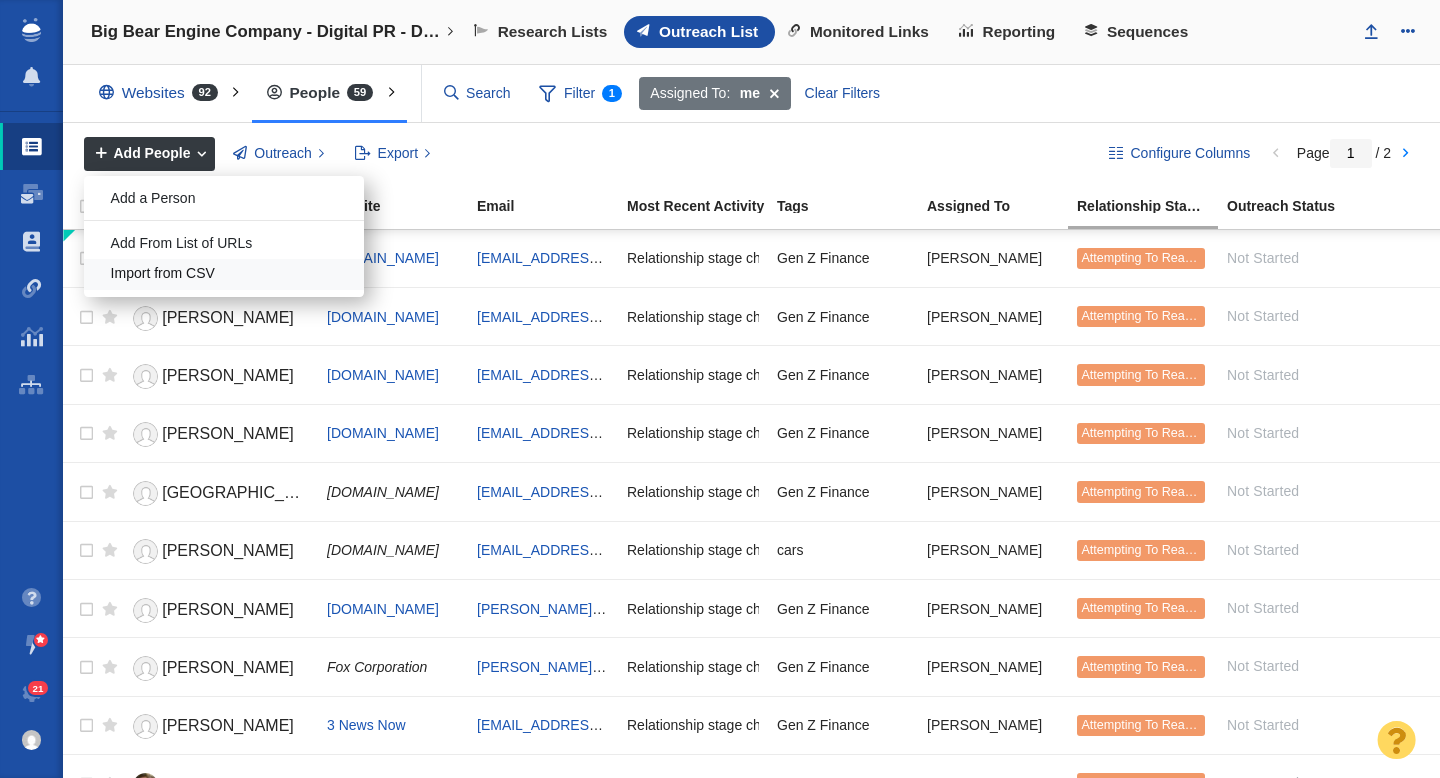 click on "Import from CSV" at bounding box center (224, 274) 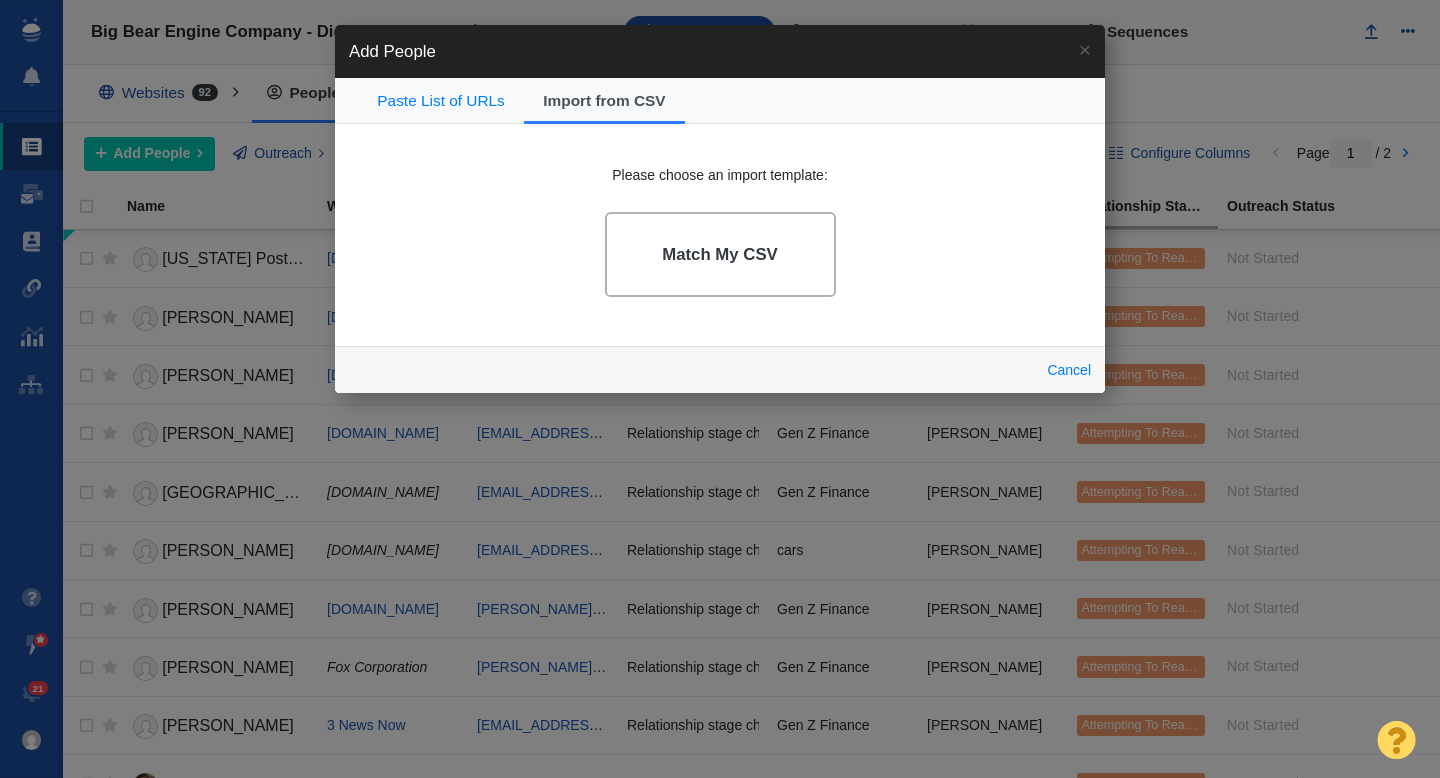 click on "Match My CSV" at bounding box center (720, 255) 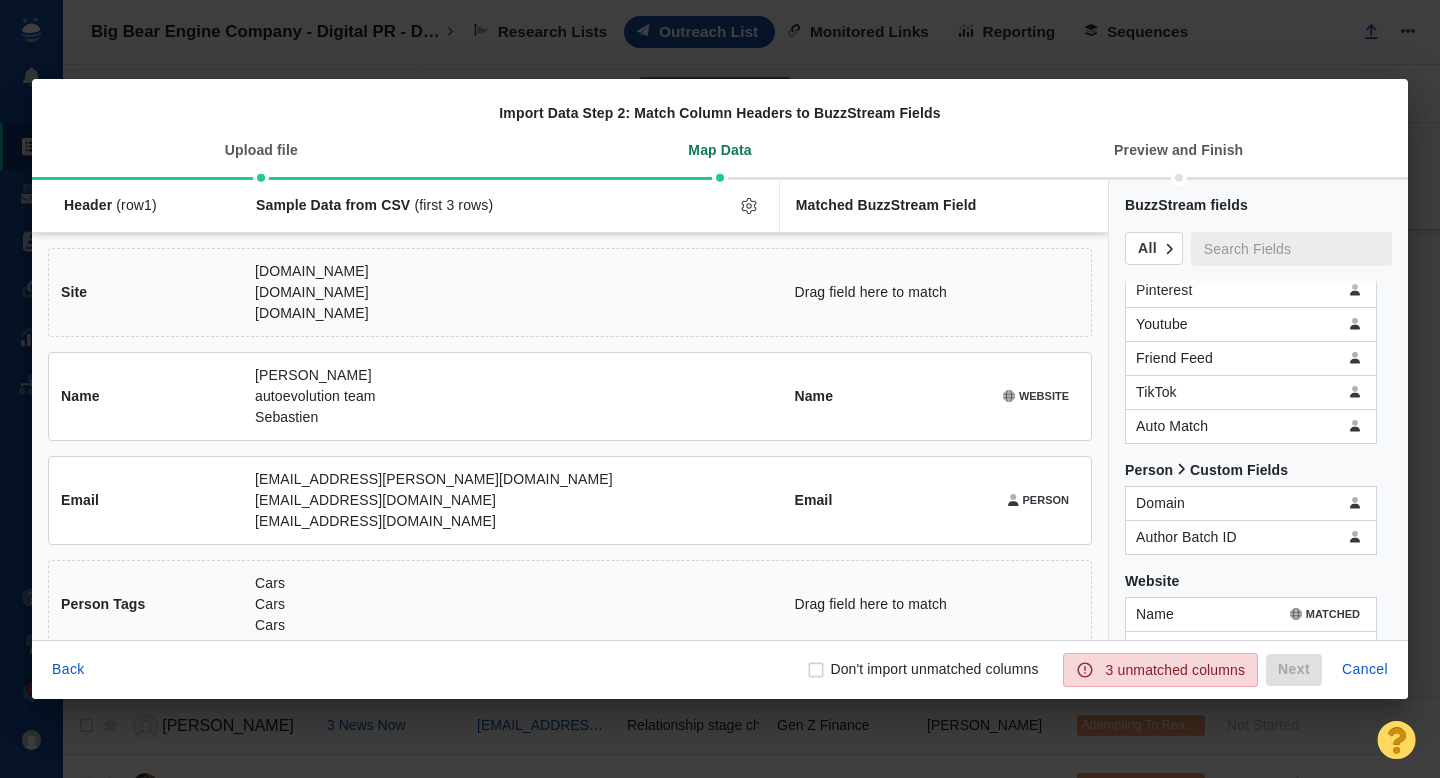 scroll, scrollTop: 1113, scrollLeft: 0, axis: vertical 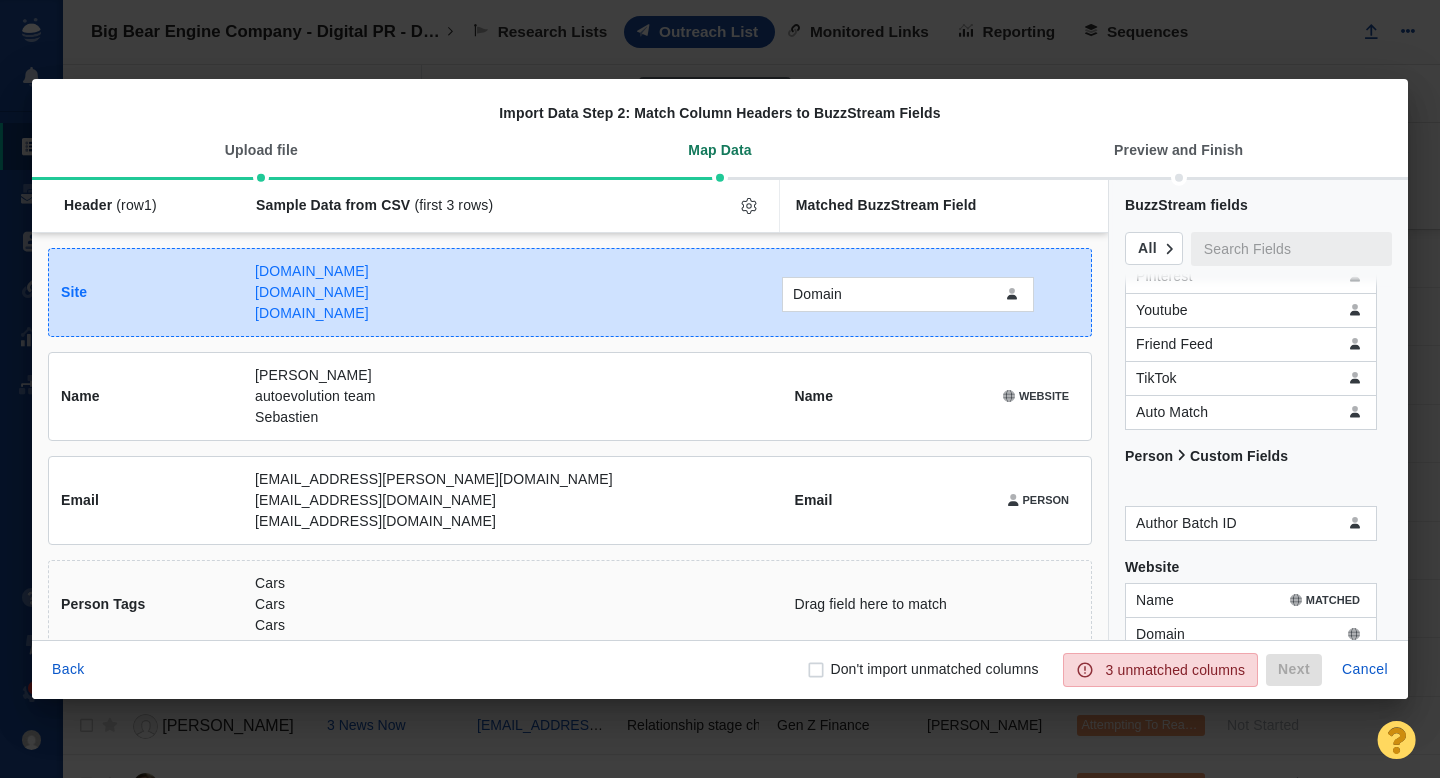 drag, startPoint x: 1202, startPoint y: 497, endPoint x: 859, endPoint y: 302, distance: 394.55545 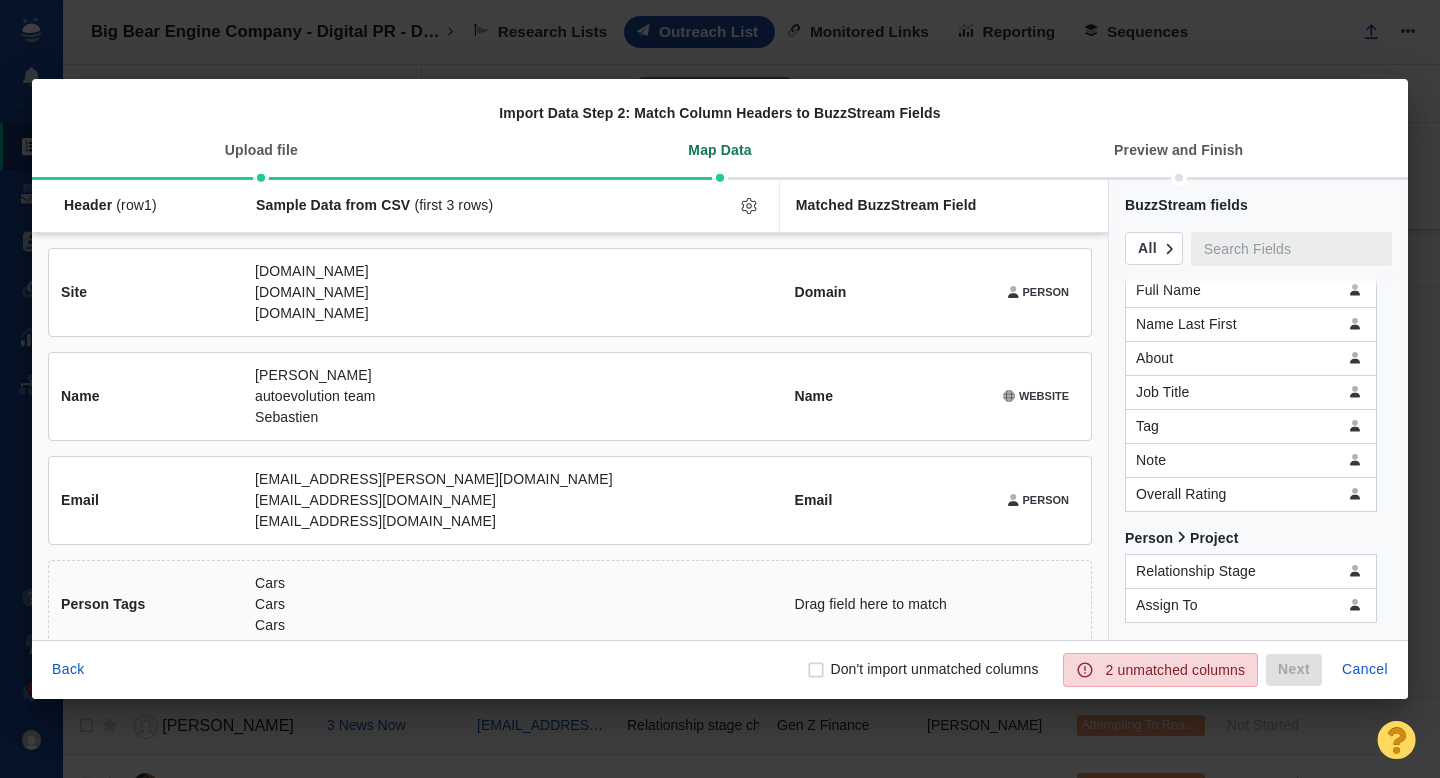 scroll, scrollTop: 0, scrollLeft: 0, axis: both 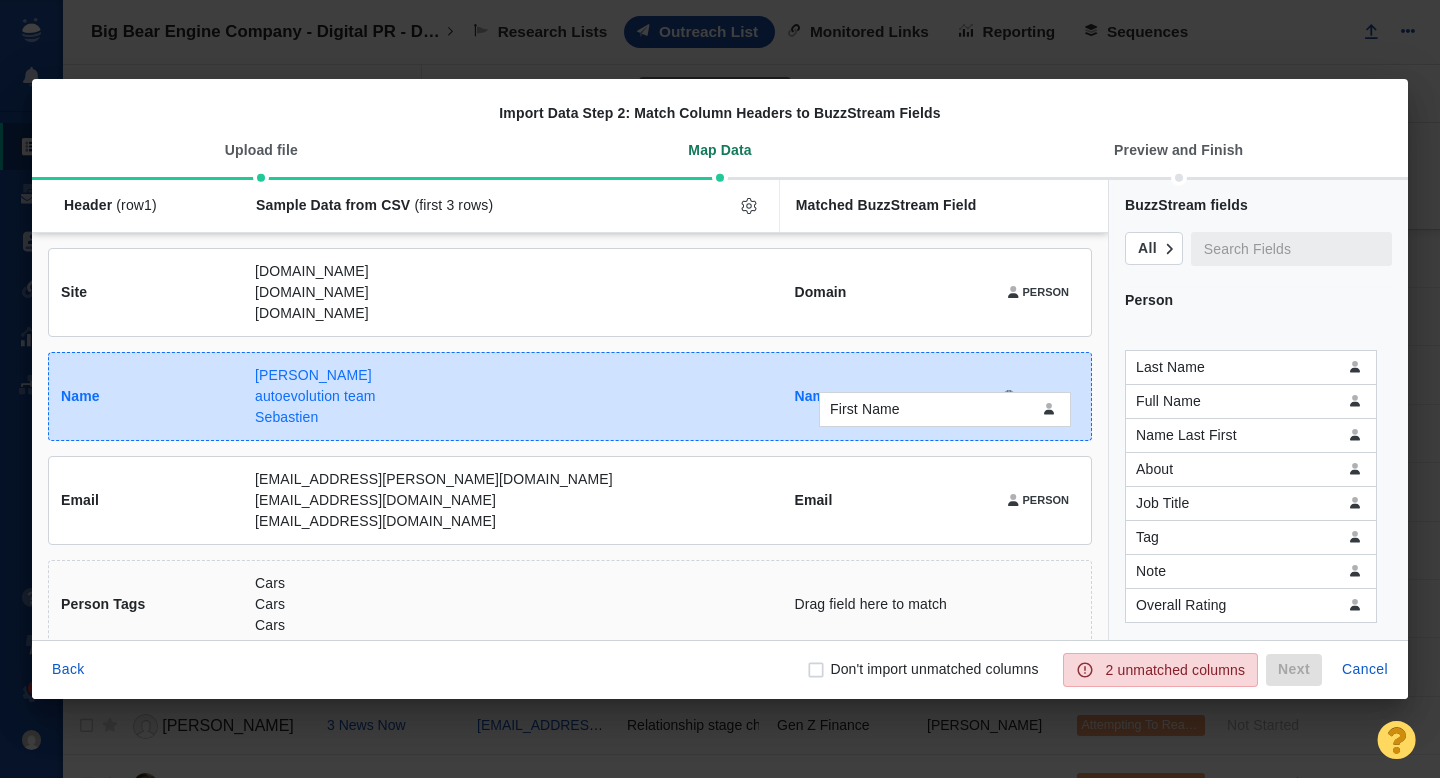 drag, startPoint x: 1184, startPoint y: 334, endPoint x: 878, endPoint y: 410, distance: 315.2967 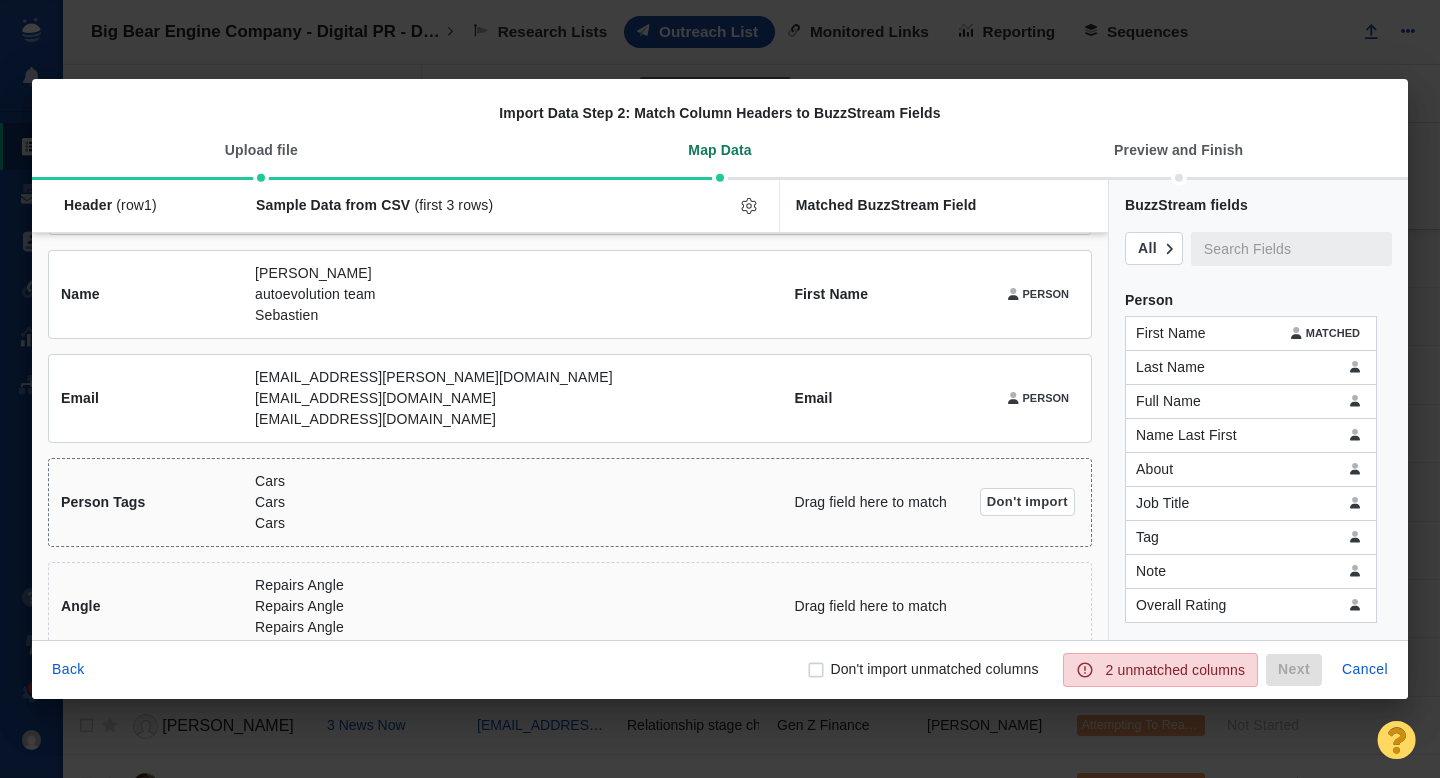 scroll, scrollTop: 114, scrollLeft: 0, axis: vertical 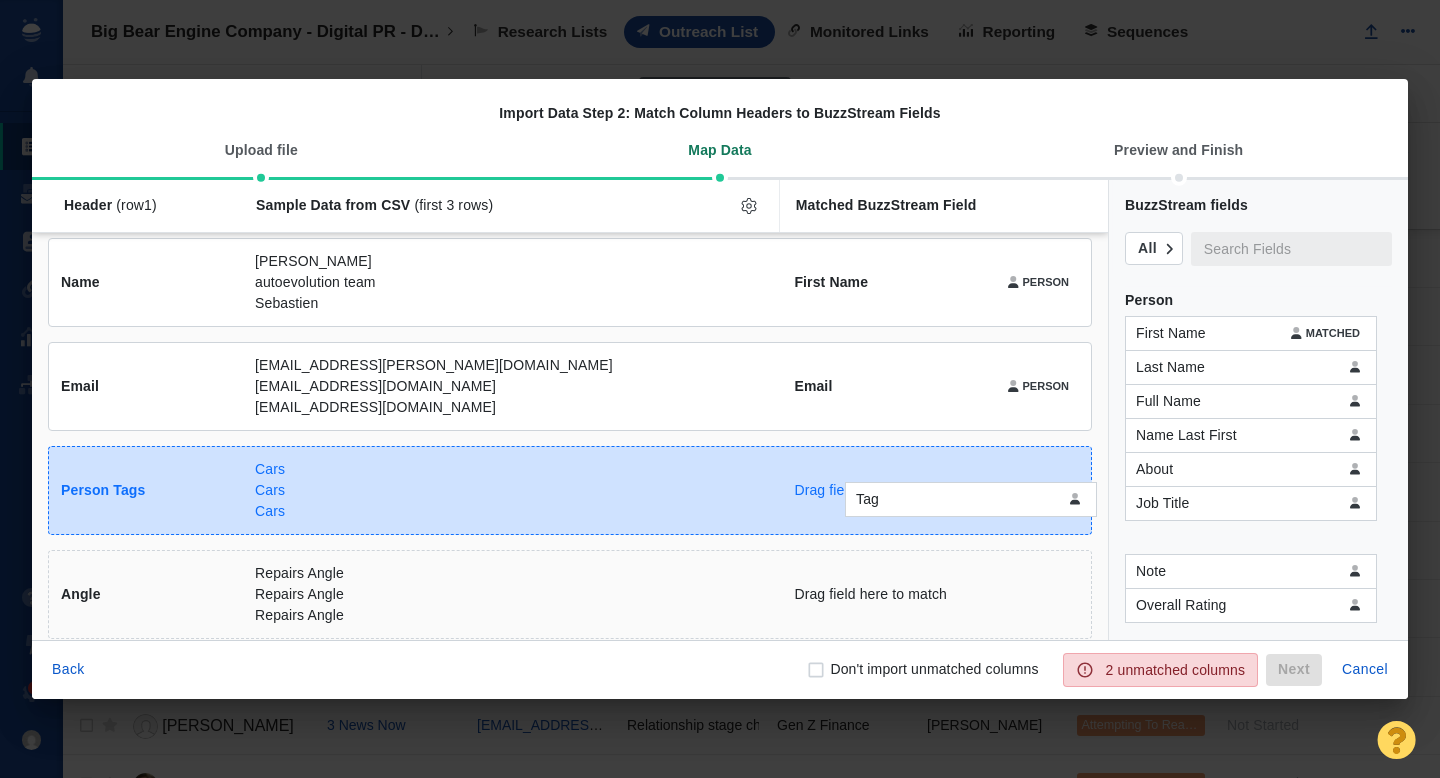 drag, startPoint x: 1169, startPoint y: 541, endPoint x: 889, endPoint y: 503, distance: 282.5668 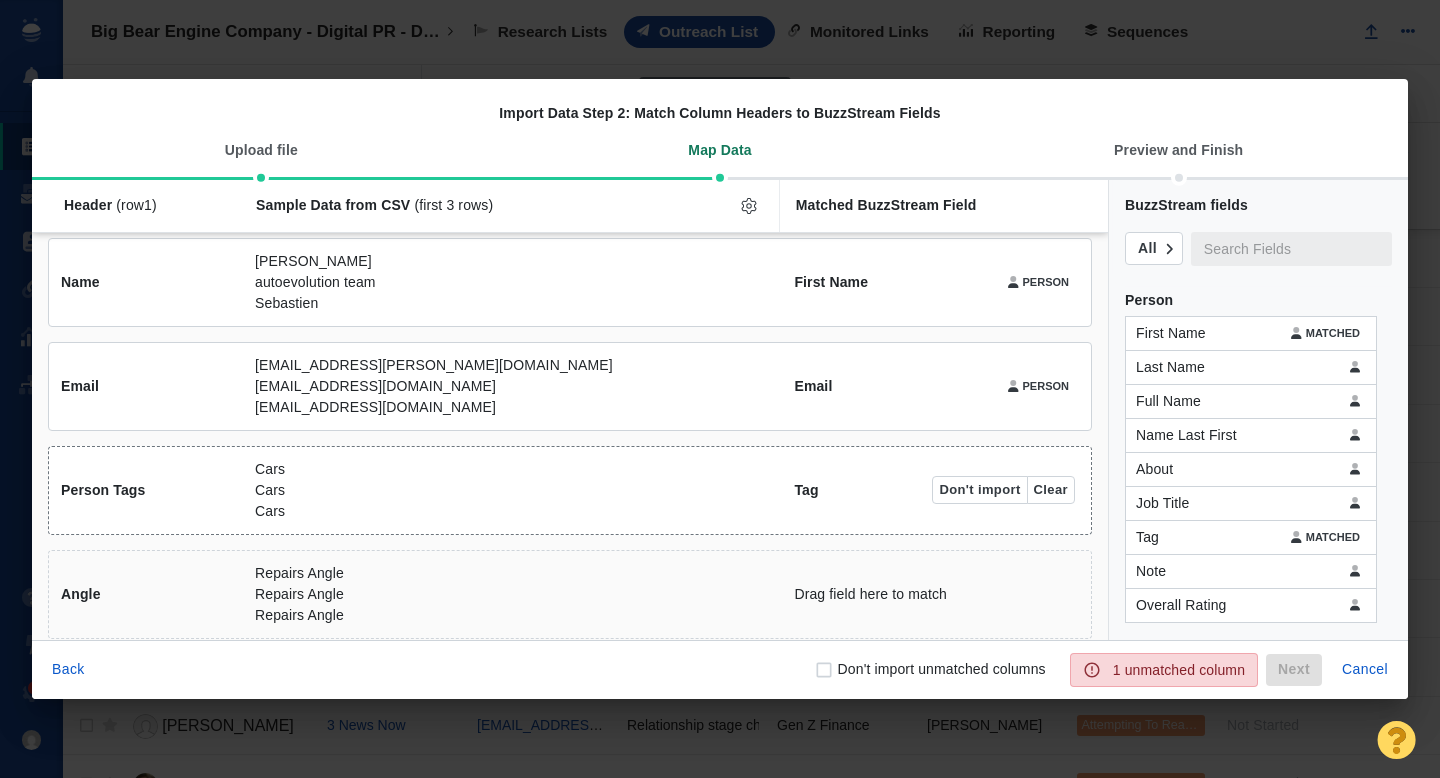 scroll, scrollTop: 129, scrollLeft: 0, axis: vertical 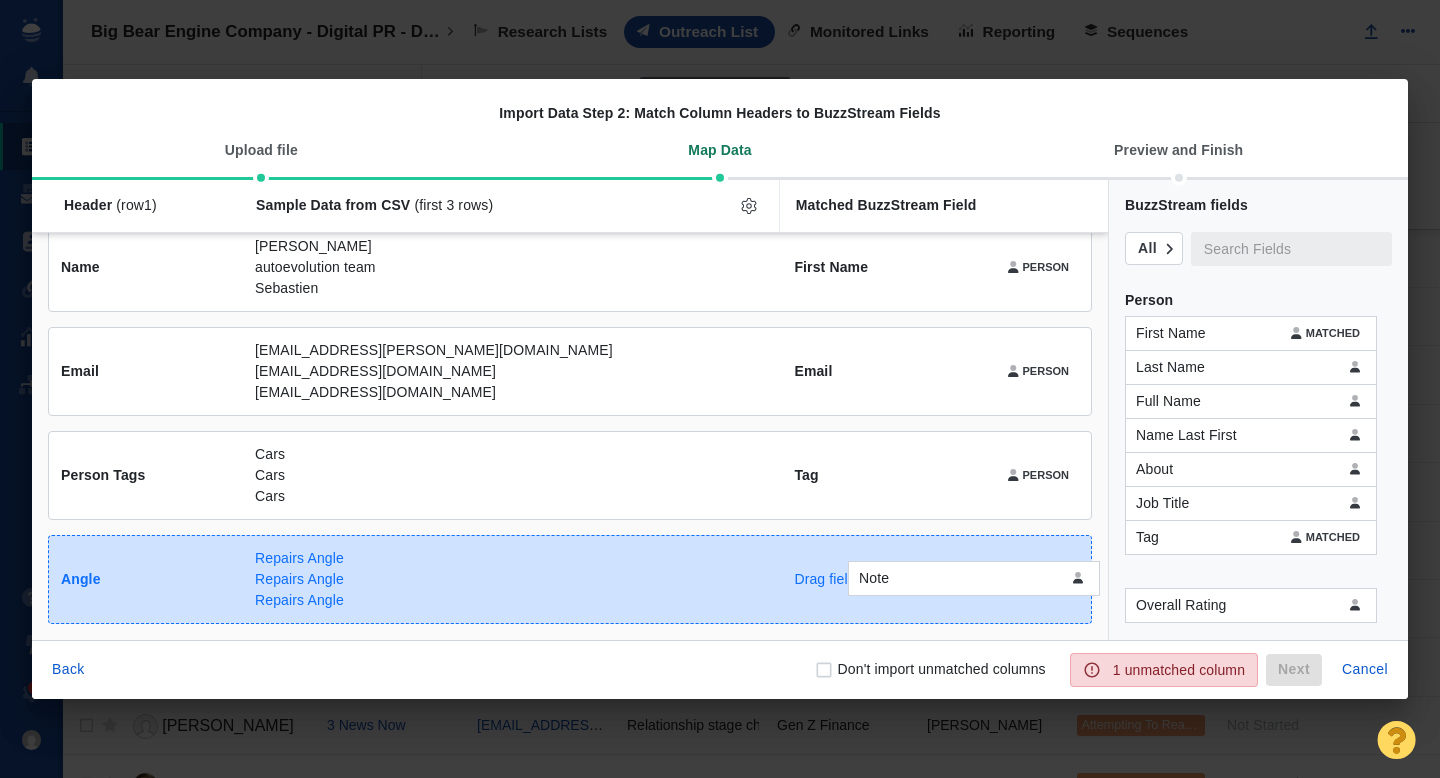 drag, startPoint x: 1193, startPoint y: 573, endPoint x: 906, endPoint y: 582, distance: 287.14108 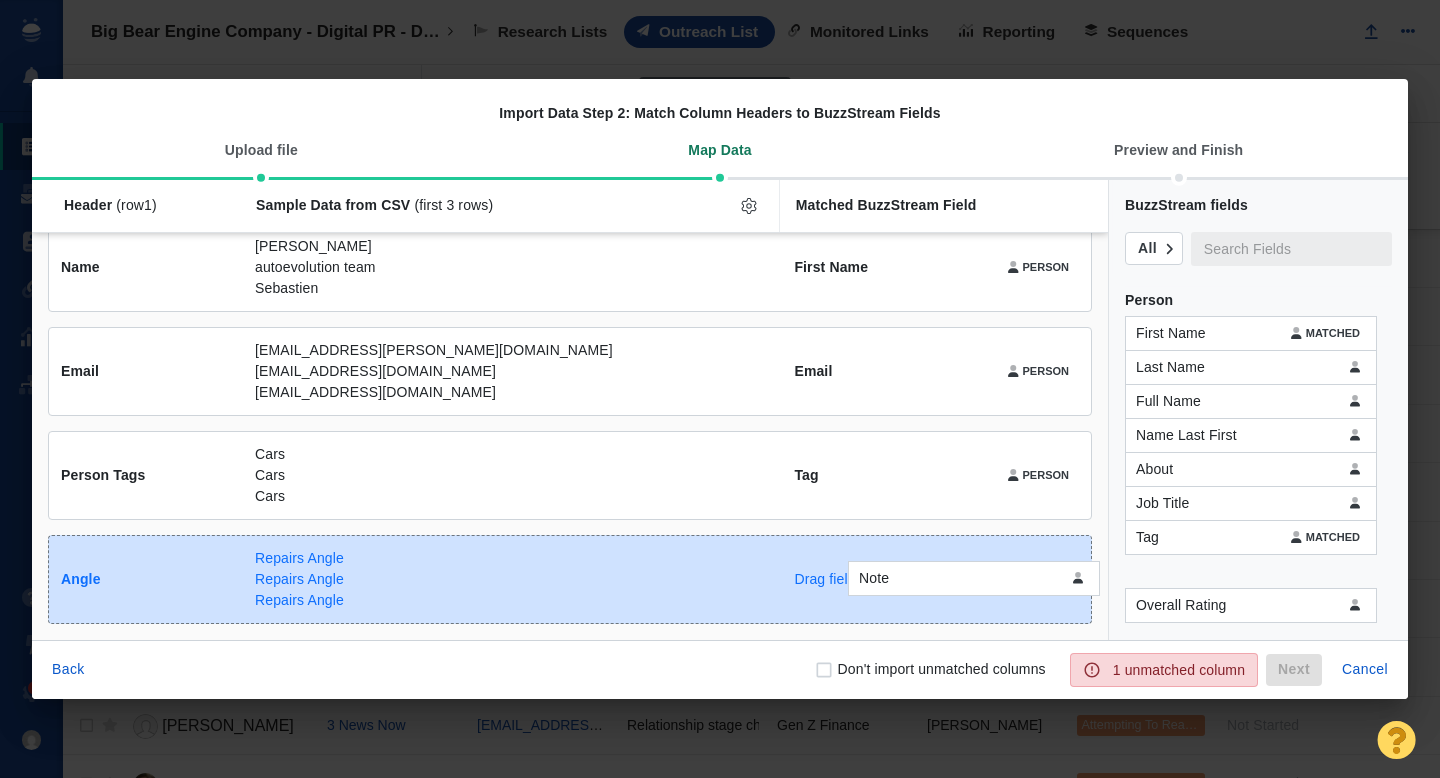 checkbox on "true" 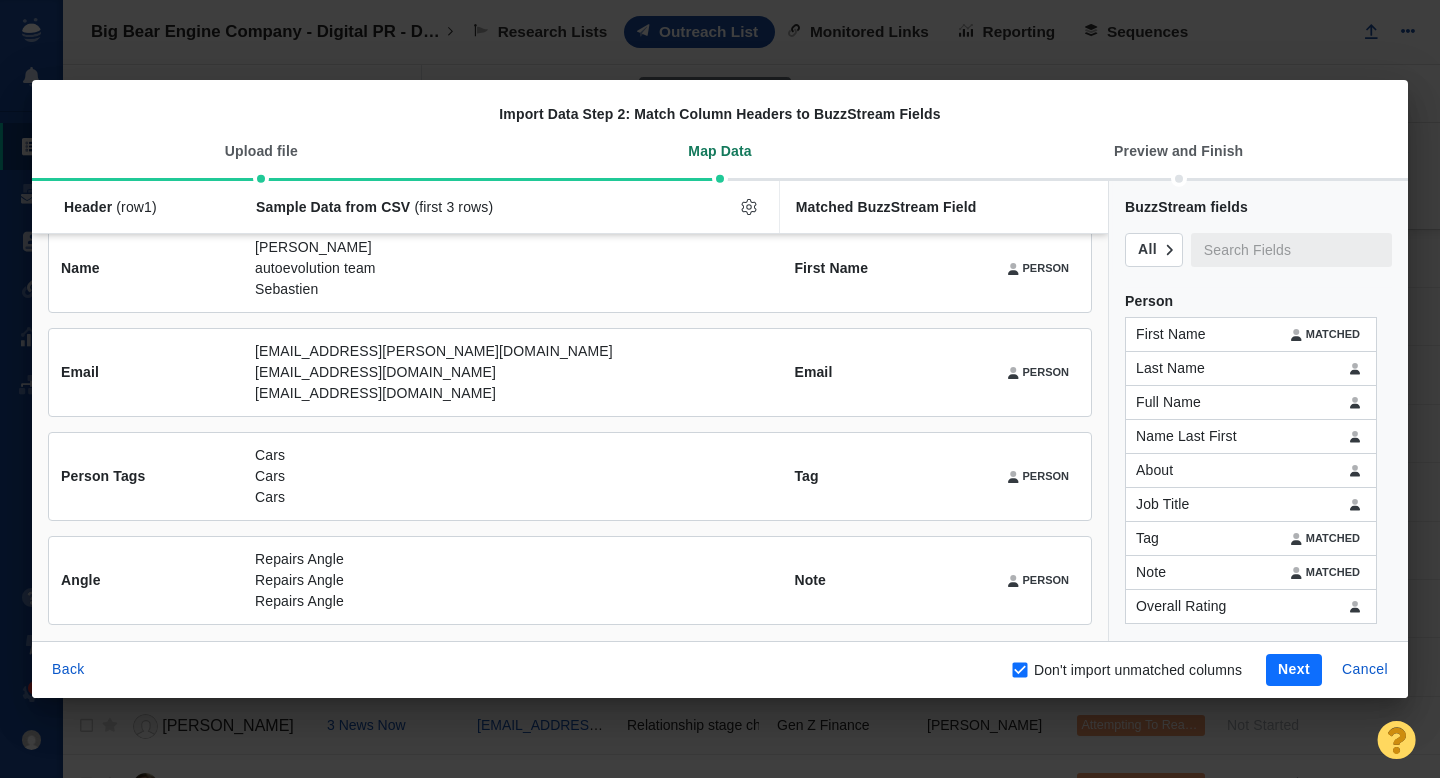 click on "Next" at bounding box center [1294, 670] 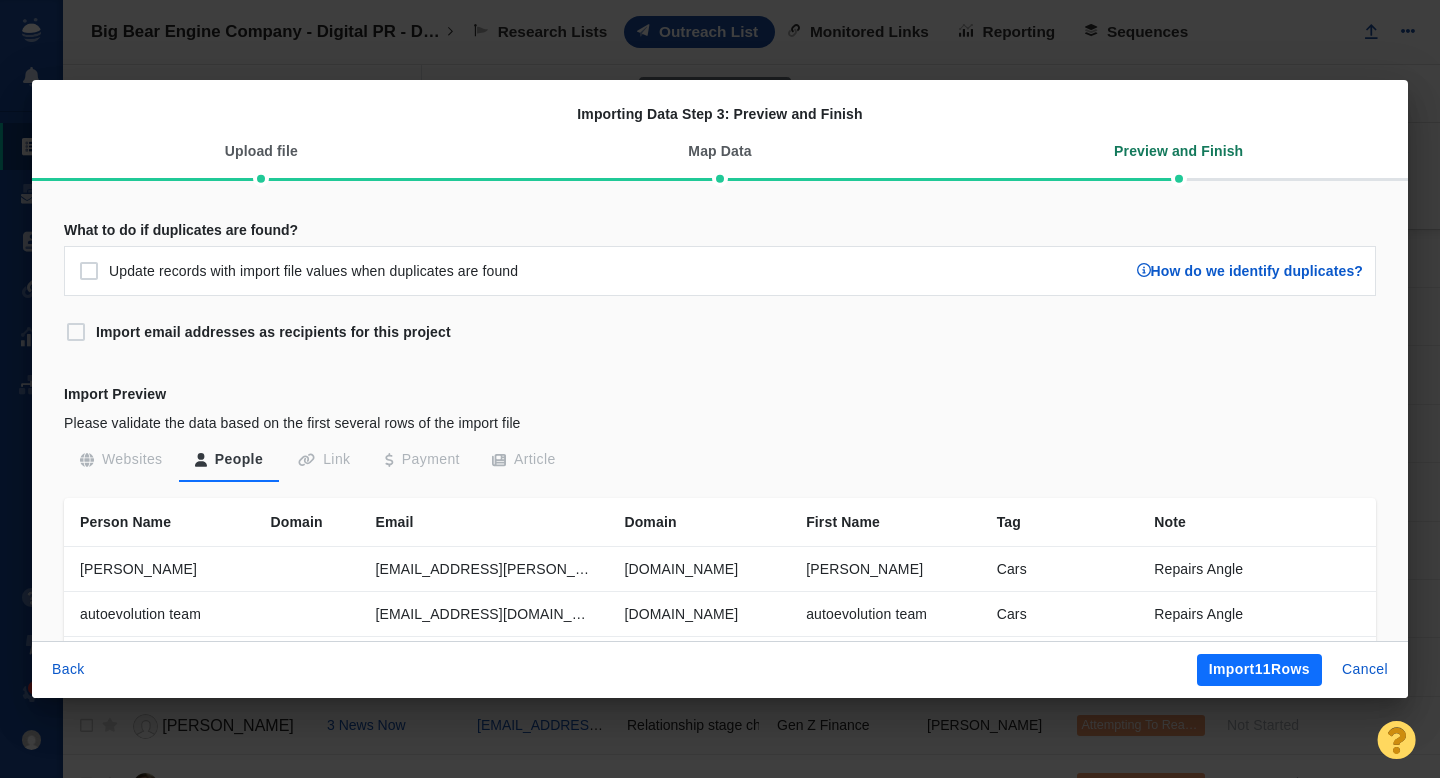 click on "Import  11  Rows" at bounding box center [1259, 670] 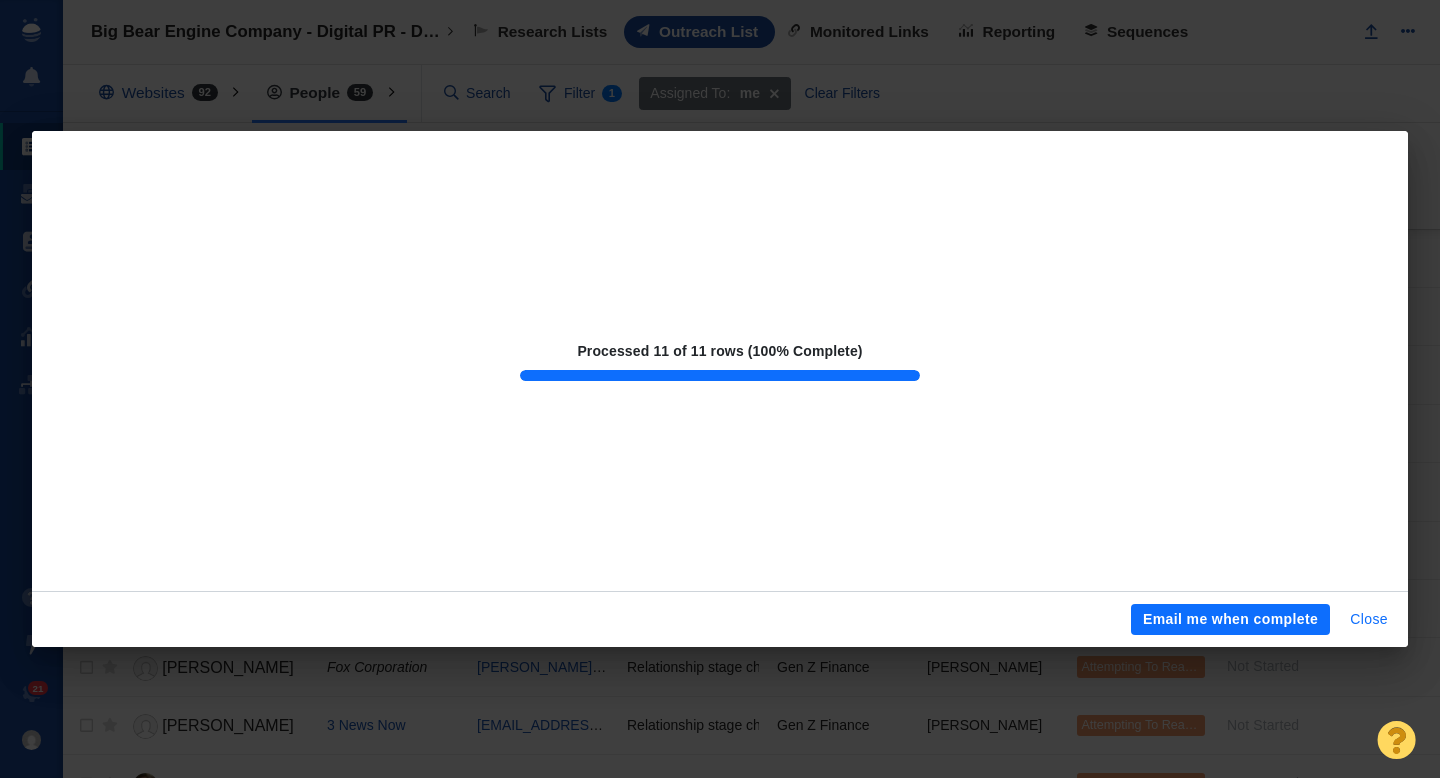 click on "Close" at bounding box center (1369, 620) 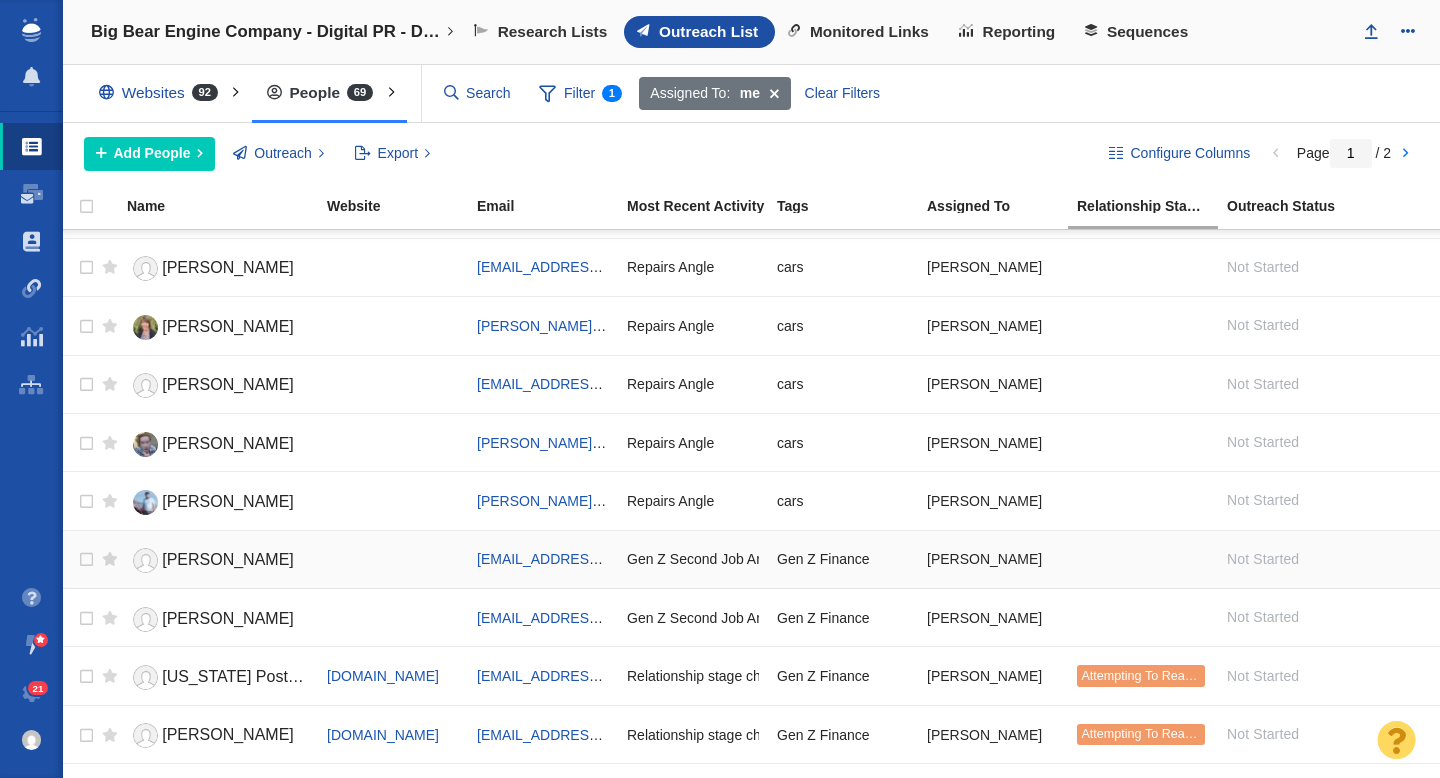scroll, scrollTop: 221, scrollLeft: 0, axis: vertical 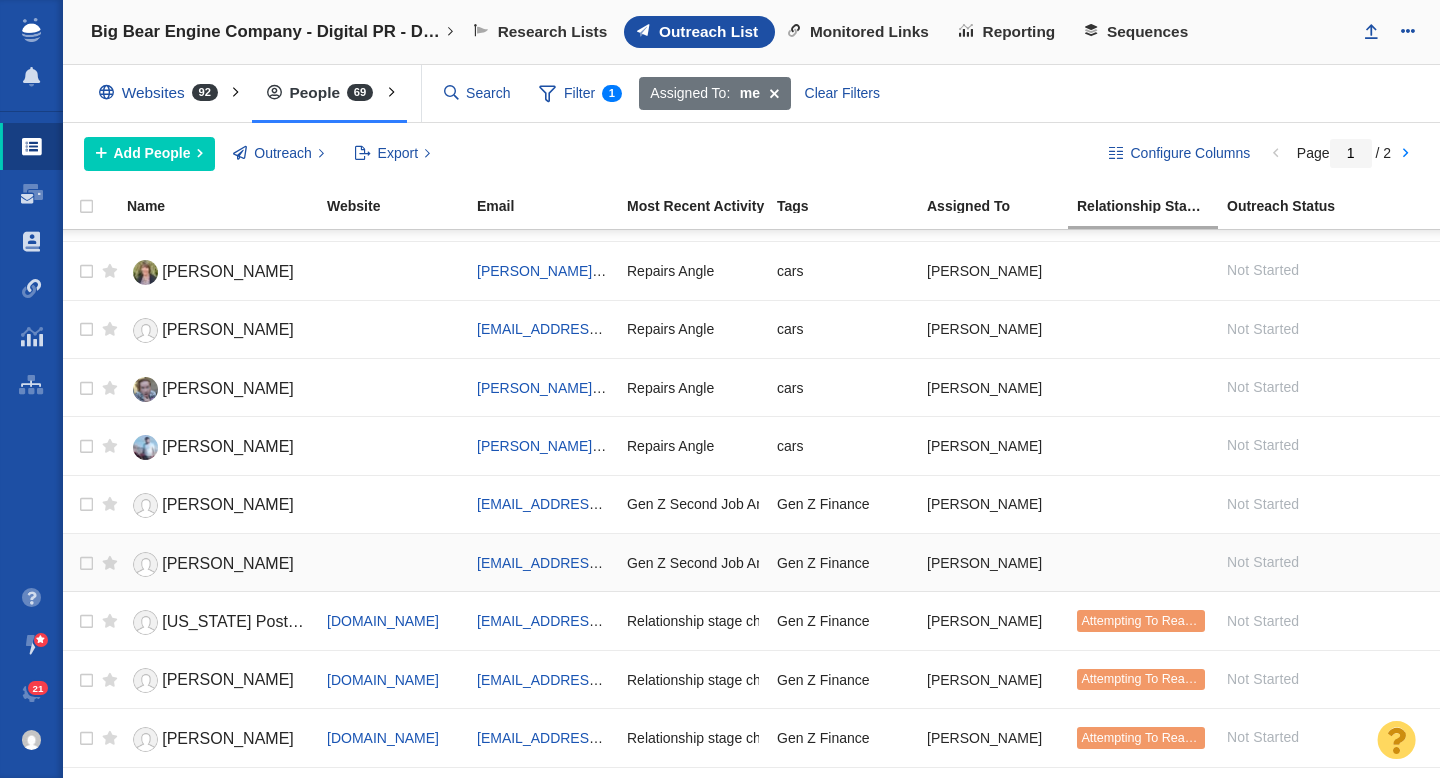 click at bounding box center [393, 562] 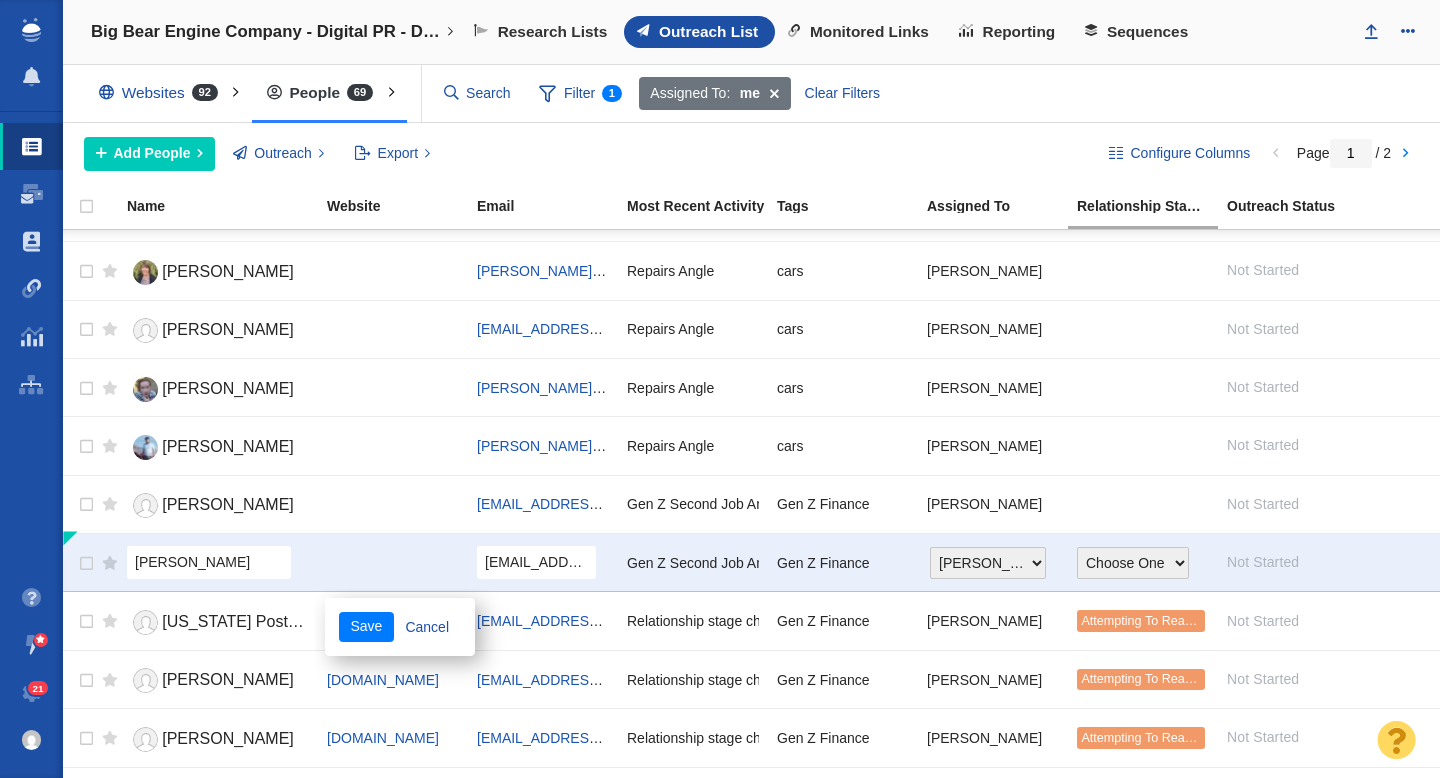 click on "Gen Z Second Job Angle" at bounding box center [705, 563] 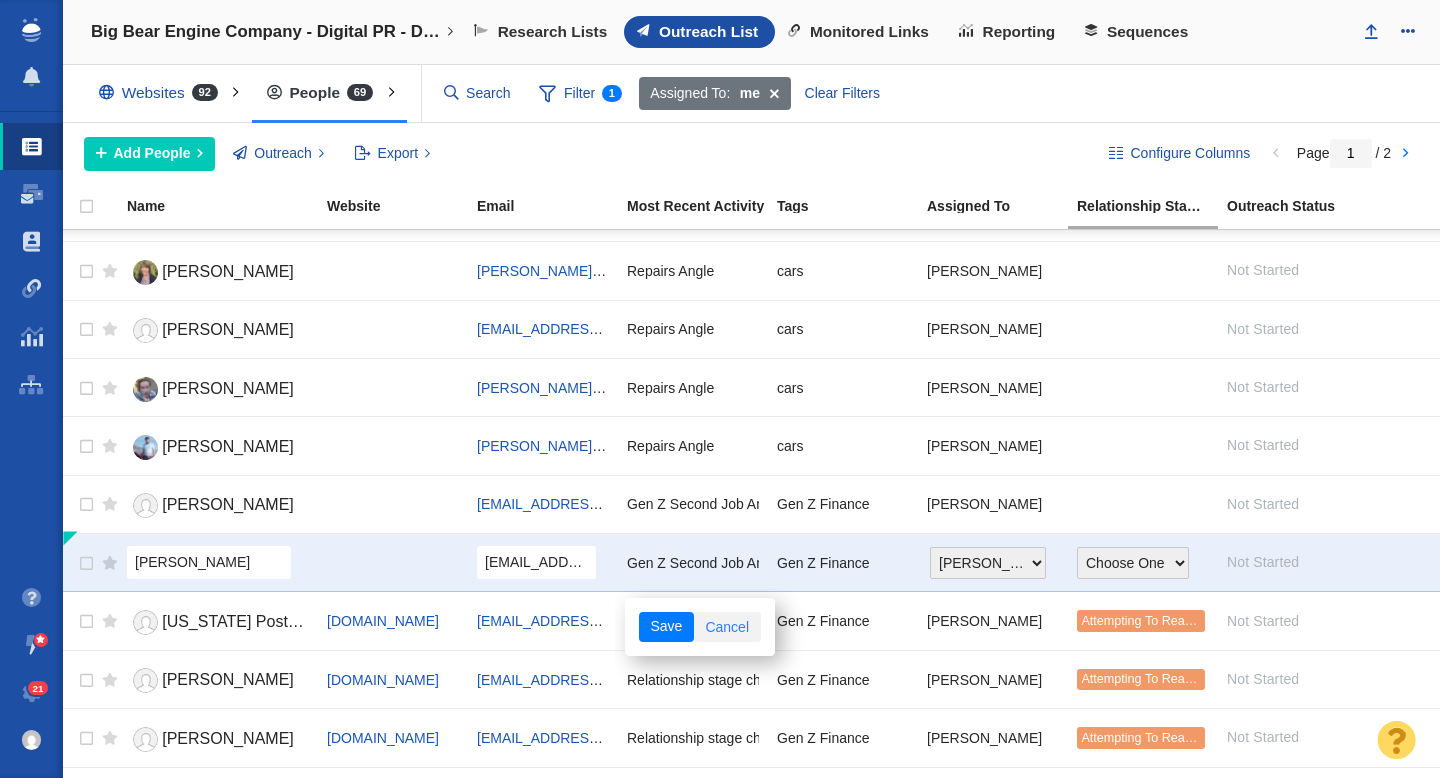 click on "Cancel" at bounding box center [727, 627] 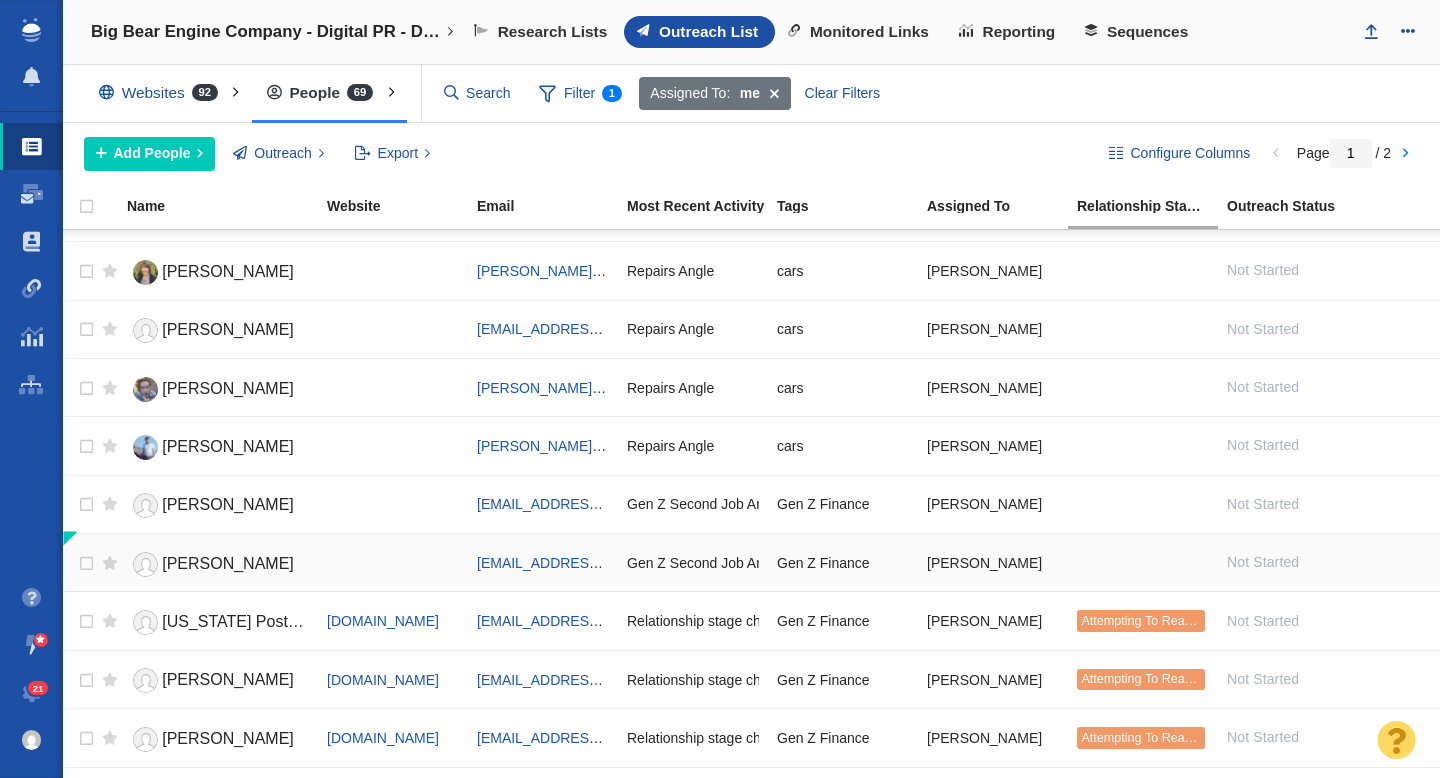 click on "Lisa" at bounding box center (218, 564) 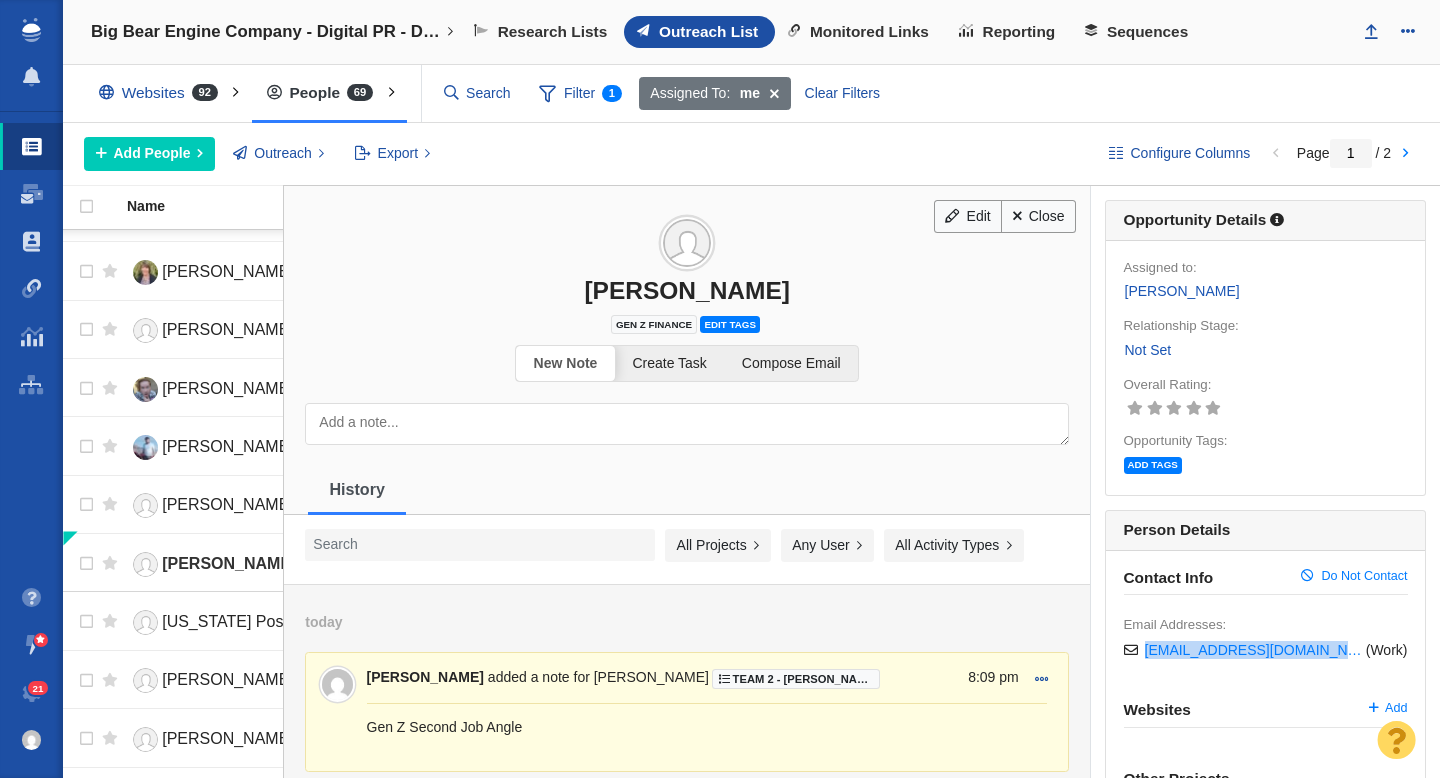 click on "Not Set" at bounding box center [1148, 350] 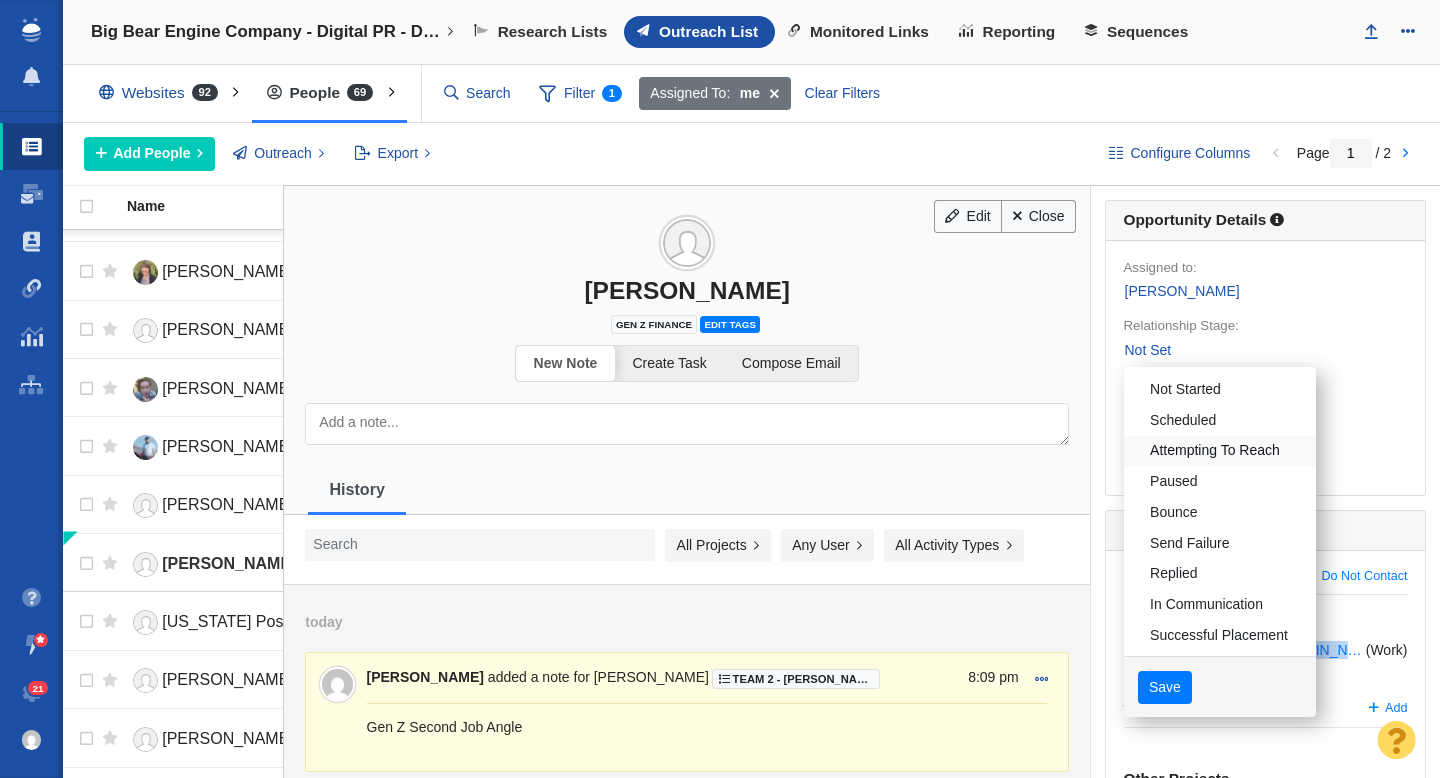 click on "Attempting To Reach" at bounding box center [1220, 451] 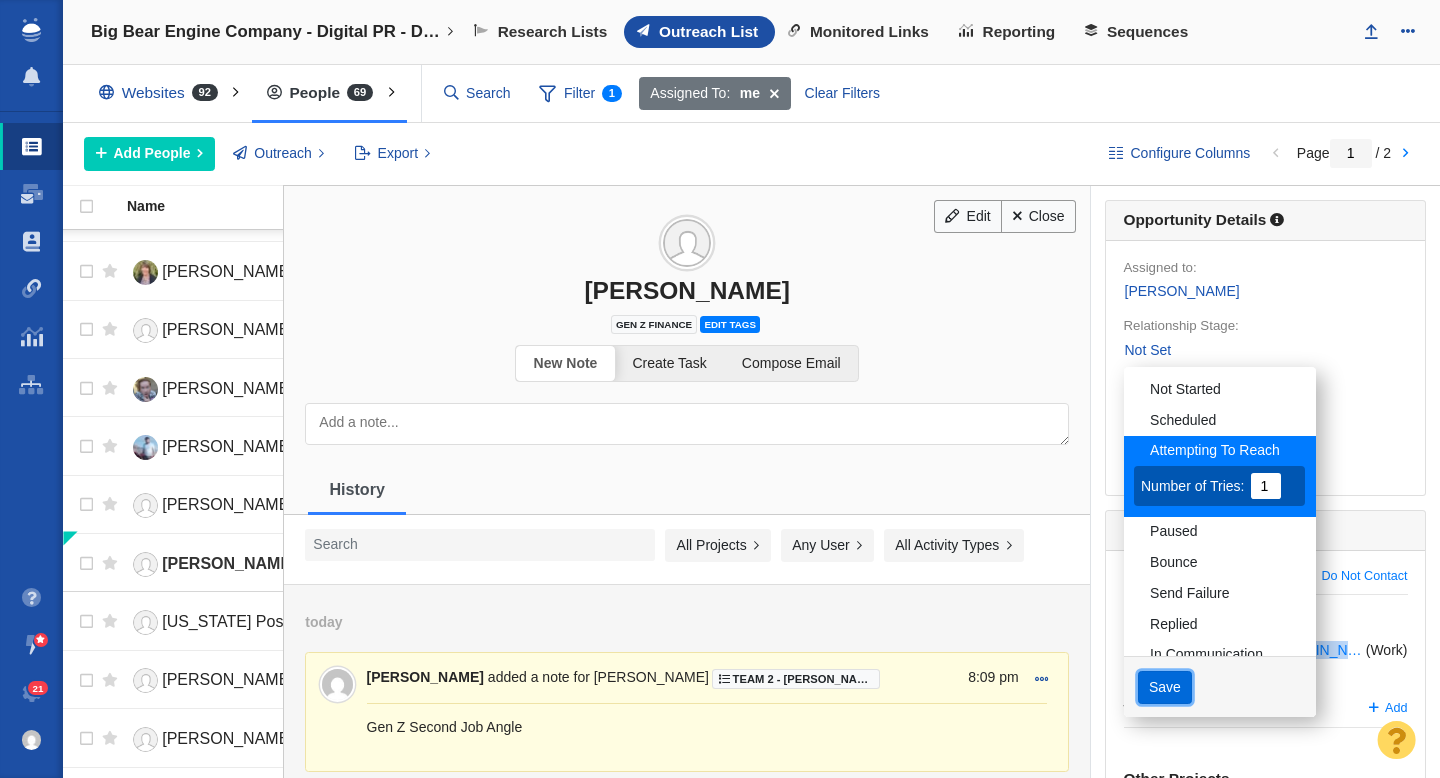 click on "Save" at bounding box center (1165, 688) 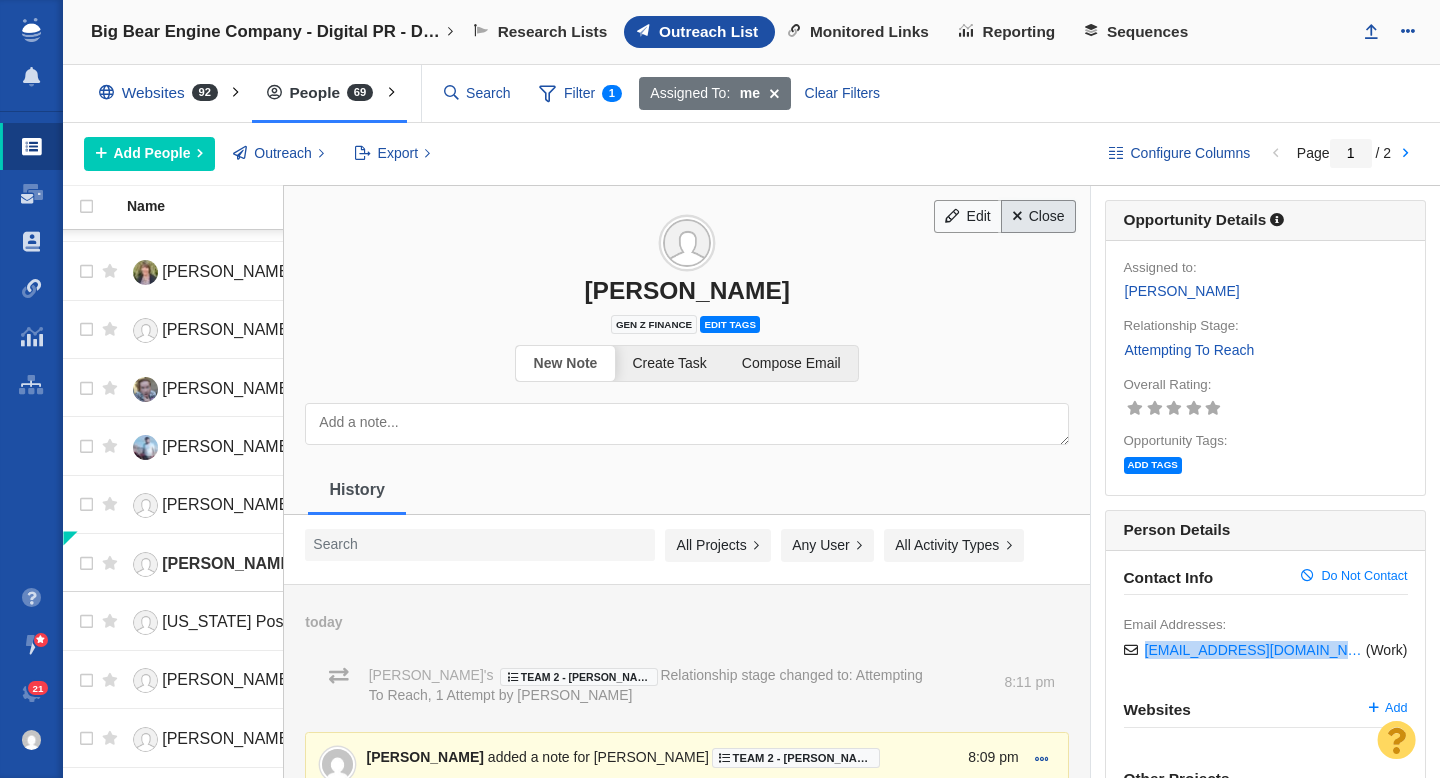 click on "Close" at bounding box center (1038, 217) 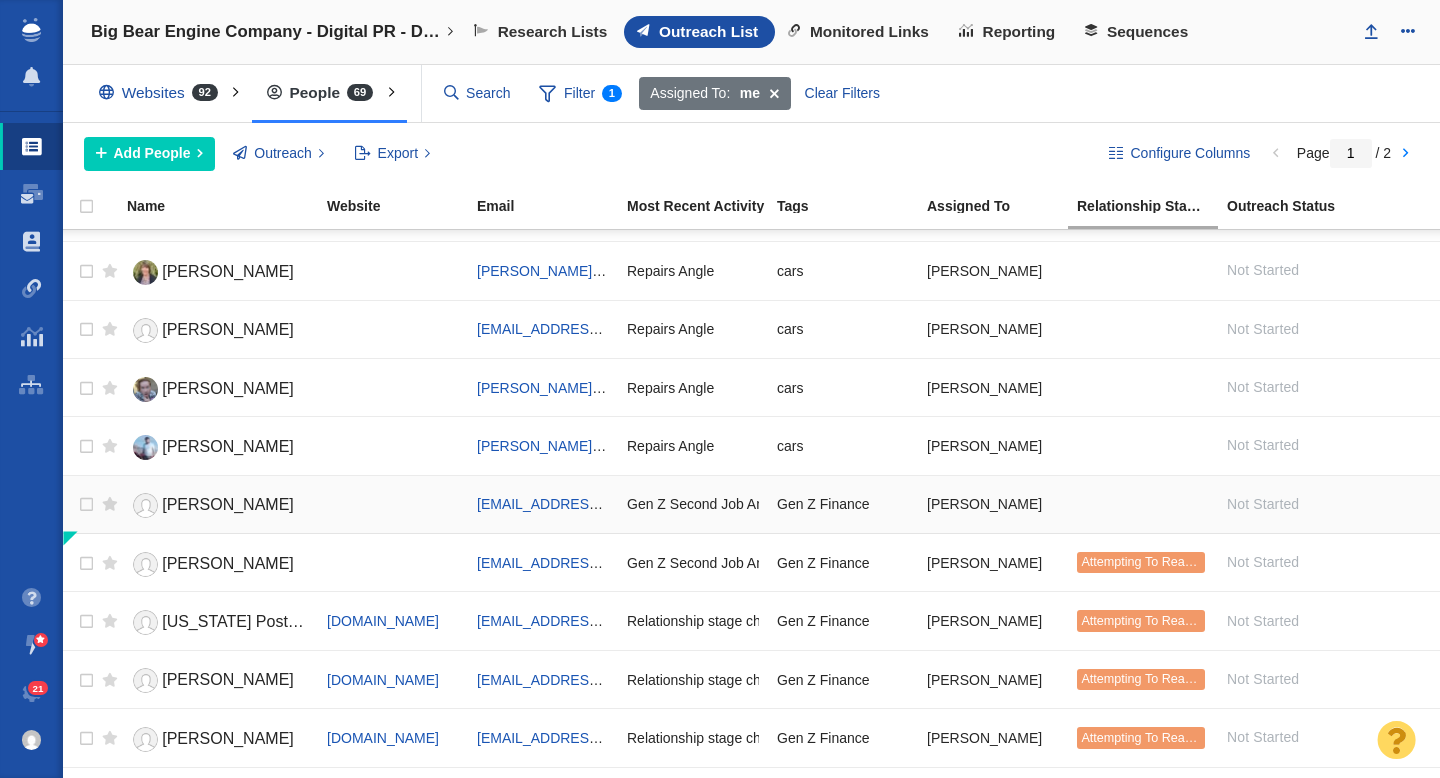 click on "Lisa" at bounding box center (228, 504) 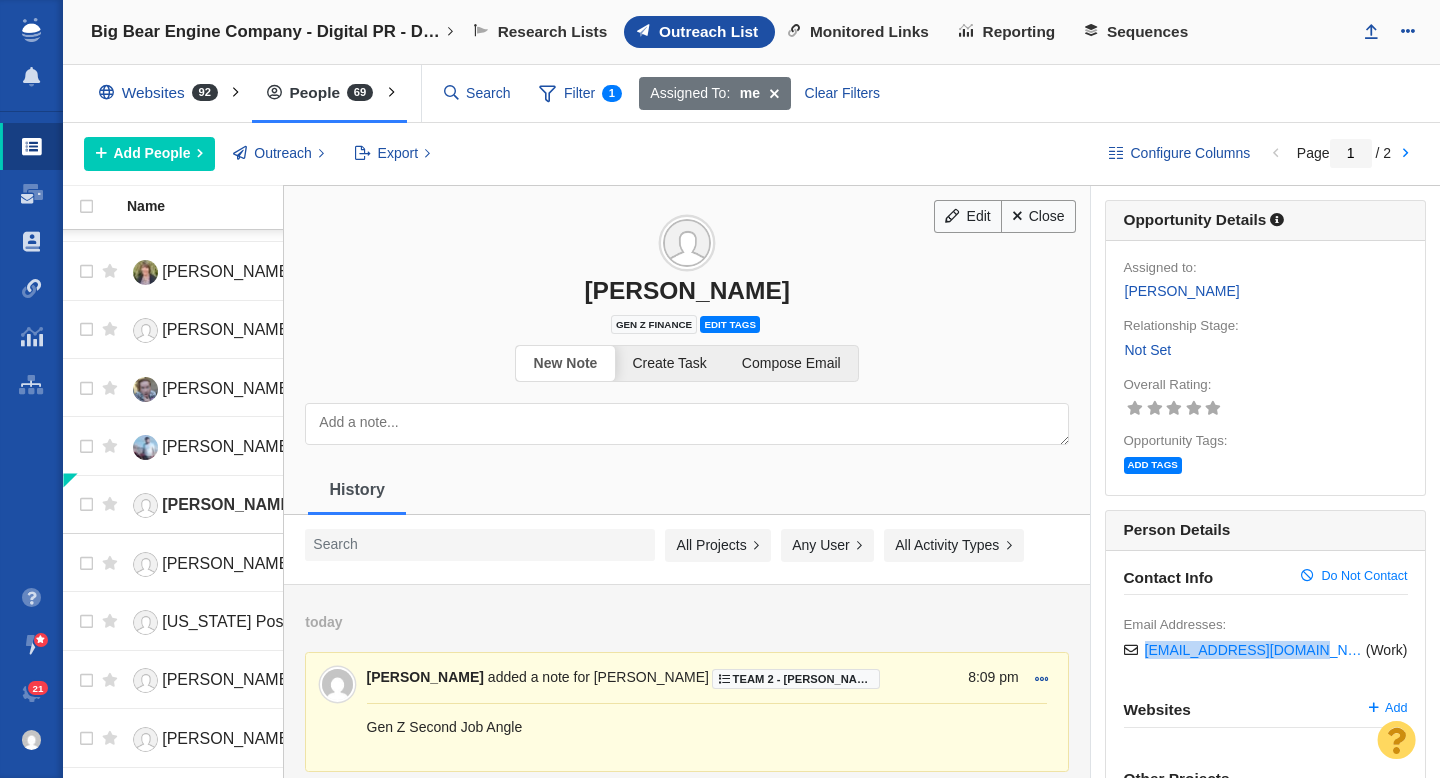 click on "Not Set" at bounding box center (1148, 350) 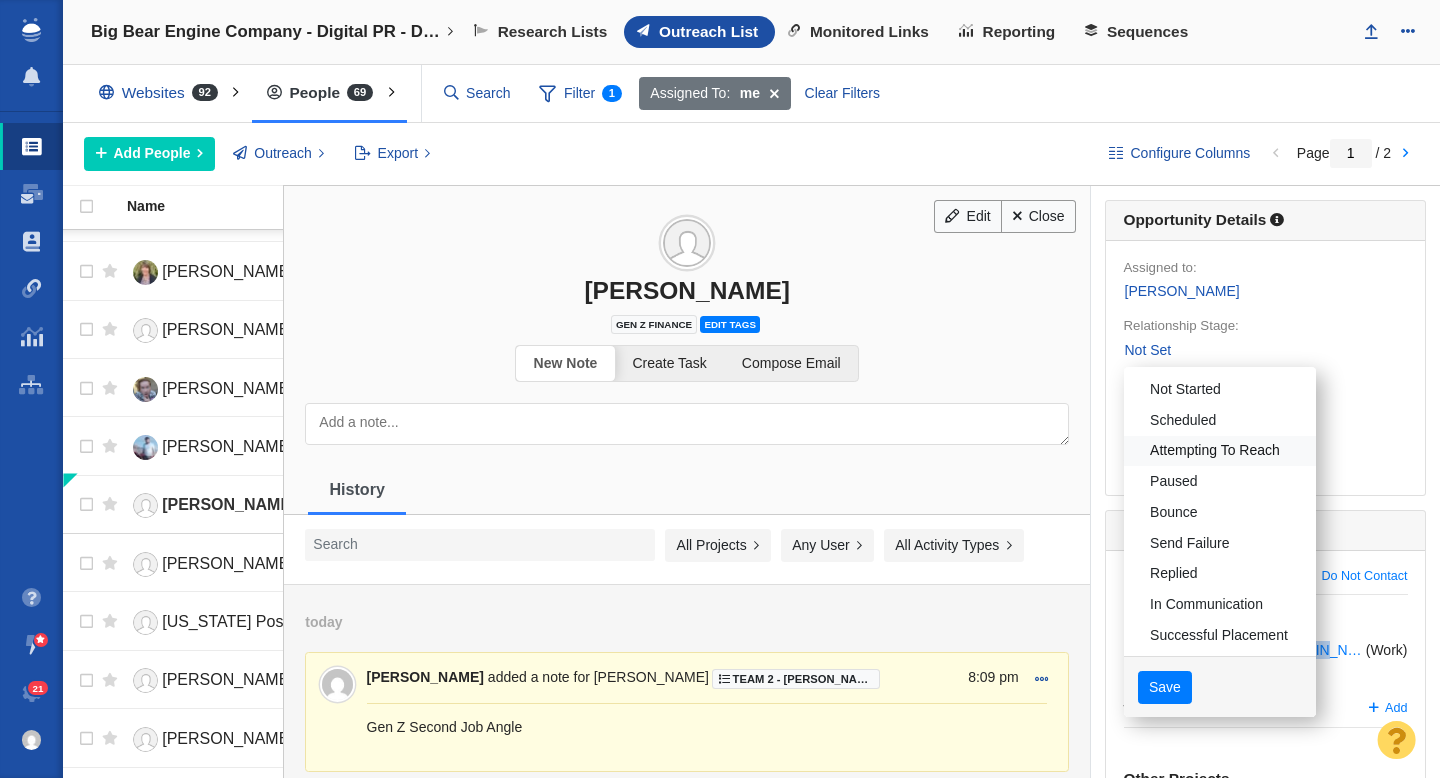 click on "Attempting To Reach" at bounding box center [1220, 451] 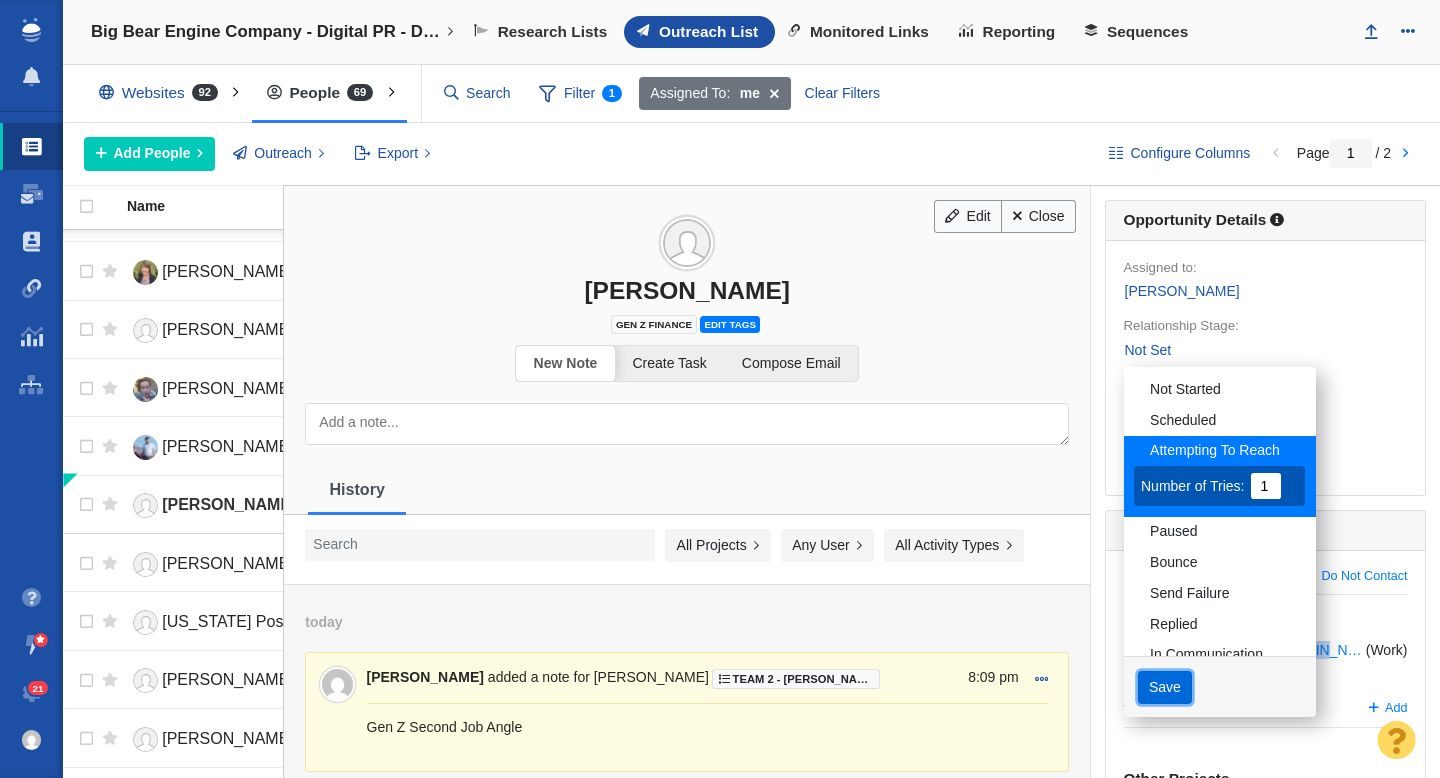 click on "Save" at bounding box center (1165, 688) 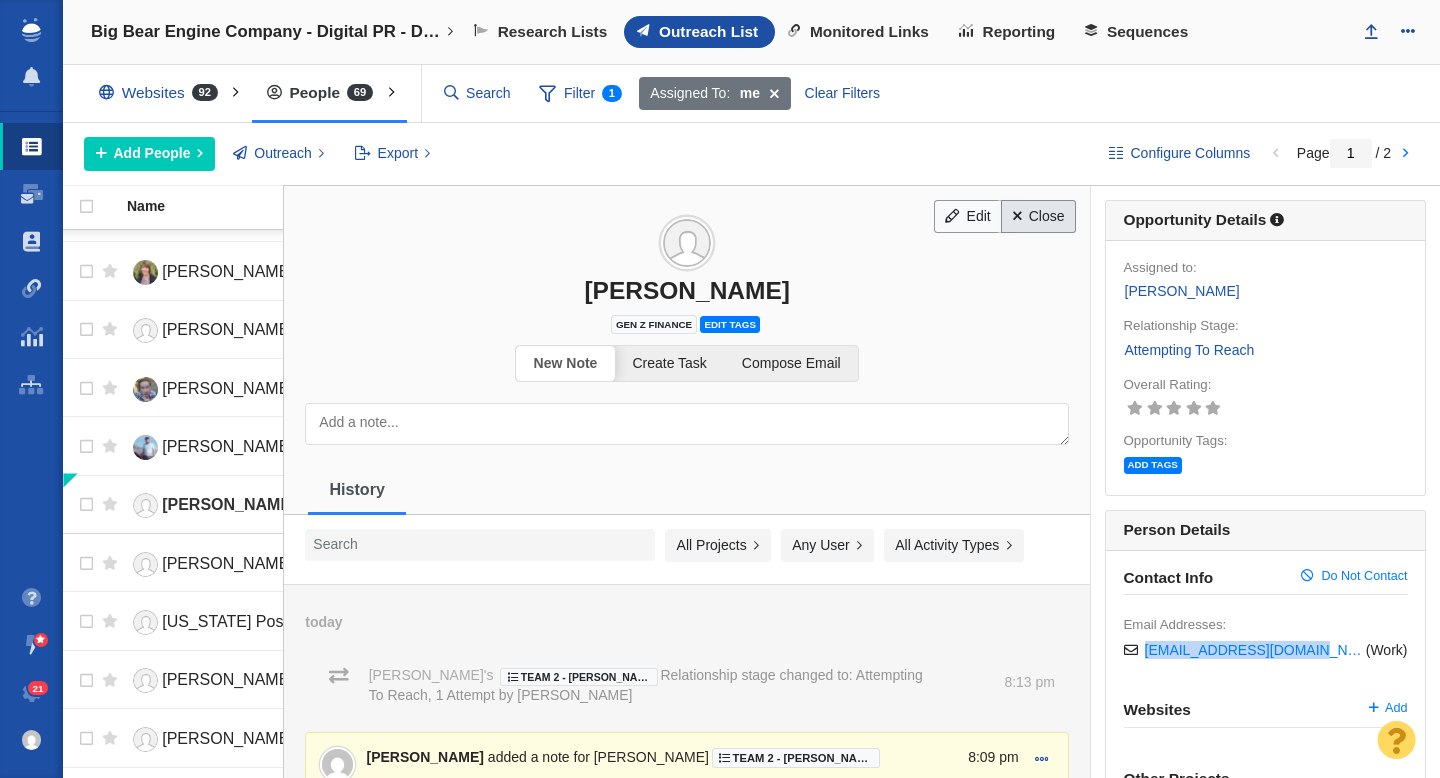 click on "Close" at bounding box center (1038, 217) 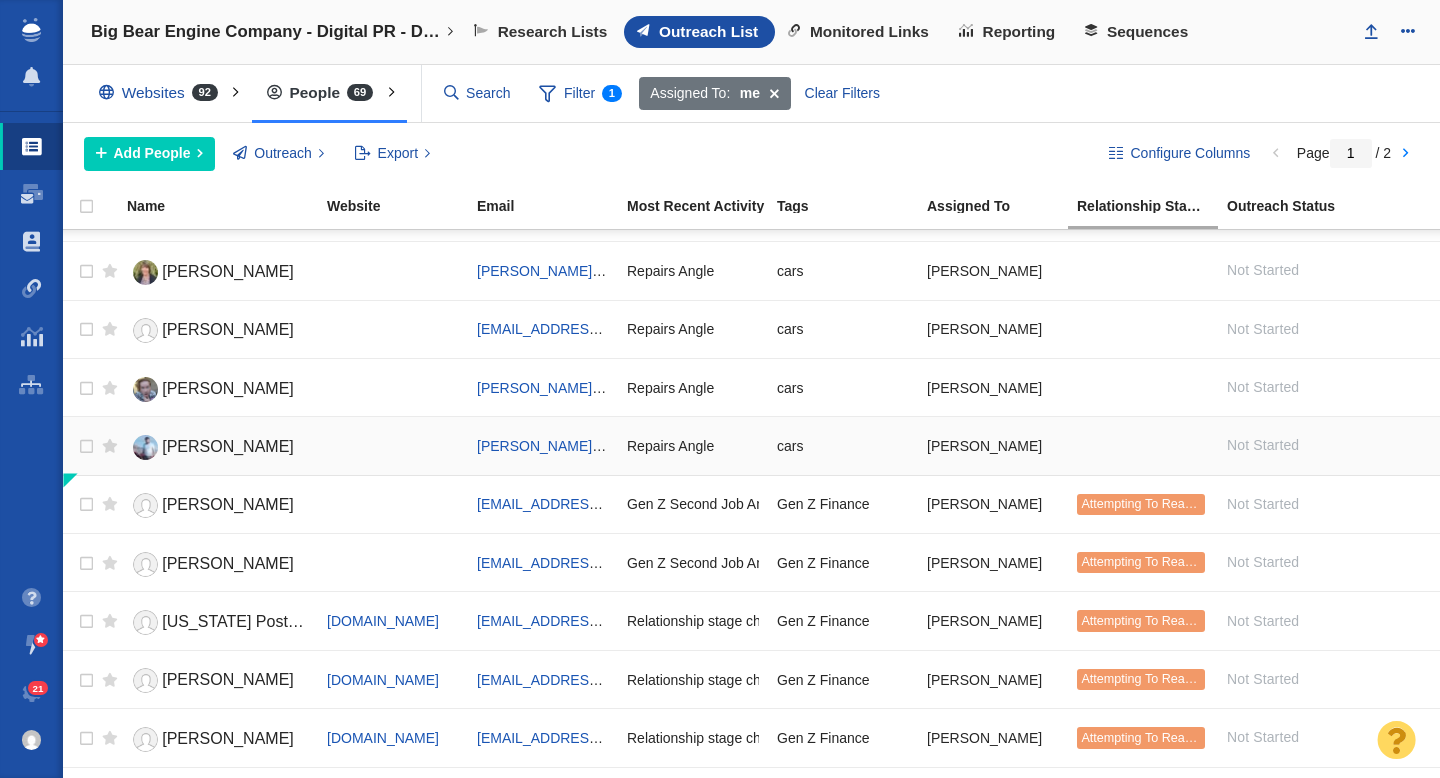 click on "Jason" at bounding box center [218, 447] 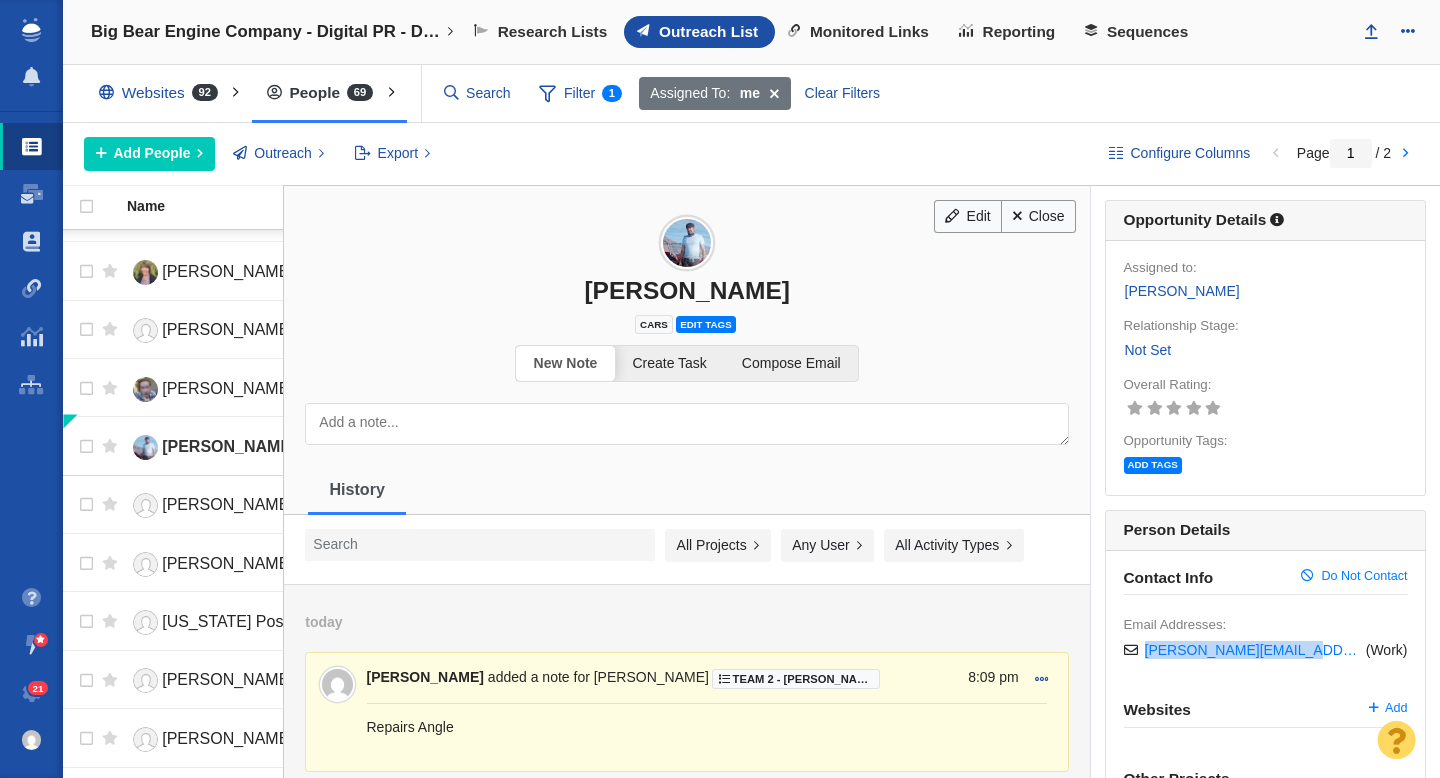 click on "Not Set" at bounding box center (1148, 350) 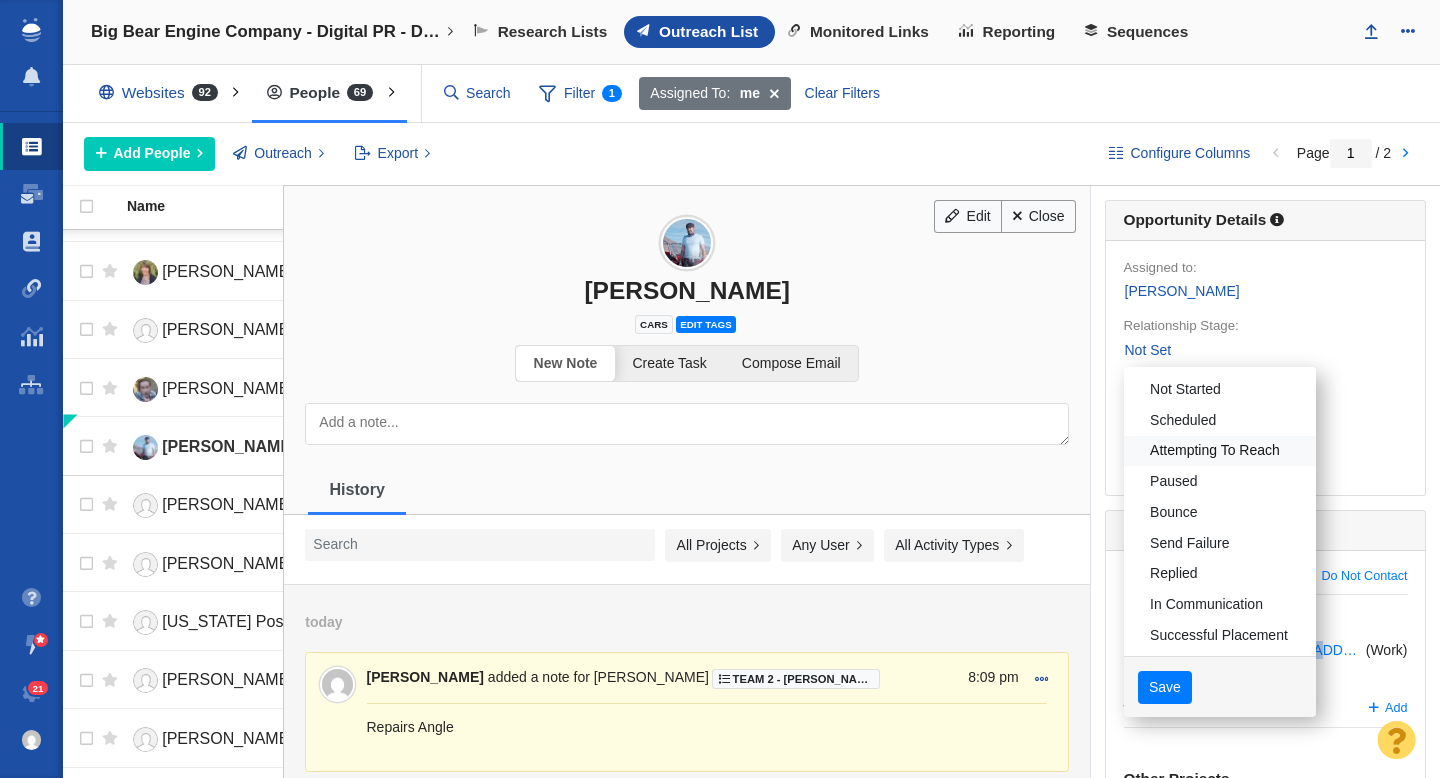 click on "Attempting To Reach" at bounding box center (1220, 451) 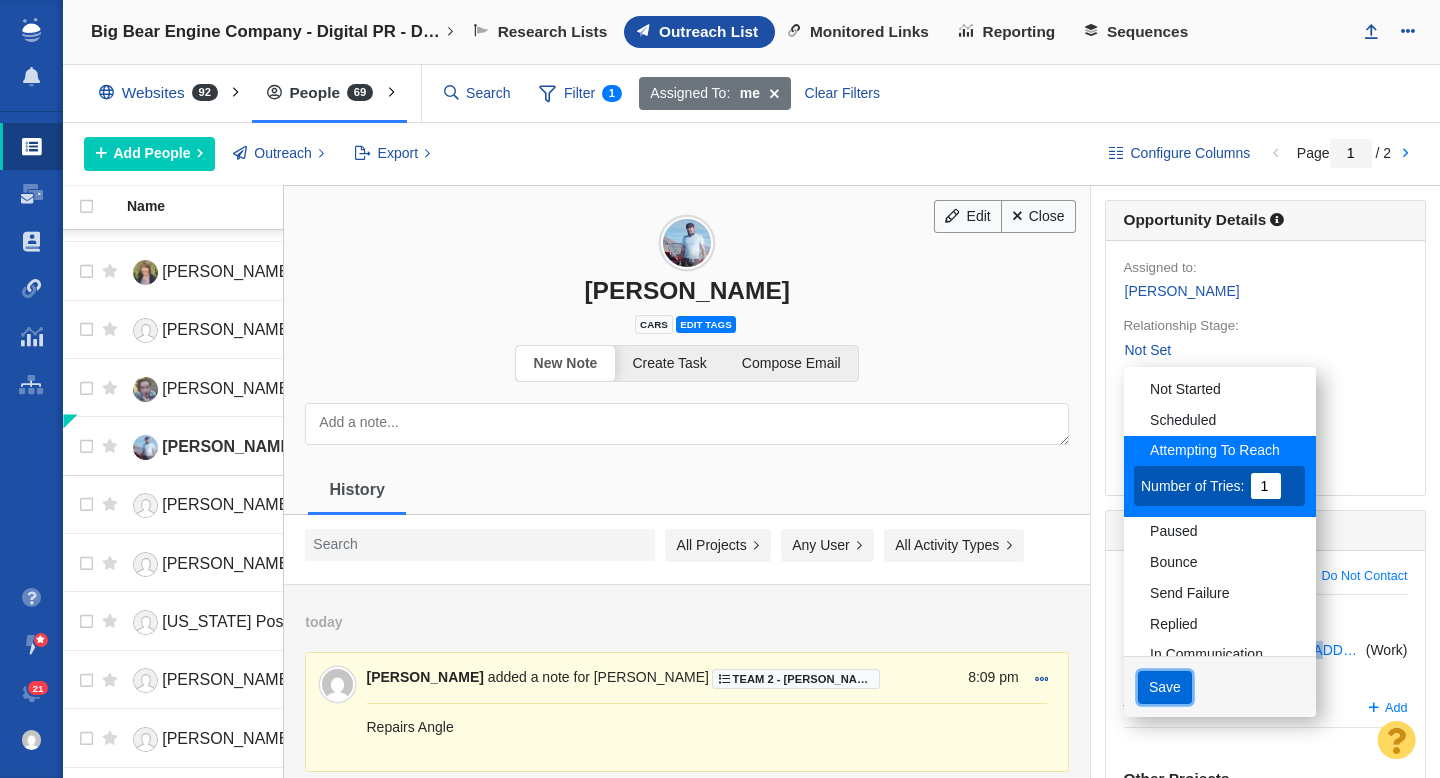 click on "Save" at bounding box center (1165, 688) 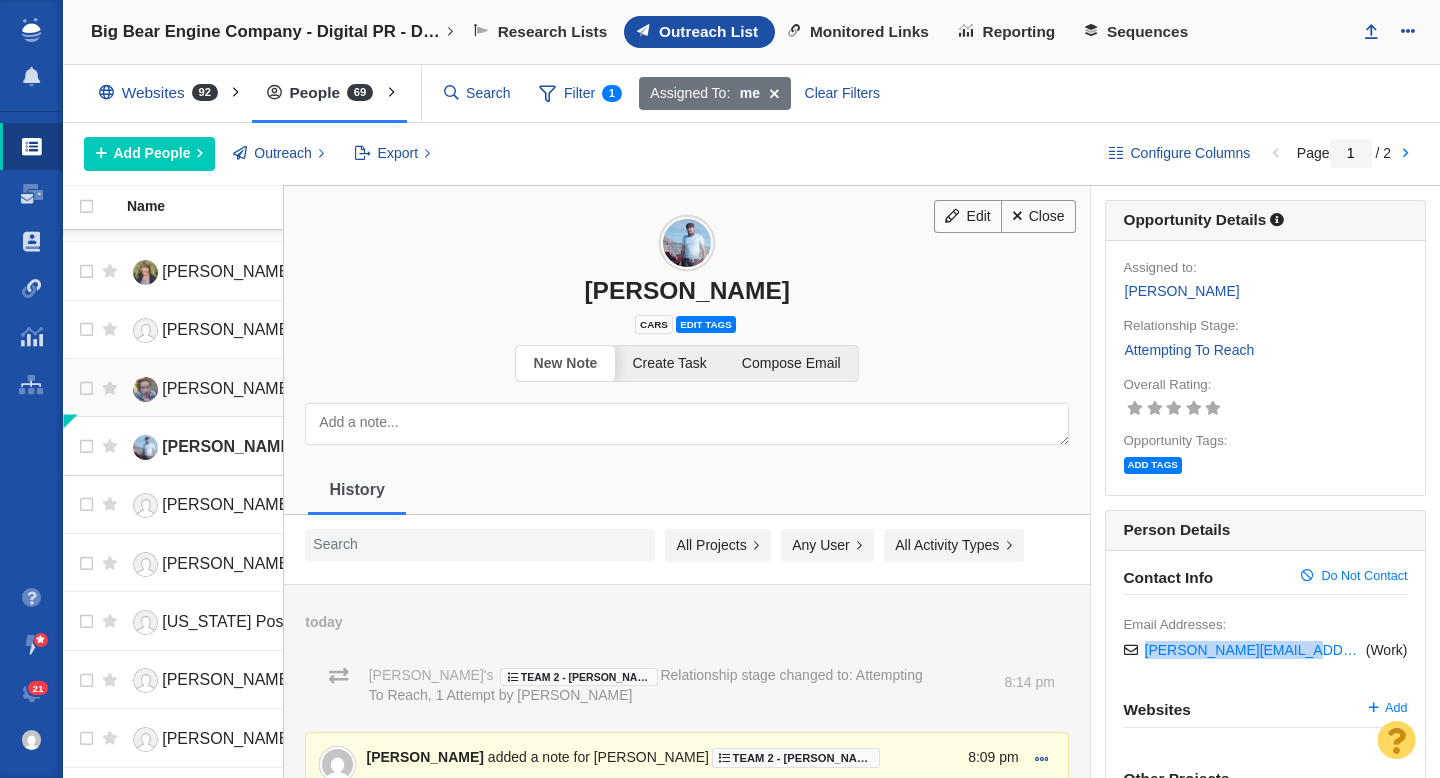 click on "Lewin" at bounding box center [228, 388] 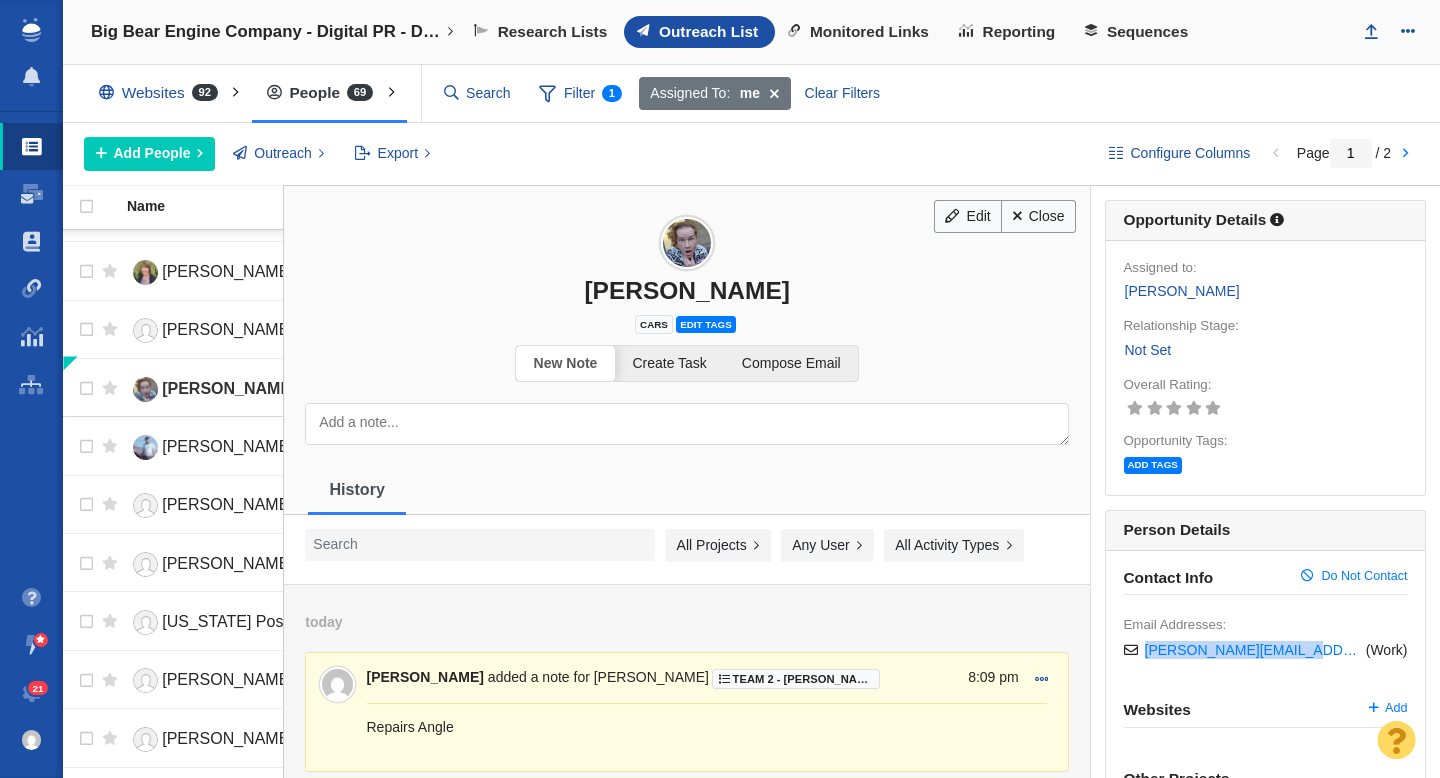 click on "Not Set" at bounding box center (1148, 350) 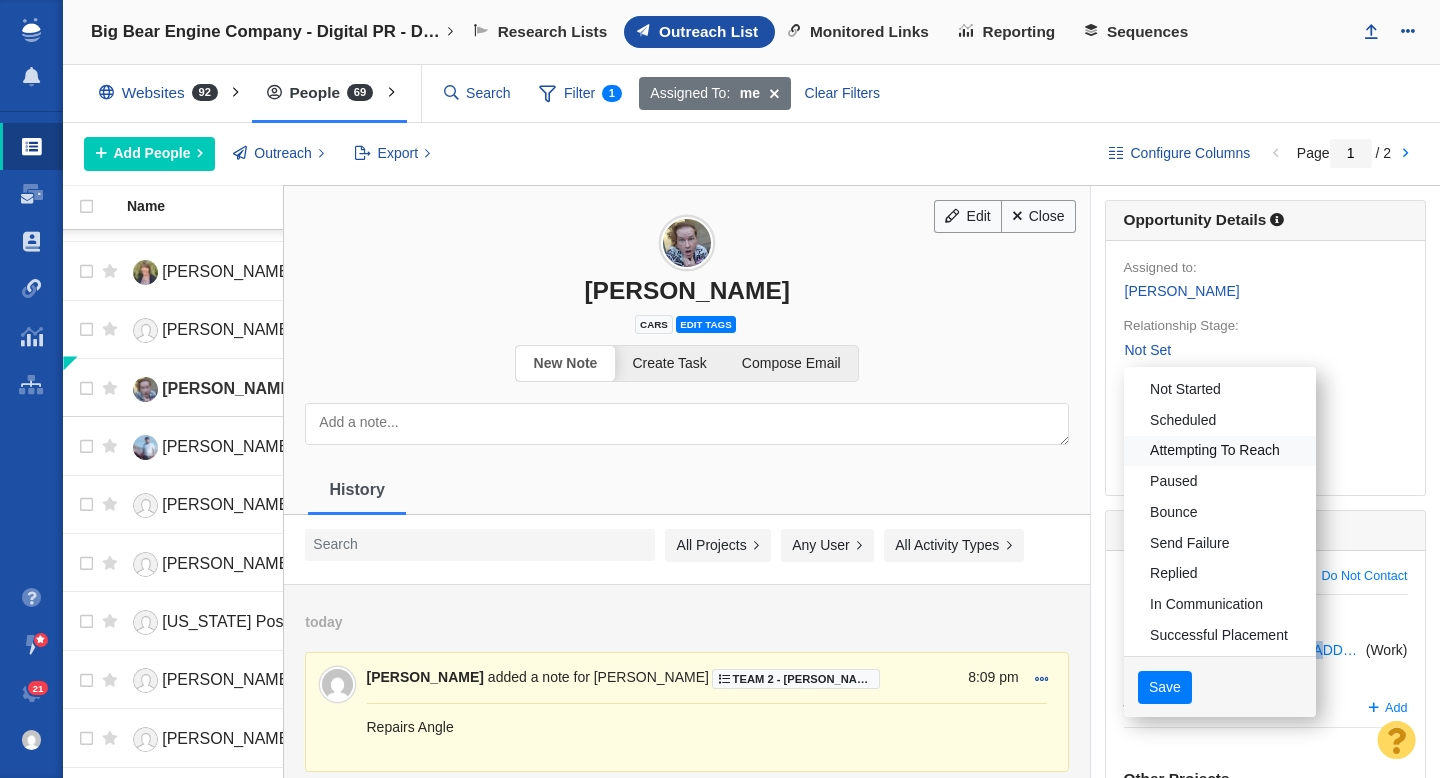 click on "Attempting To Reach" at bounding box center (1220, 451) 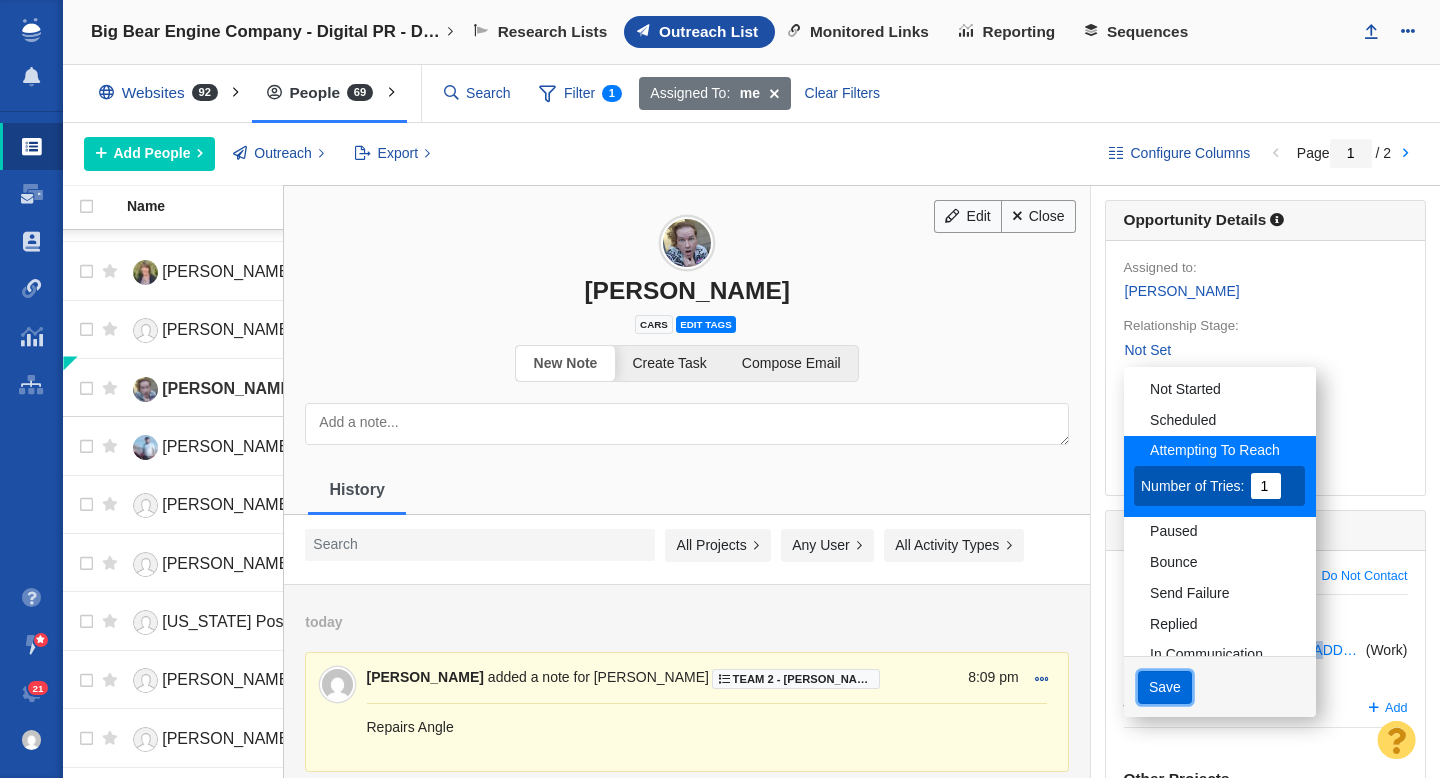 click on "Save" at bounding box center [1165, 688] 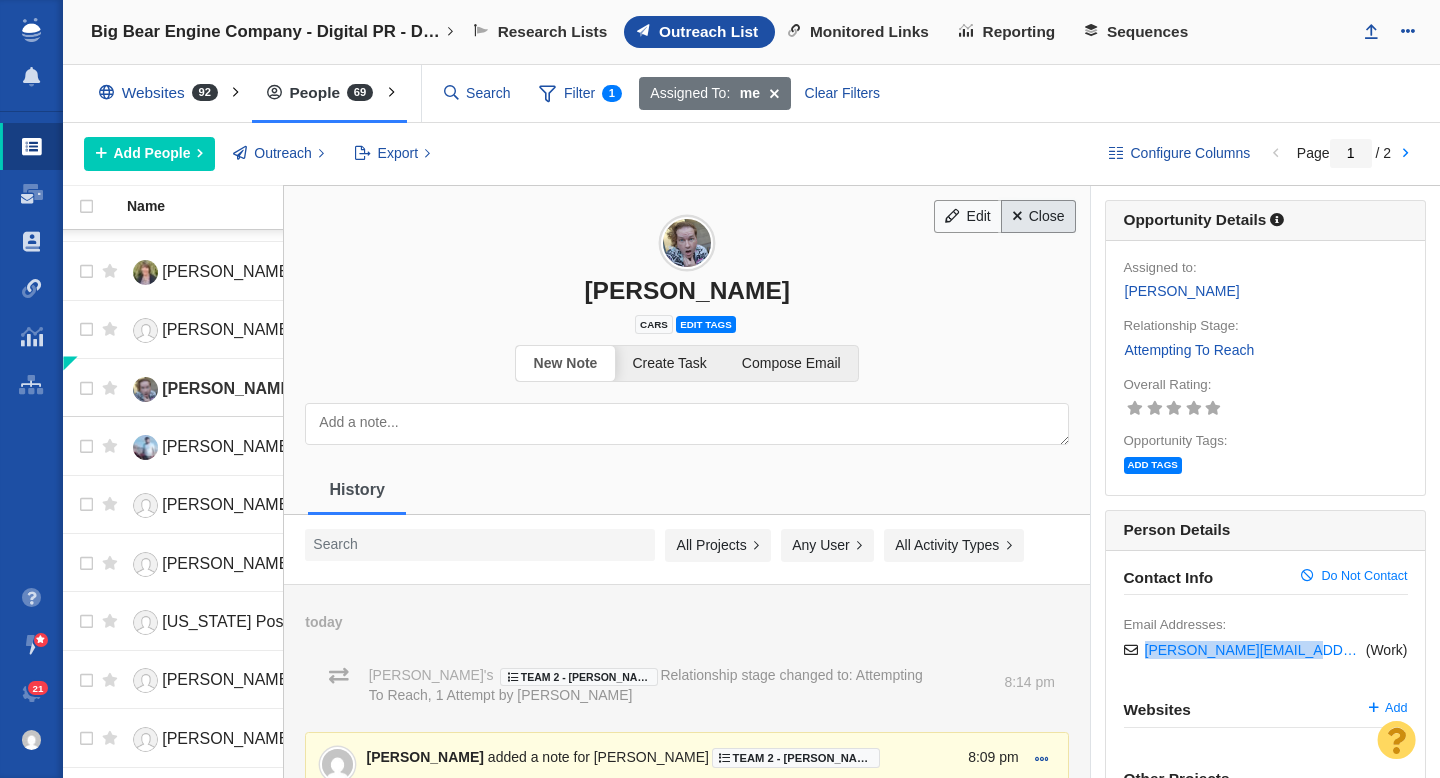 click on "Close" at bounding box center [1038, 217] 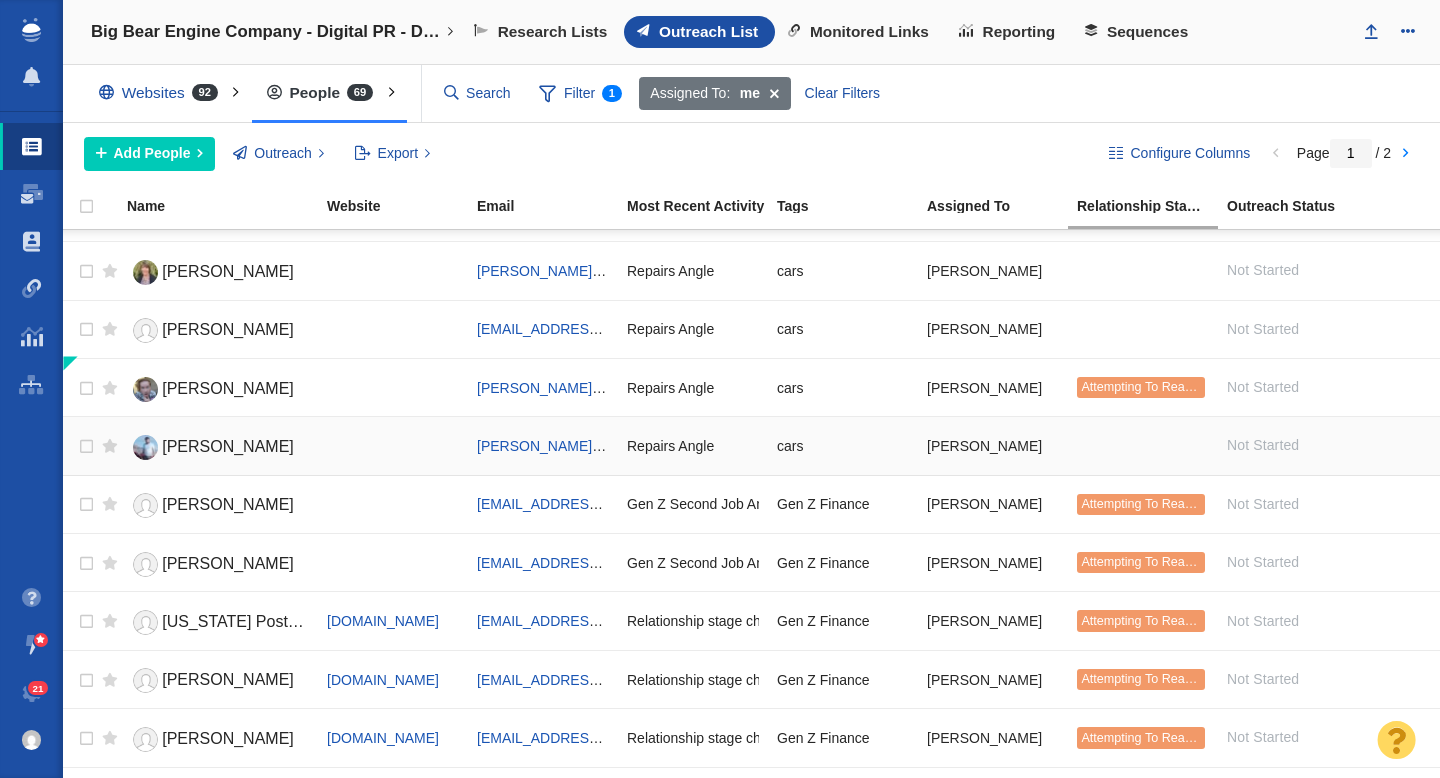 click on "Jason" at bounding box center [218, 447] 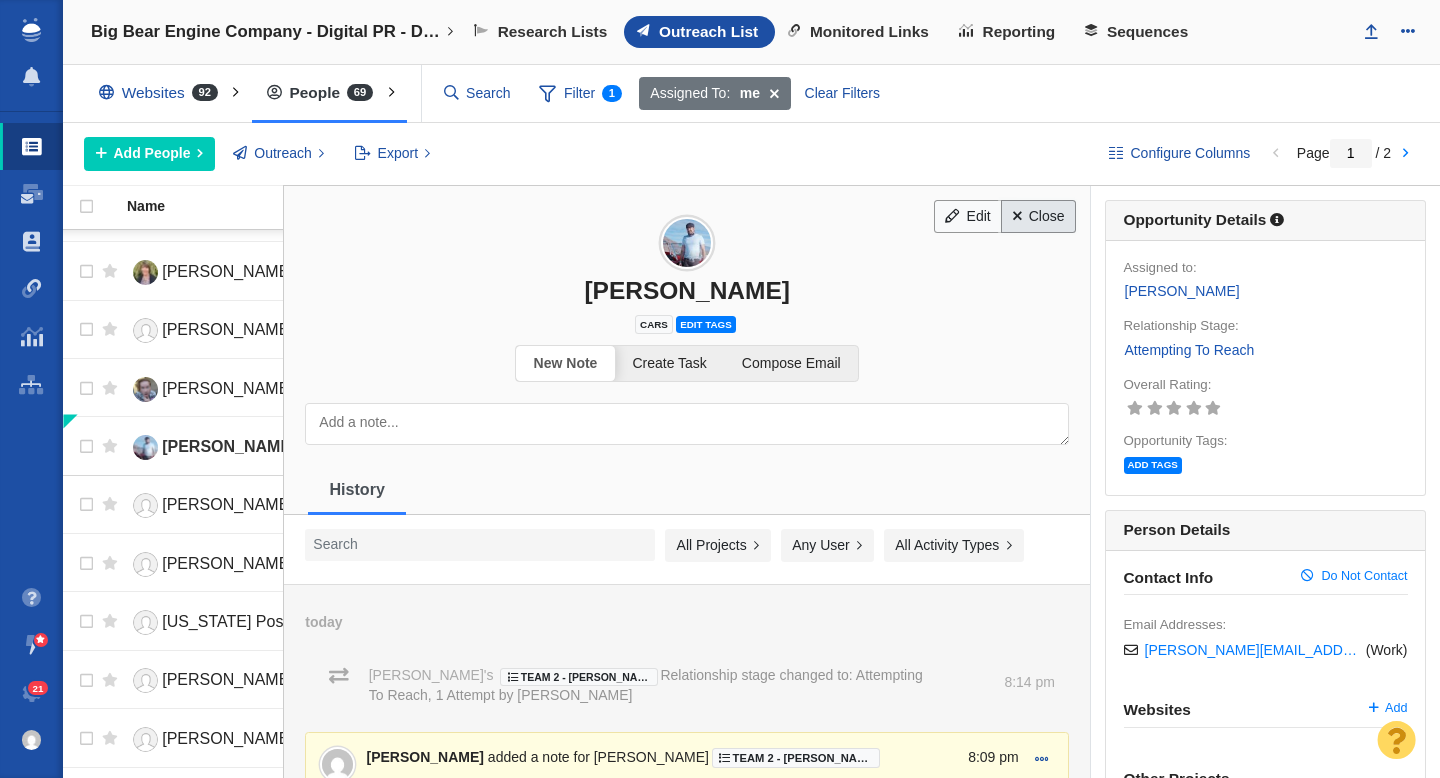 click on "Close" at bounding box center (1038, 217) 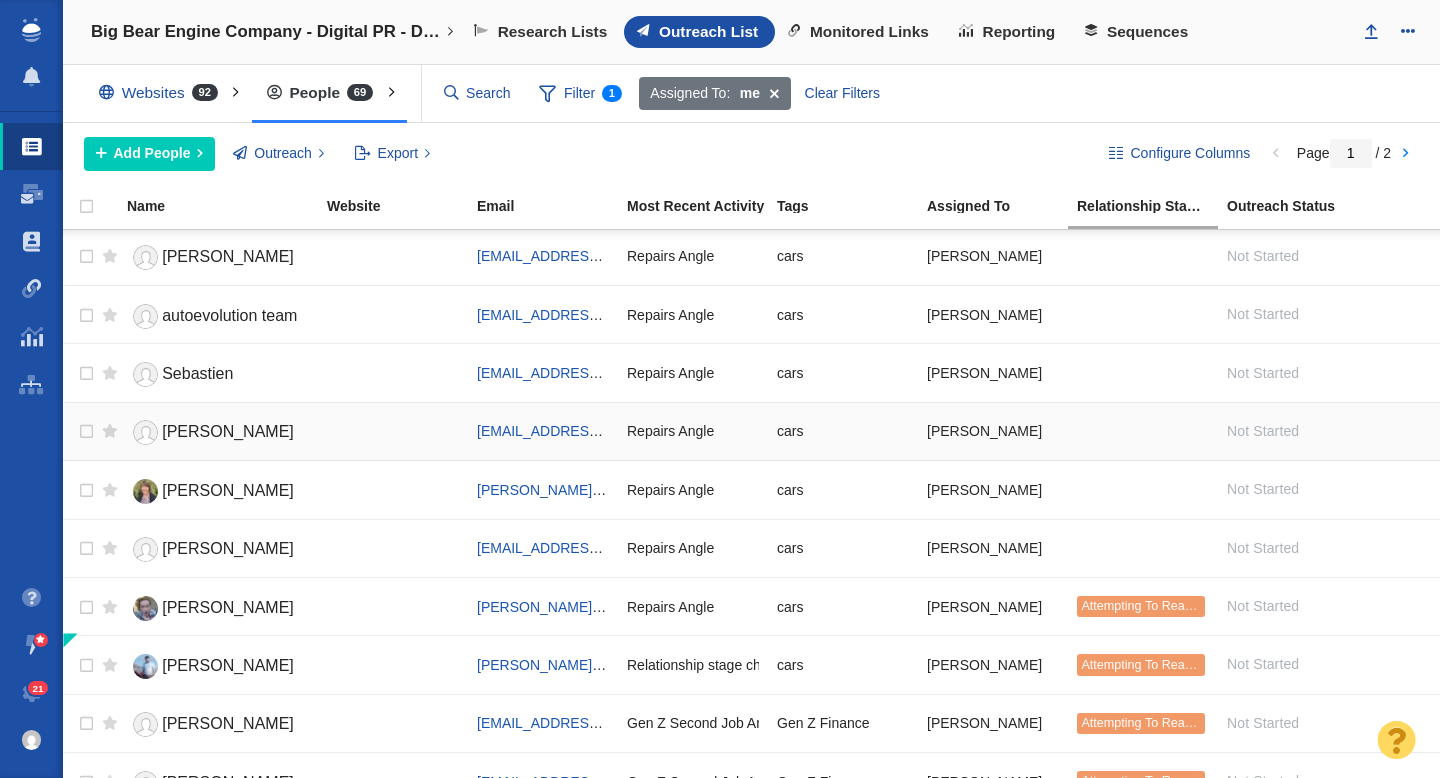 scroll, scrollTop: 0, scrollLeft: 0, axis: both 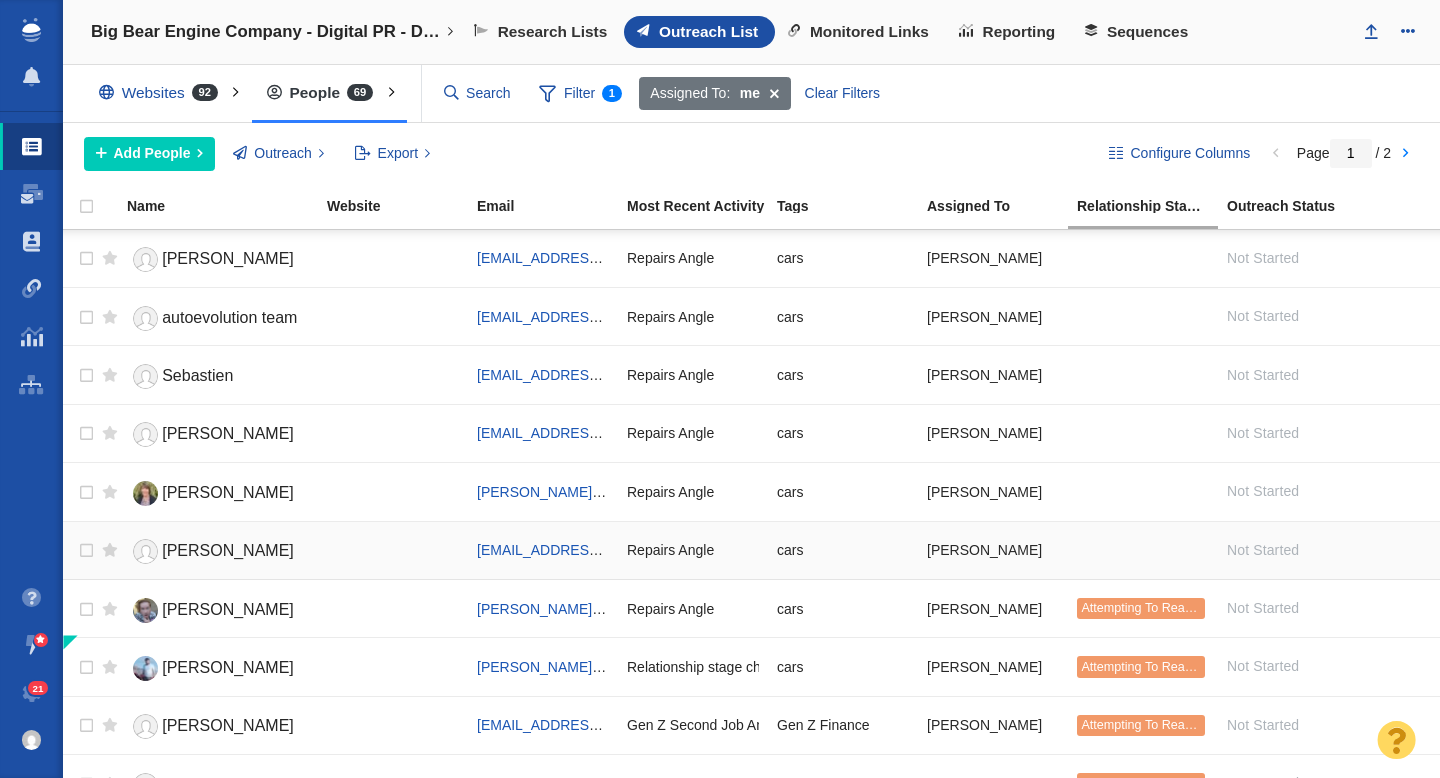 click on "Bryan" at bounding box center (218, 551) 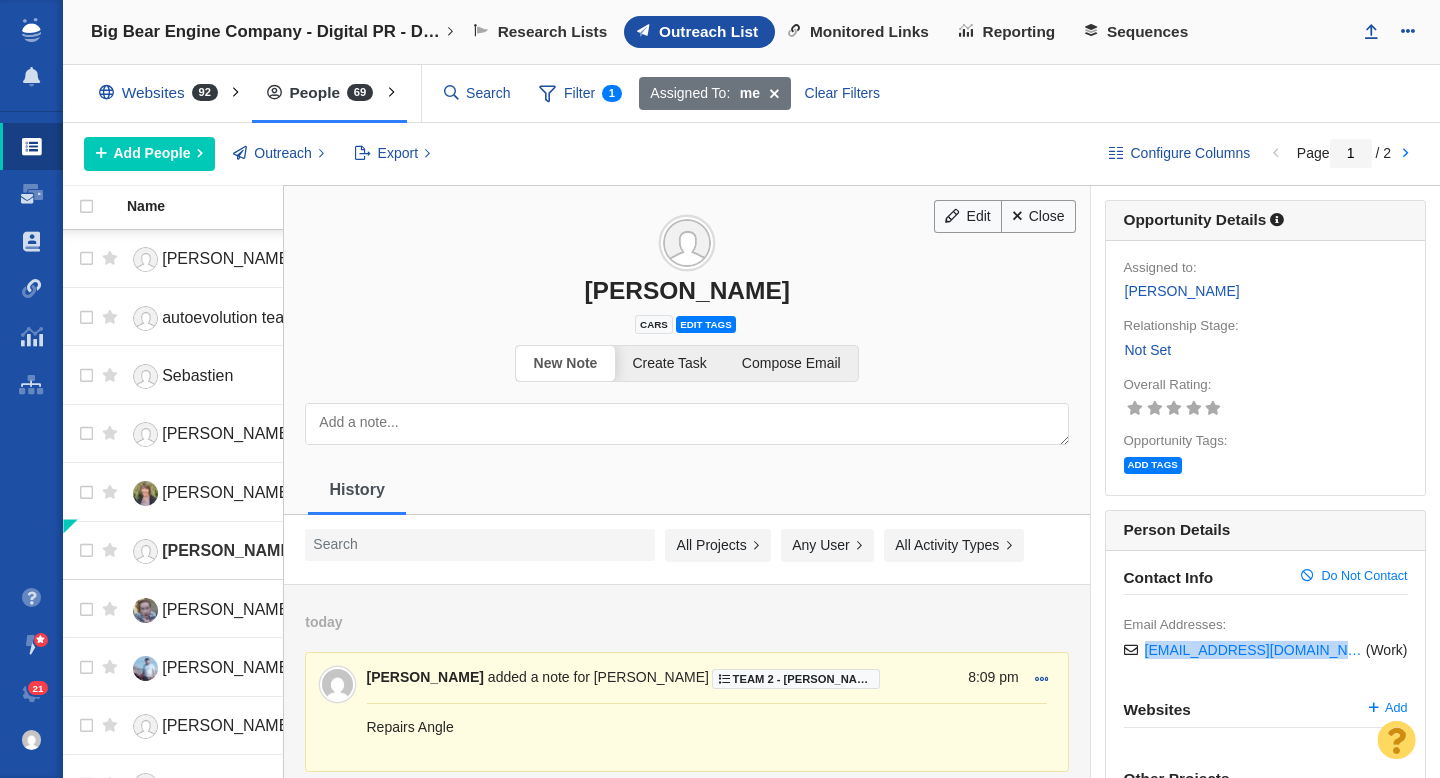 click on "Not Set" at bounding box center (1148, 350) 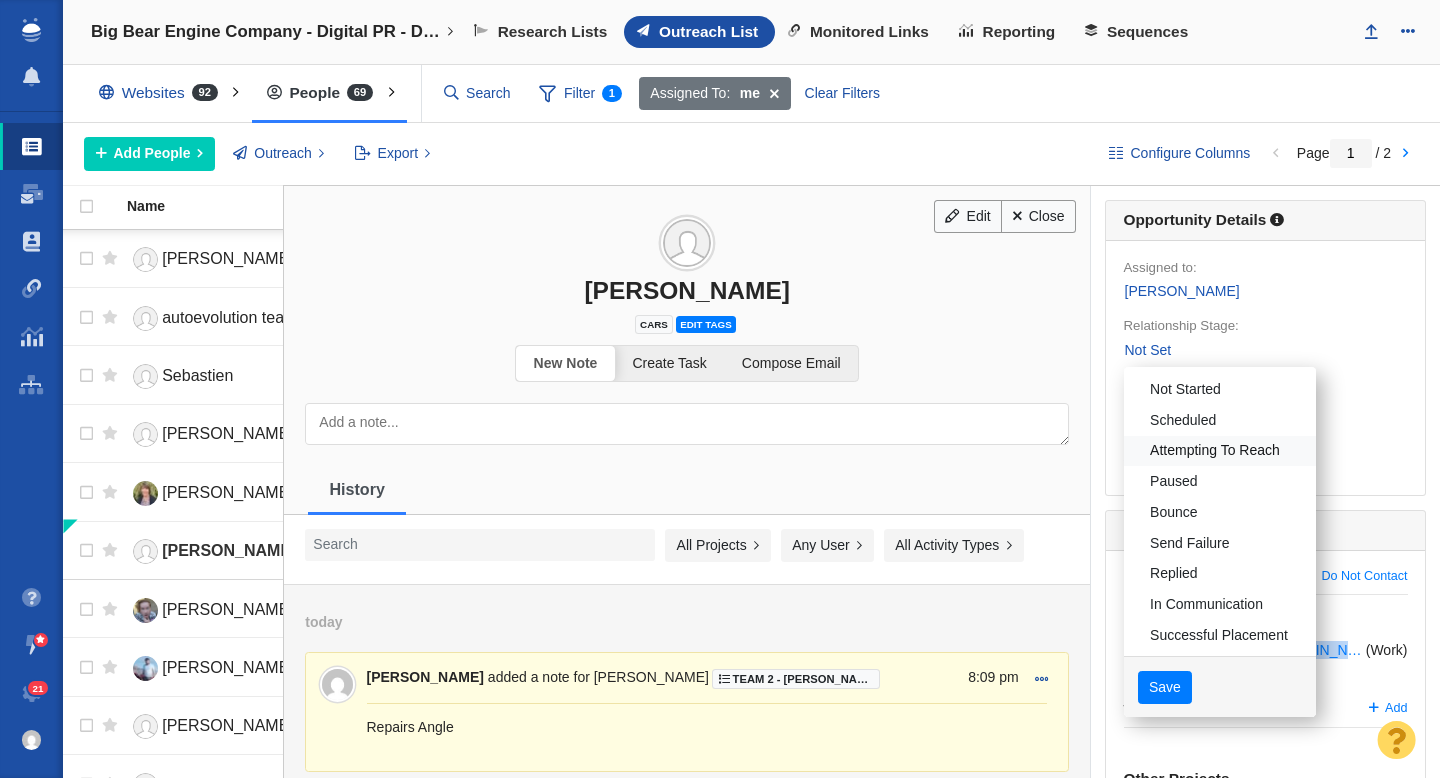 click on "Attempting To Reach" at bounding box center [1220, 451] 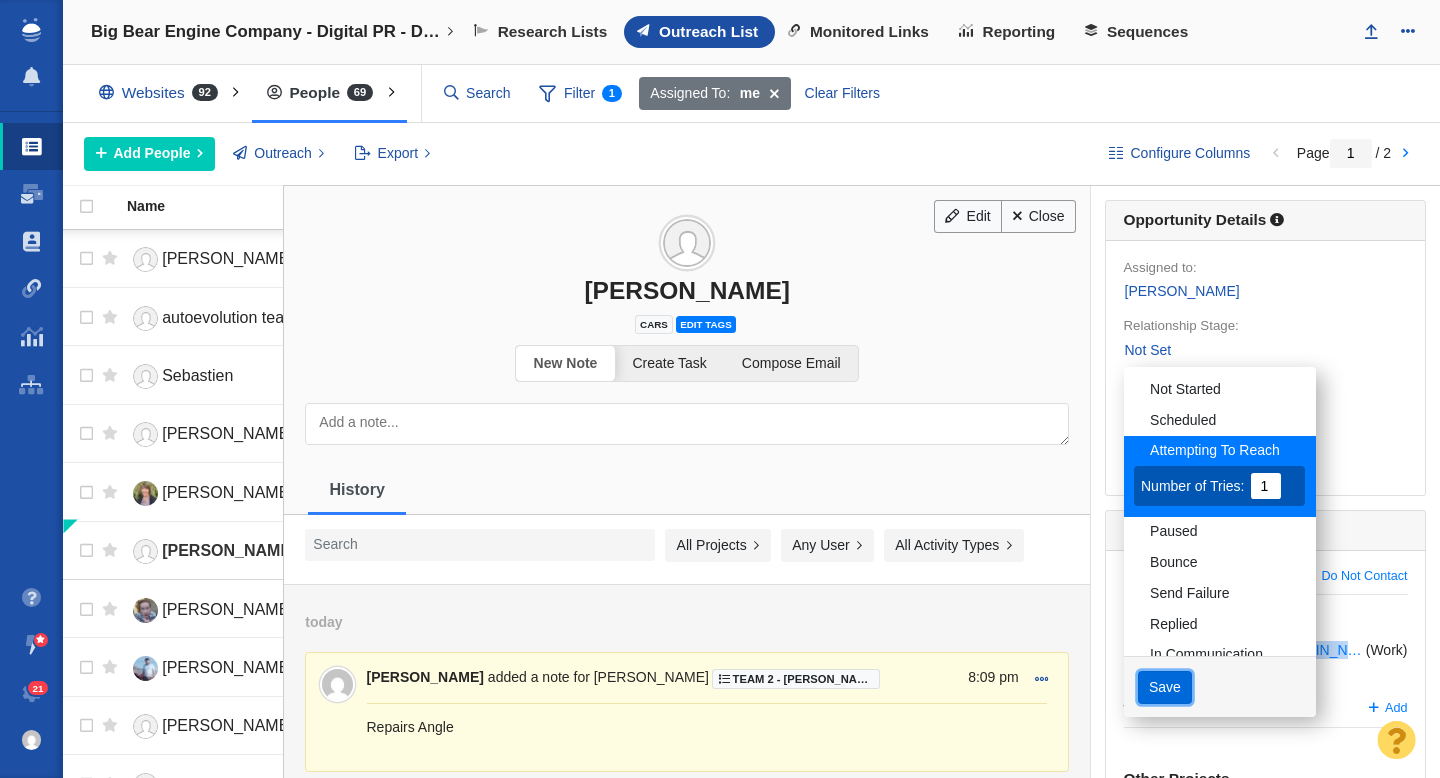 click on "Save" at bounding box center [1165, 688] 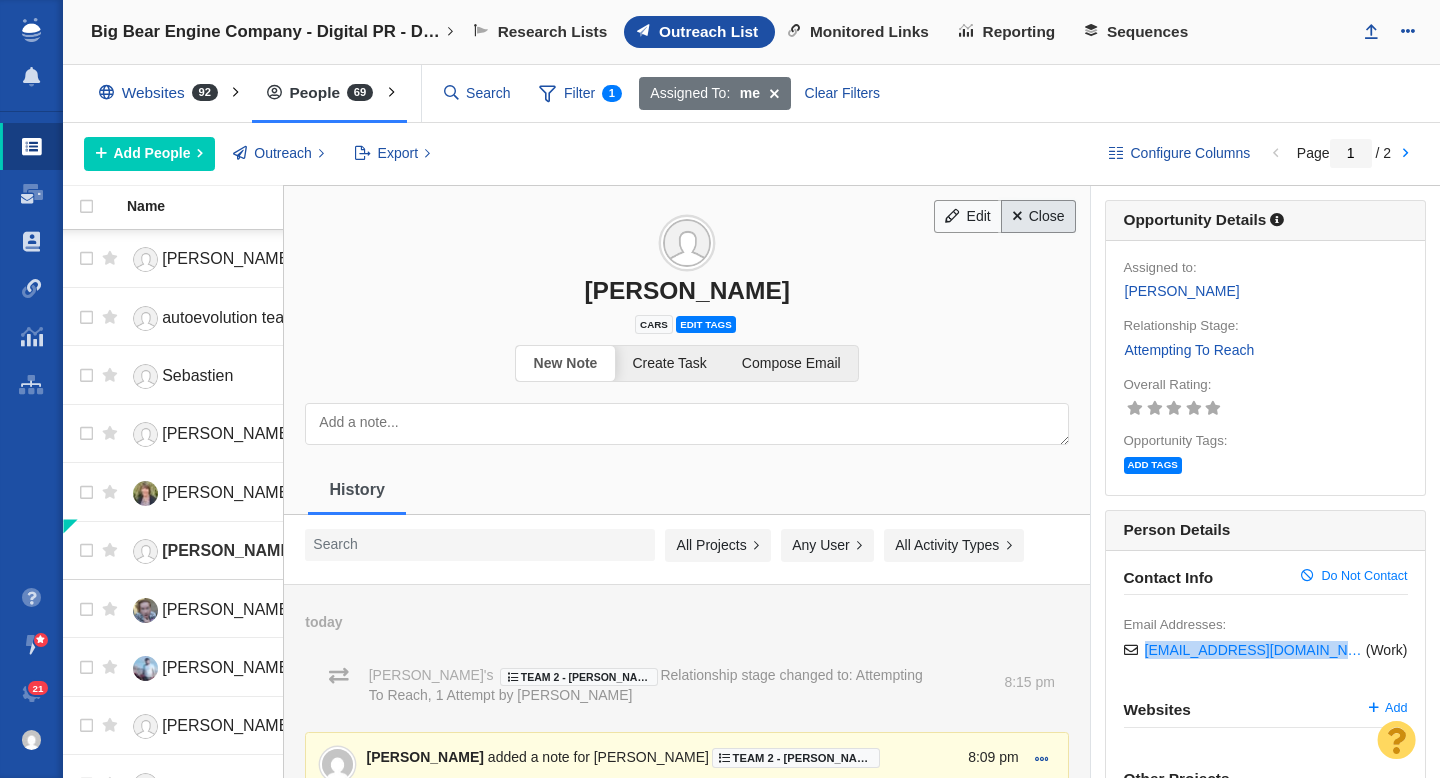 click on "Close" at bounding box center (1038, 217) 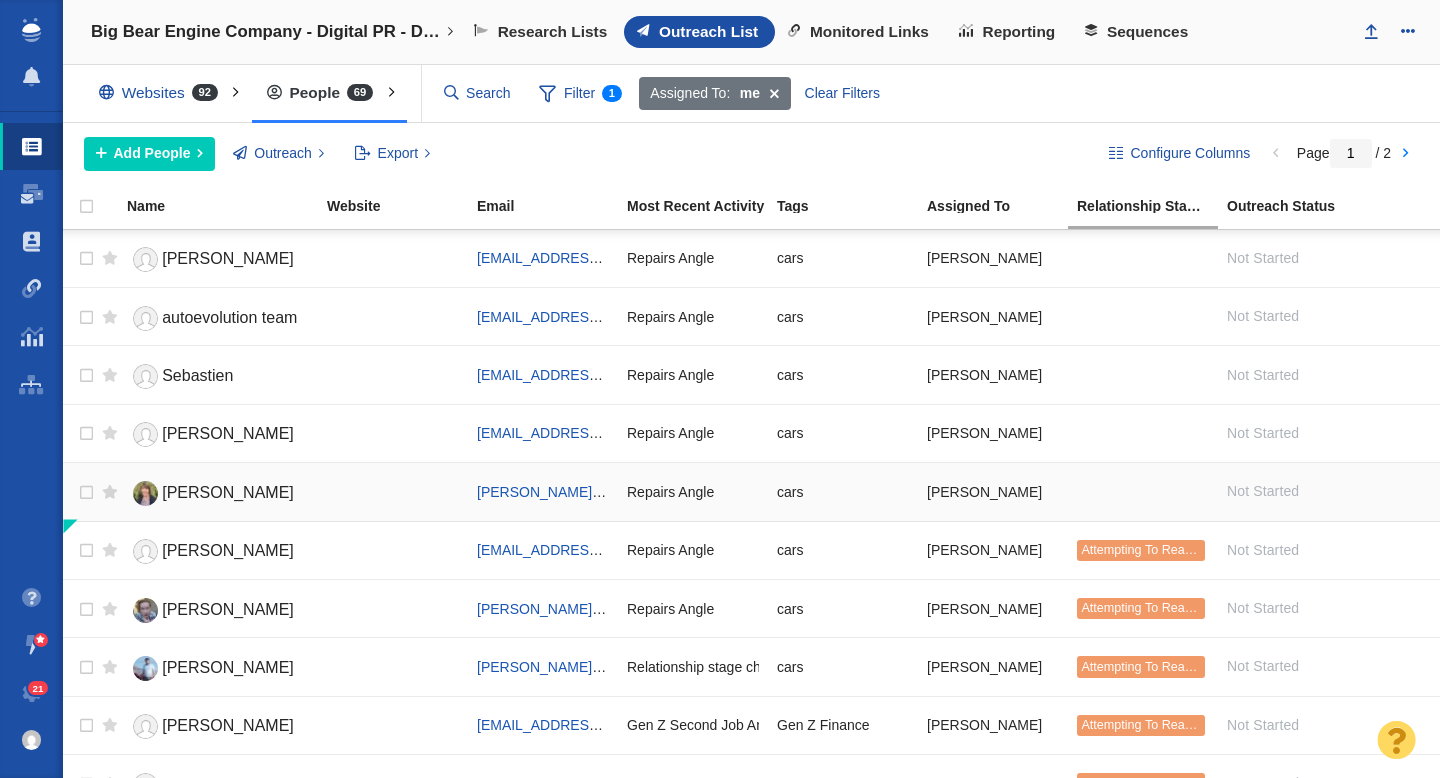 click on "Renee" at bounding box center (228, 492) 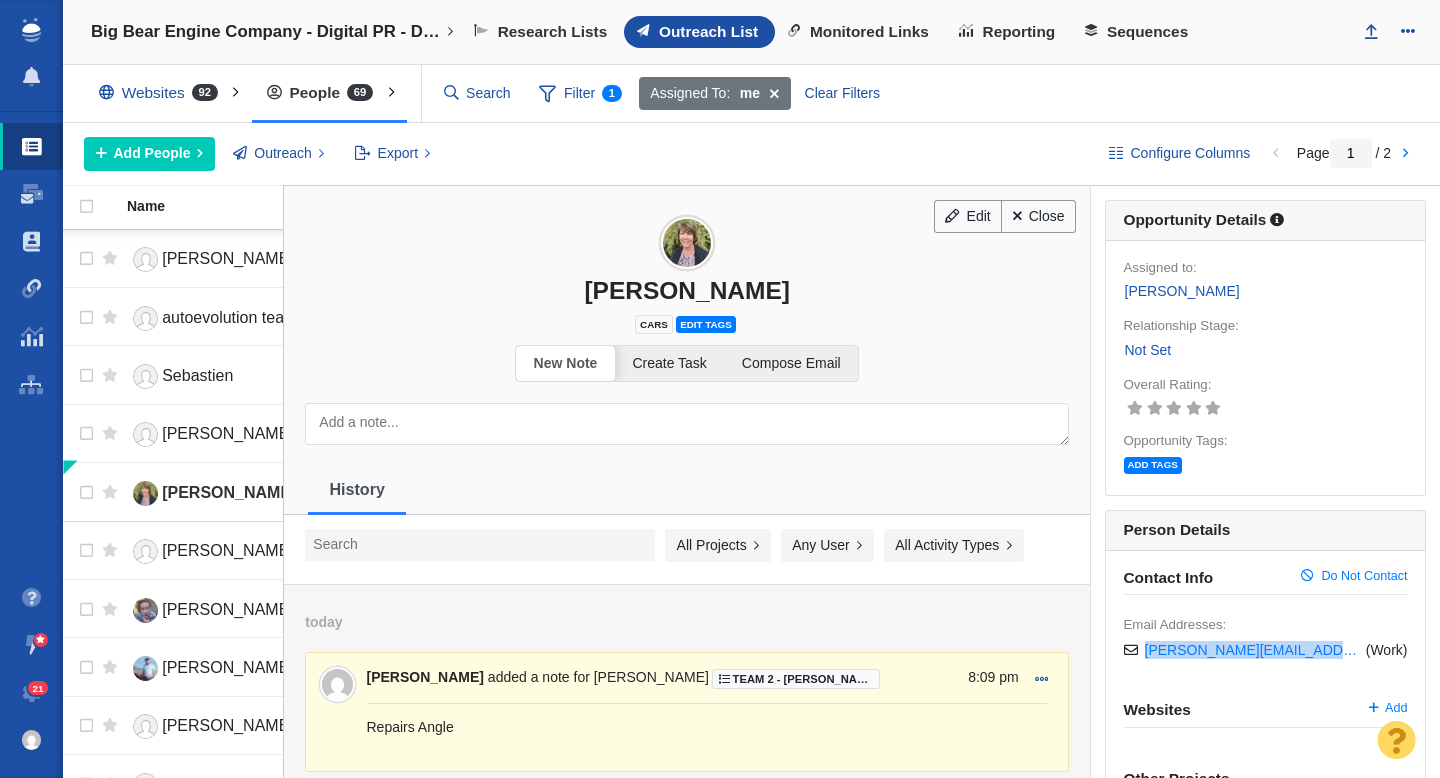 click on "Not Set" at bounding box center [1148, 350] 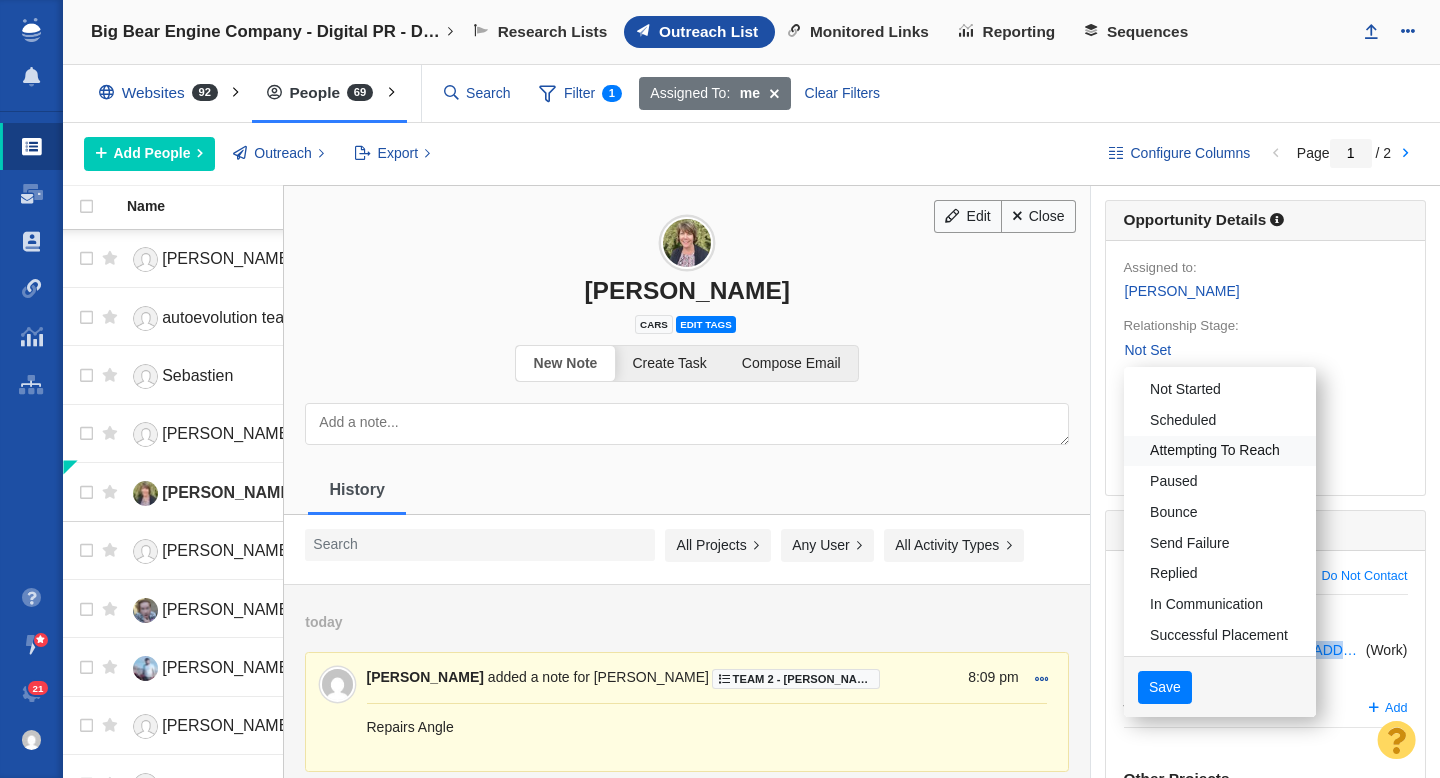 click on "Attempting To Reach" at bounding box center [1220, 451] 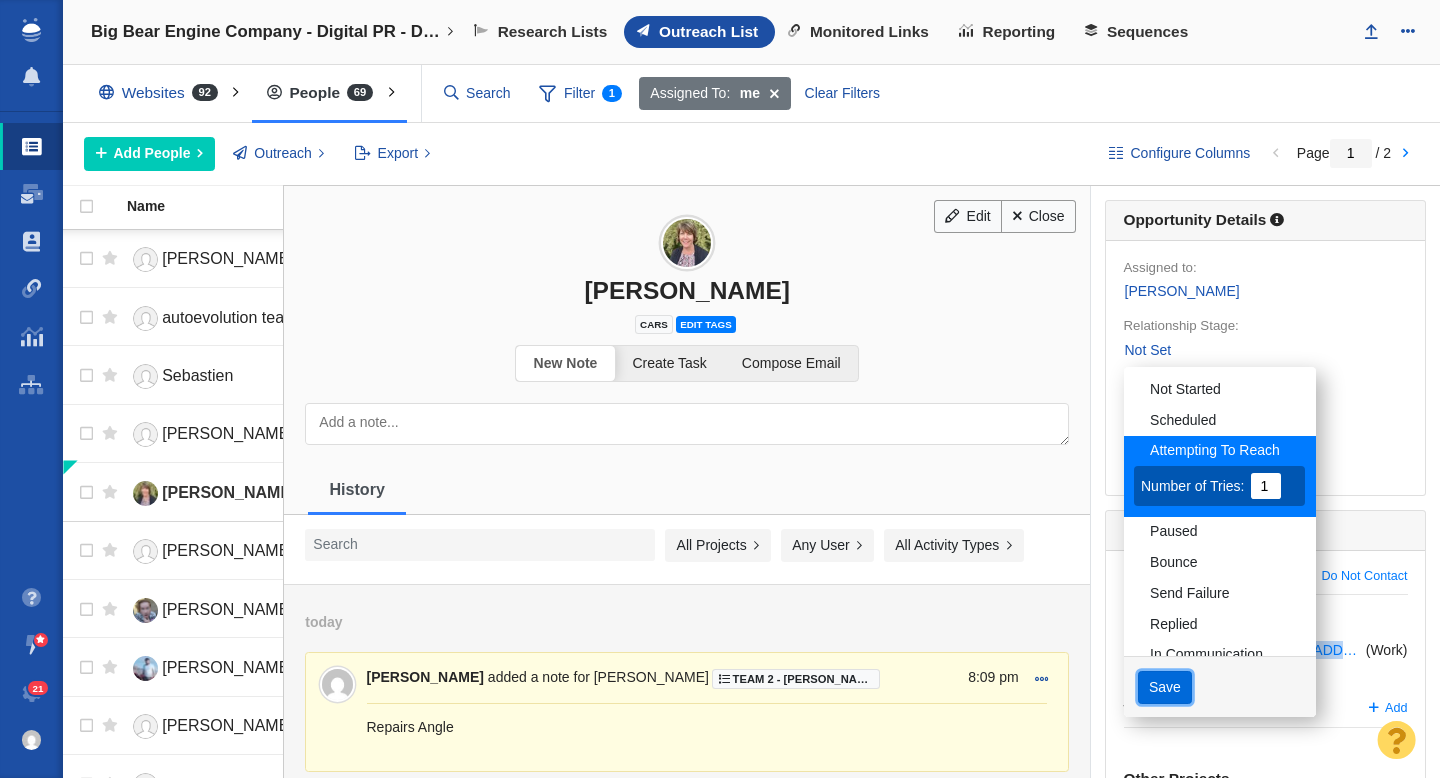 click on "Save" at bounding box center [1165, 688] 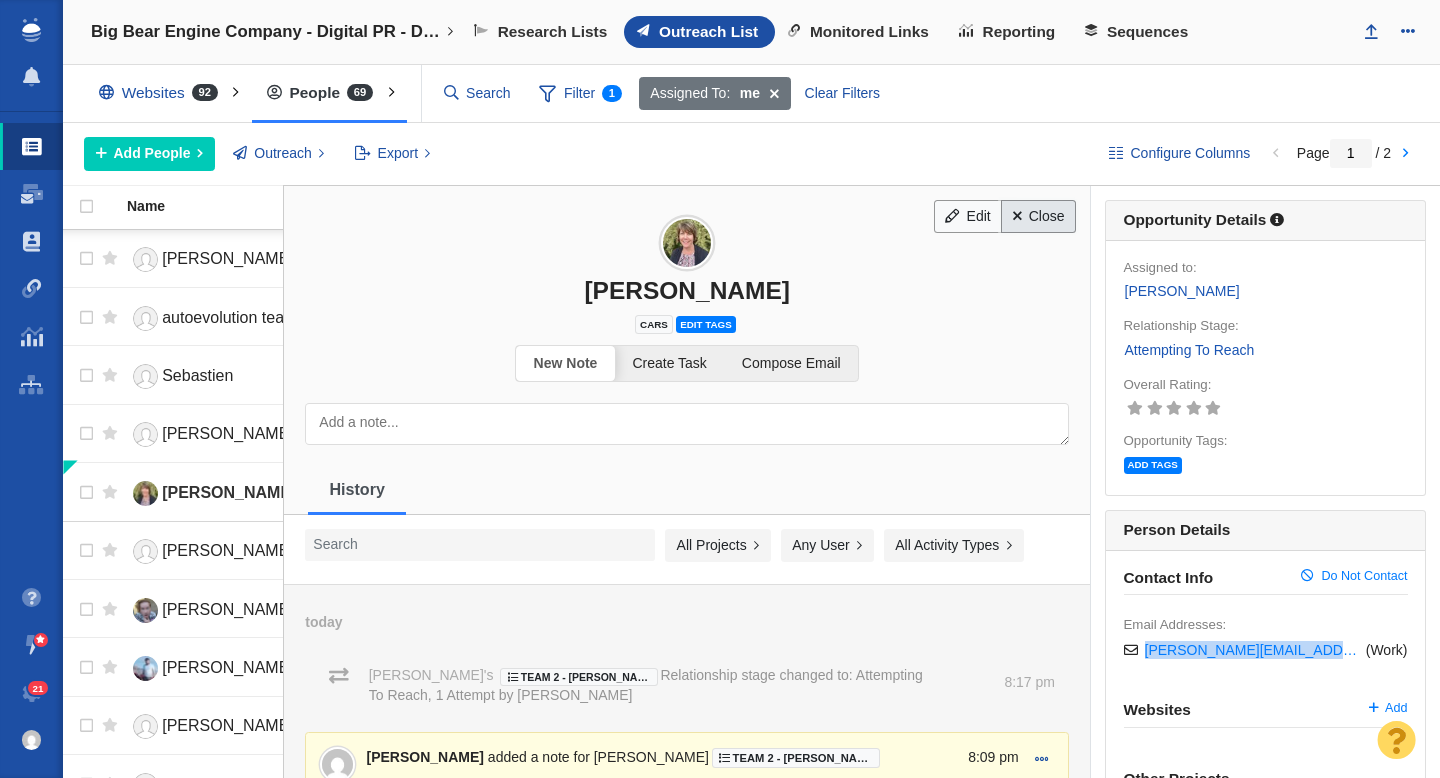 click on "Close" at bounding box center [1038, 217] 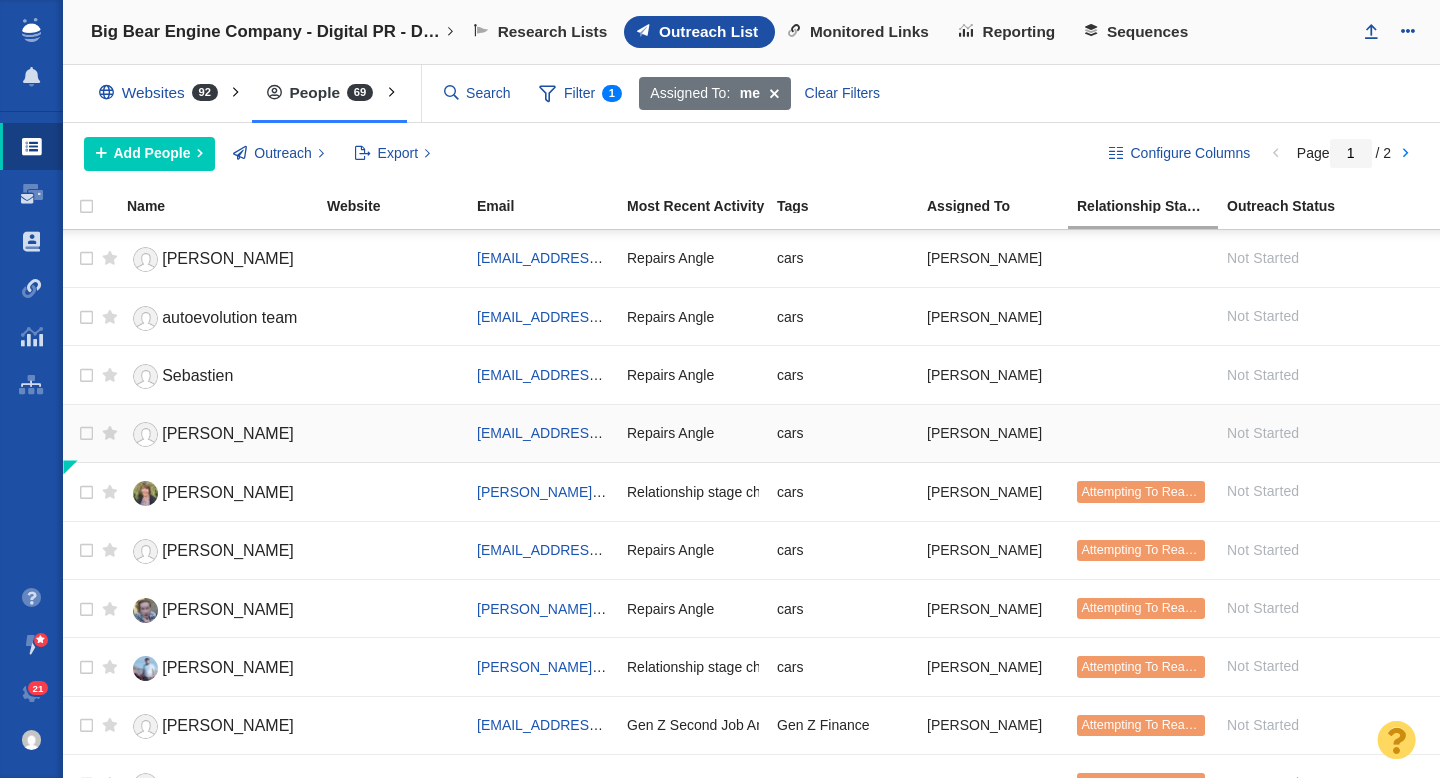 click on "Stephen" at bounding box center [218, 434] 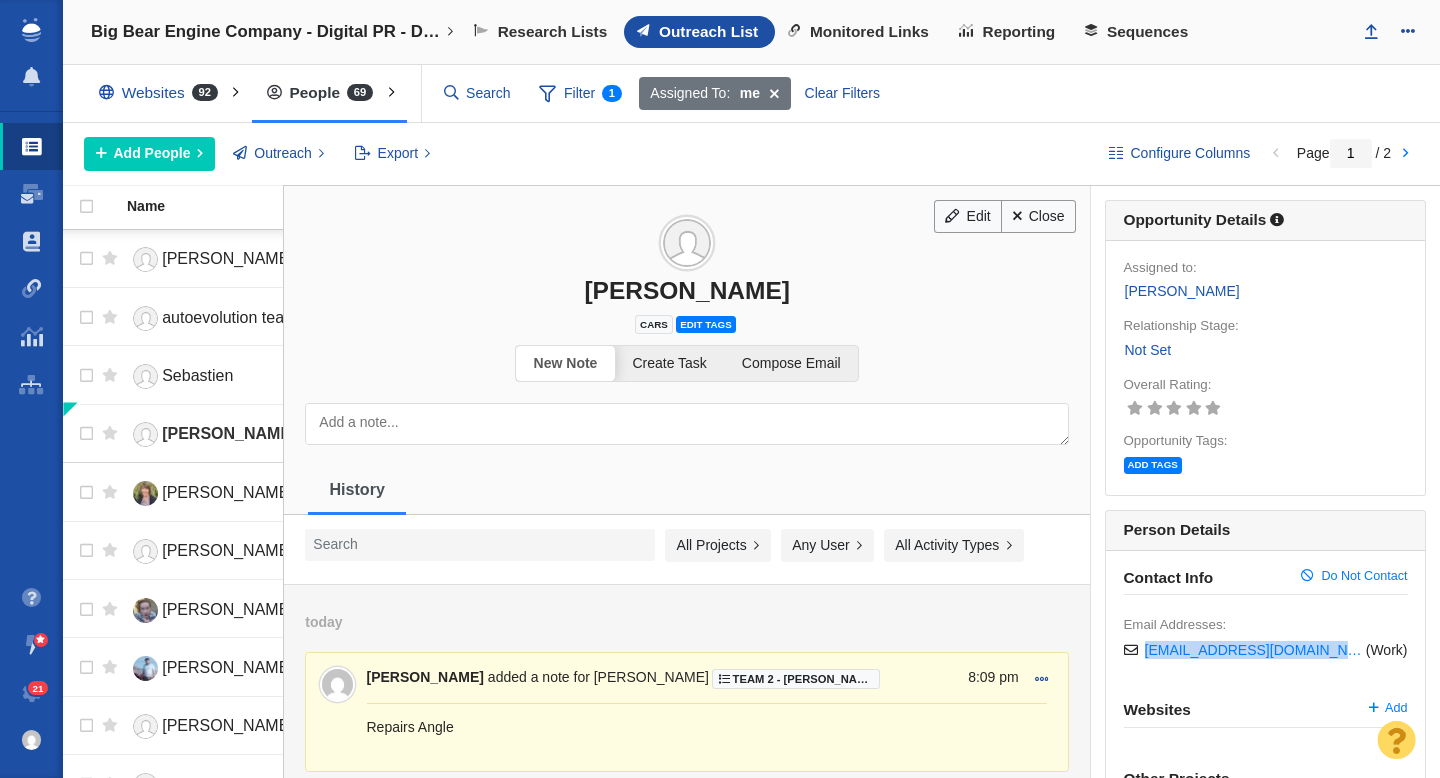 click on "Not Set" at bounding box center (1148, 350) 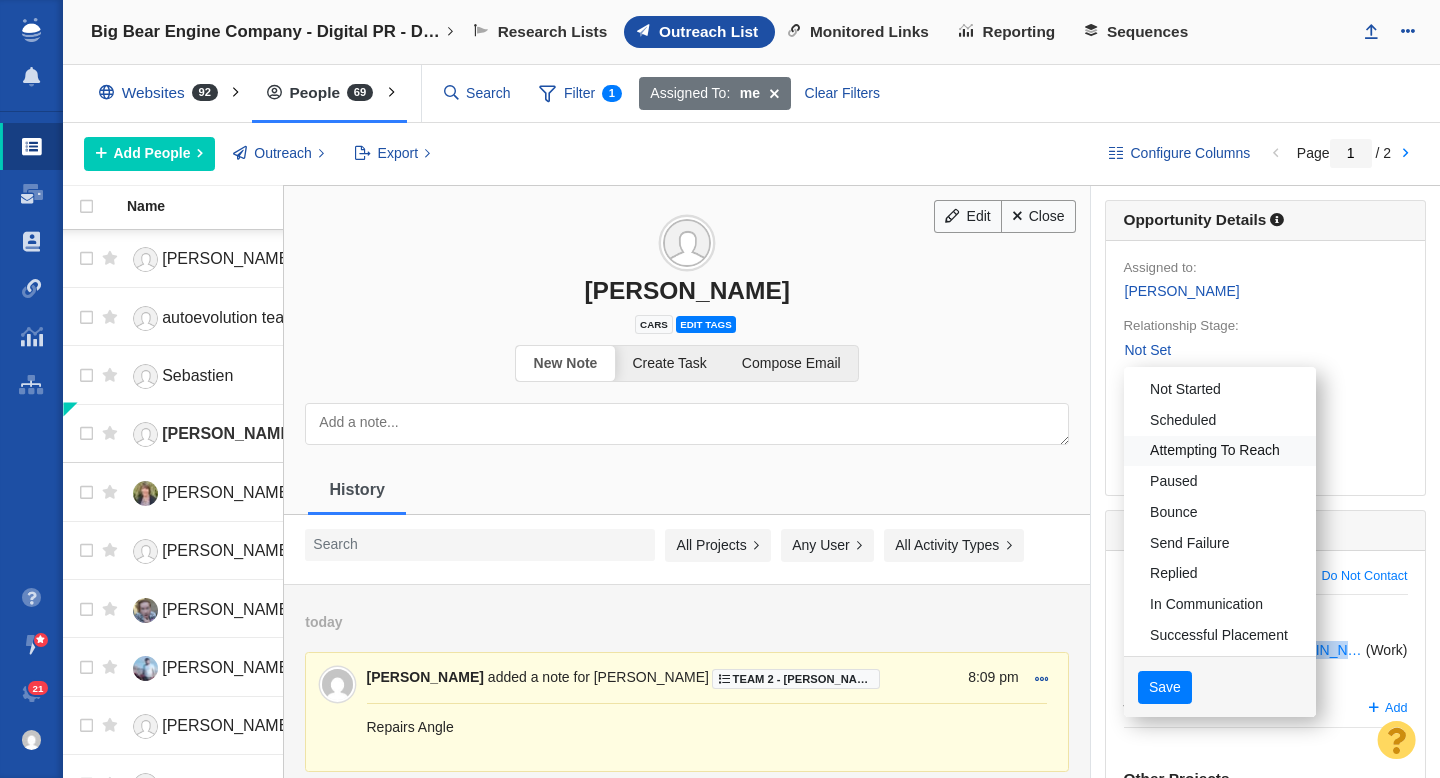 click on "Attempting To Reach" at bounding box center (1220, 451) 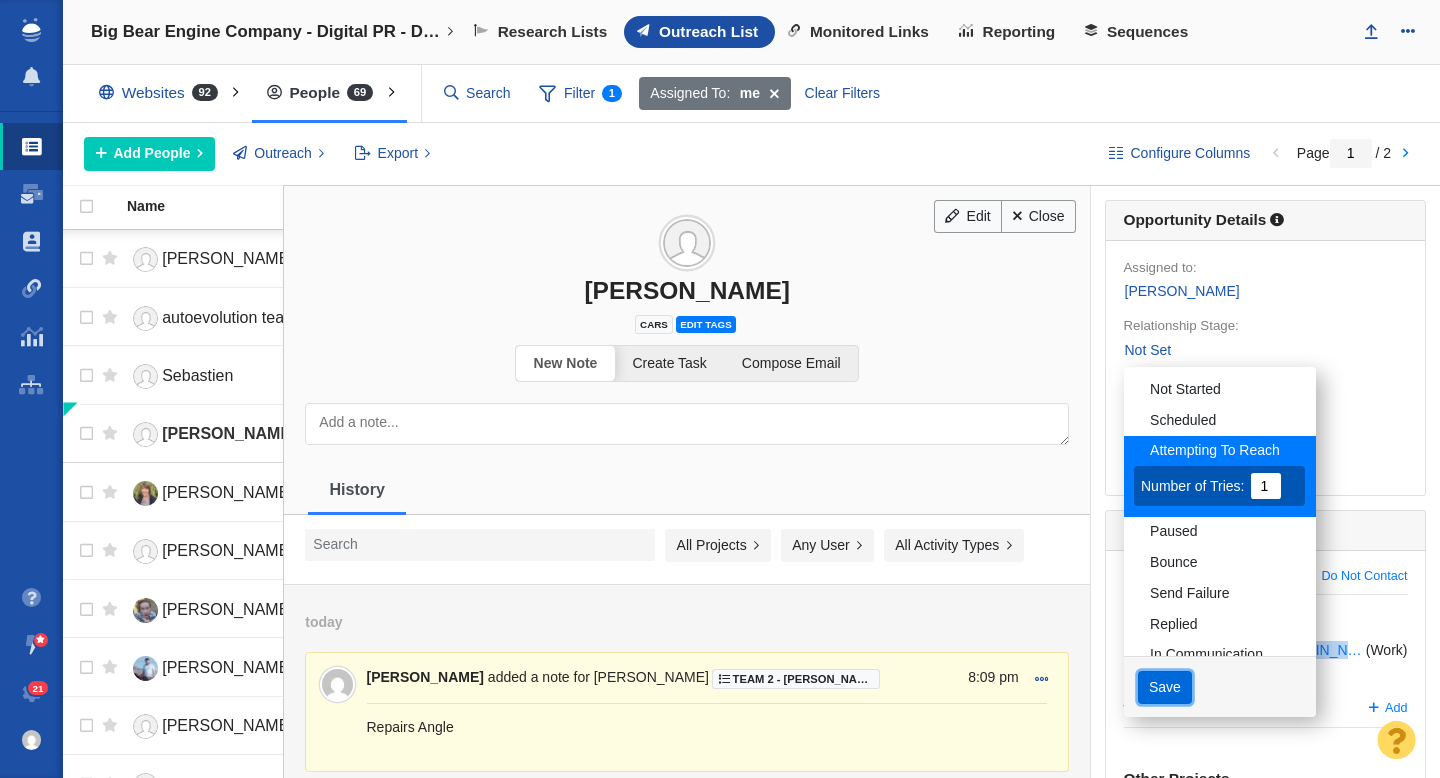 click on "Save" at bounding box center (1165, 688) 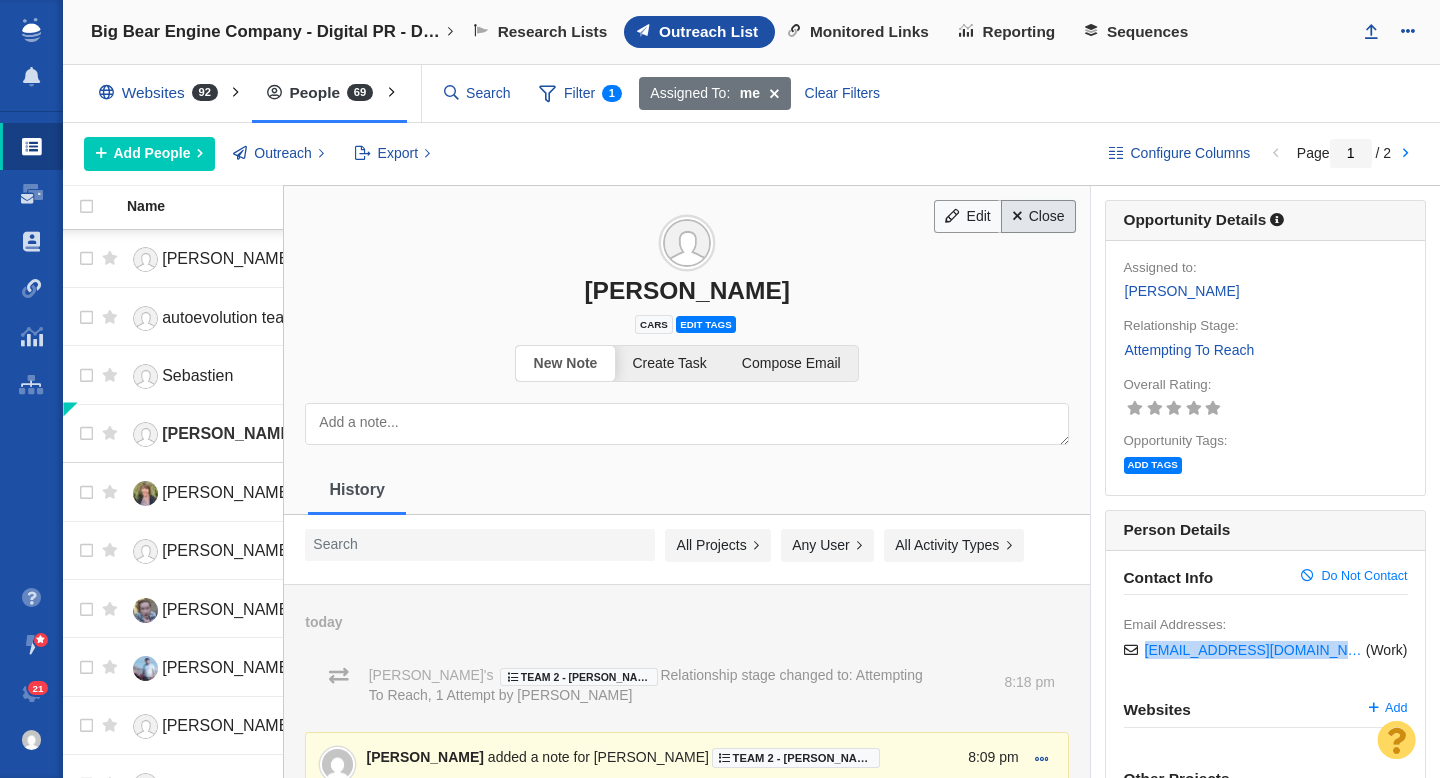 click on "Close" at bounding box center [1038, 217] 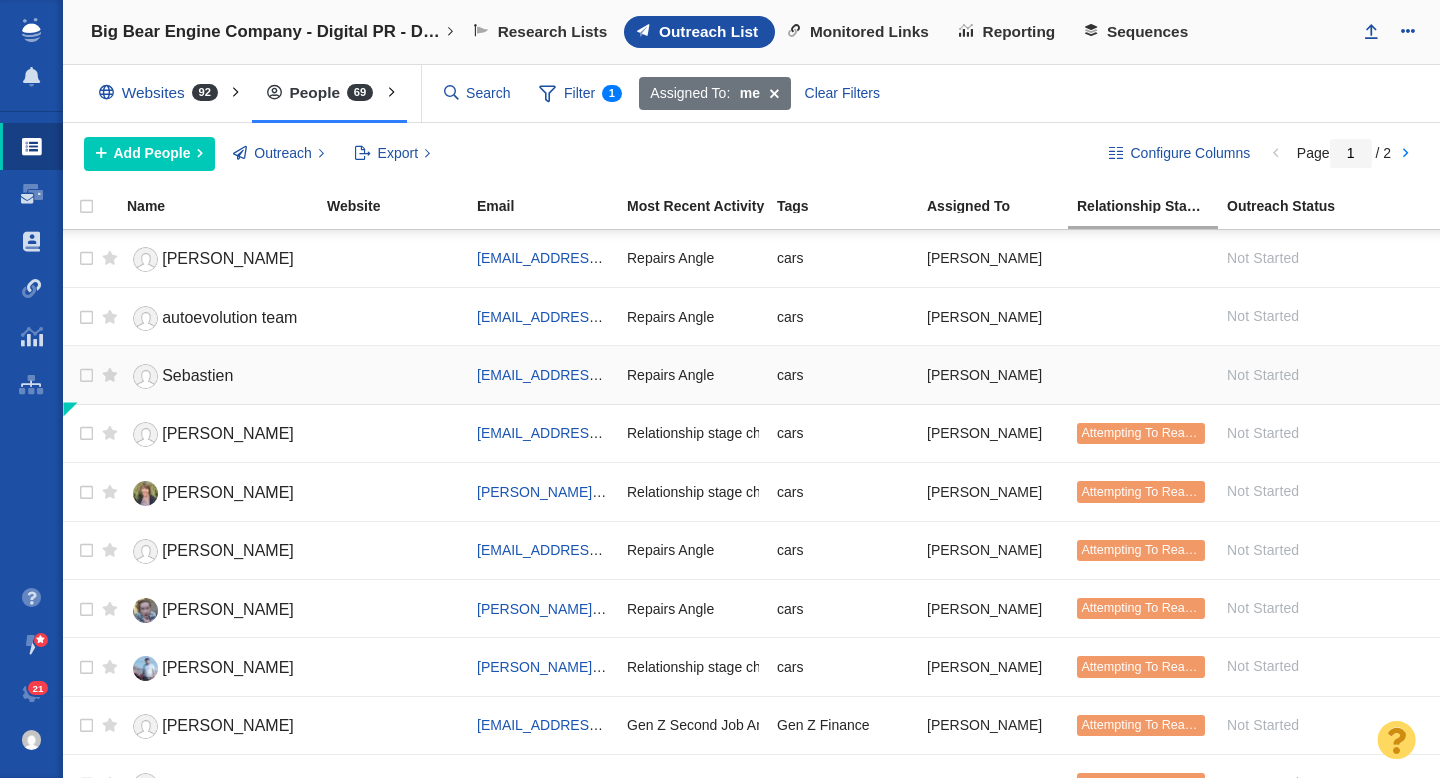 click on "Sebastien" at bounding box center [197, 375] 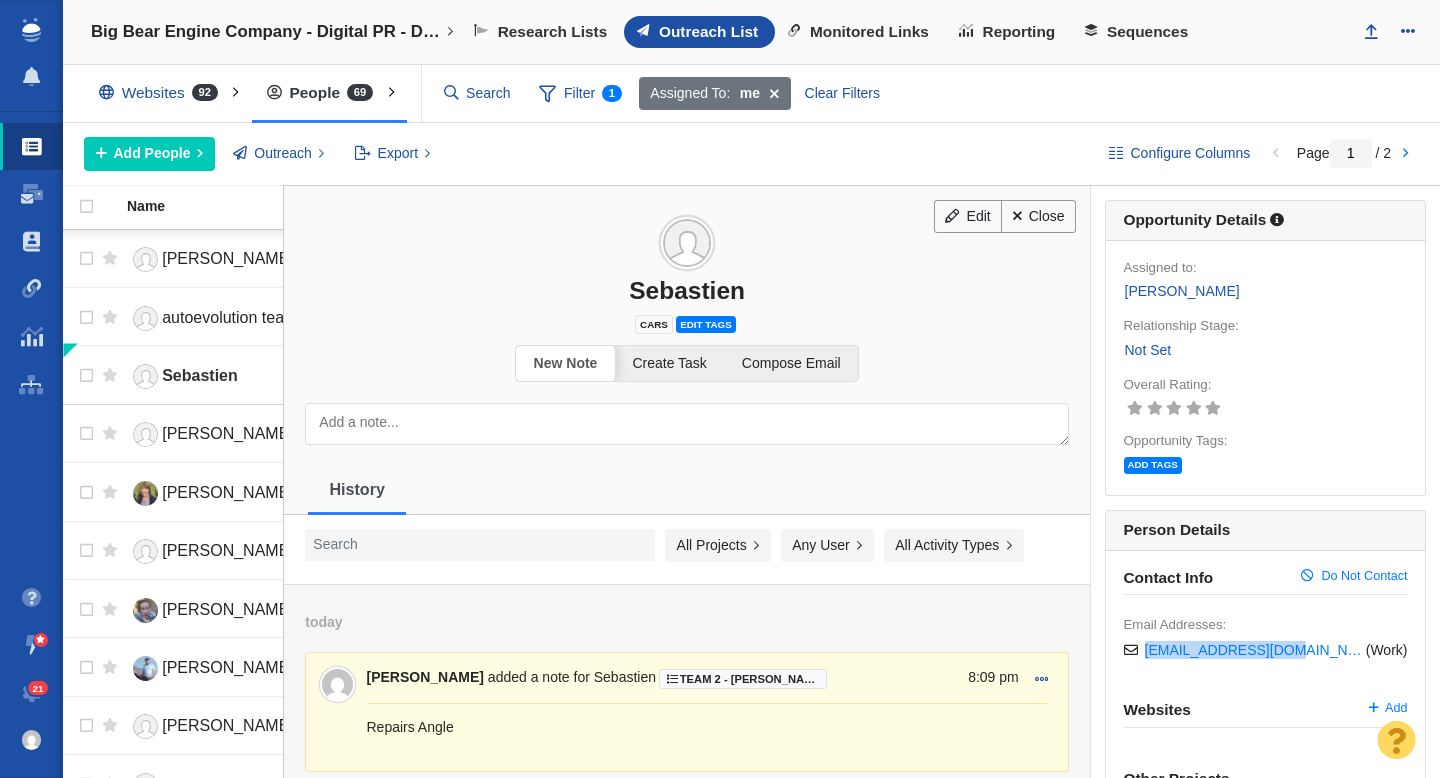 click on "Not Set" at bounding box center [1148, 350] 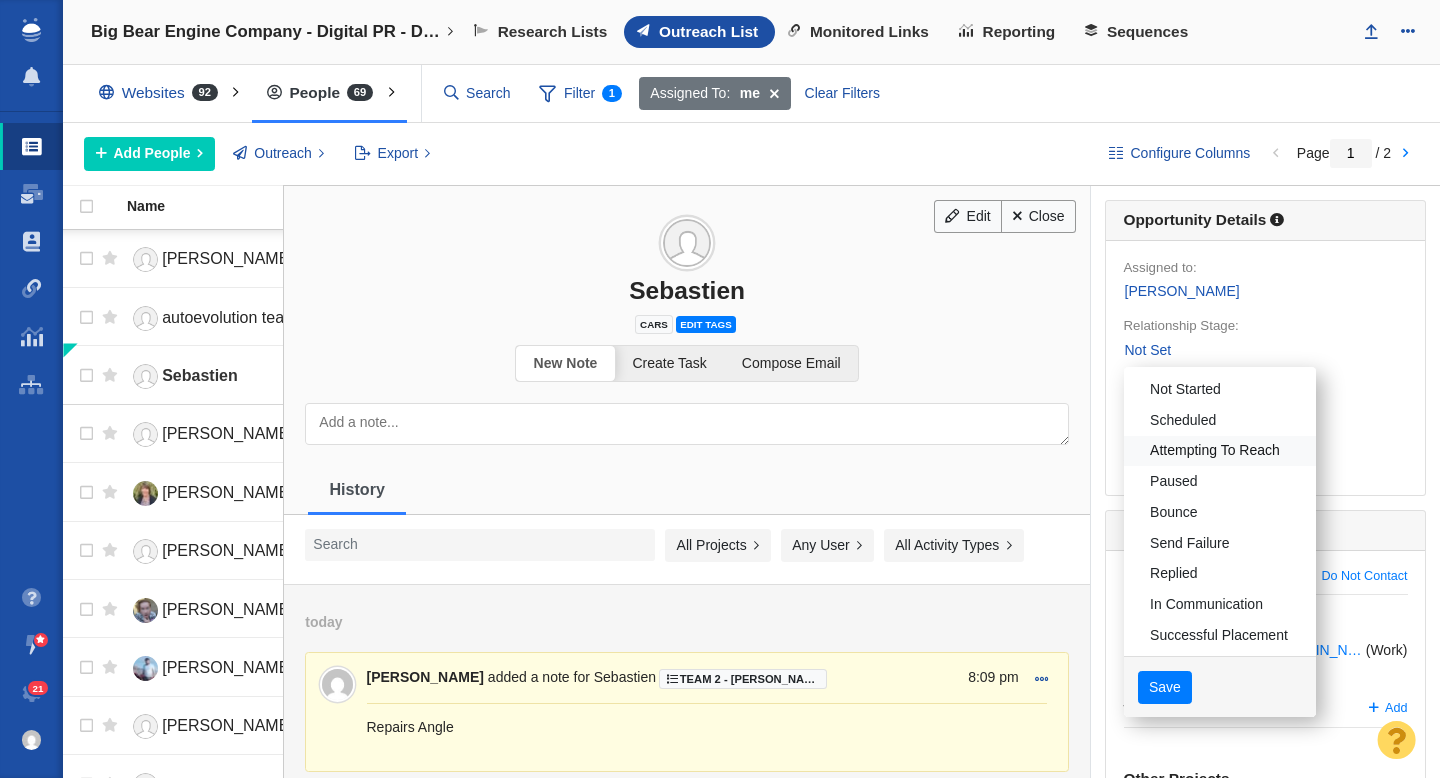 click on "Attempting To Reach" at bounding box center [1220, 451] 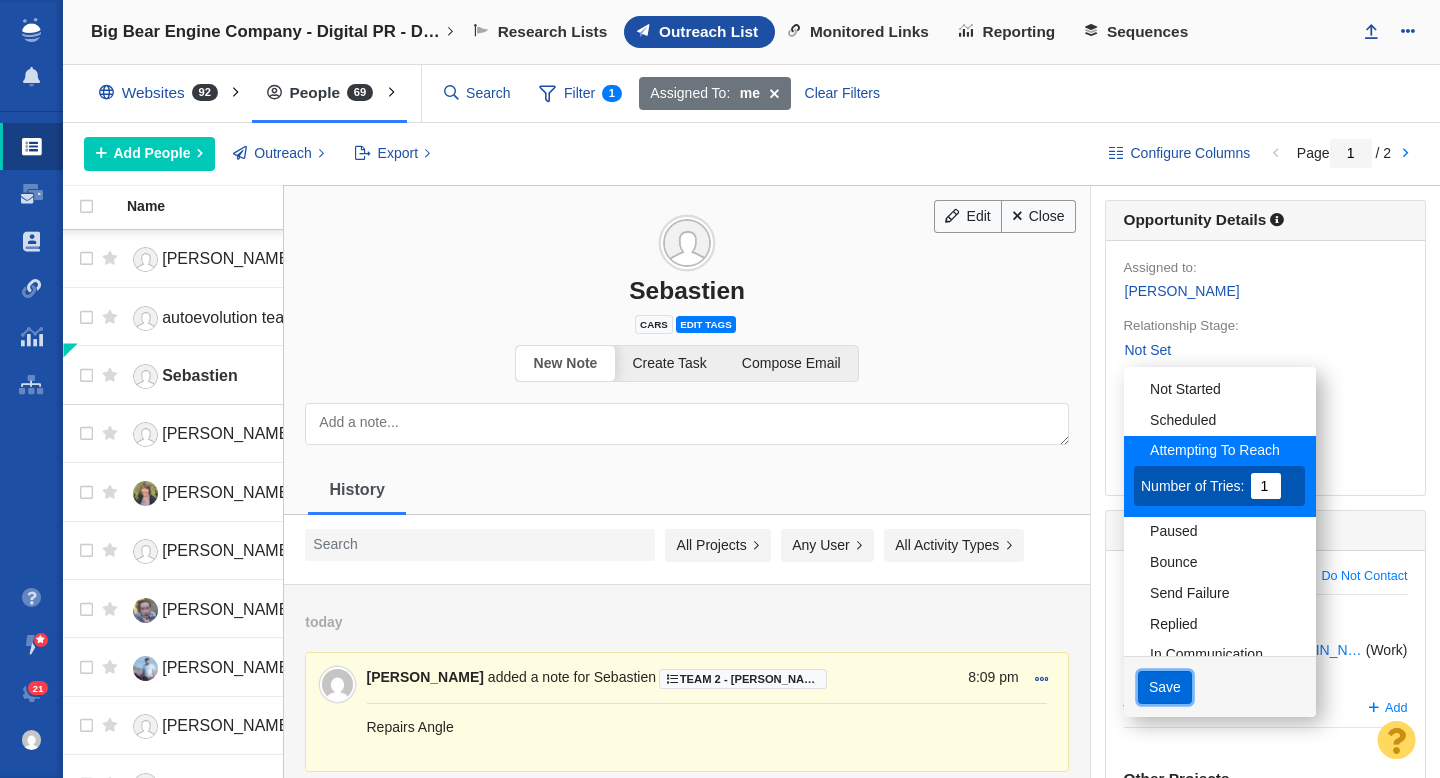 click on "Save" at bounding box center (1165, 688) 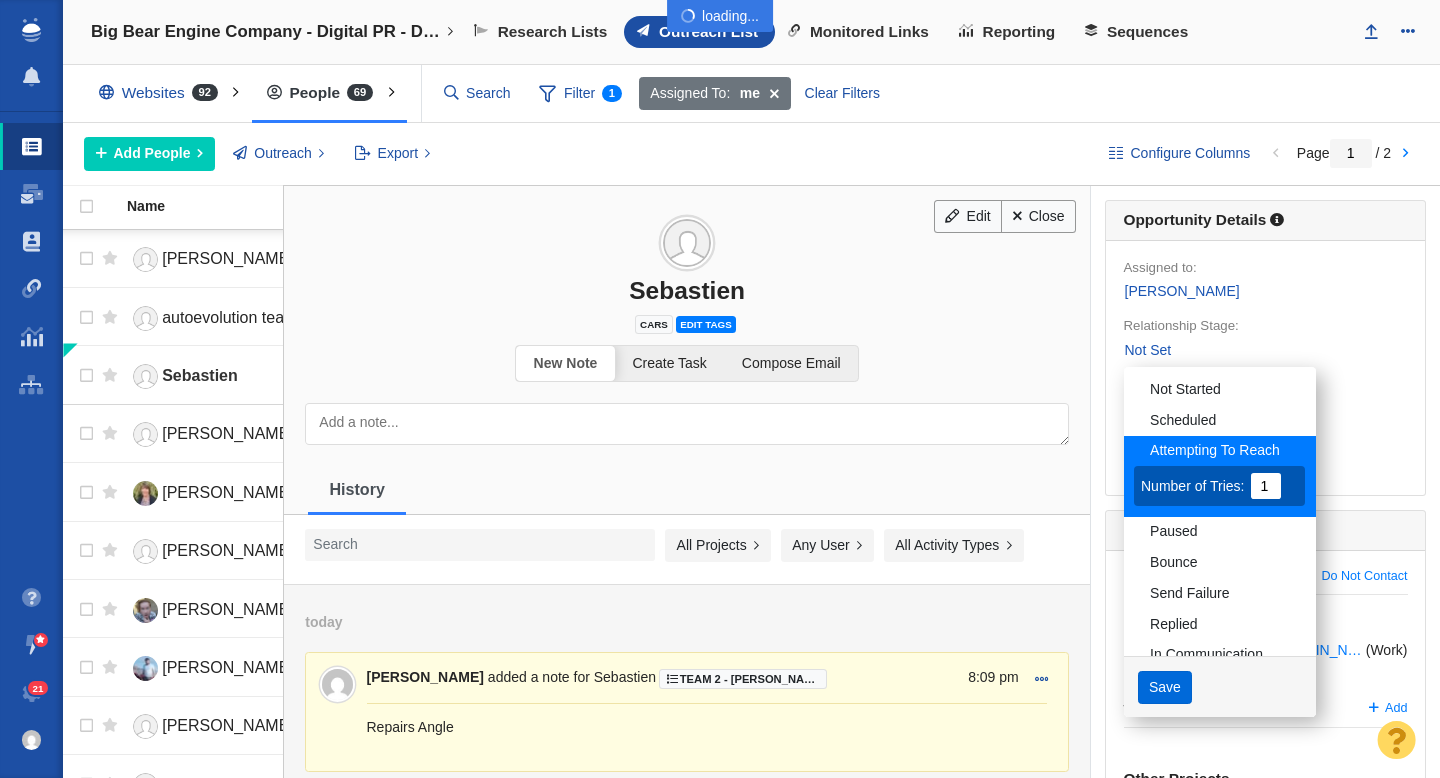 click on "Projects
Dashboard
Websites
People
Link Monitoring
Reports
Projects Home
Help Center
Demos and Training Sessions
Suggest a Feature
Chat With Us
Email Us
21
21" at bounding box center [720, 389] 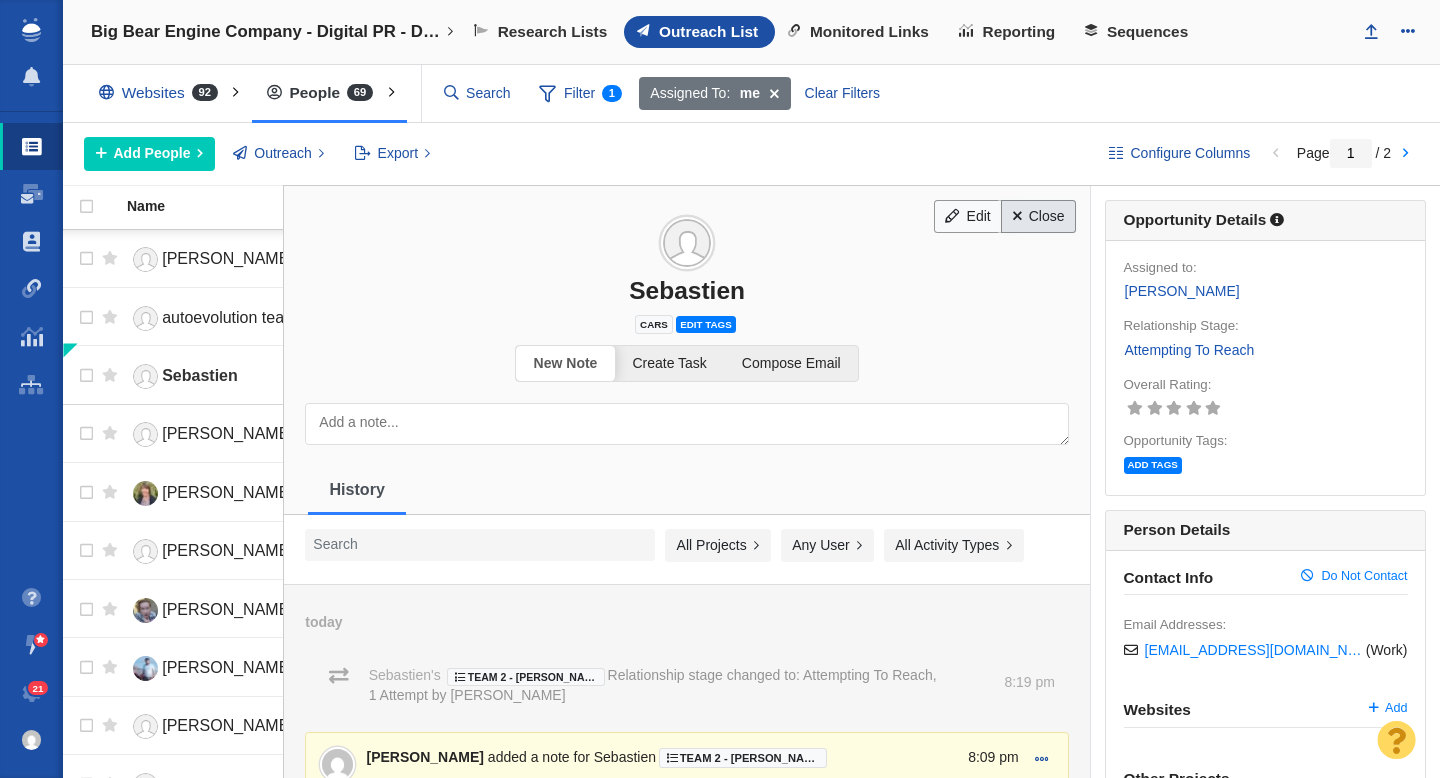 click on "Close" at bounding box center [1038, 217] 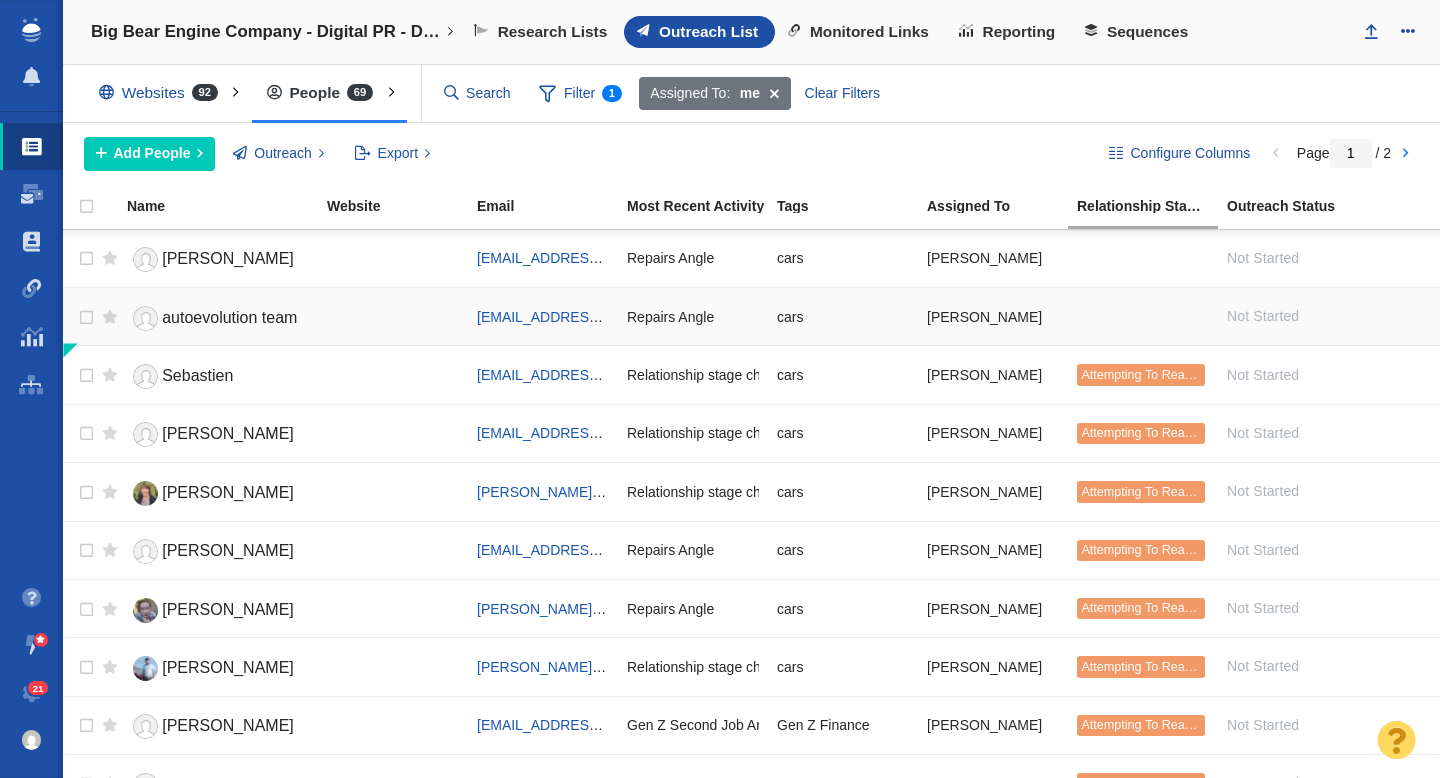 click at bounding box center [393, 316] 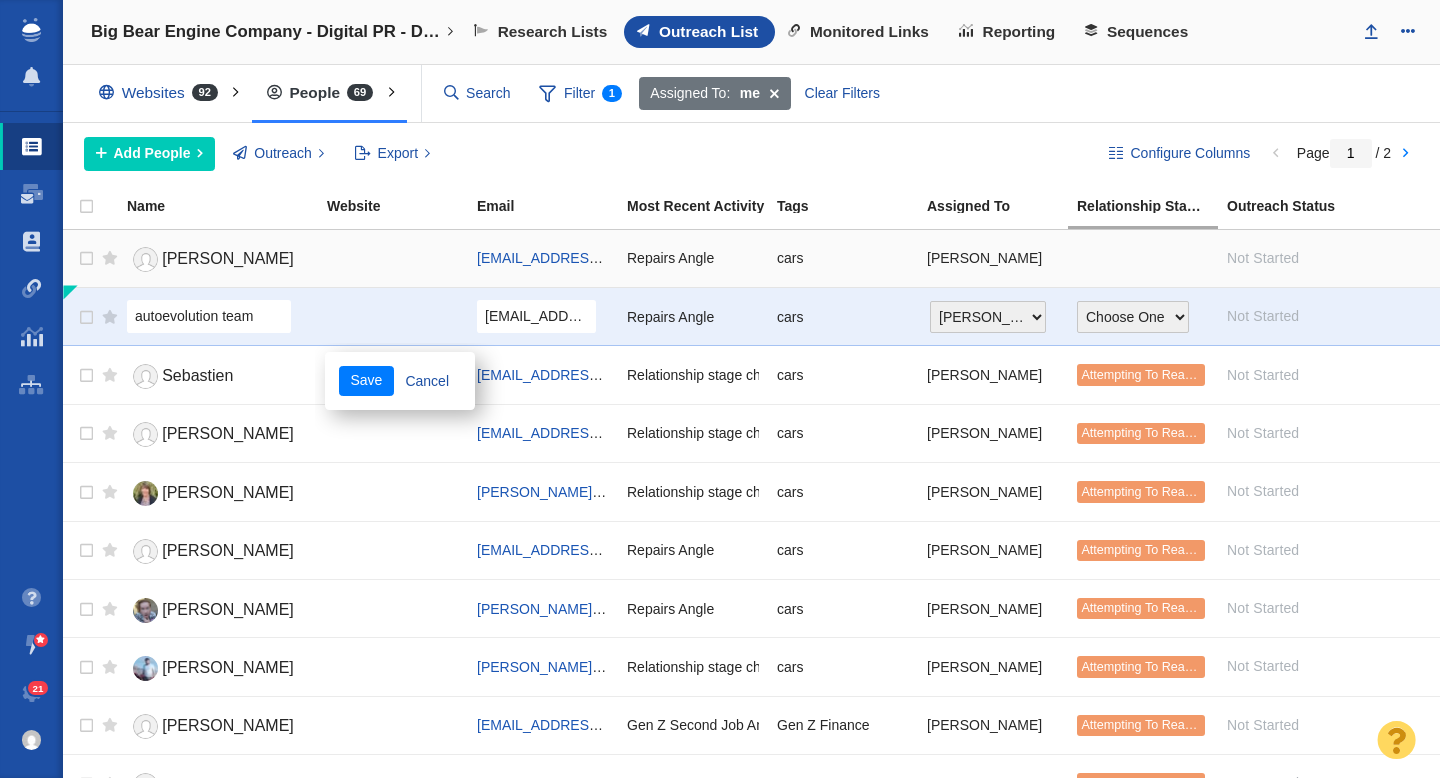 click at bounding box center (393, 259) 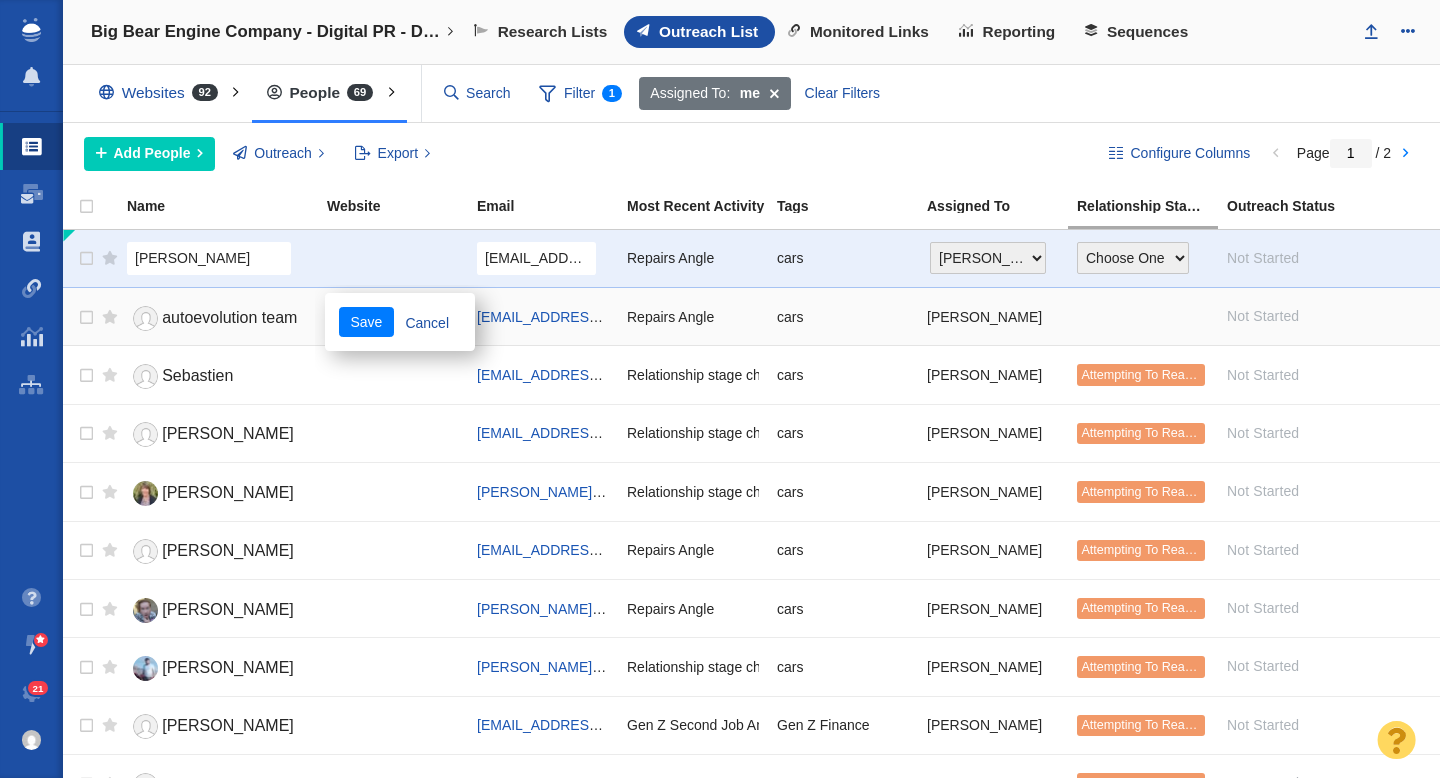 click on "autoevolution team" at bounding box center (229, 317) 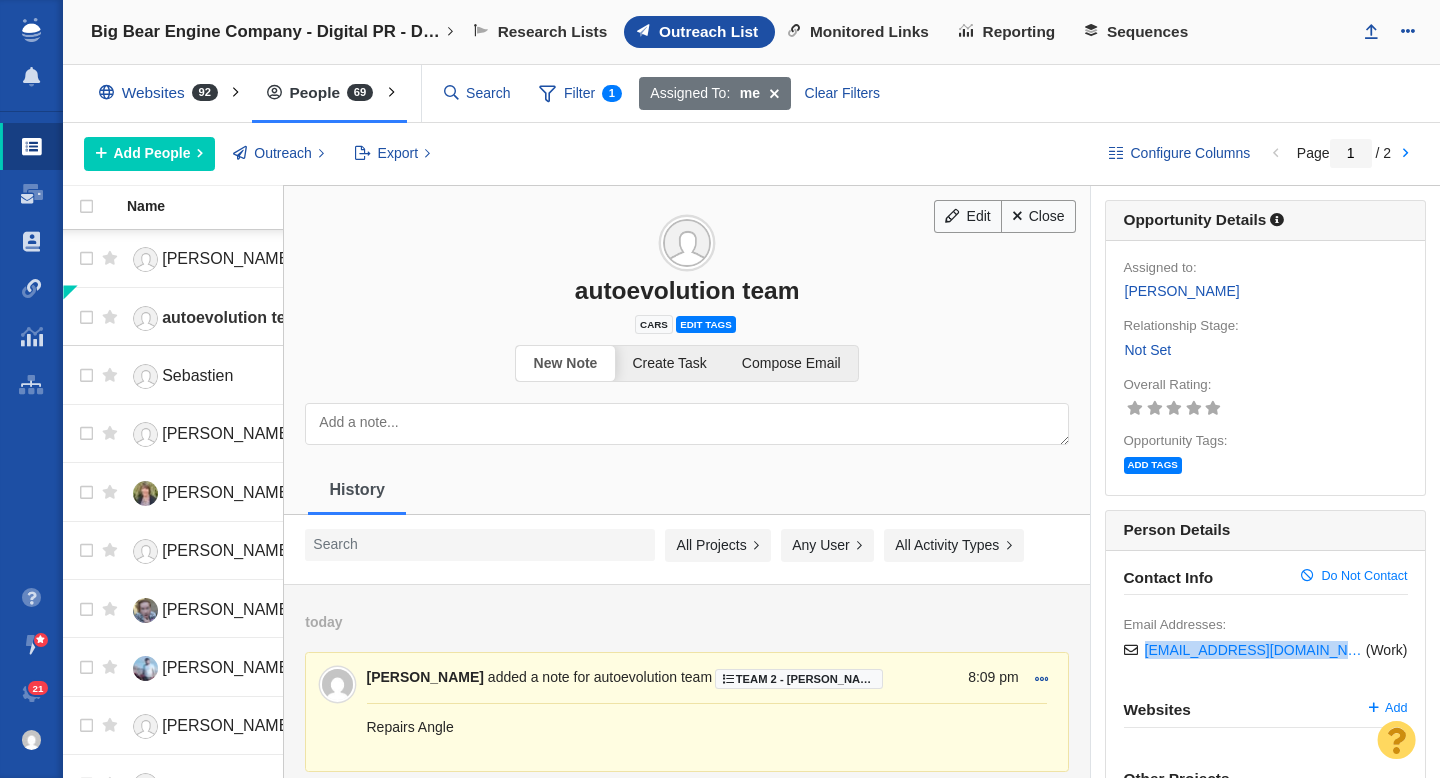 click on "Not Set" at bounding box center [1148, 350] 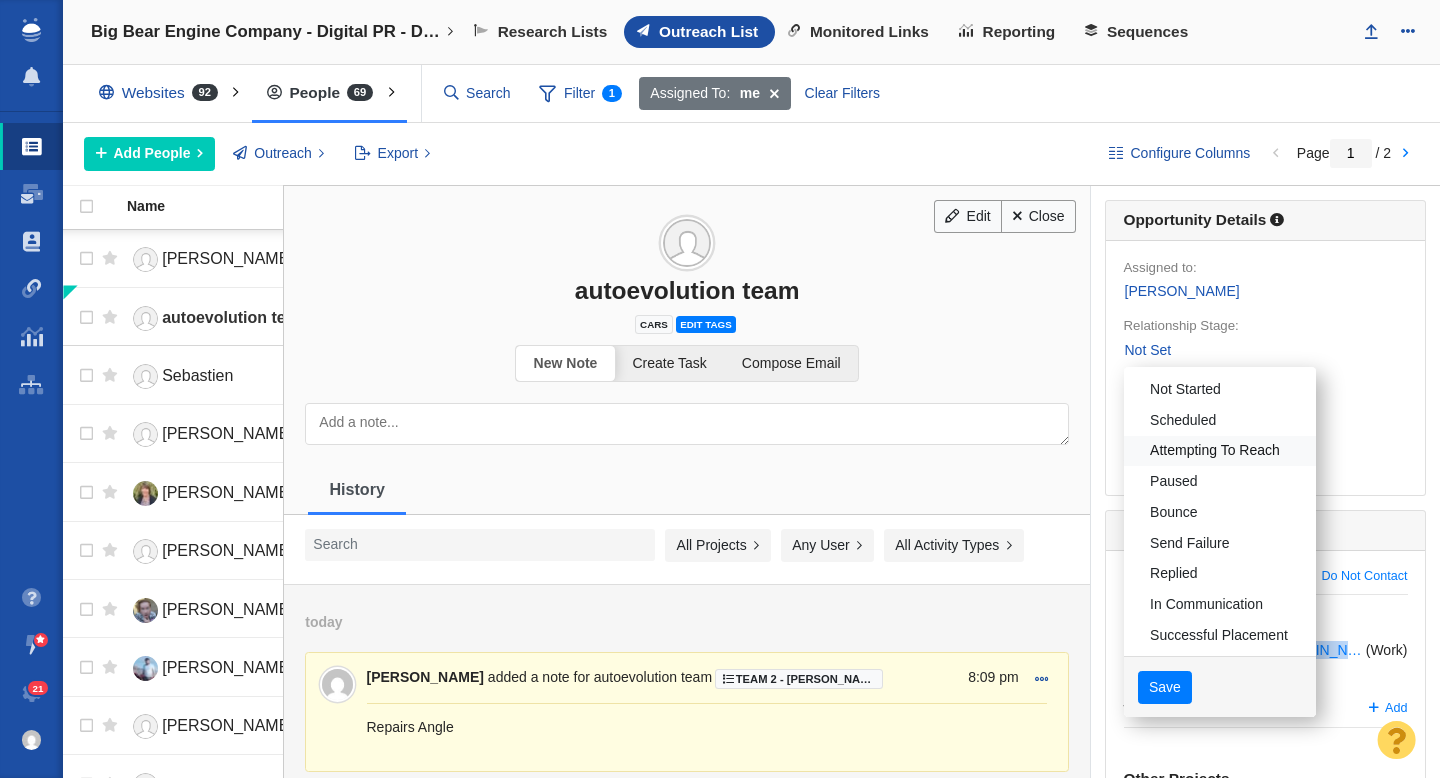click on "Attempting To Reach" at bounding box center [1220, 451] 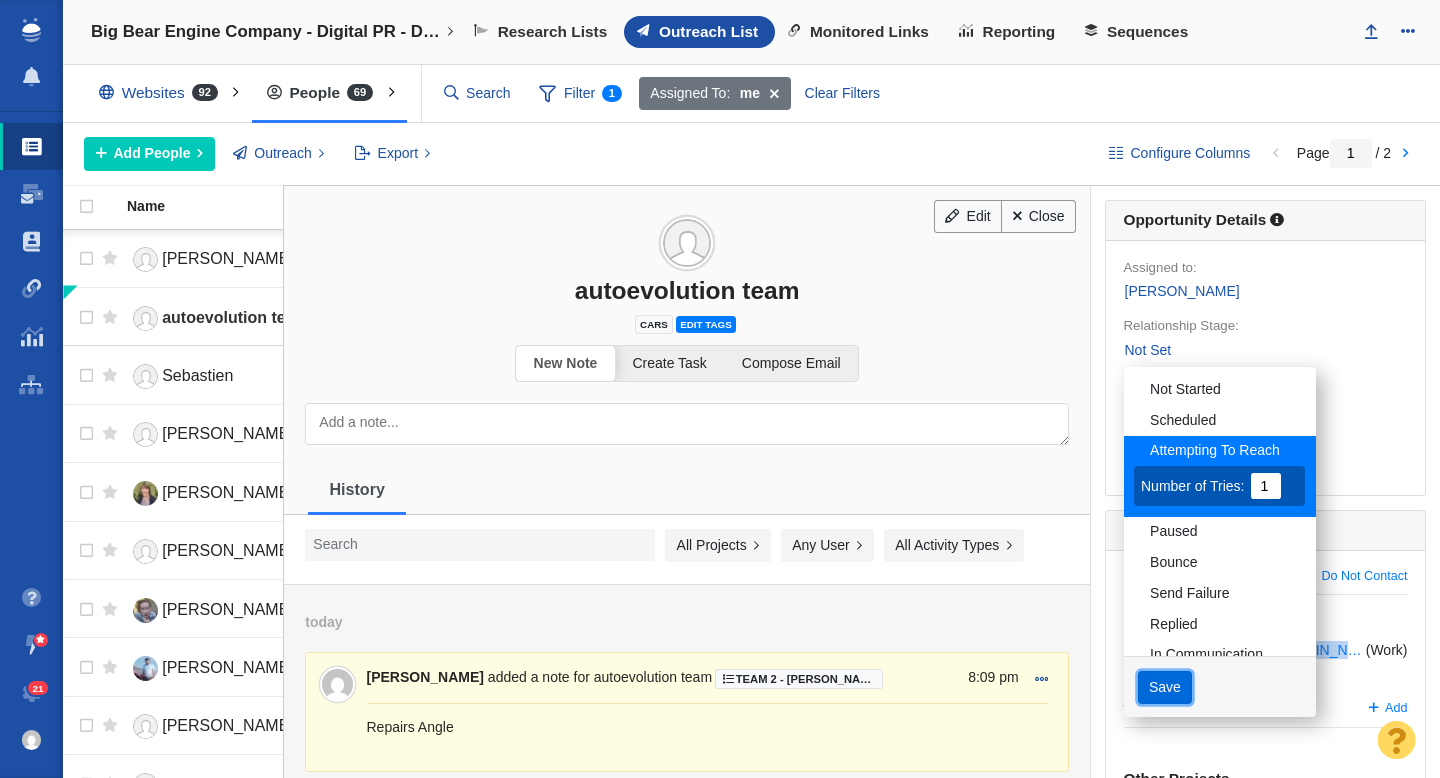 click on "Save" at bounding box center (1165, 688) 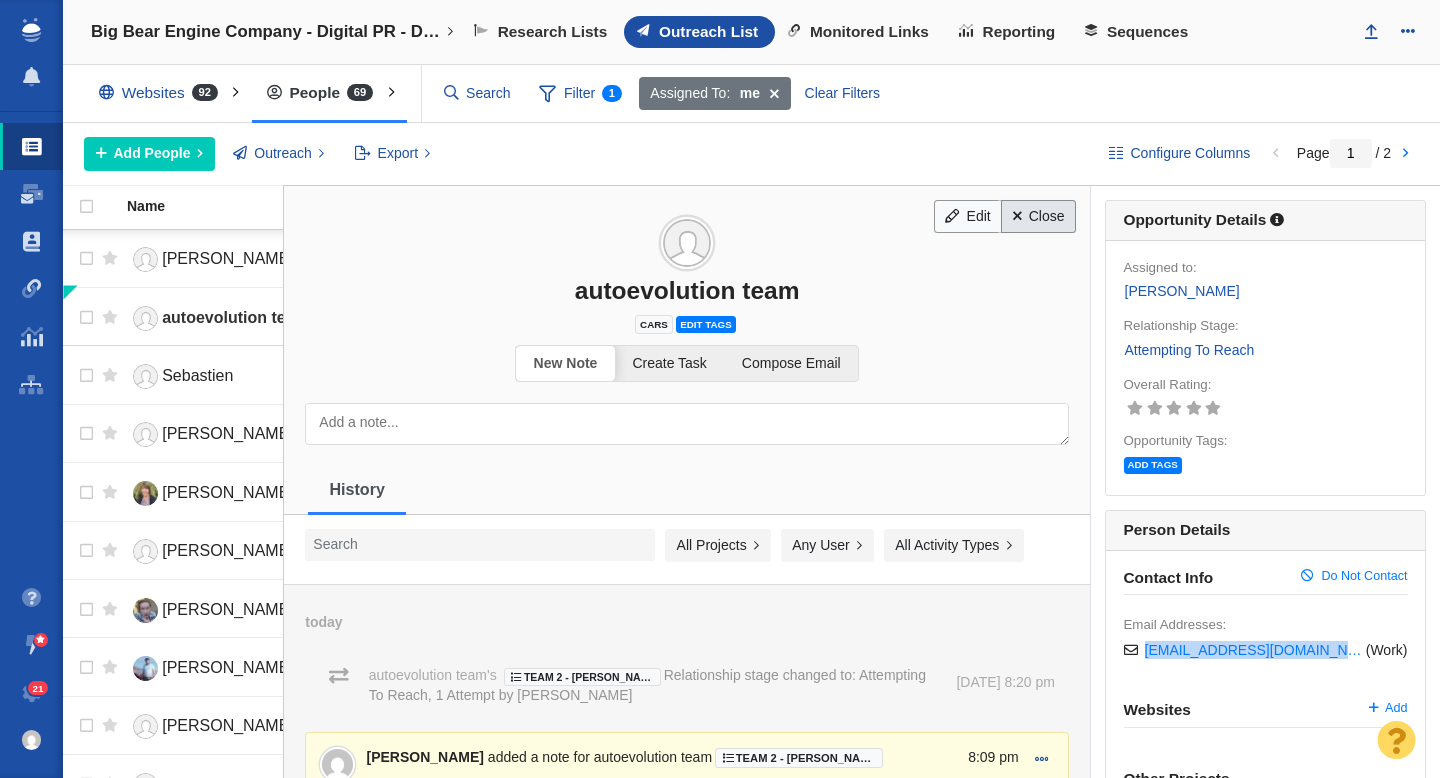 click on "Close" at bounding box center (1038, 217) 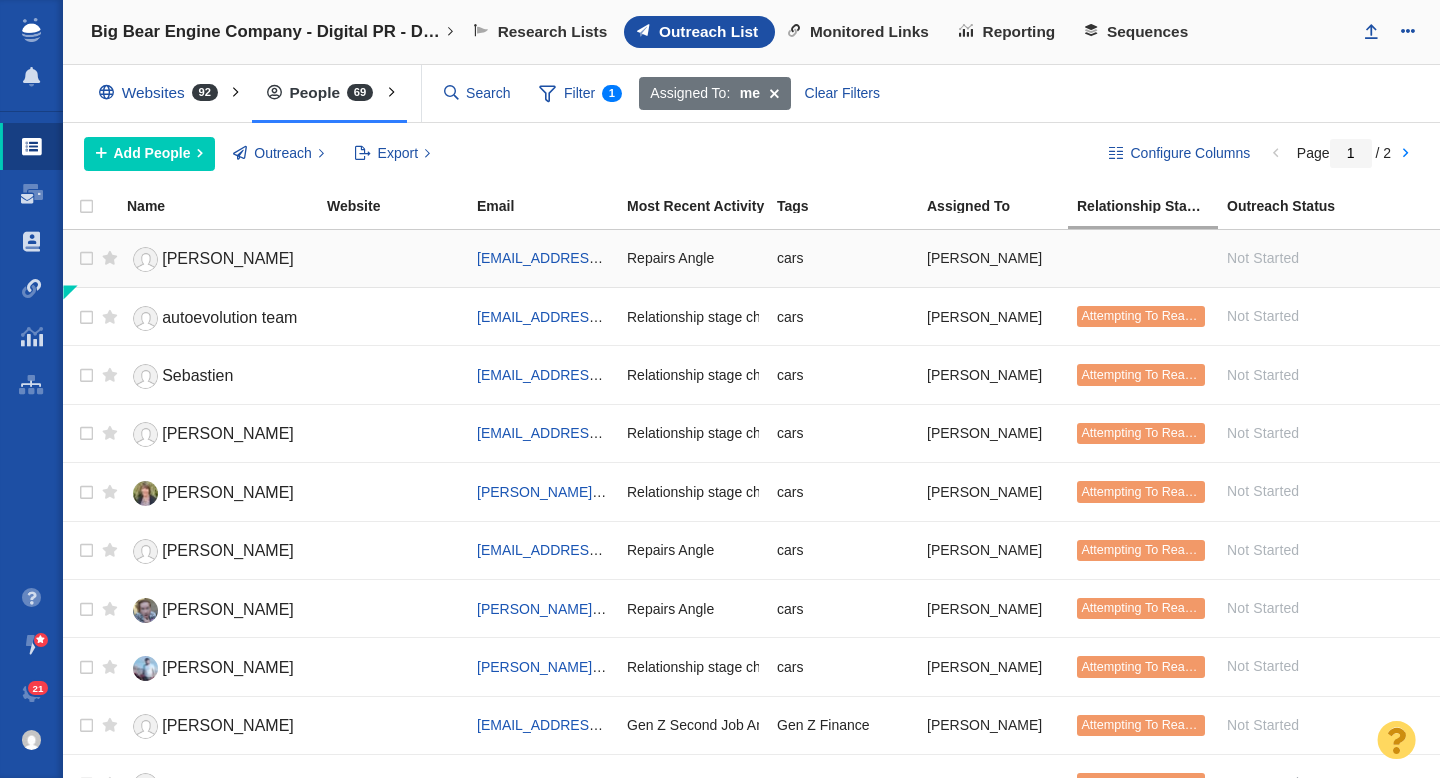 click on "Ivan" at bounding box center (228, 258) 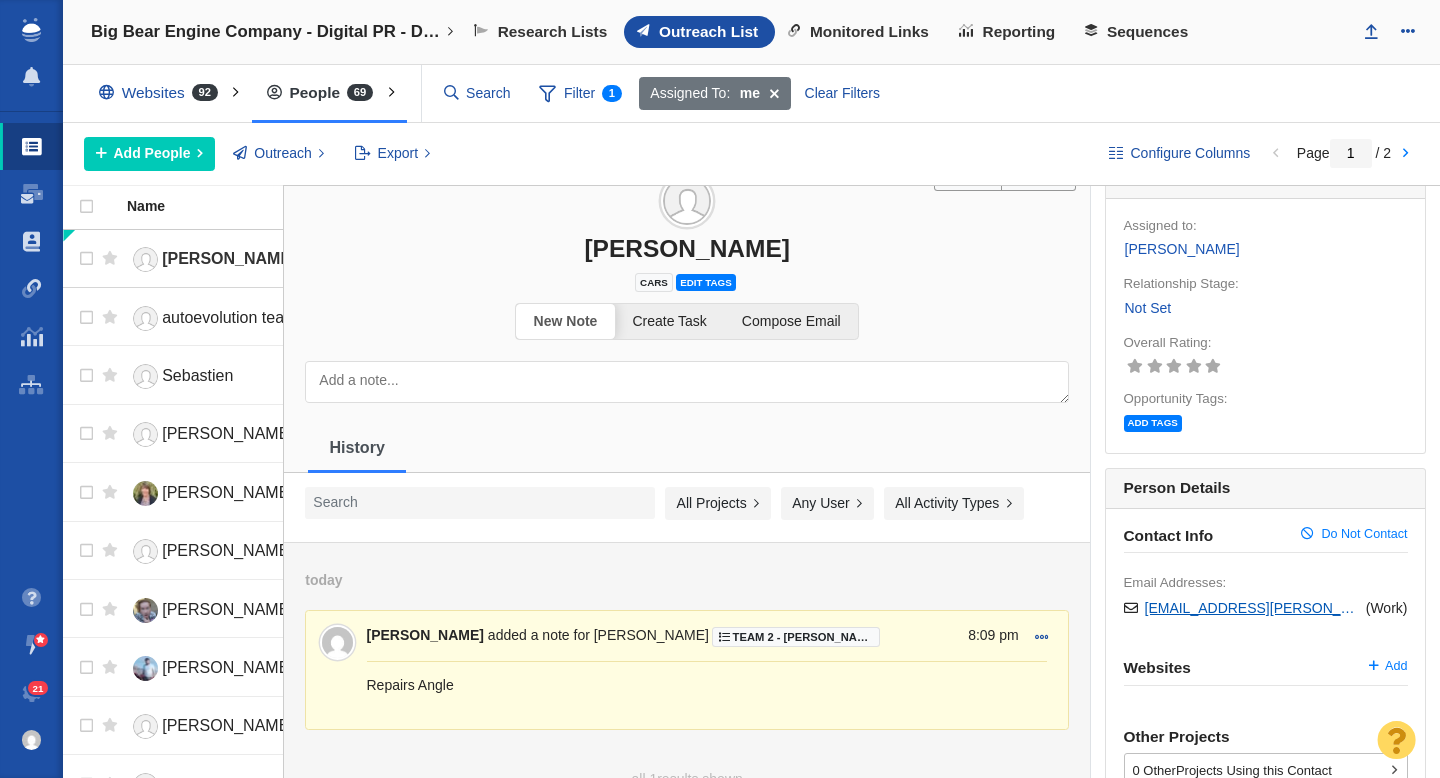 scroll, scrollTop: 112, scrollLeft: 0, axis: vertical 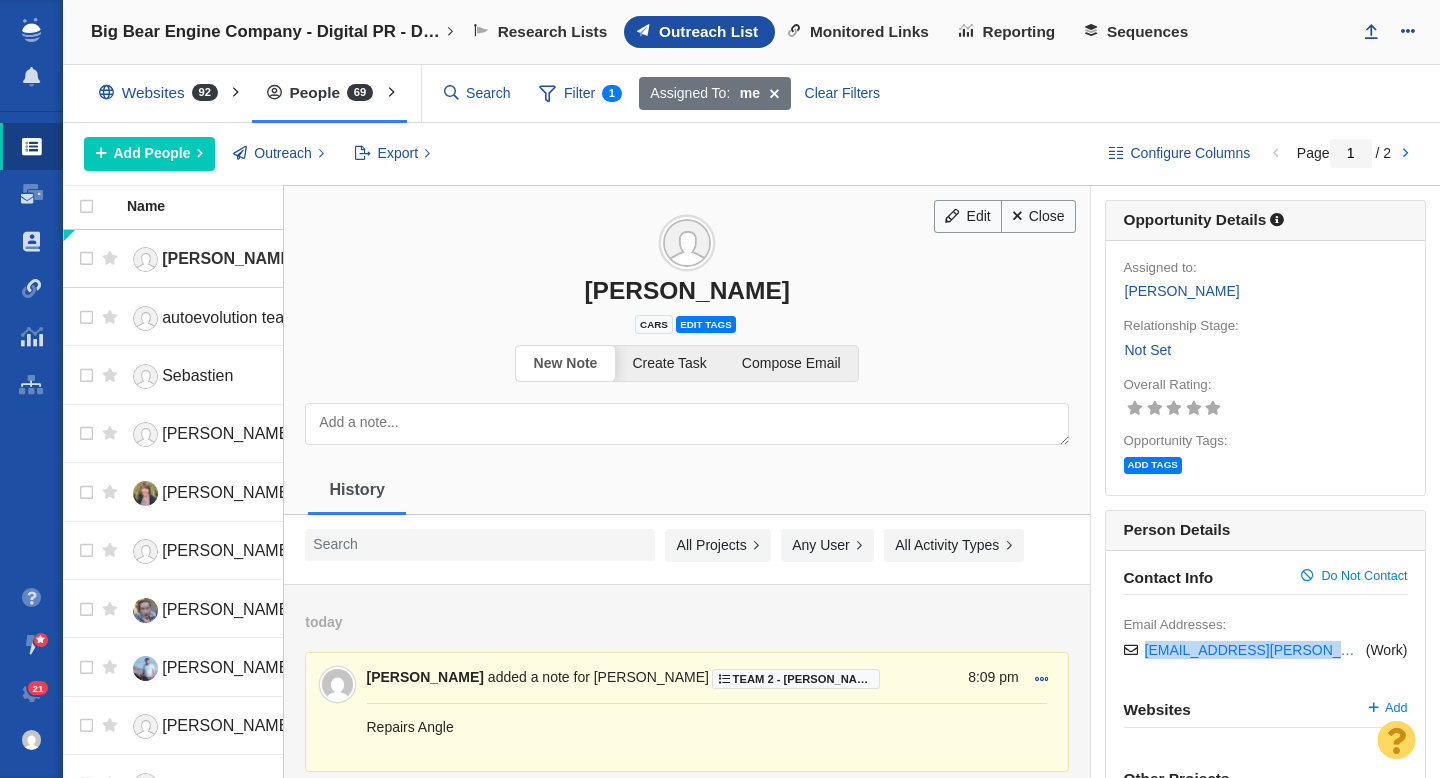 click on "Not Set" at bounding box center (1148, 350) 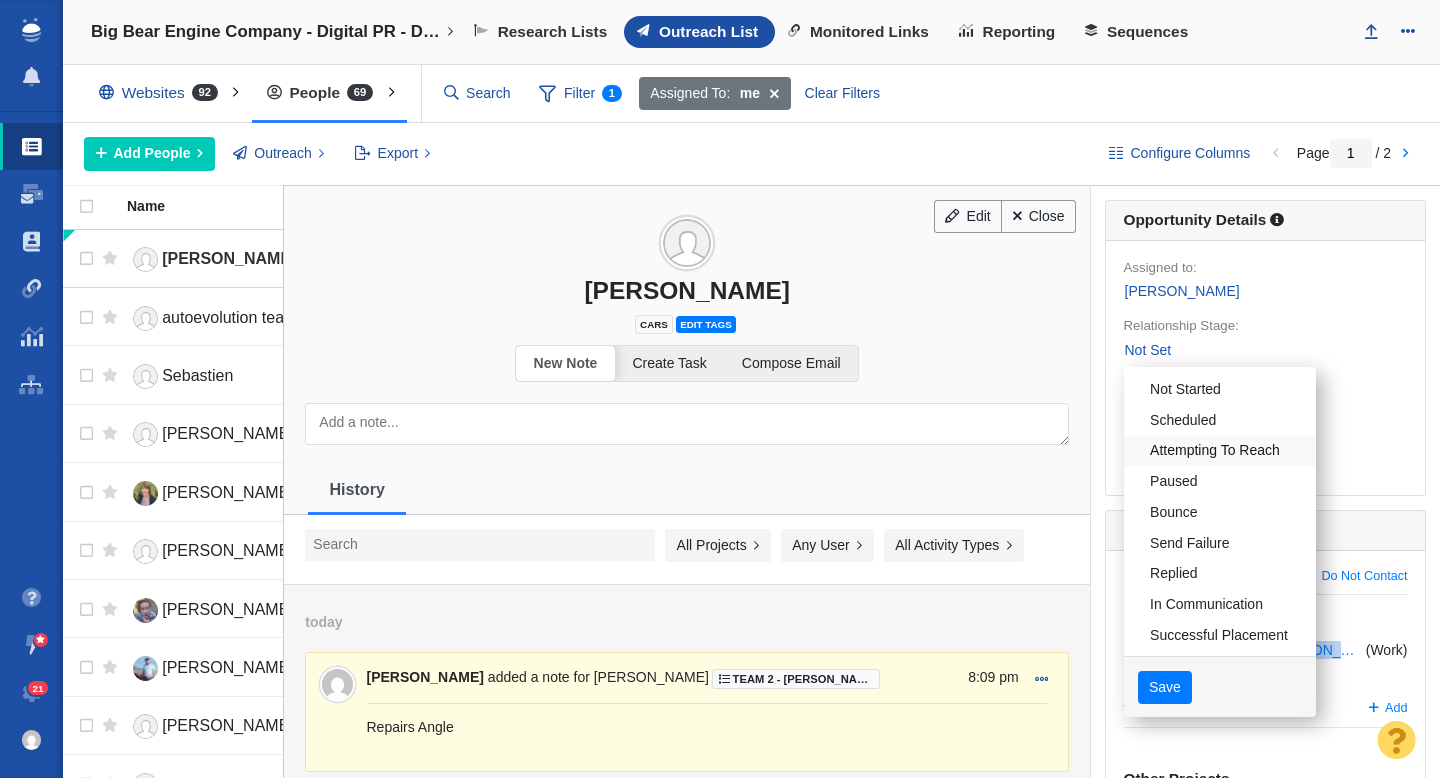 click on "Attempting To Reach" at bounding box center [1220, 451] 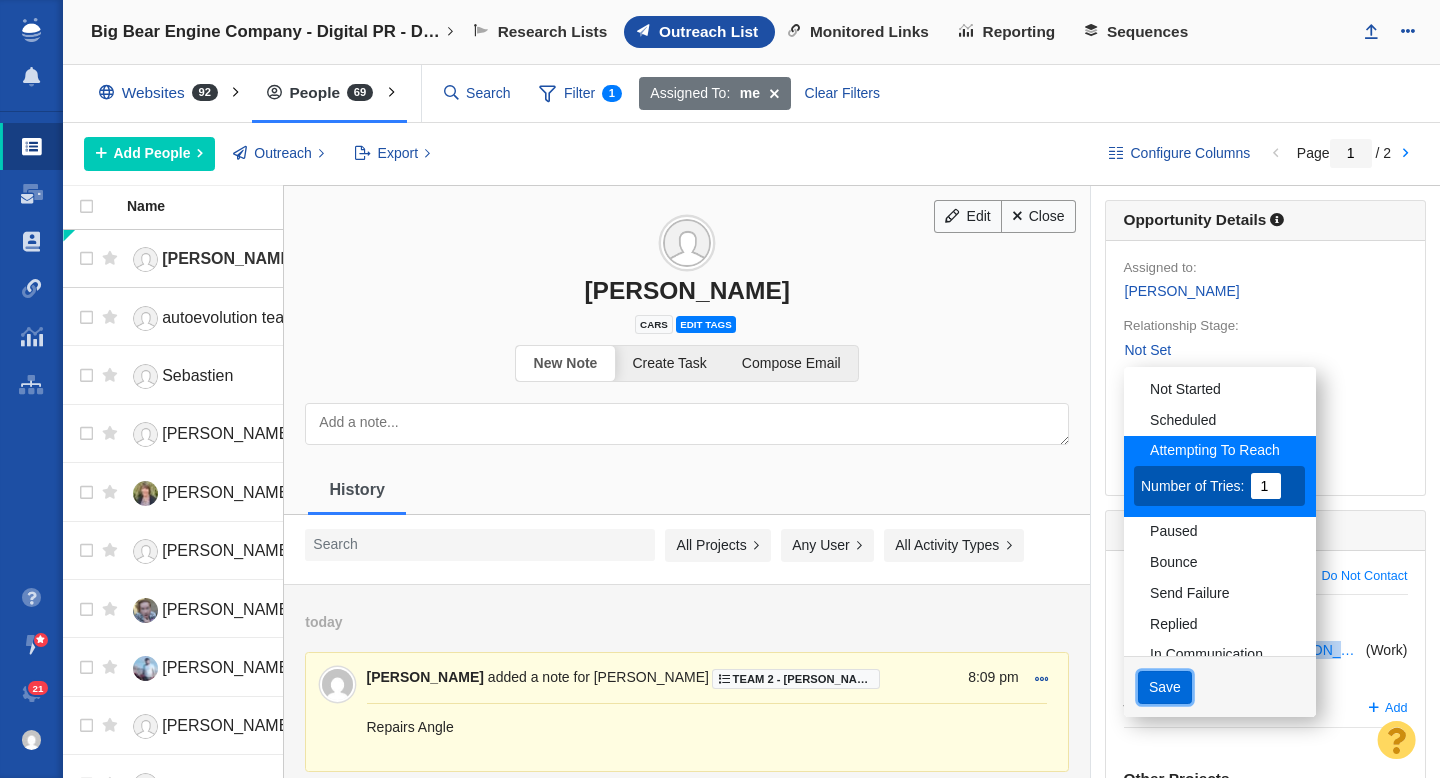 click on "Save" at bounding box center [1165, 688] 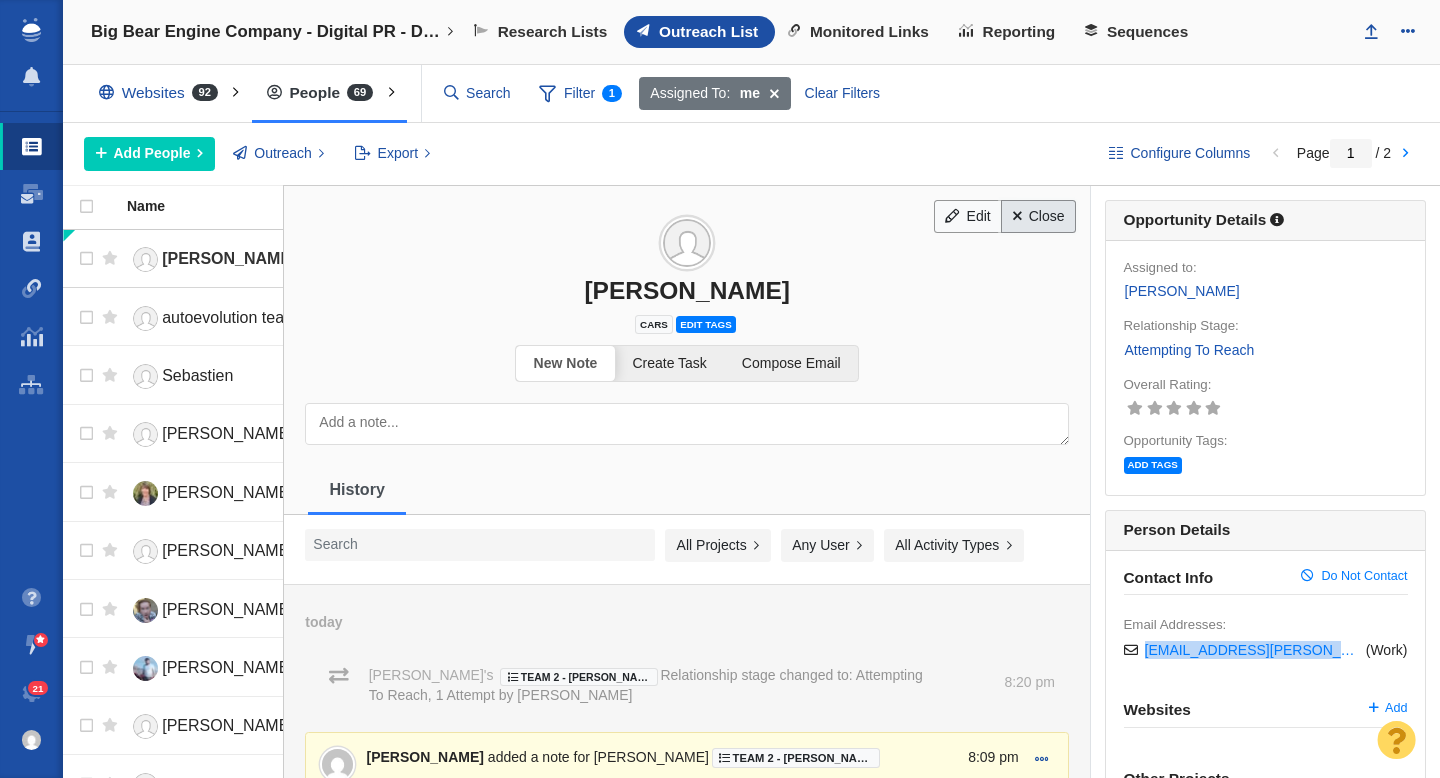 click on "Close" at bounding box center [1038, 217] 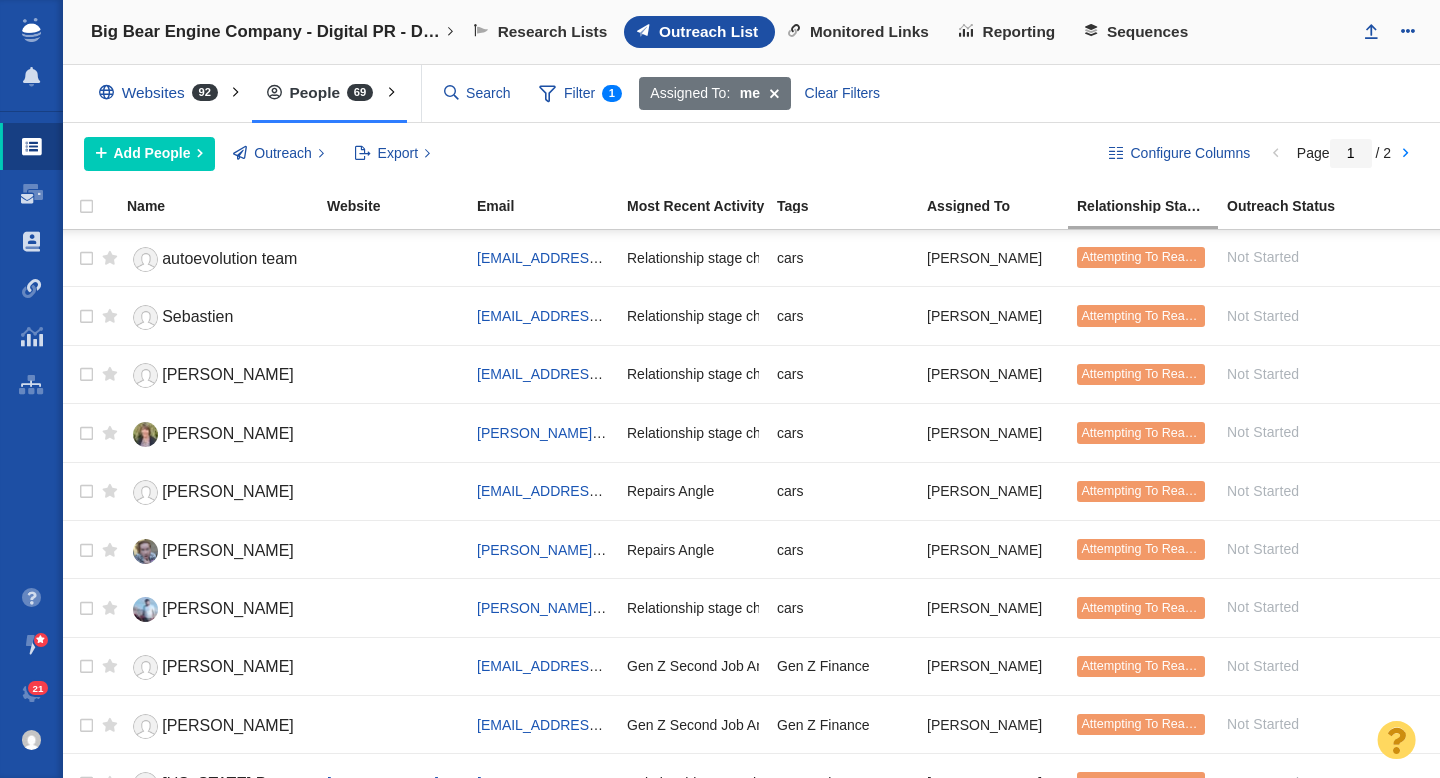 scroll, scrollTop: 0, scrollLeft: 0, axis: both 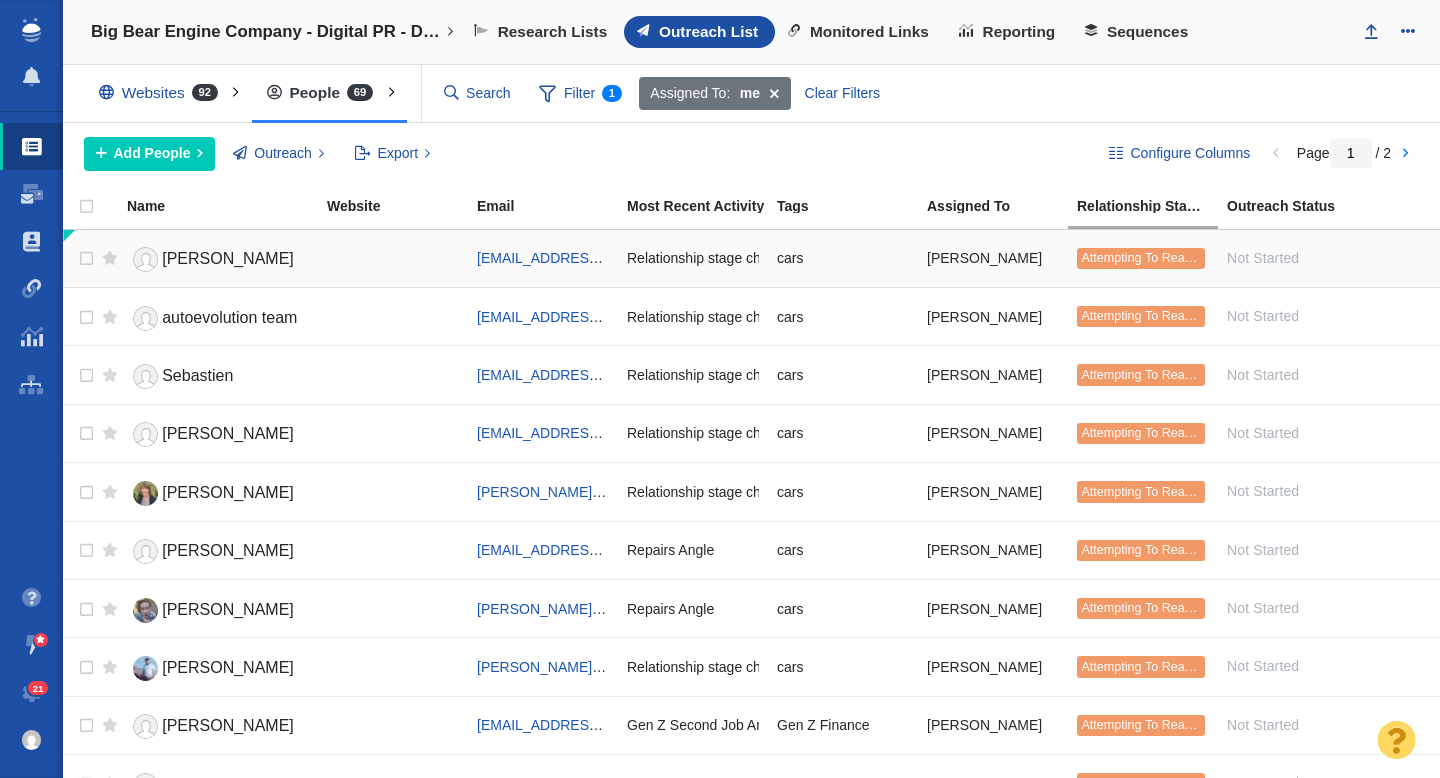 click at bounding box center [393, 258] 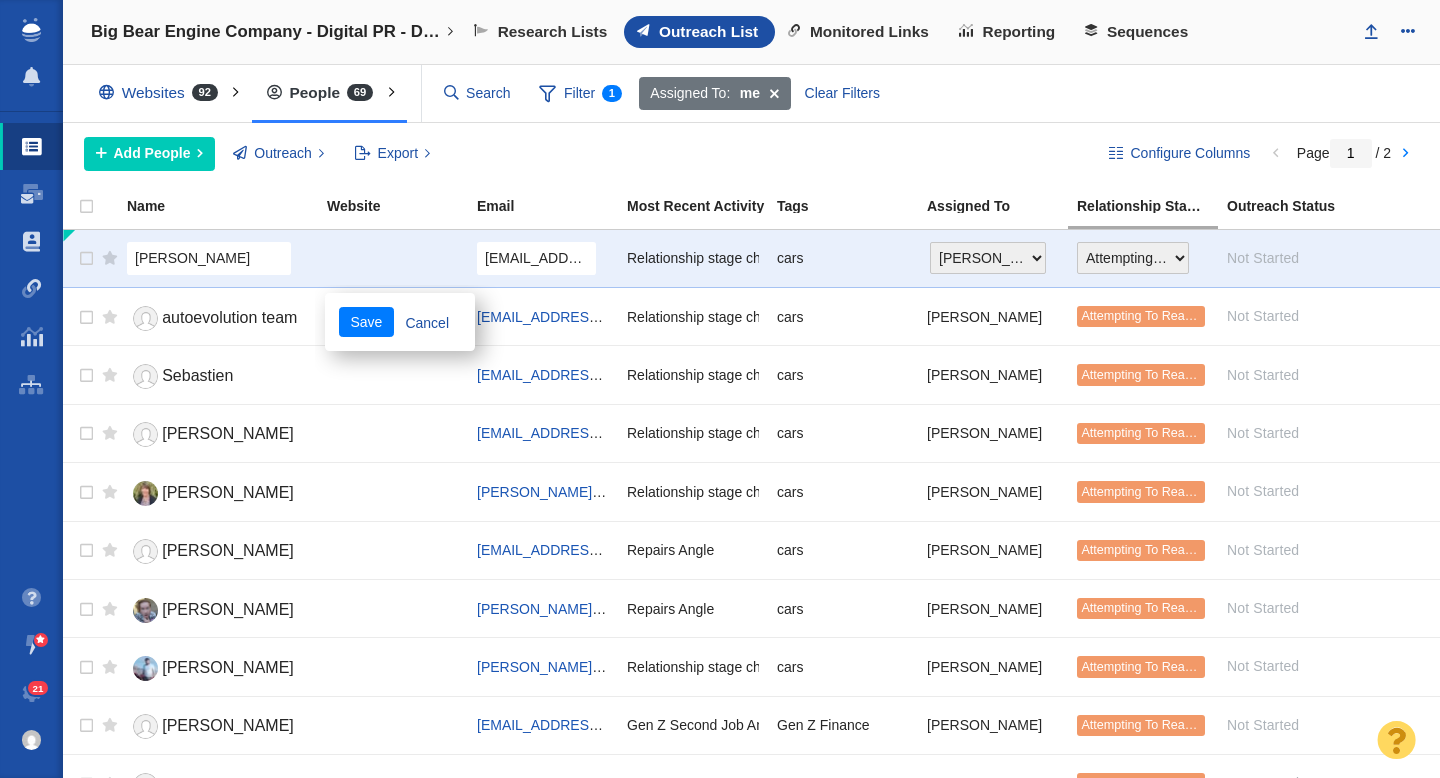 click at bounding box center (393, 258) 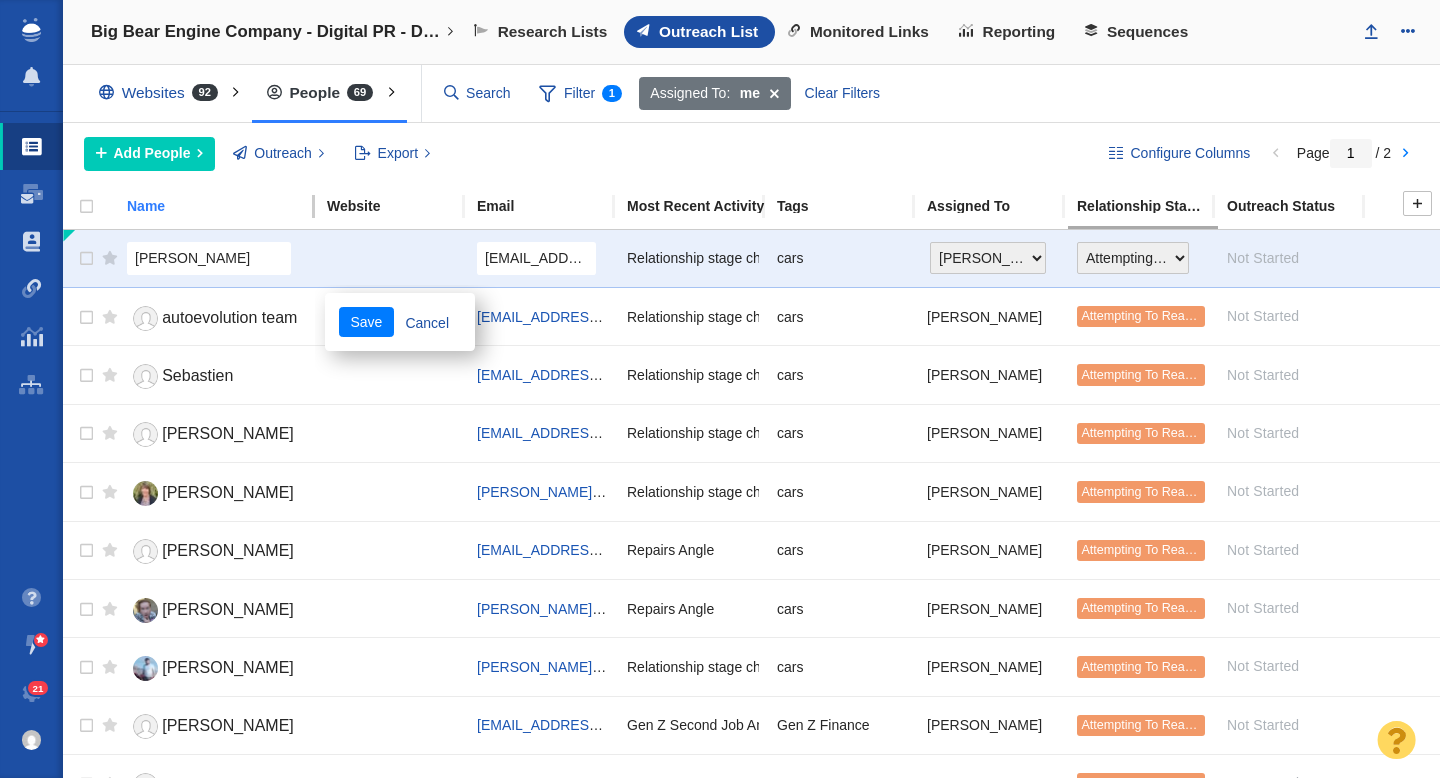 click on "Name" at bounding box center (218, 207) 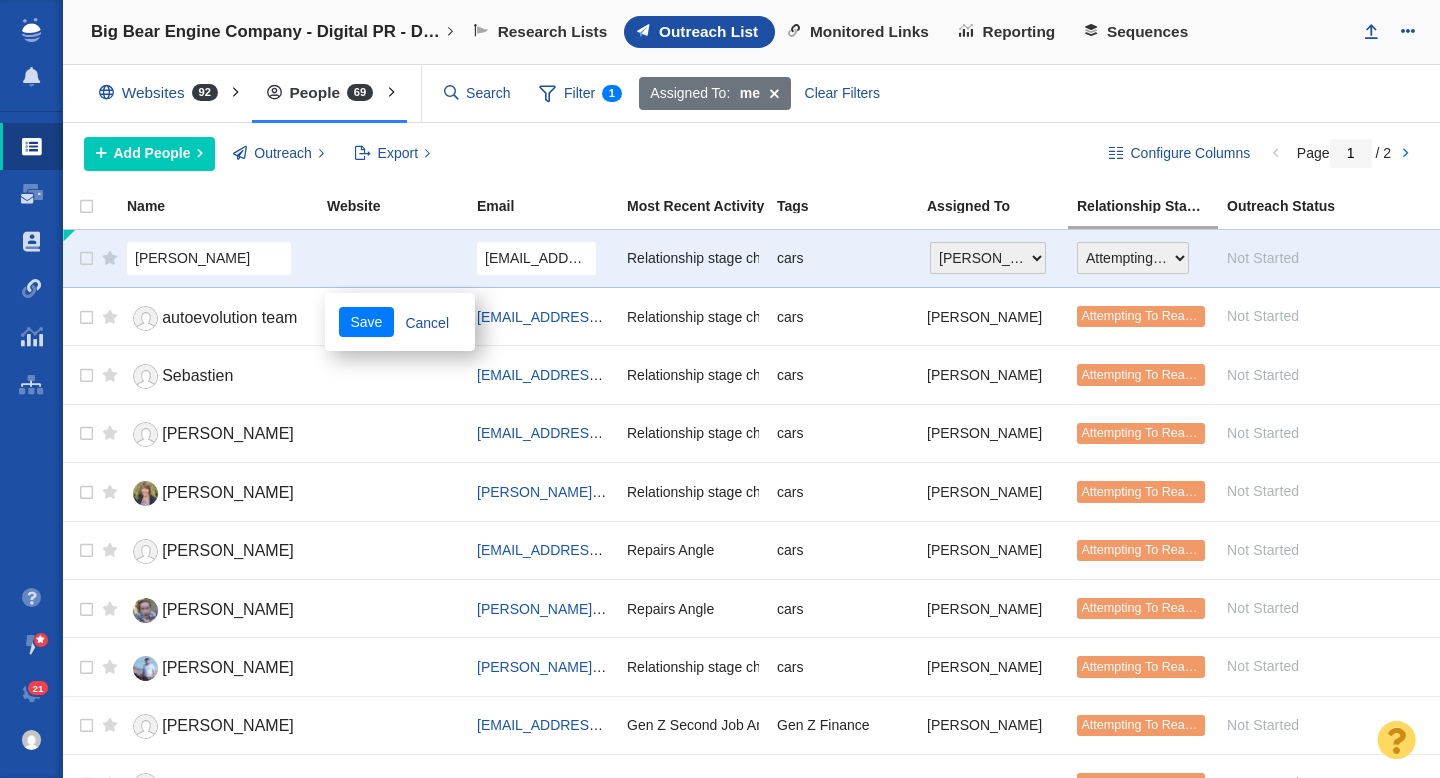 click on "Configure Columns Page  1   /   2   Add People Add a Person Add From List of URLs Import from CSV   Outreach No Contacts Selected Select contacts in your project to conduct outreach.   Export All Fields Custom Export Templates Phone List   Create Custom Export..." at bounding box center (751, 154) 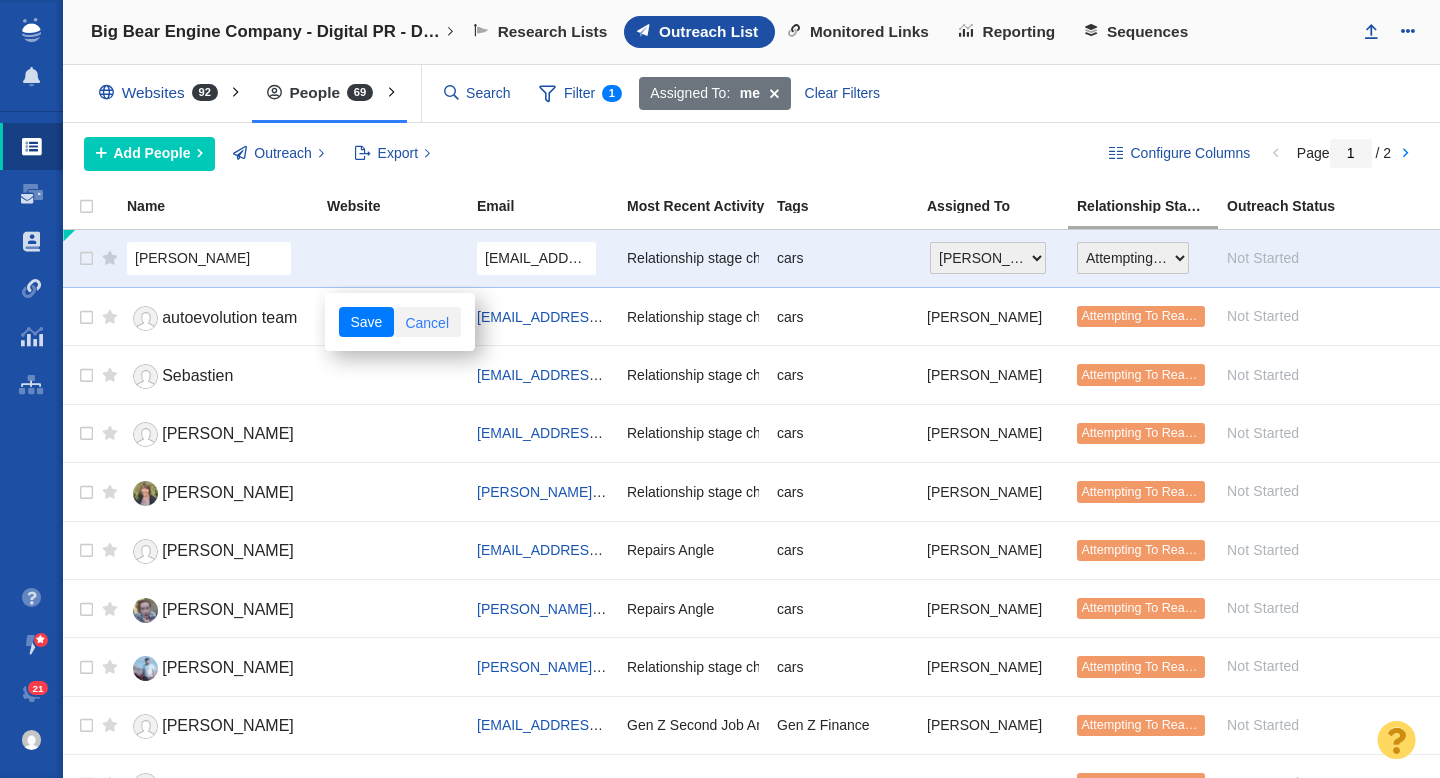 click on "Cancel" at bounding box center (427, 322) 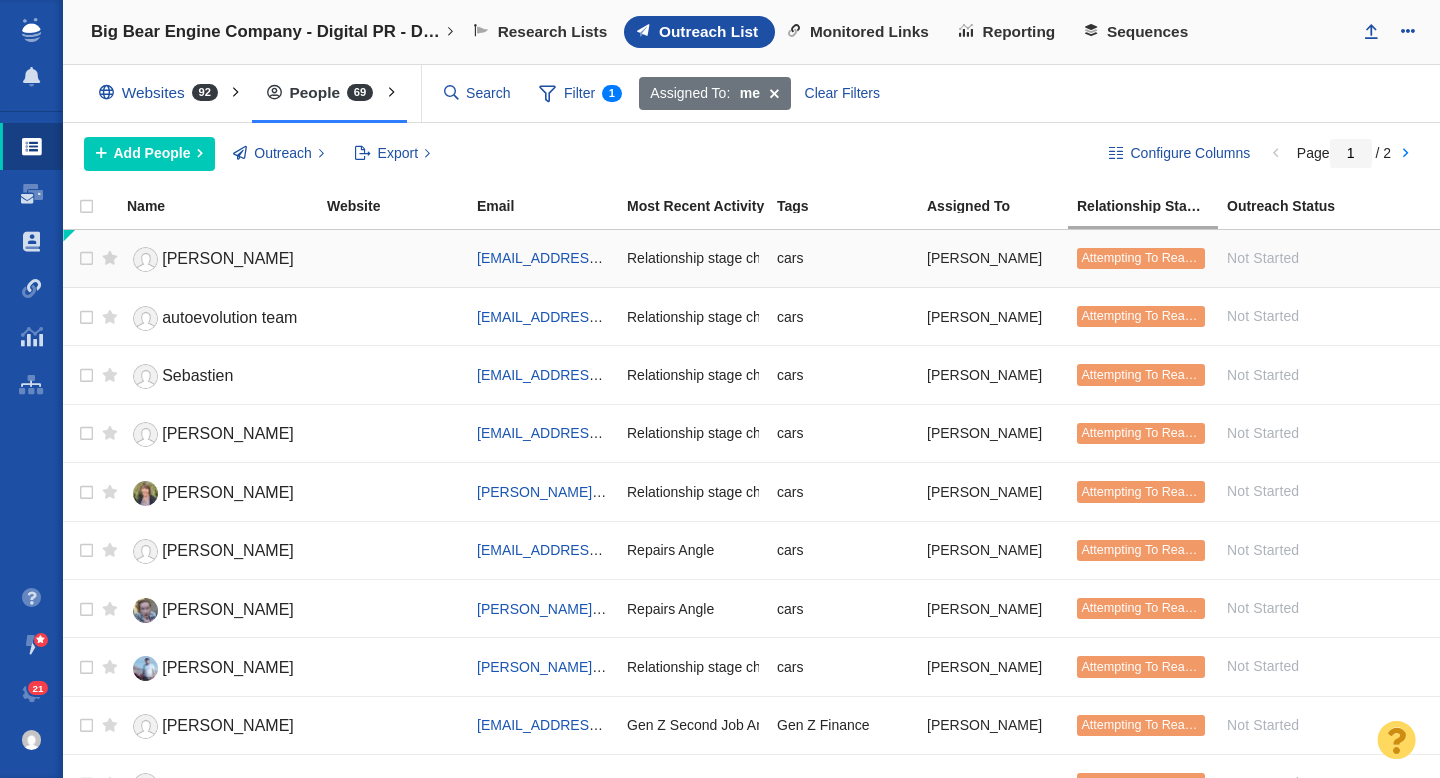 click on "Ivan" at bounding box center (218, 259) 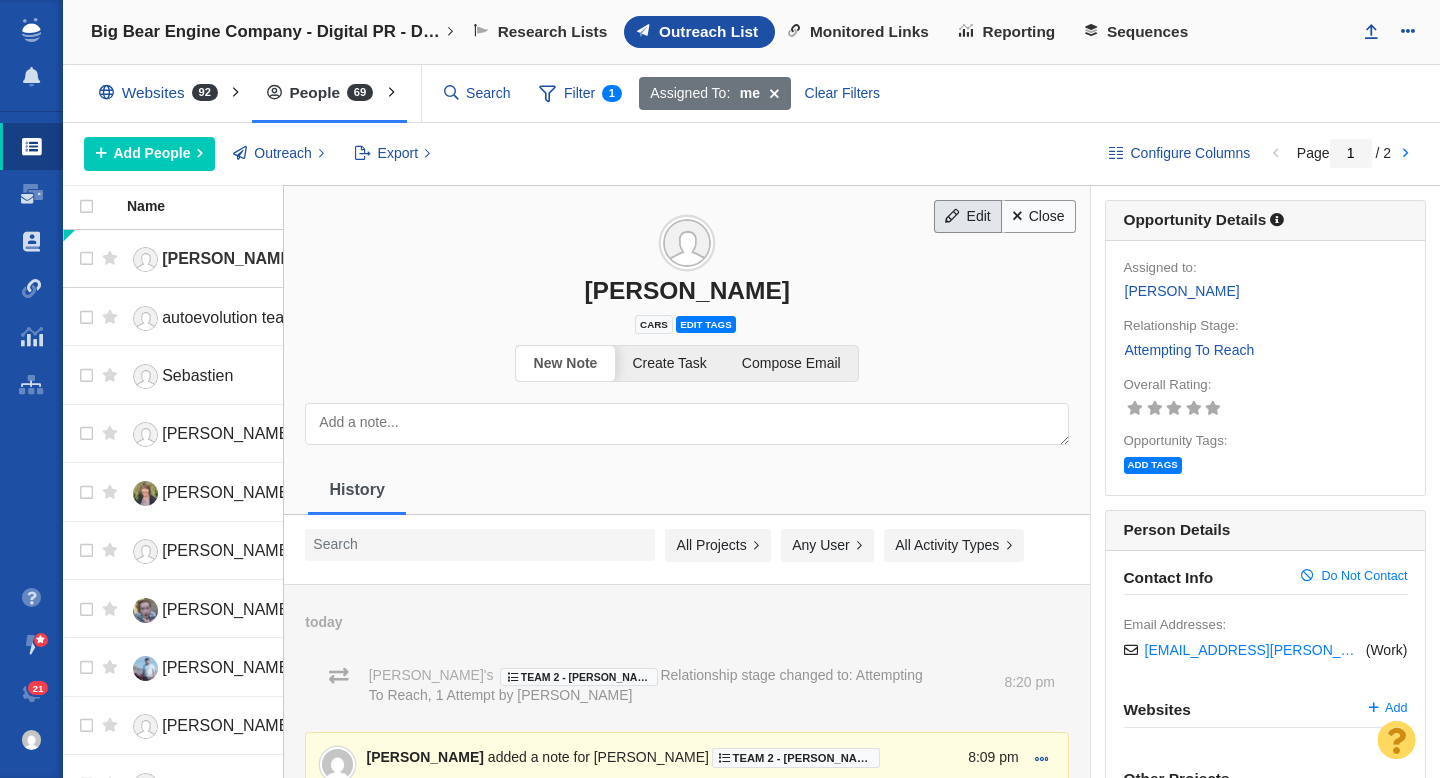 click at bounding box center [953, 216] 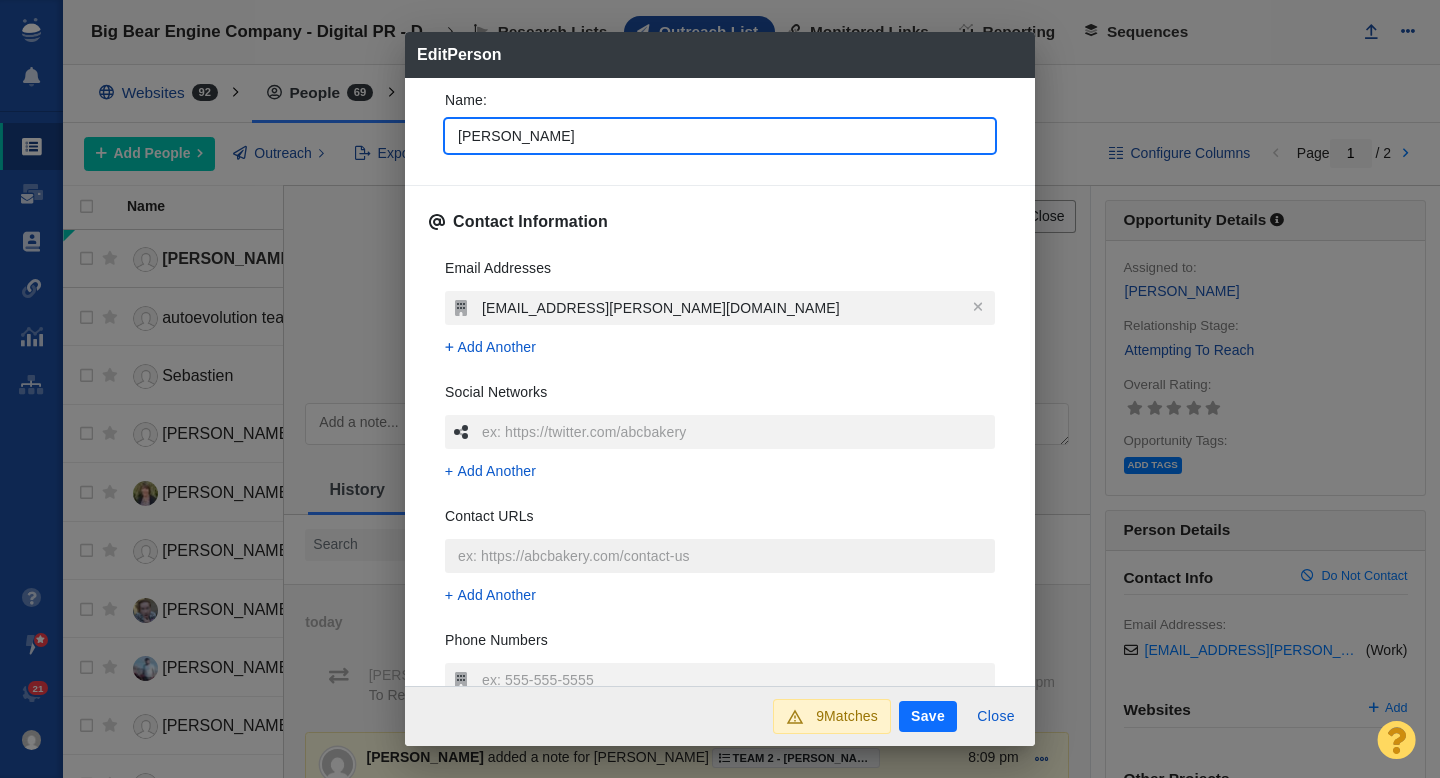 scroll, scrollTop: 0, scrollLeft: 0, axis: both 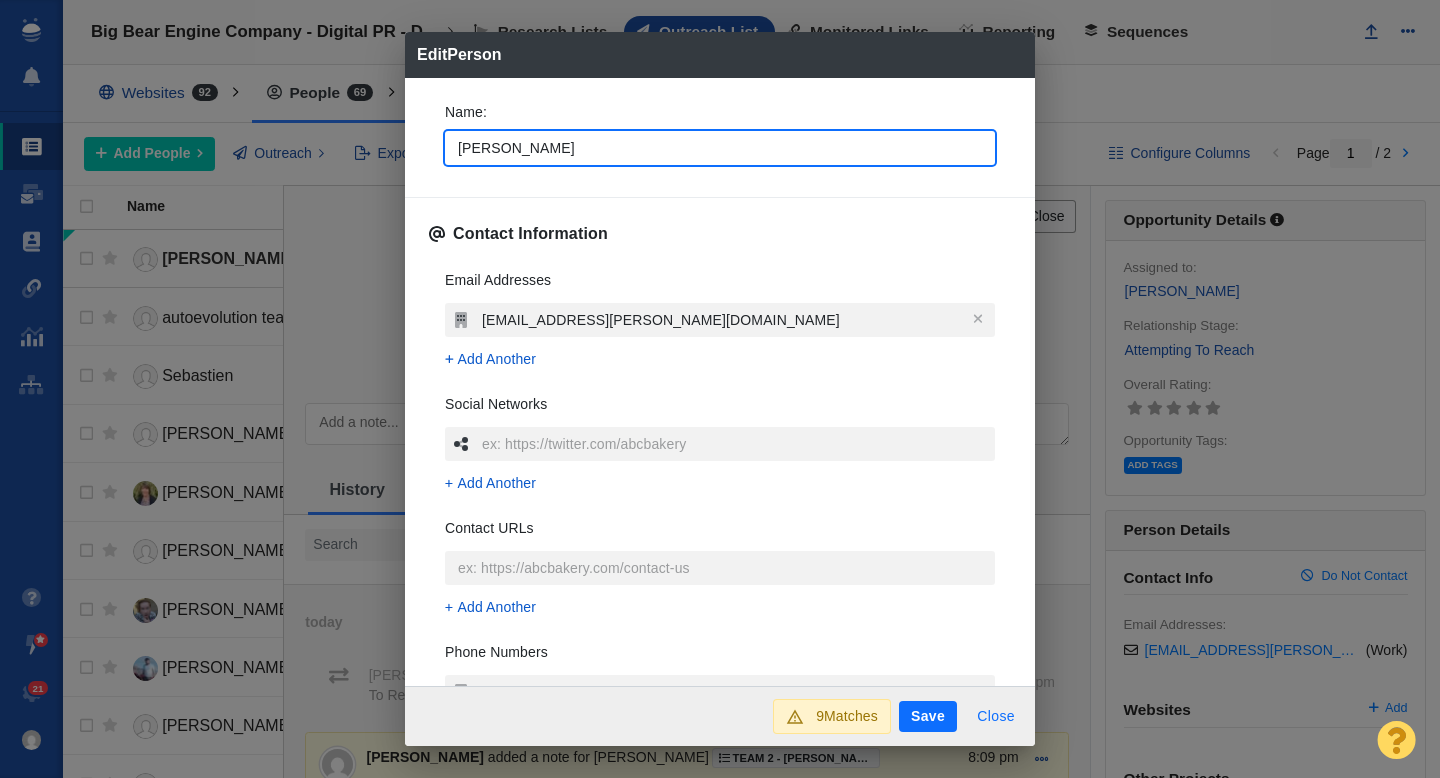 click on "Close" at bounding box center [996, 717] 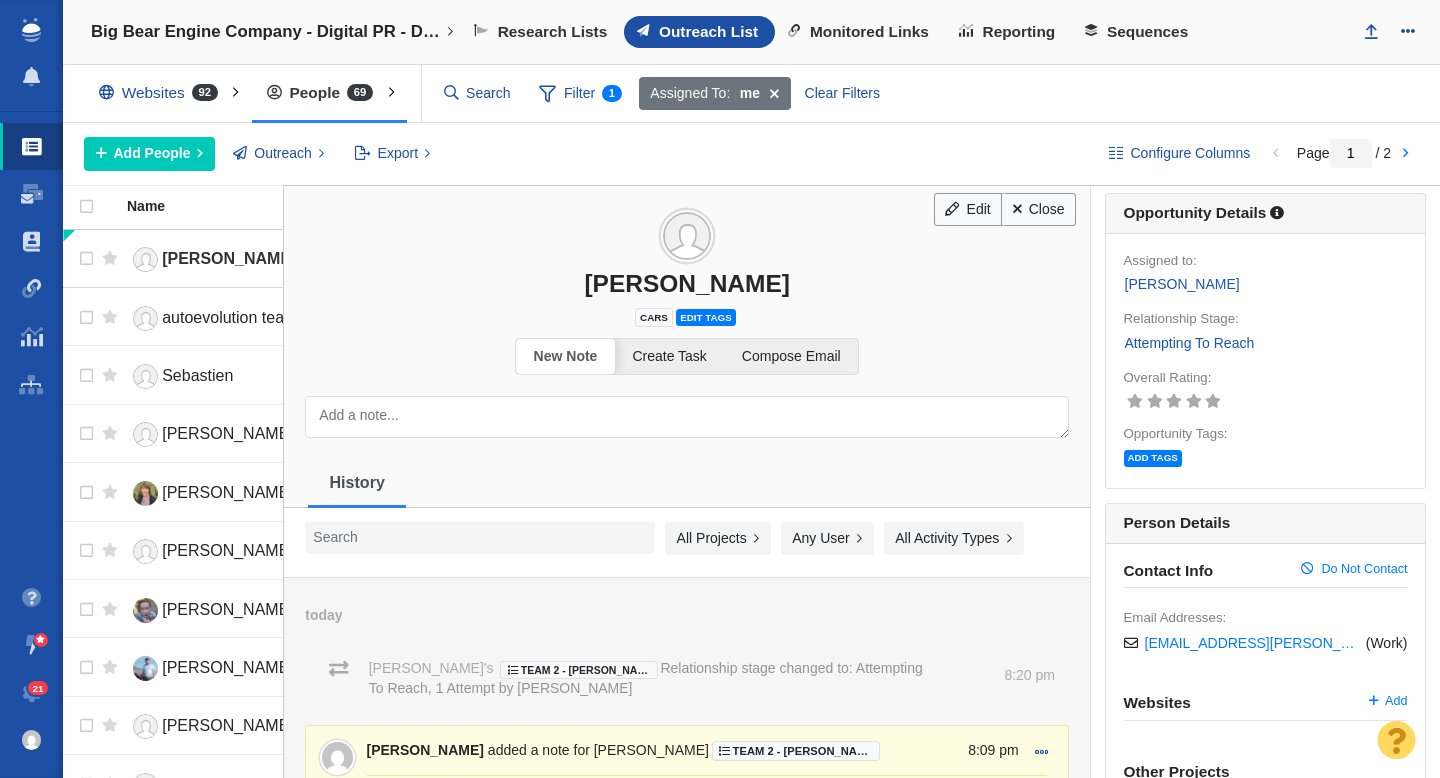 scroll, scrollTop: 0, scrollLeft: 0, axis: both 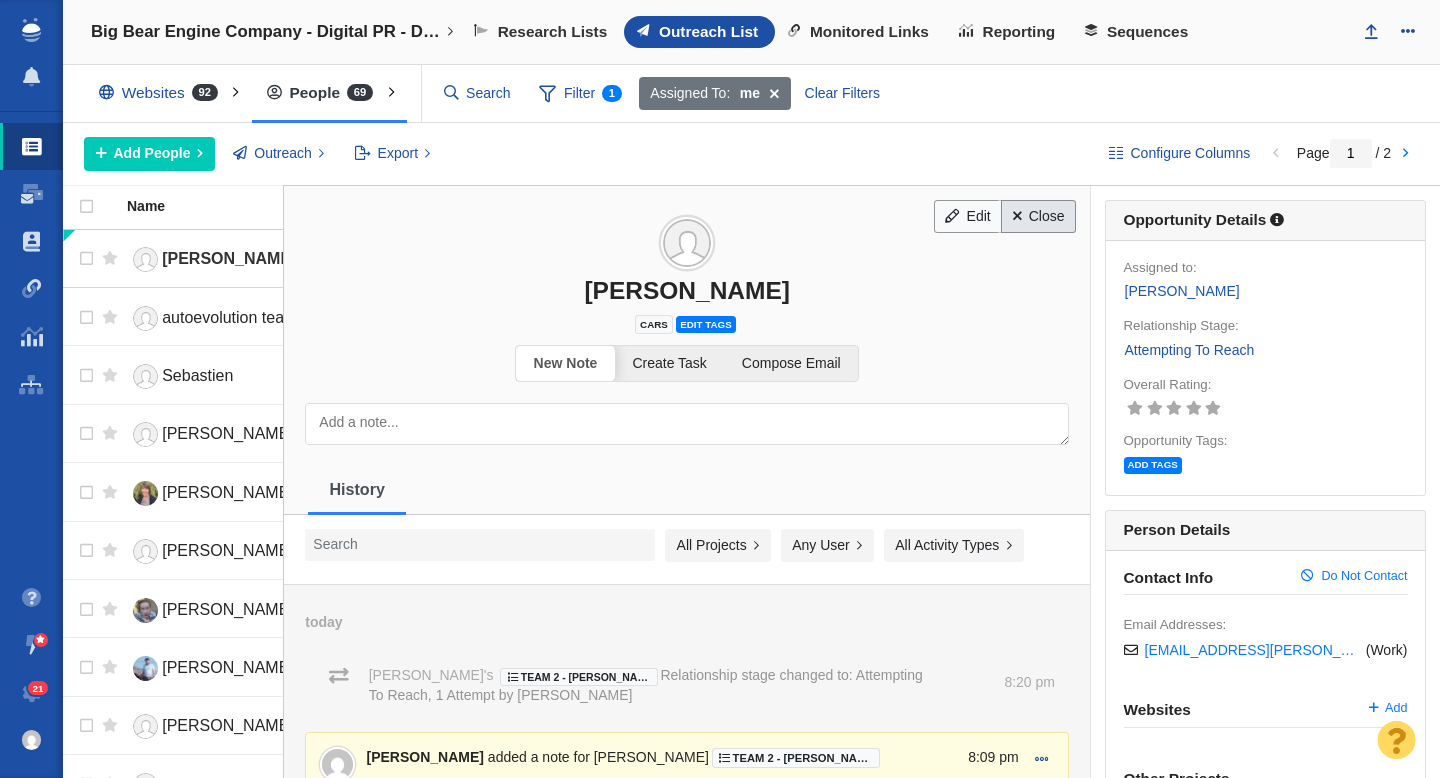 click on "Close" at bounding box center [1038, 217] 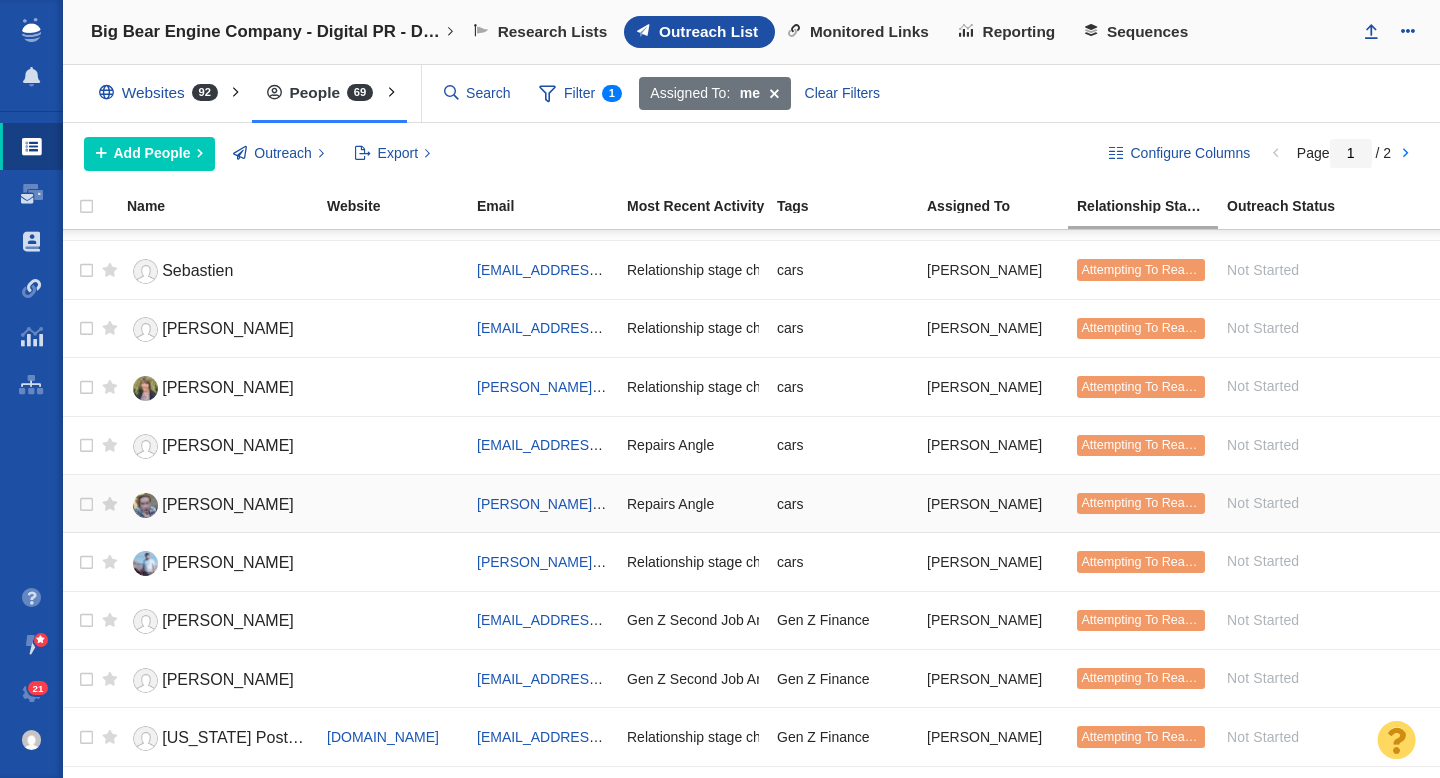 scroll, scrollTop: 114, scrollLeft: 0, axis: vertical 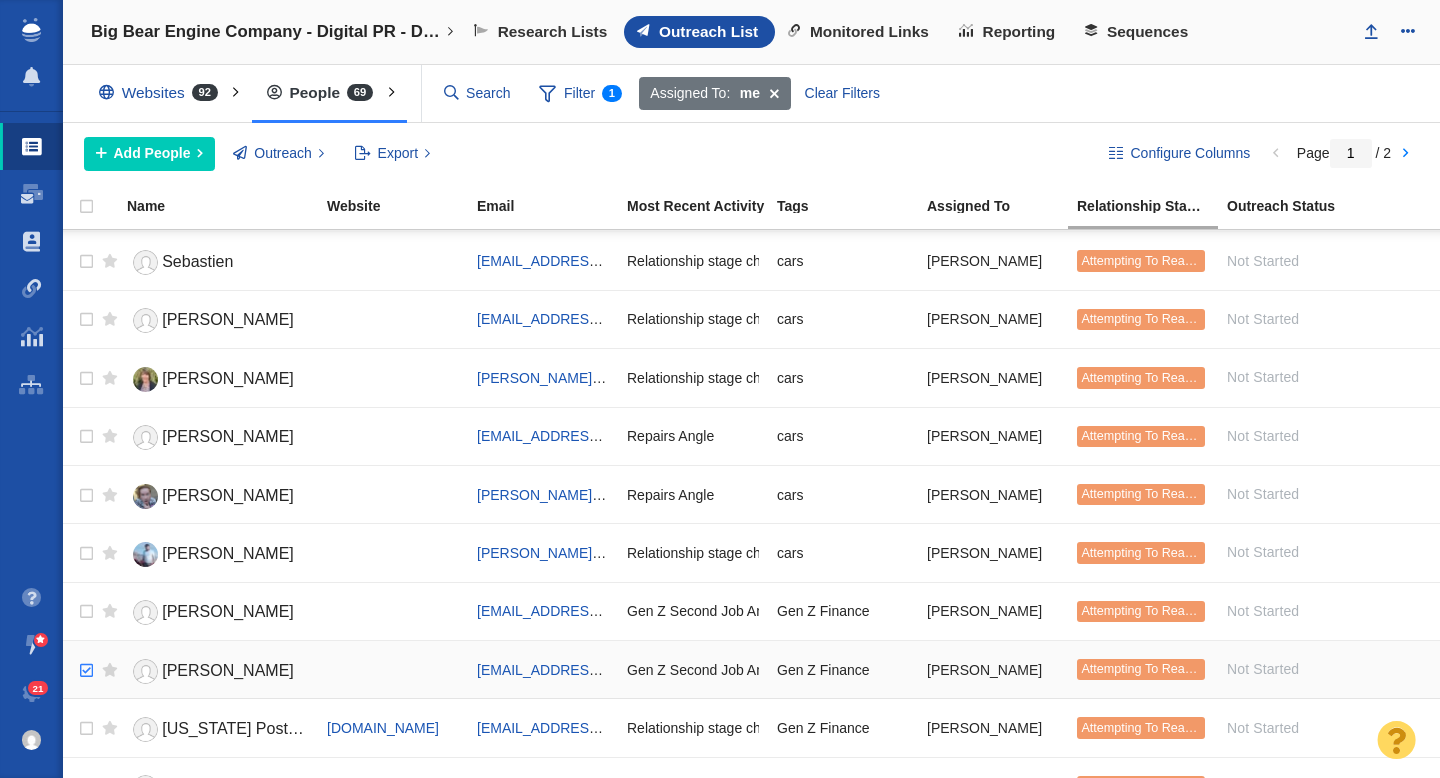checkbox on "true" 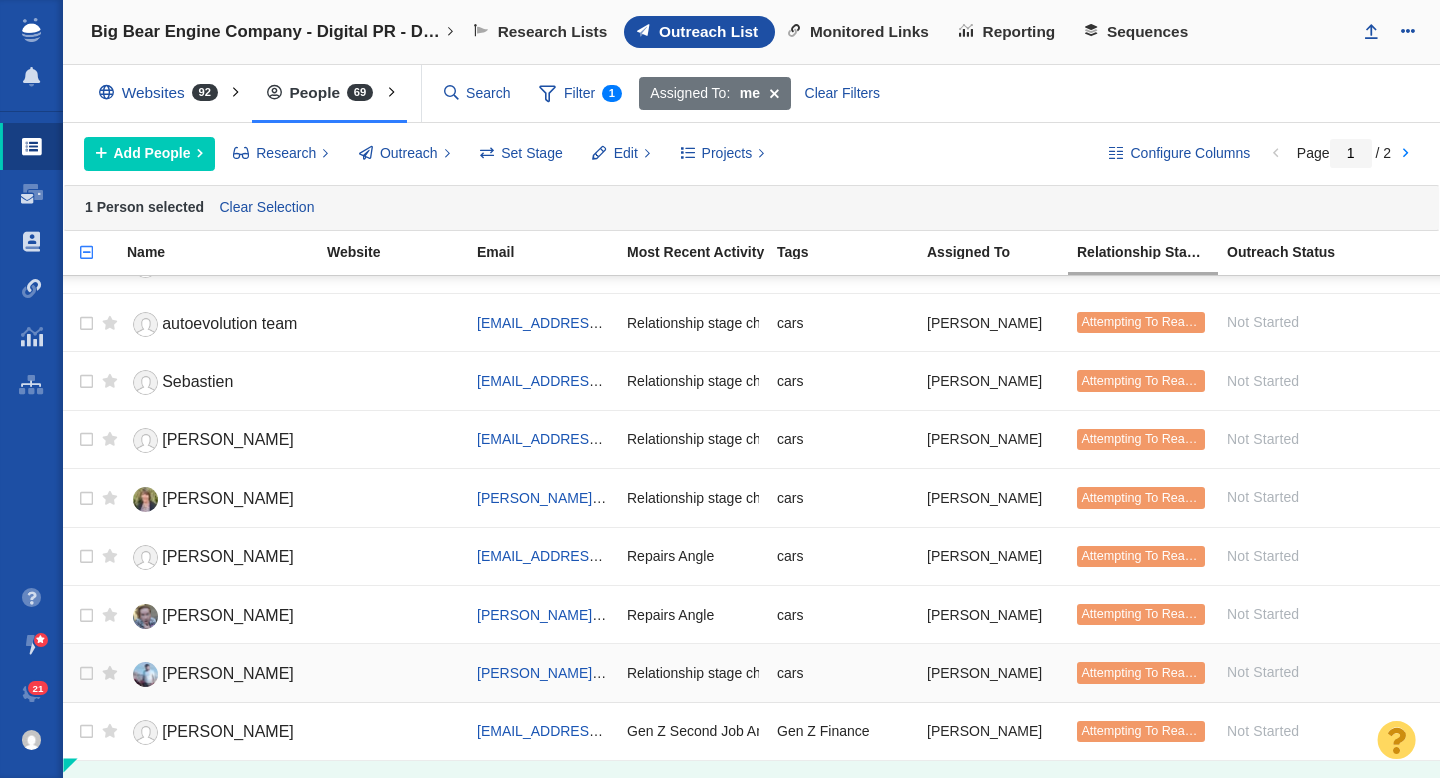 scroll, scrollTop: 0, scrollLeft: 0, axis: both 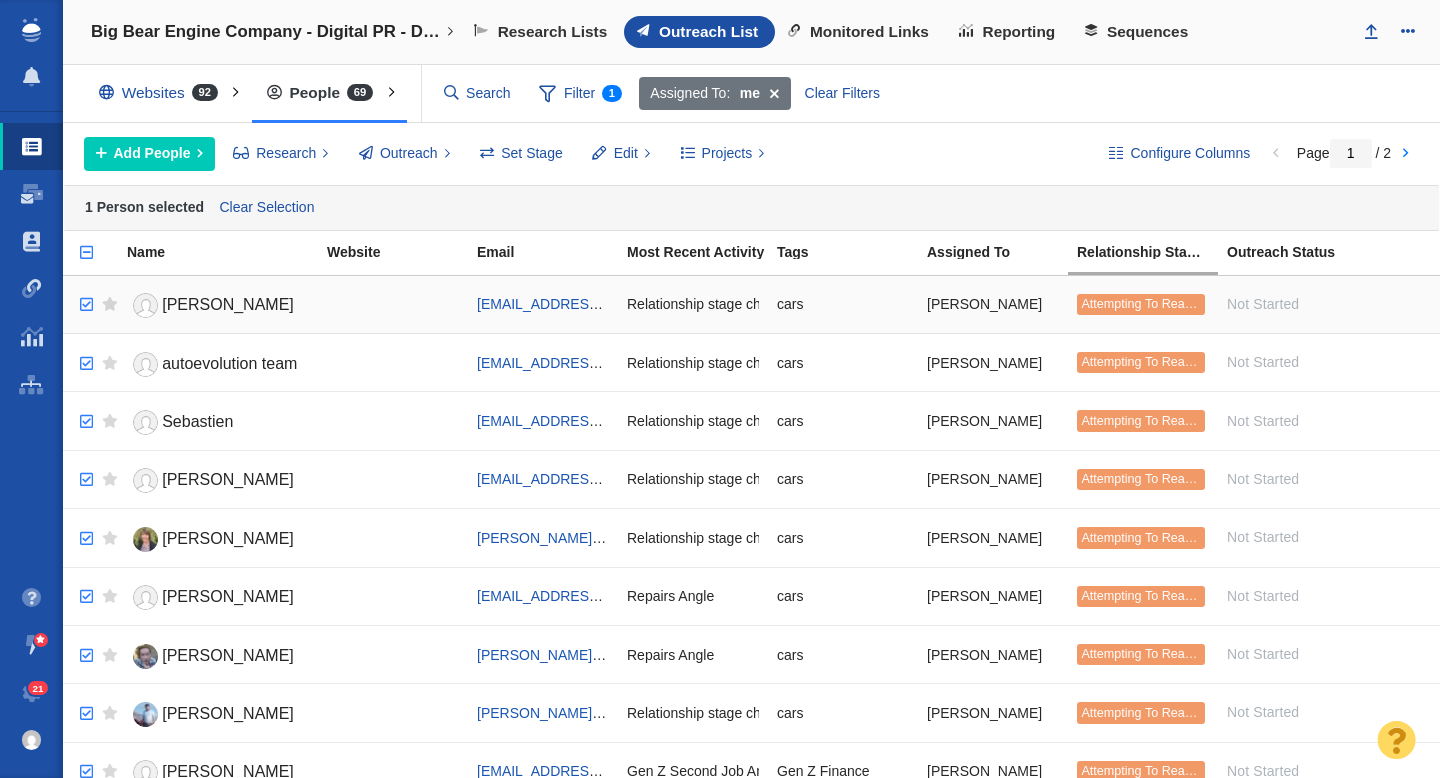 checkbox on "true" 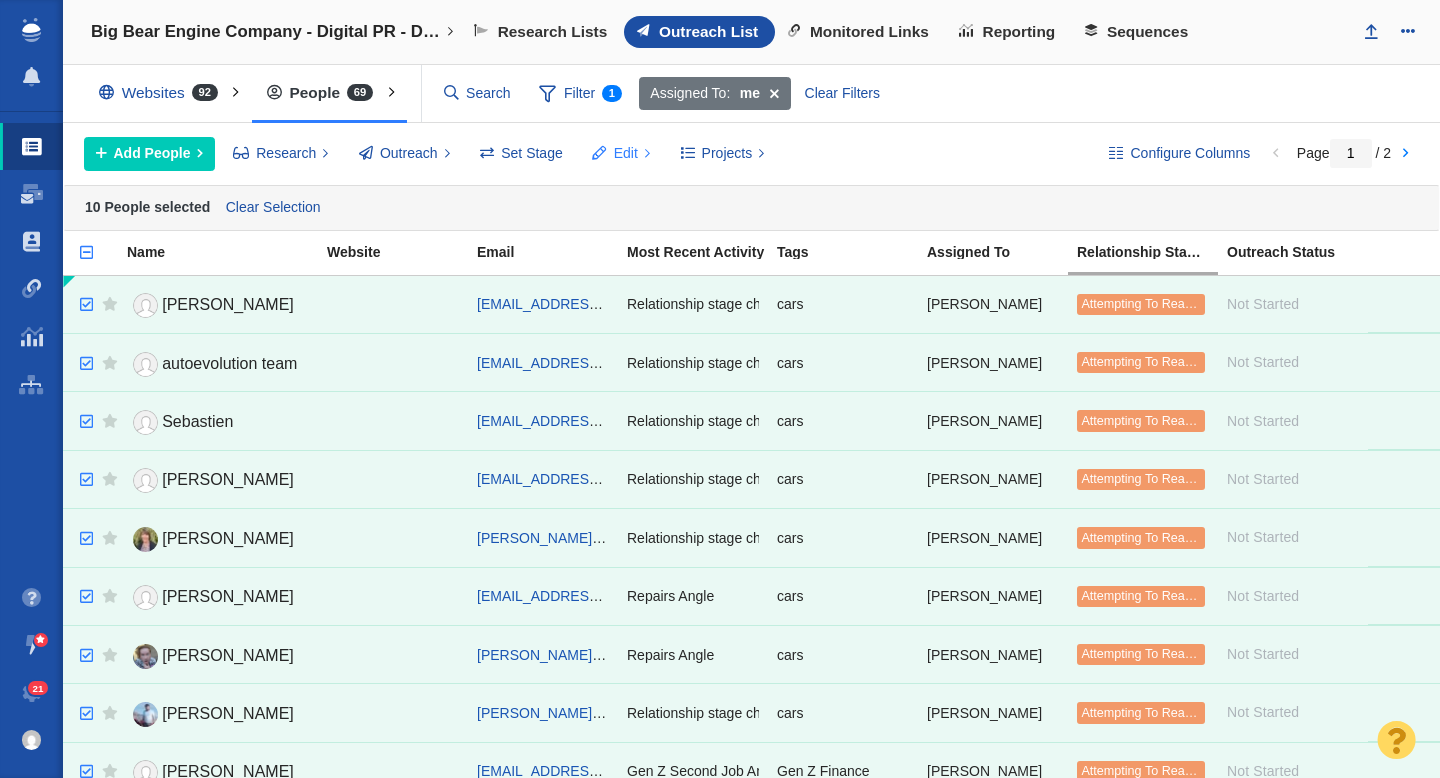 click at bounding box center [600, 153] 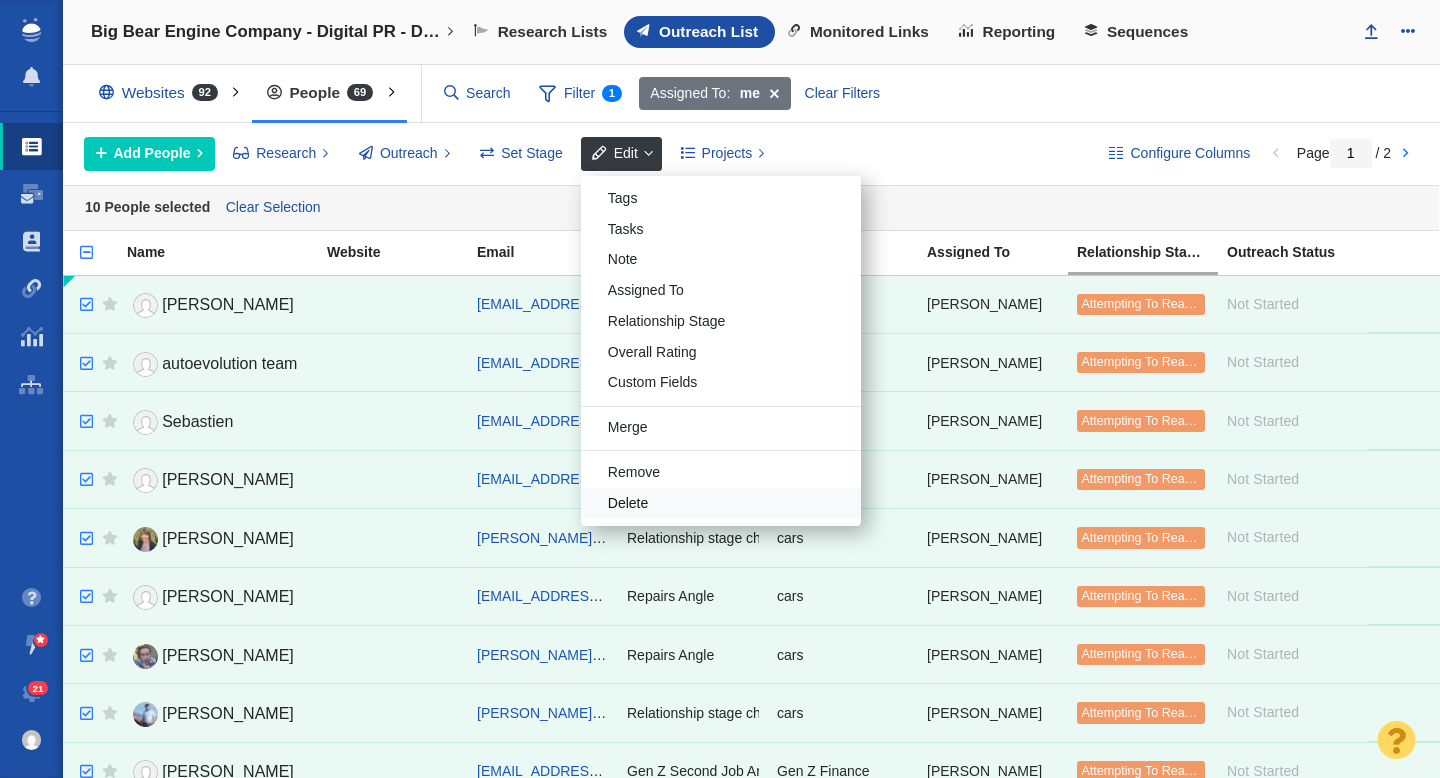 click on "Delete" at bounding box center [721, 503] 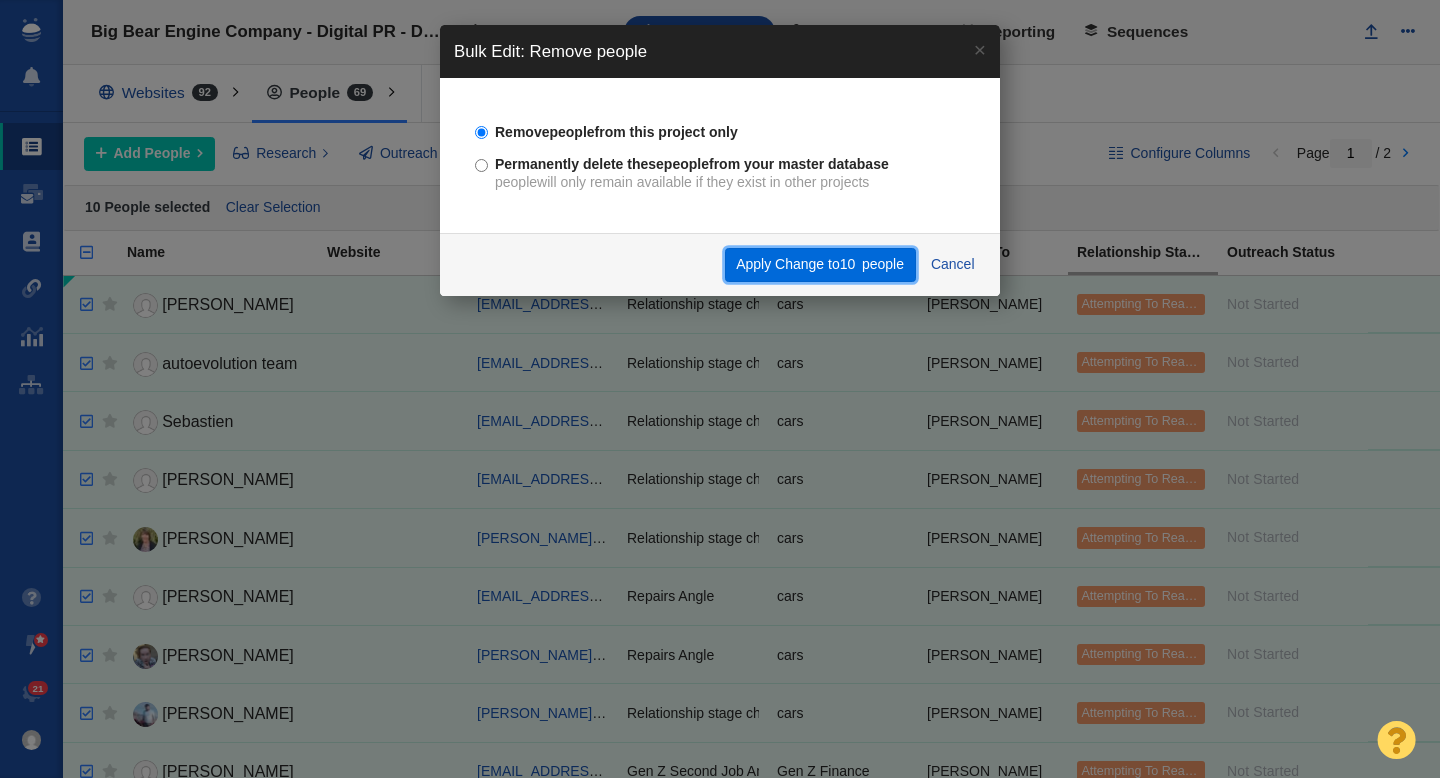 click on "Apply Change to  10   people" at bounding box center (820, 265) 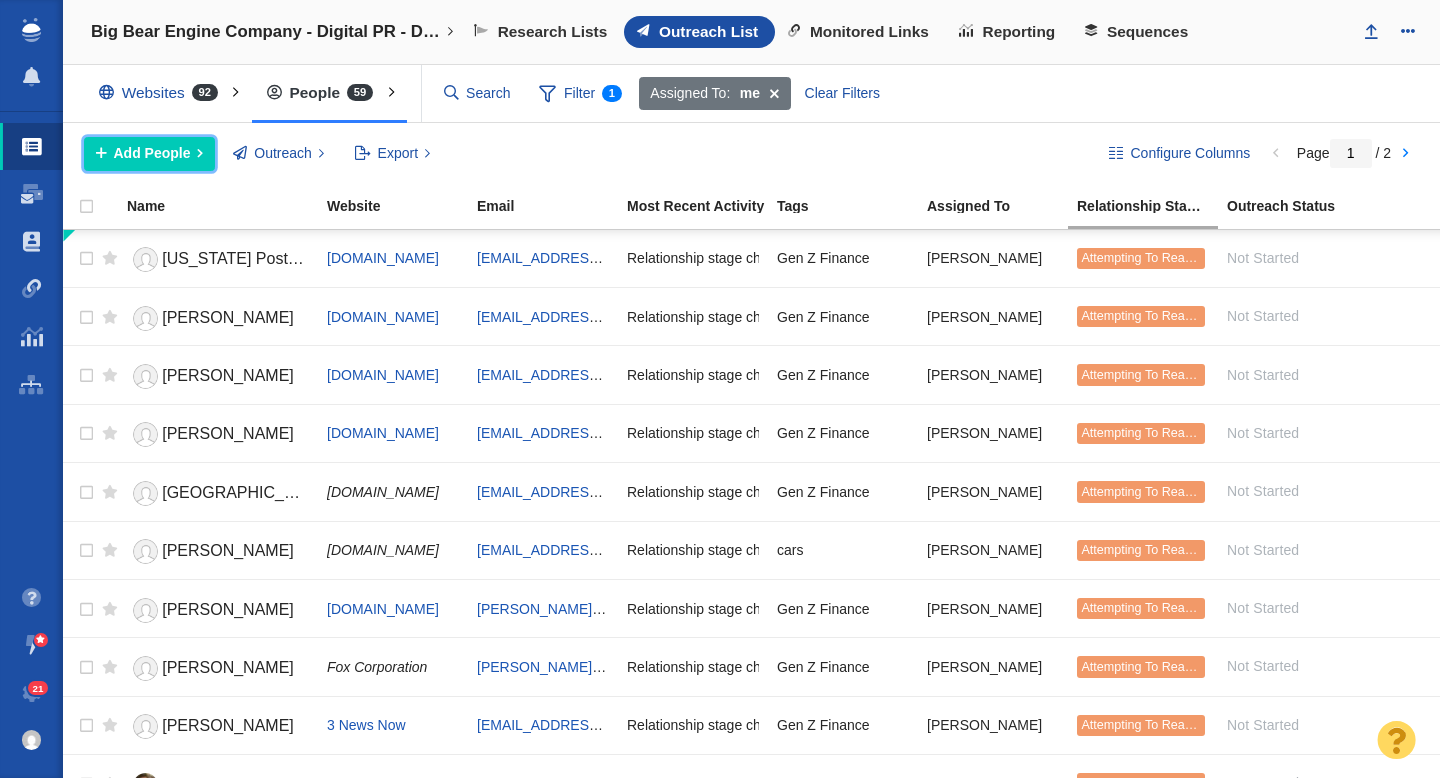click on "Add People" at bounding box center (152, 153) 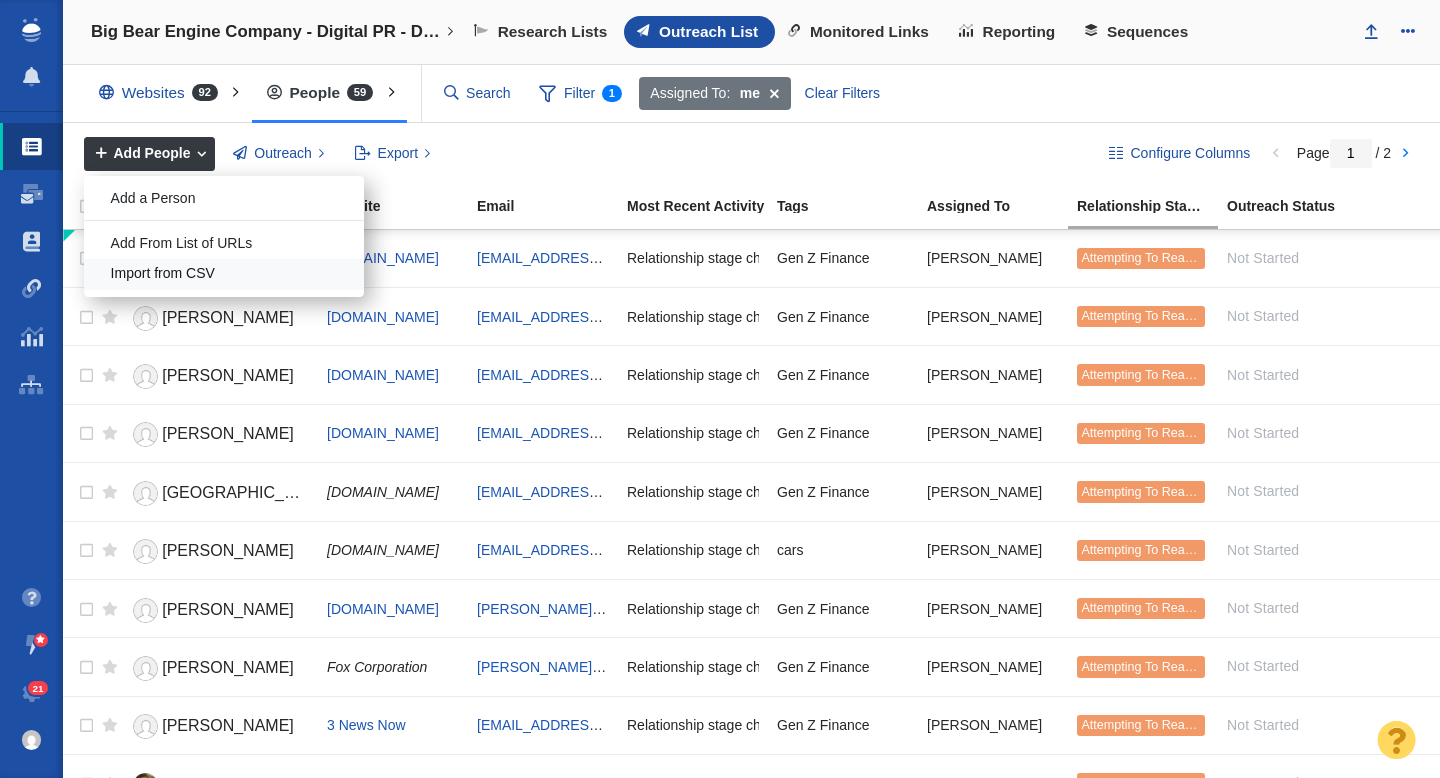 click on "Import from CSV" at bounding box center [224, 274] 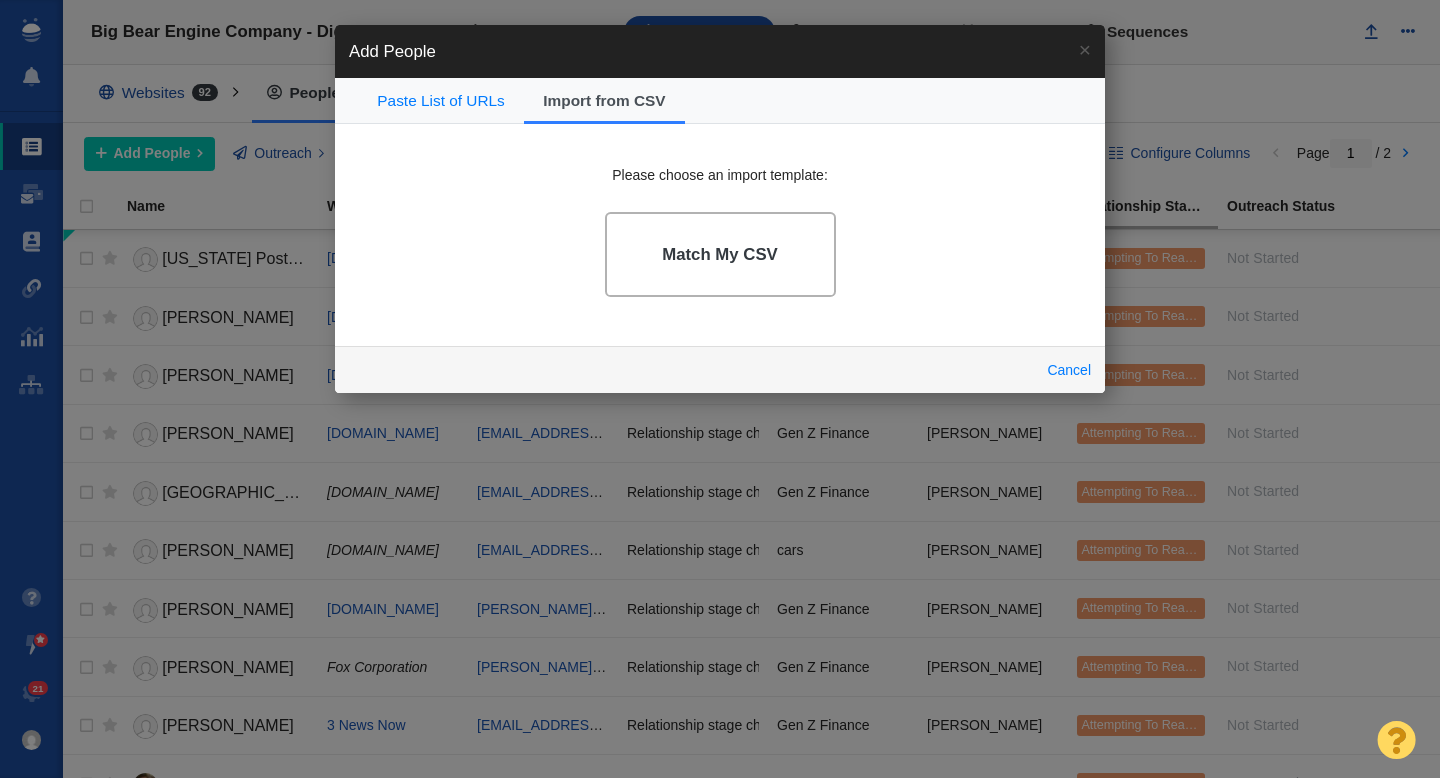 click on "Match My CSV" at bounding box center [720, 255] 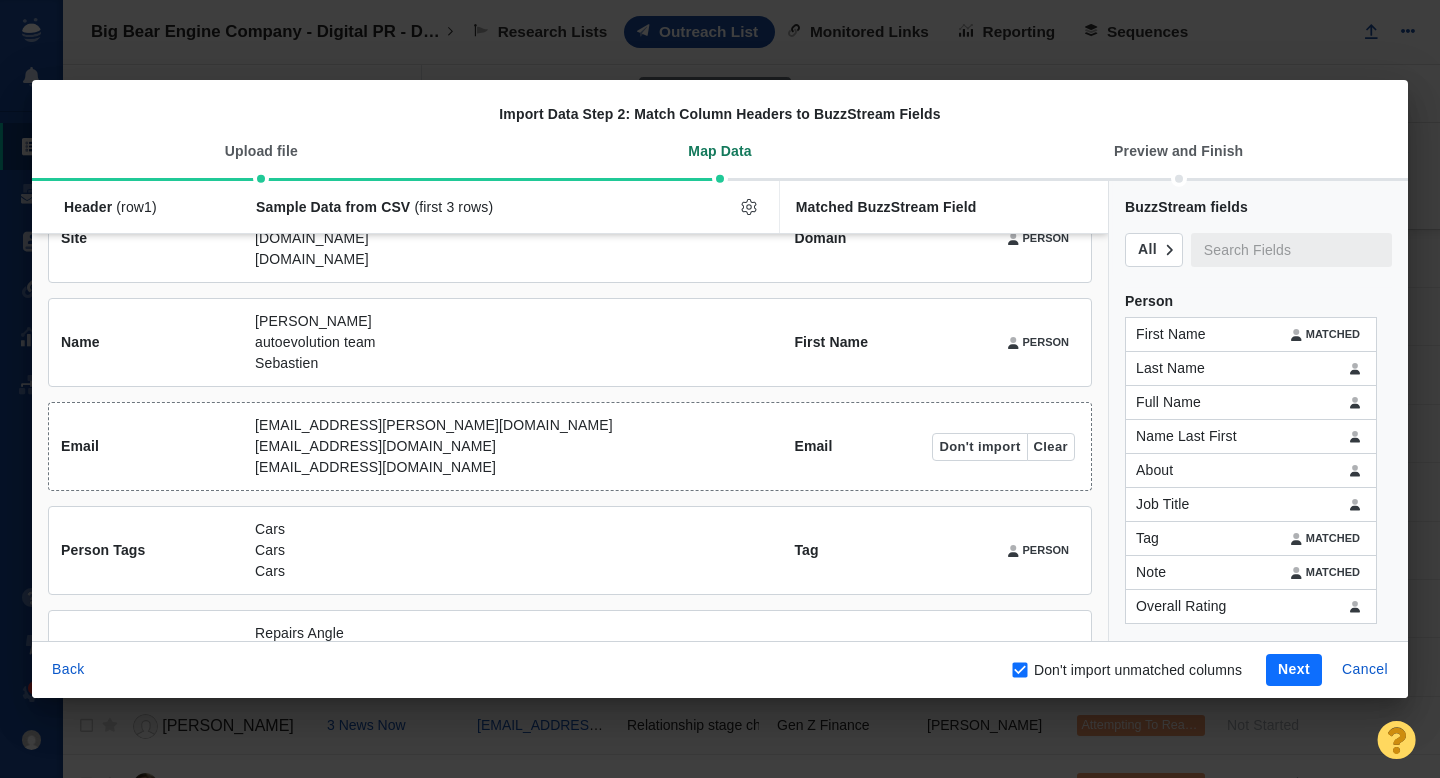 scroll, scrollTop: 0, scrollLeft: 0, axis: both 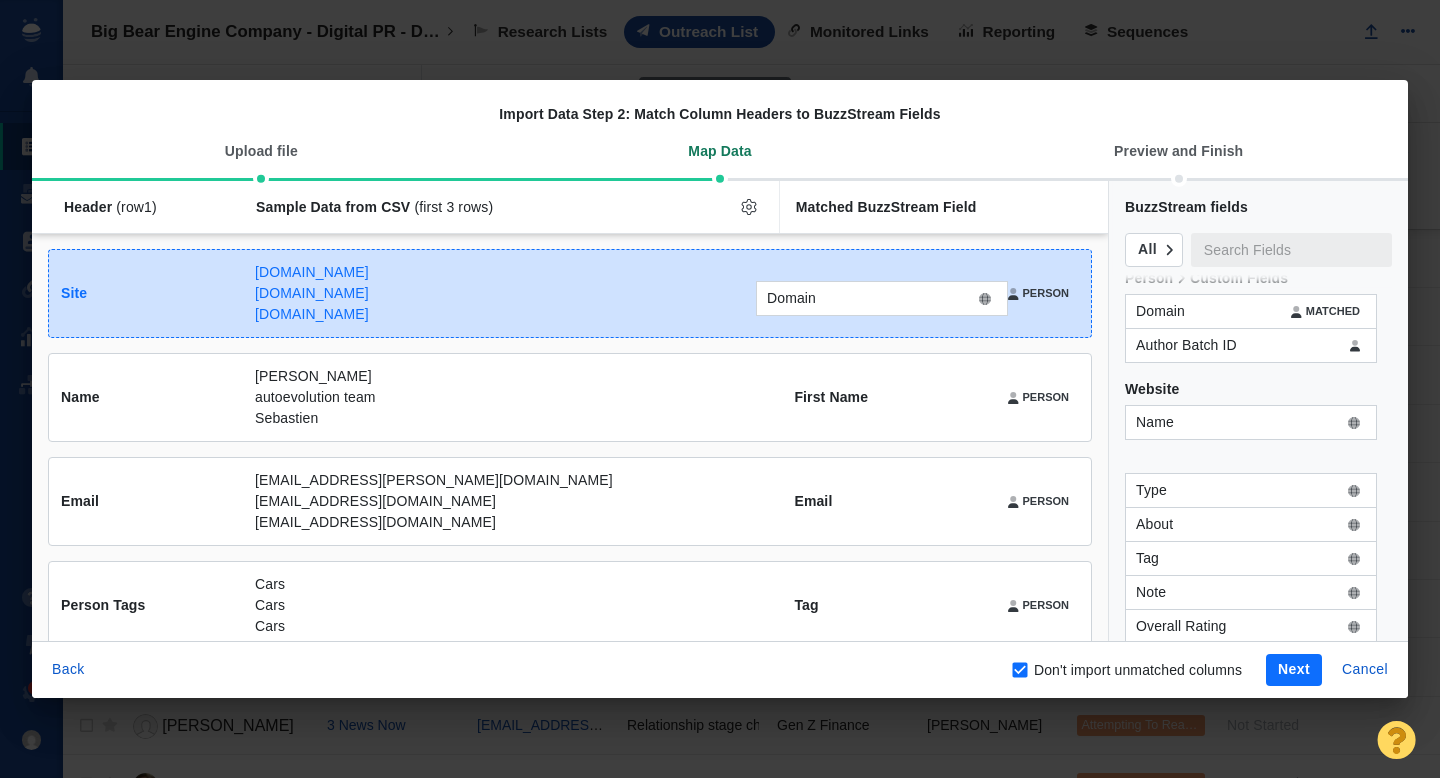 drag, startPoint x: 1217, startPoint y: 457, endPoint x: 845, endPoint y: 299, distance: 404.16333 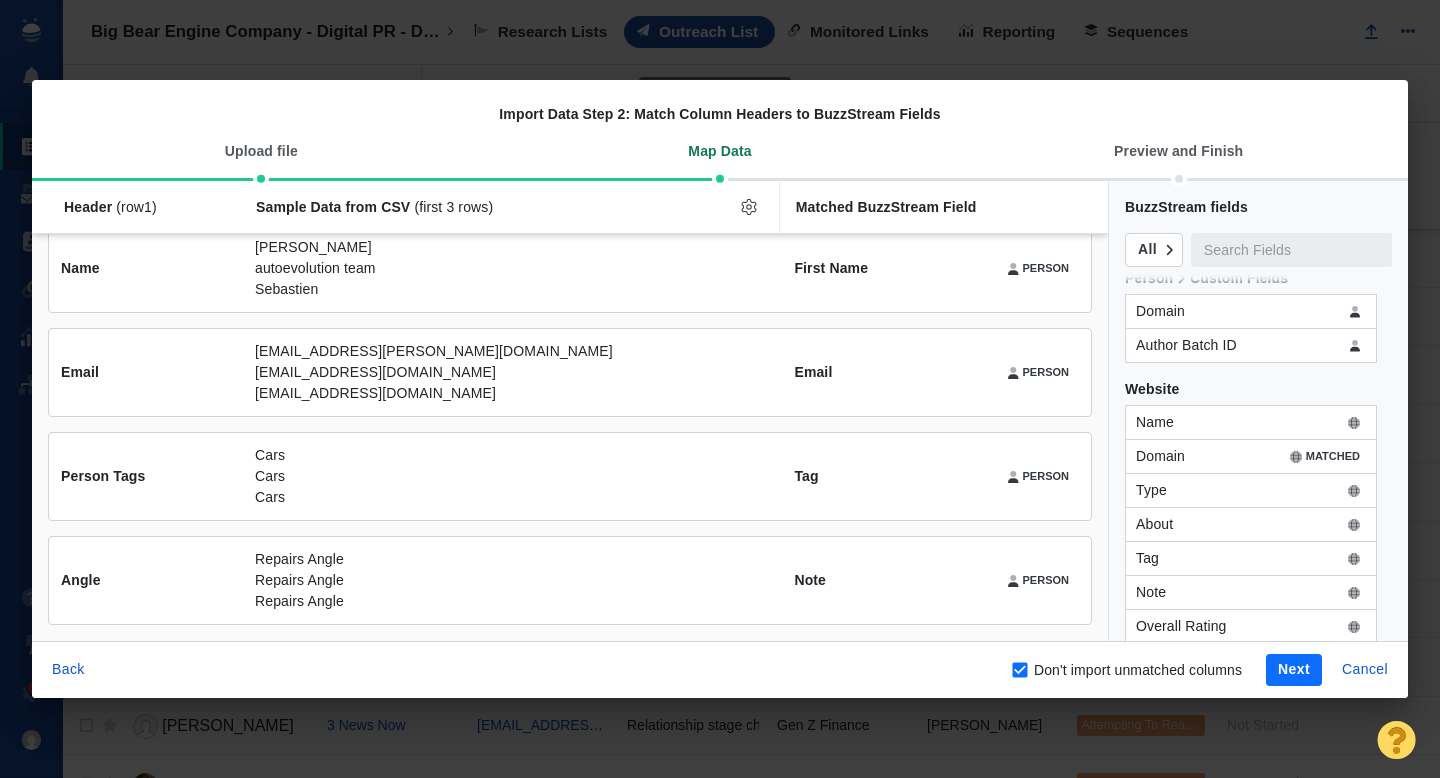 scroll, scrollTop: 0, scrollLeft: 0, axis: both 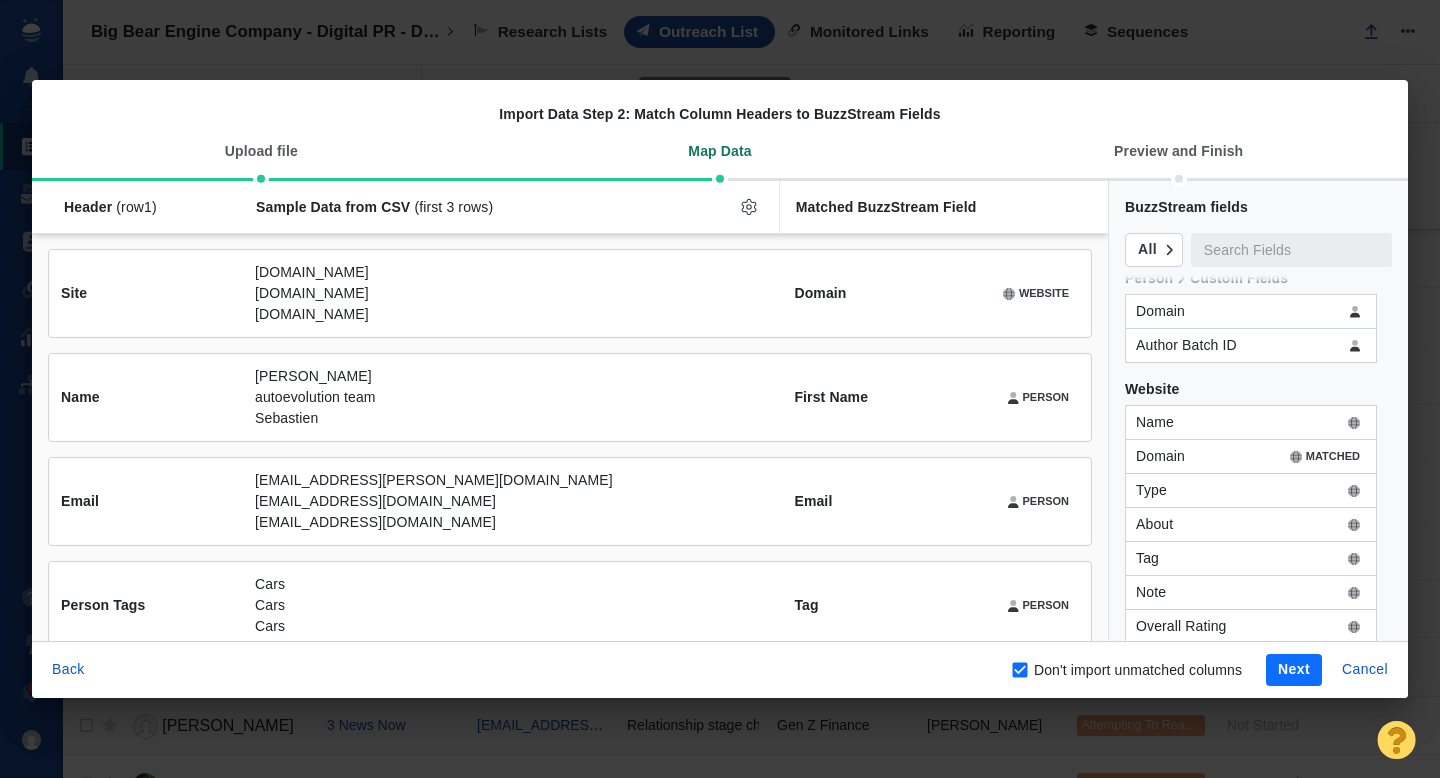 click on "Next" at bounding box center [1294, 670] 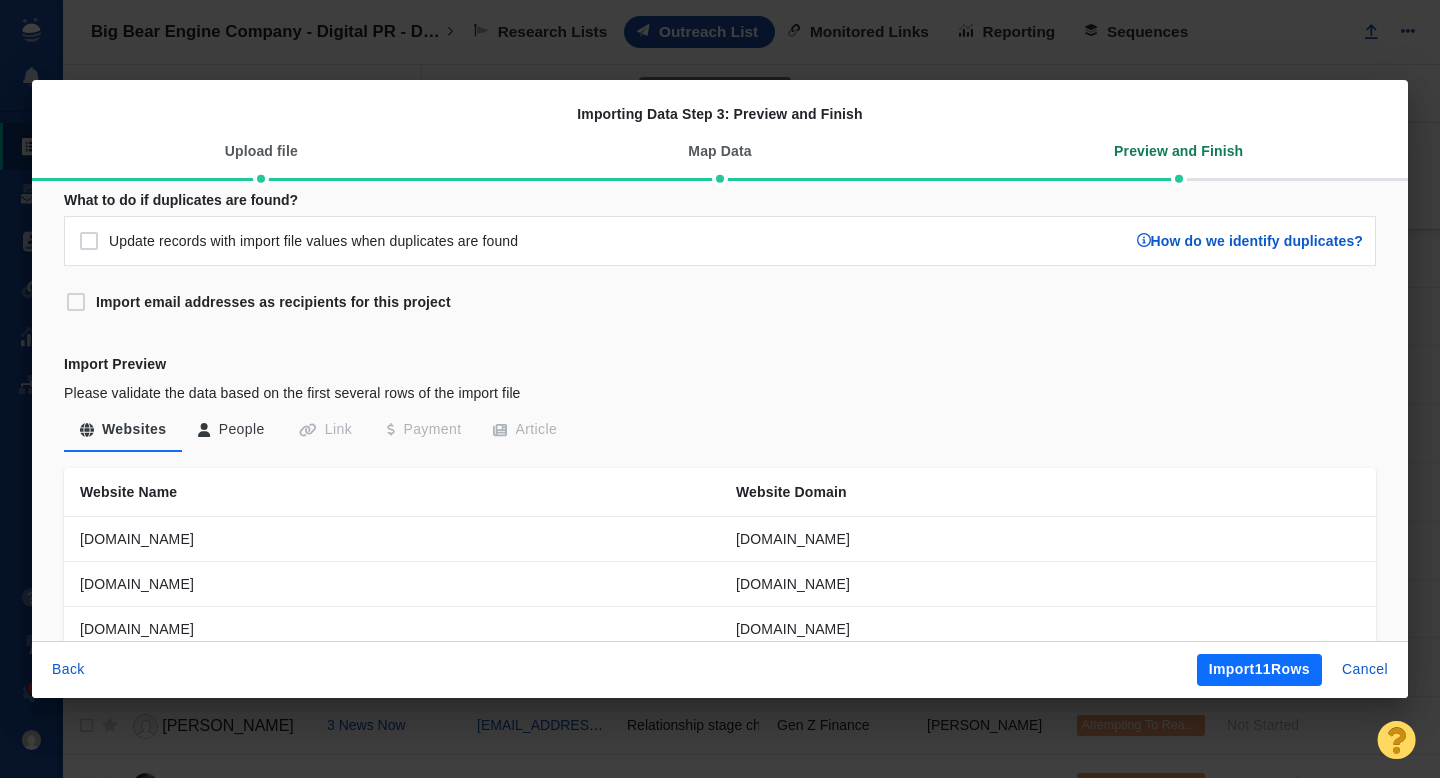 scroll, scrollTop: 43, scrollLeft: 0, axis: vertical 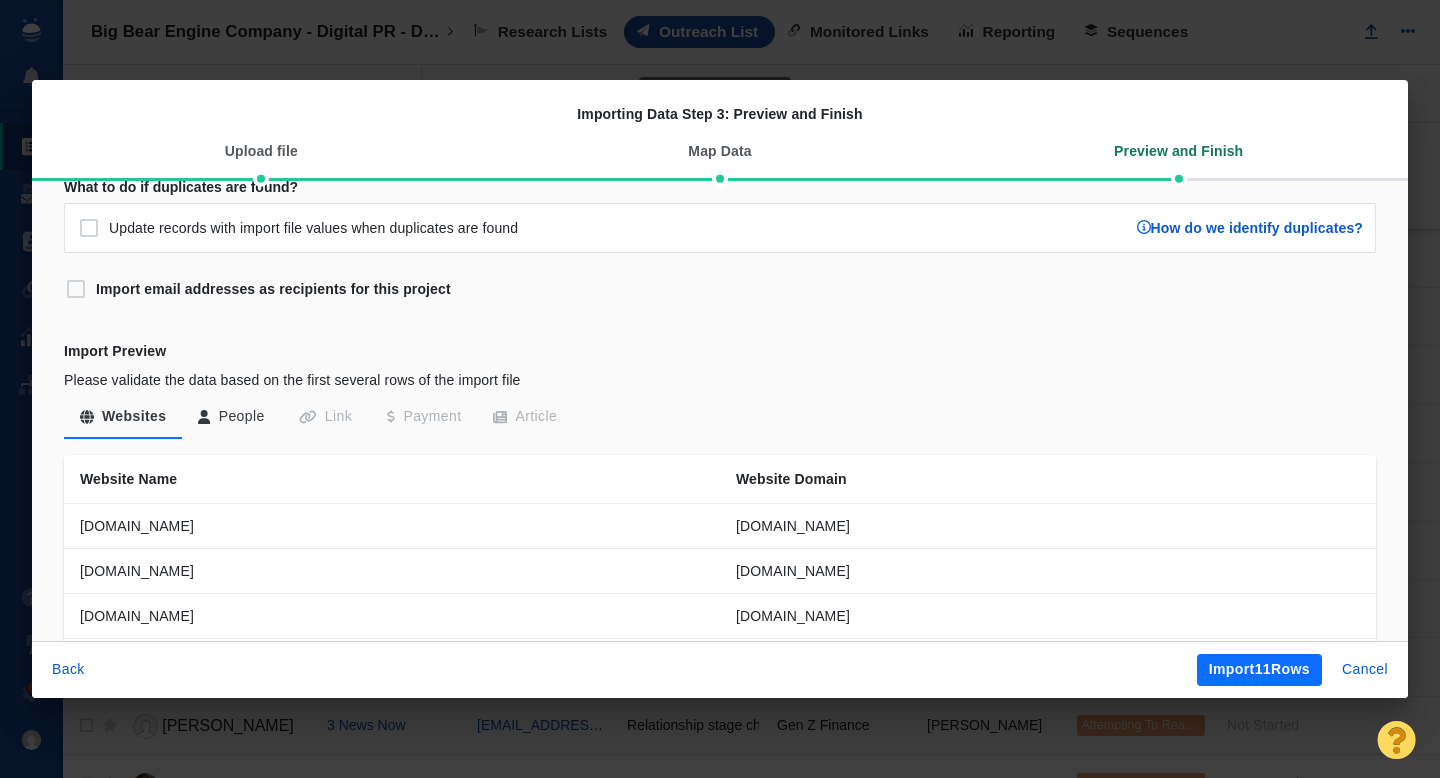 click on "People" at bounding box center [231, 417] 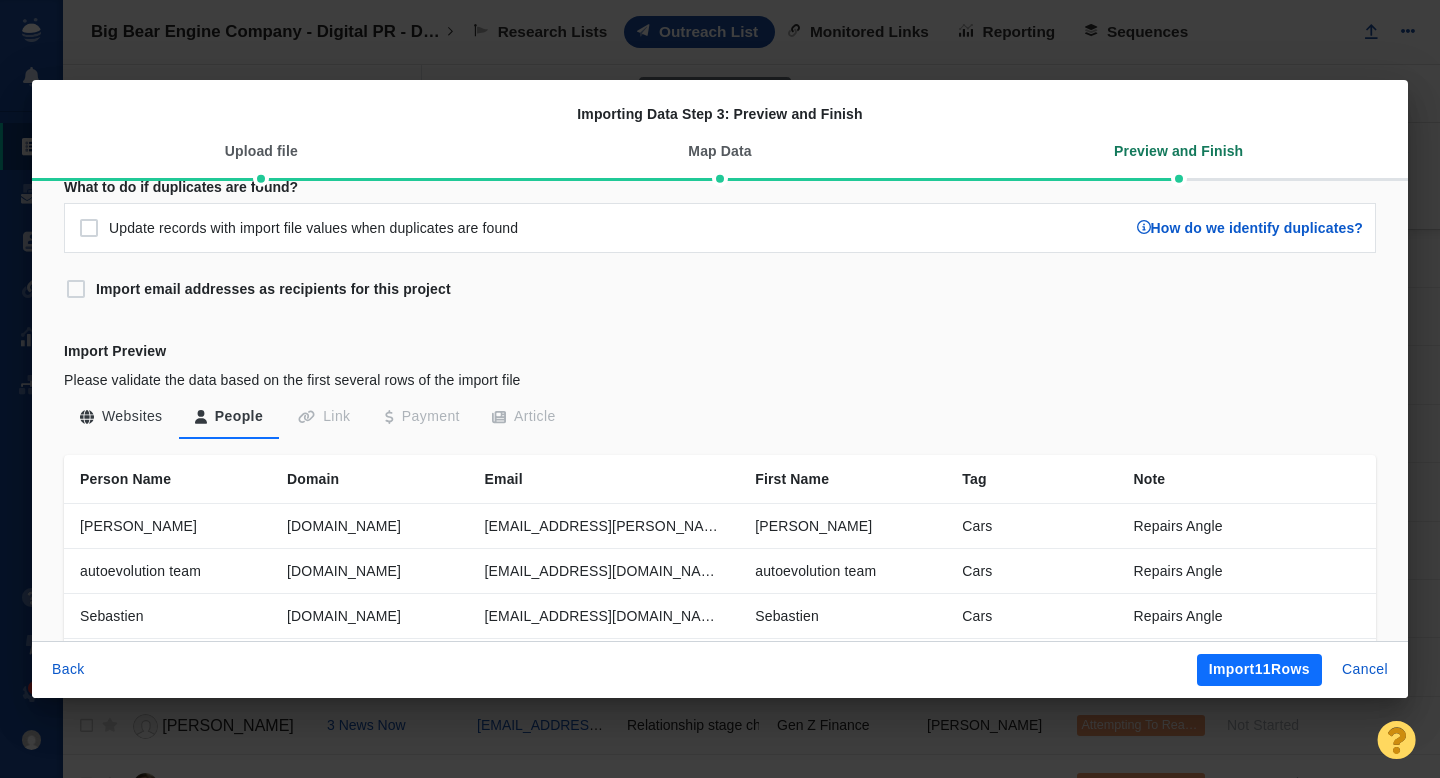 click on "Import  11  Rows" at bounding box center (1259, 670) 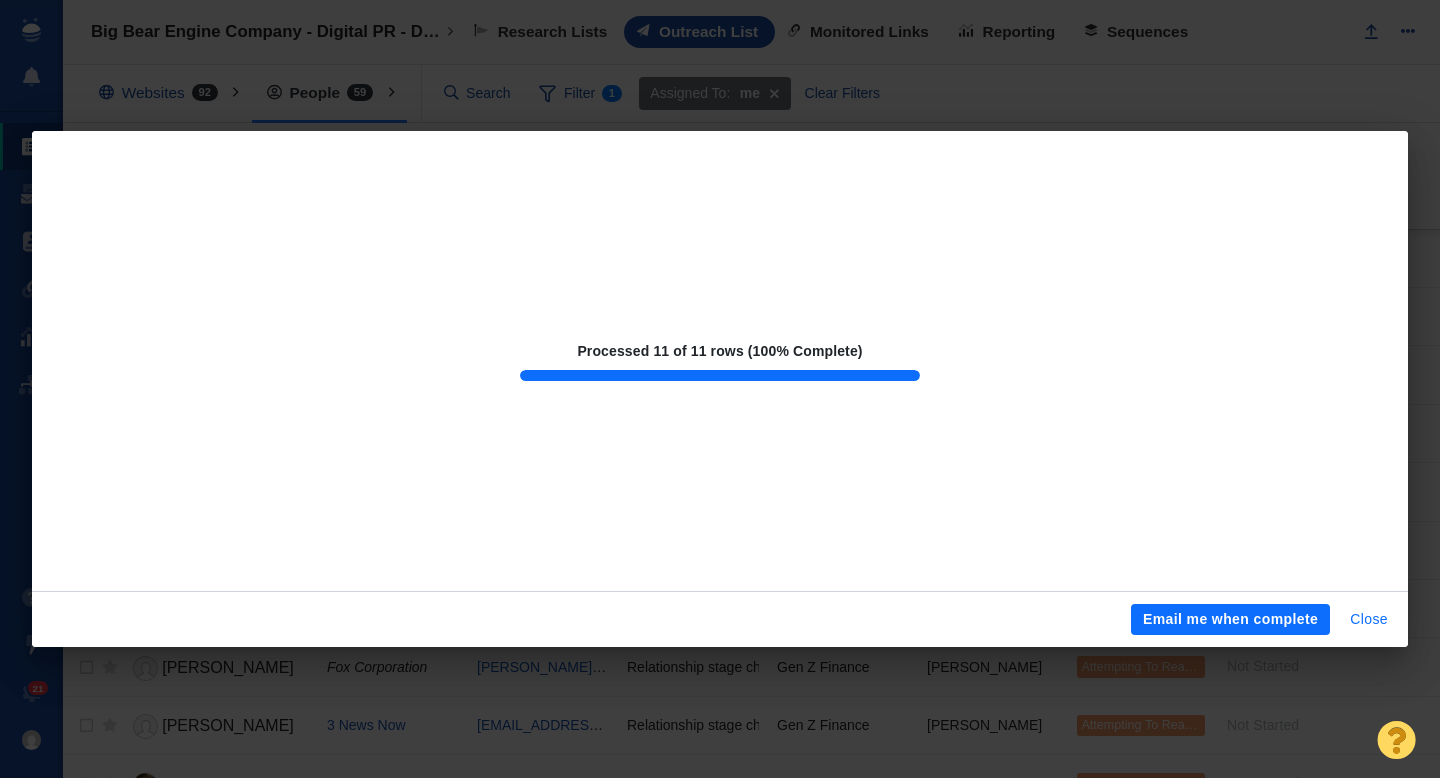 click on "Close" at bounding box center (1369, 620) 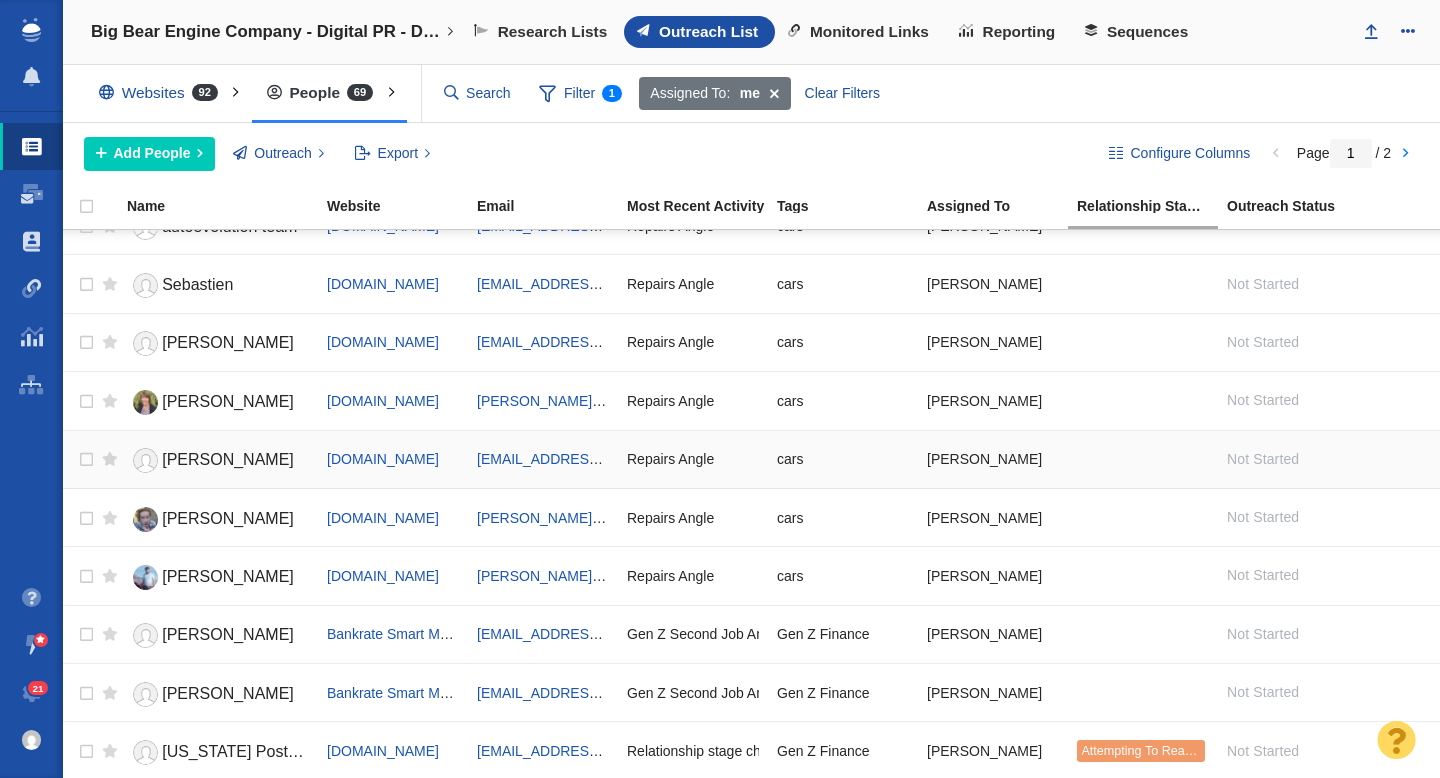 scroll, scrollTop: 101, scrollLeft: 0, axis: vertical 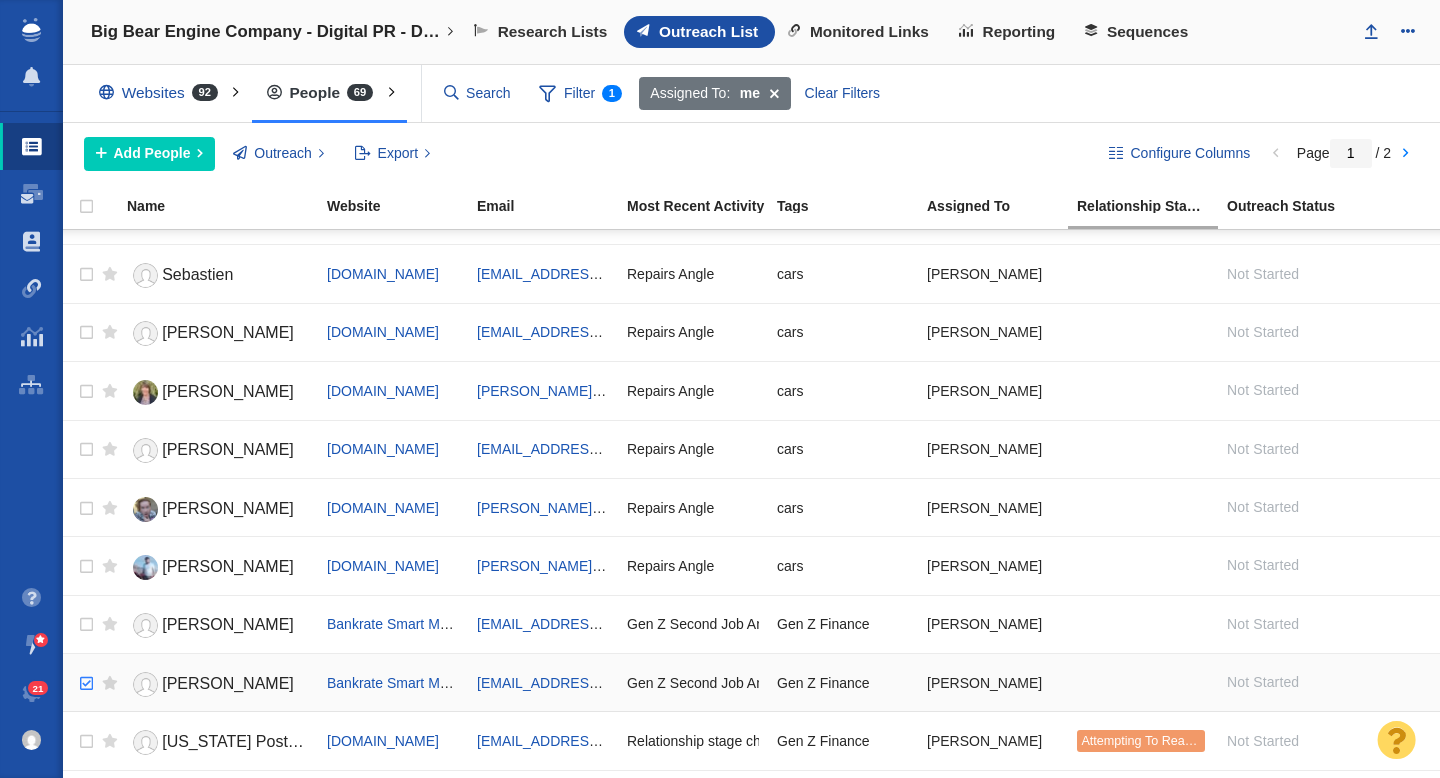 checkbox on "true" 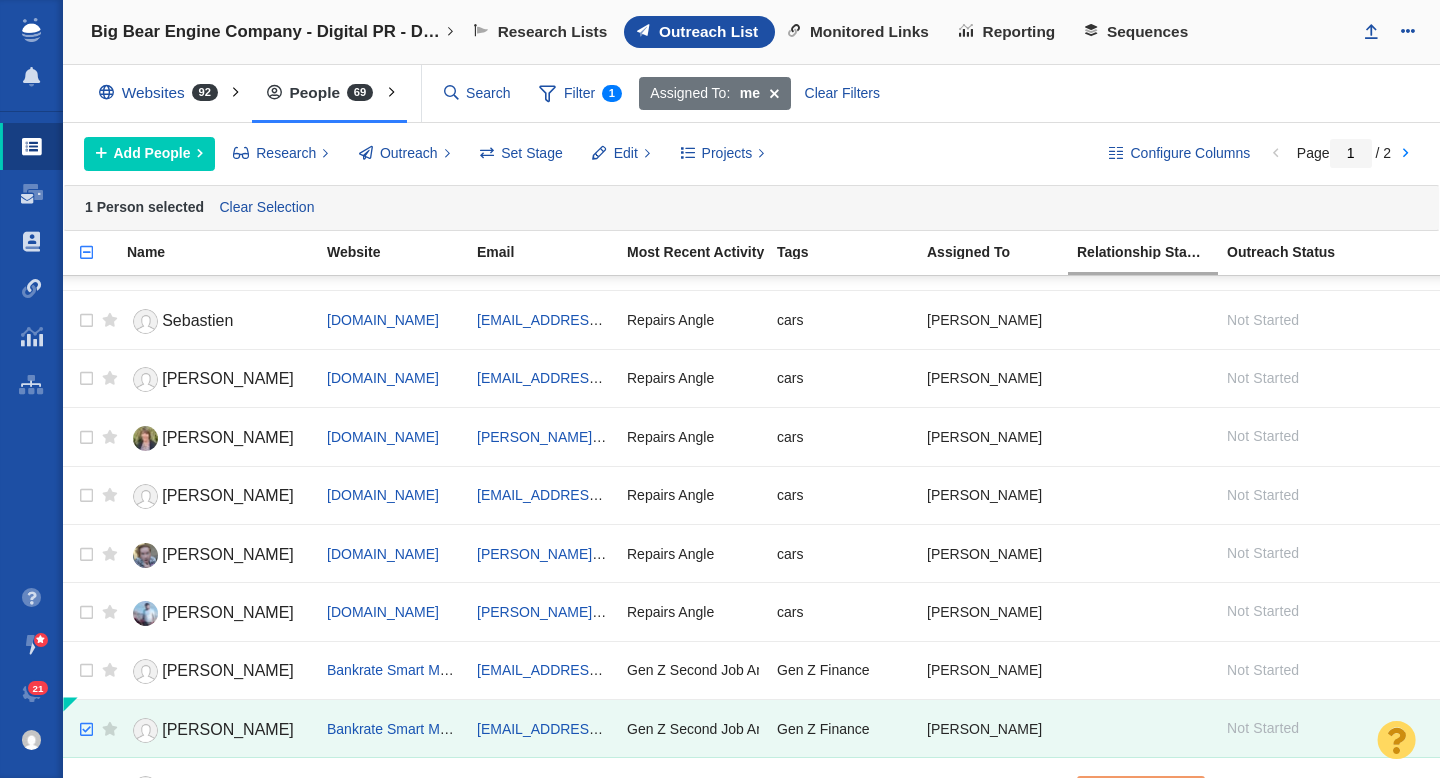 scroll, scrollTop: 0, scrollLeft: 0, axis: both 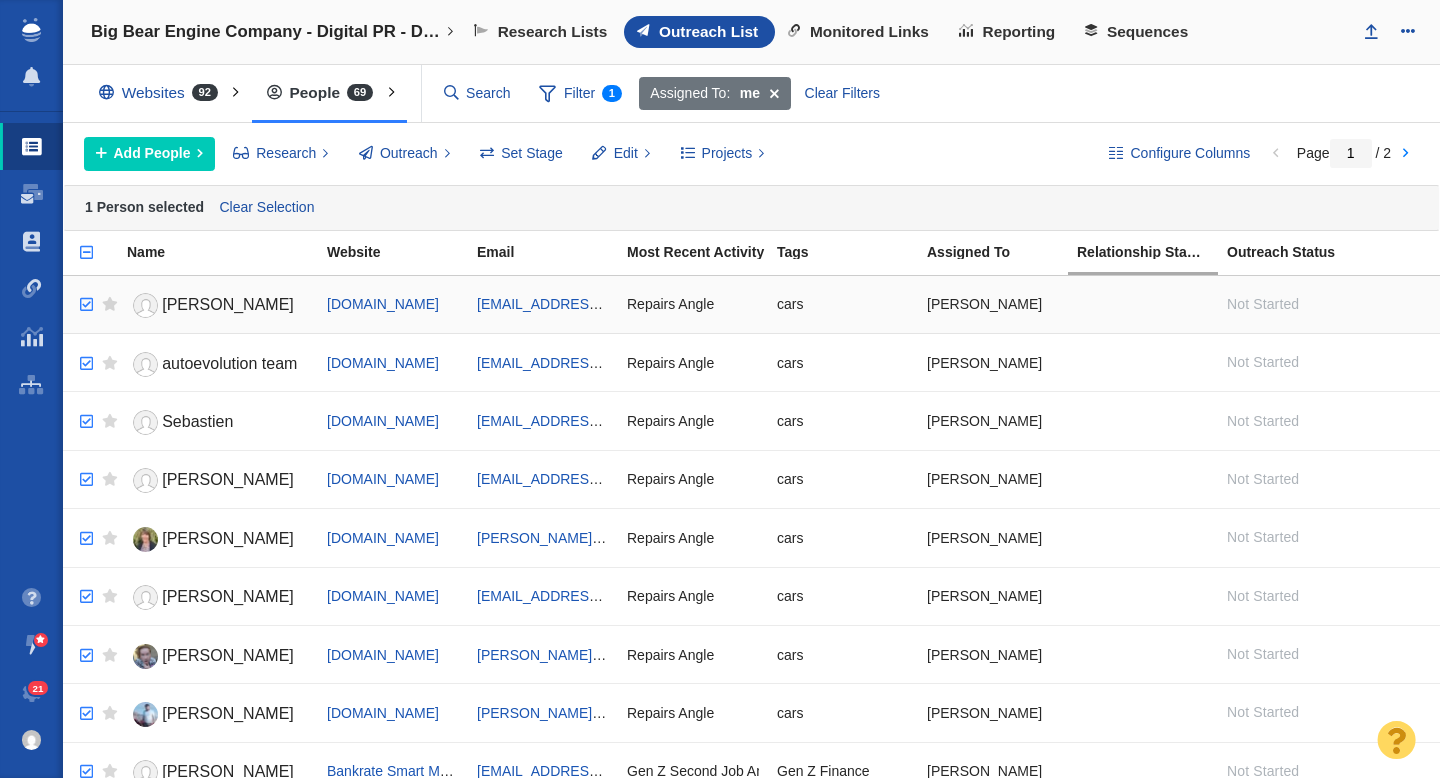 checkbox on "true" 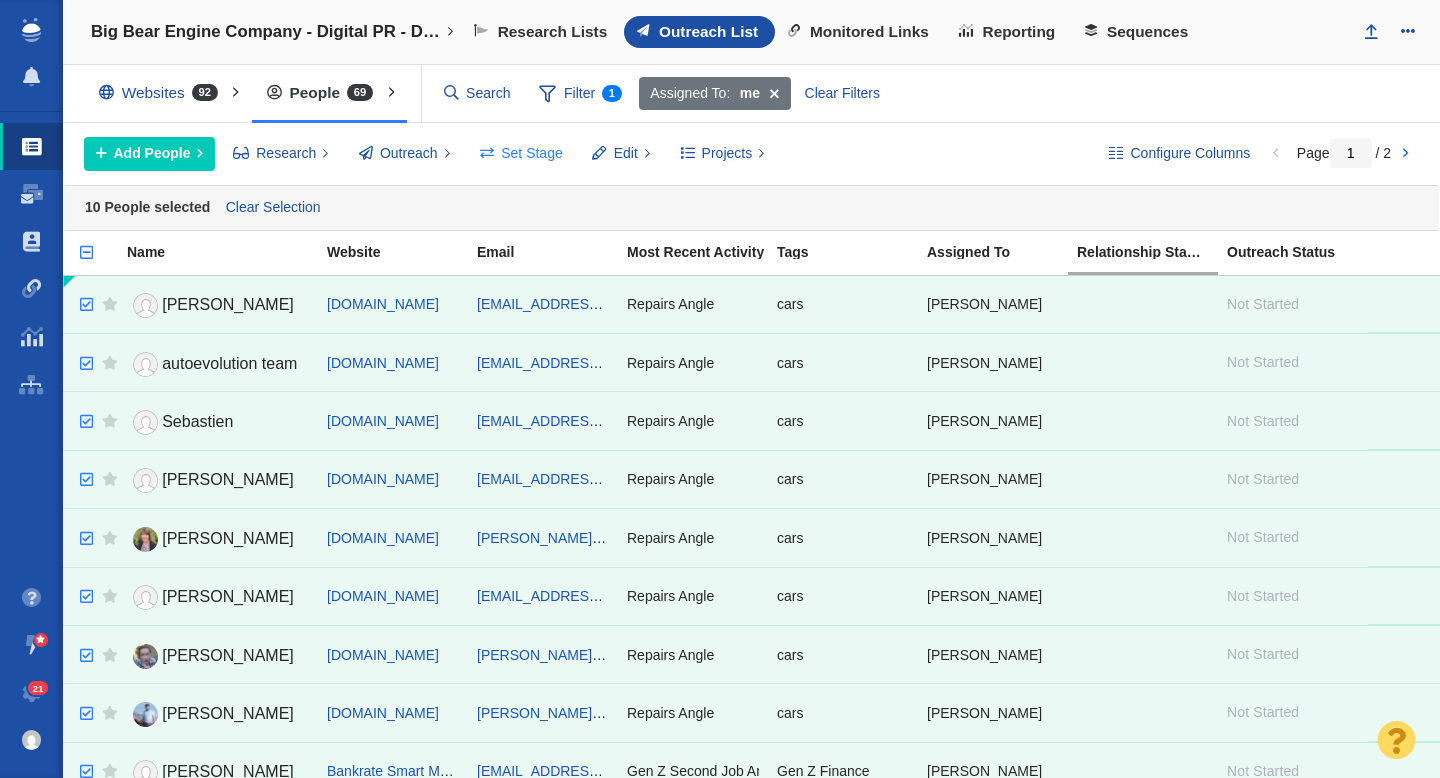 click on "Set Stage" at bounding box center [532, 153] 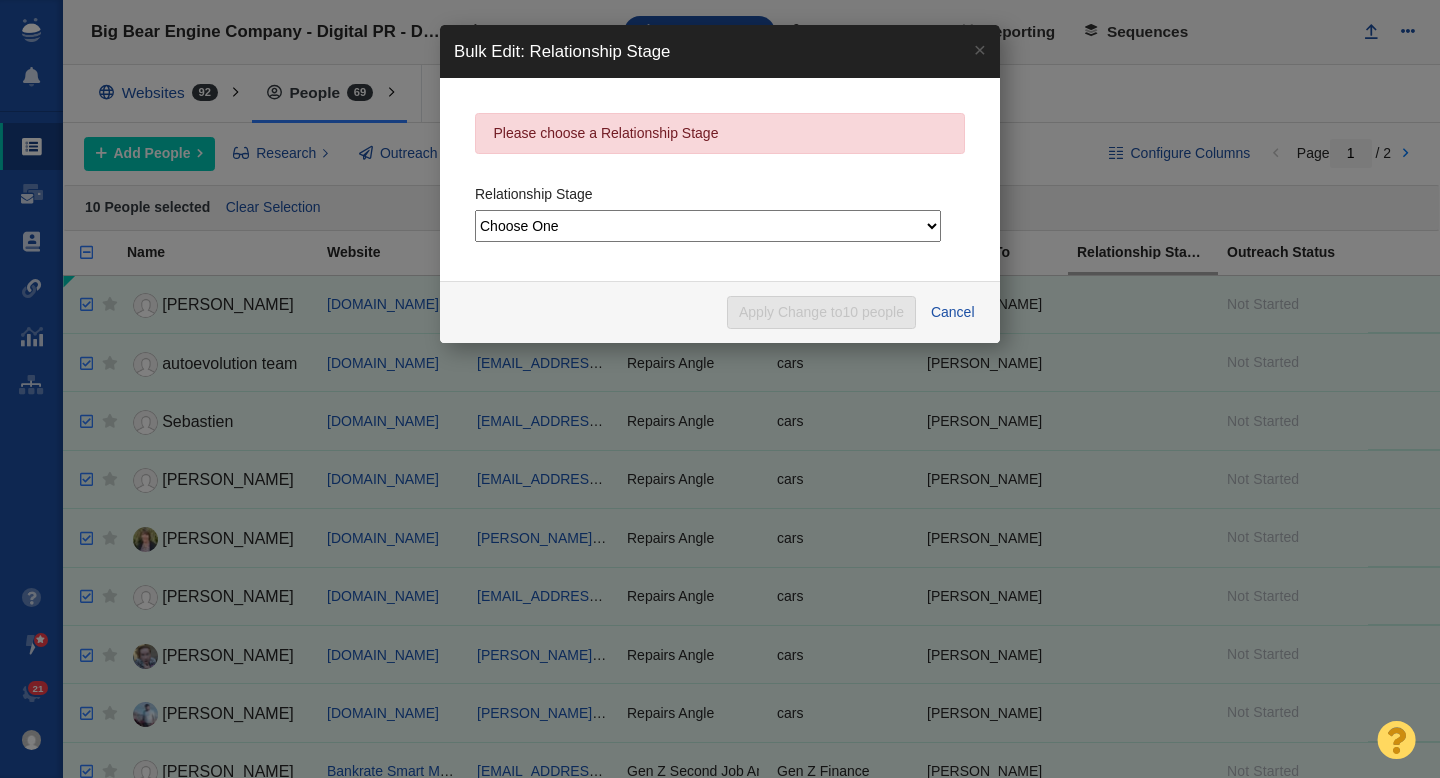 click on "Choose One
Not Started
Scheduled
Attempting To Reach
Paused
Bounce
Send Failure
Replied
In Communication
Successful Placement
Unsuccessful - No Reply
DO NOT CONTACT
Dead" at bounding box center [708, 226] 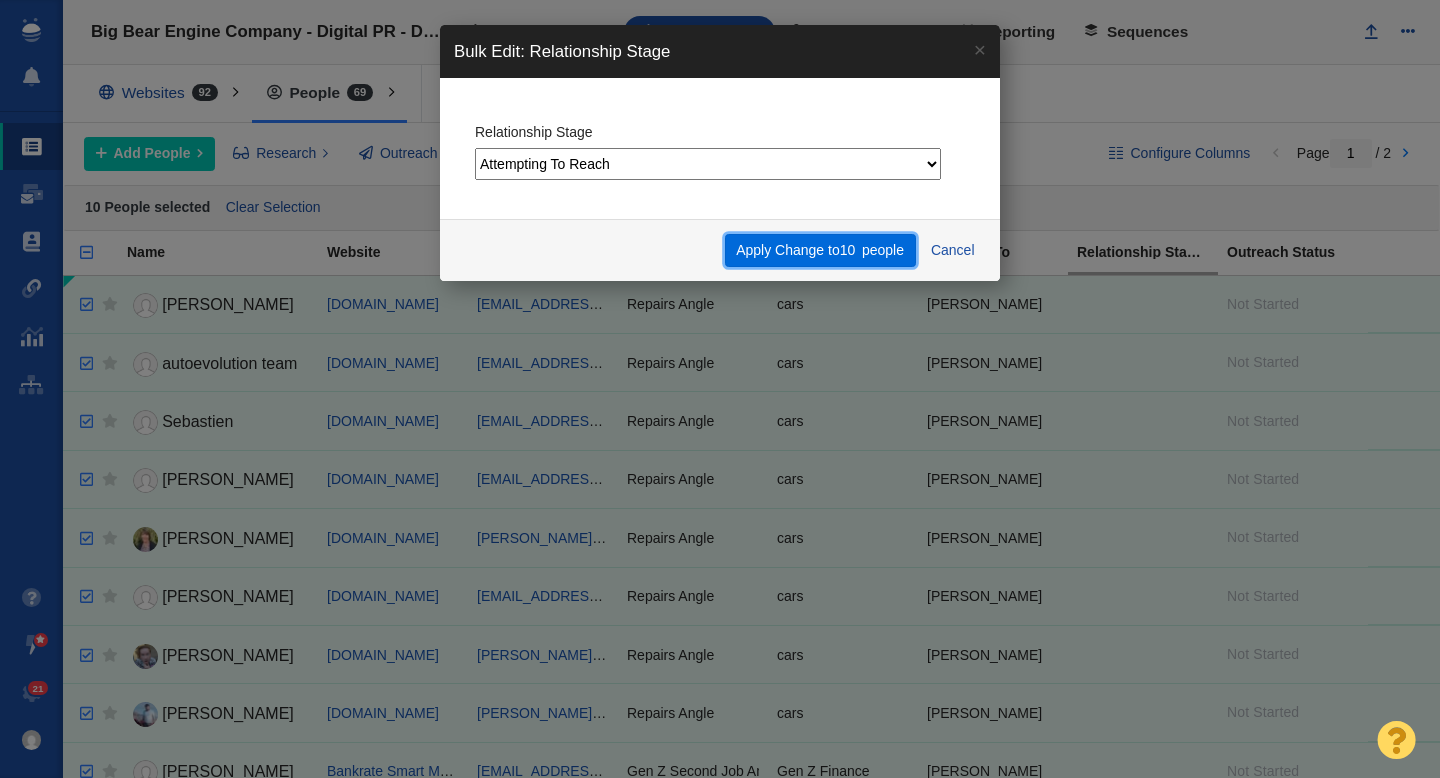 click on "10" at bounding box center (848, 250) 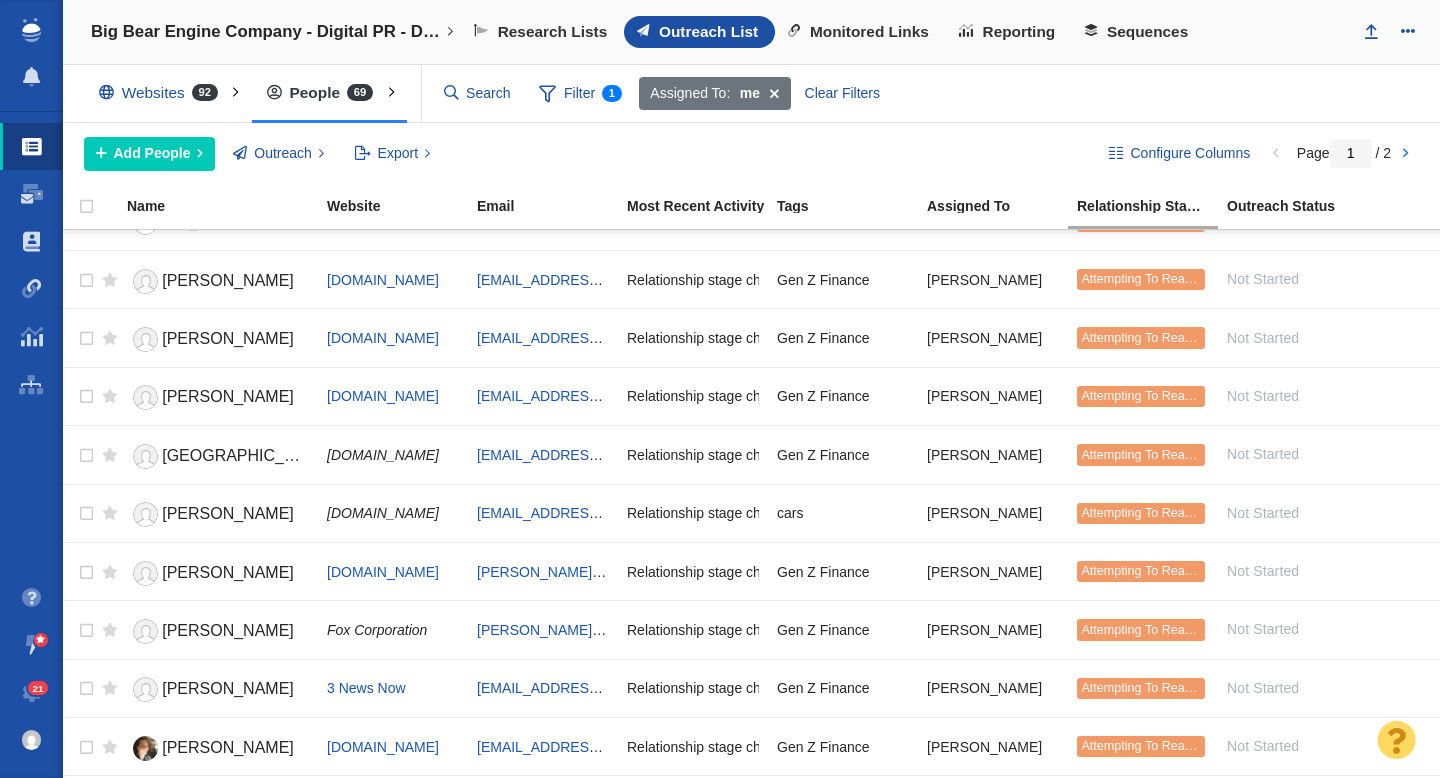 scroll, scrollTop: 0, scrollLeft: 0, axis: both 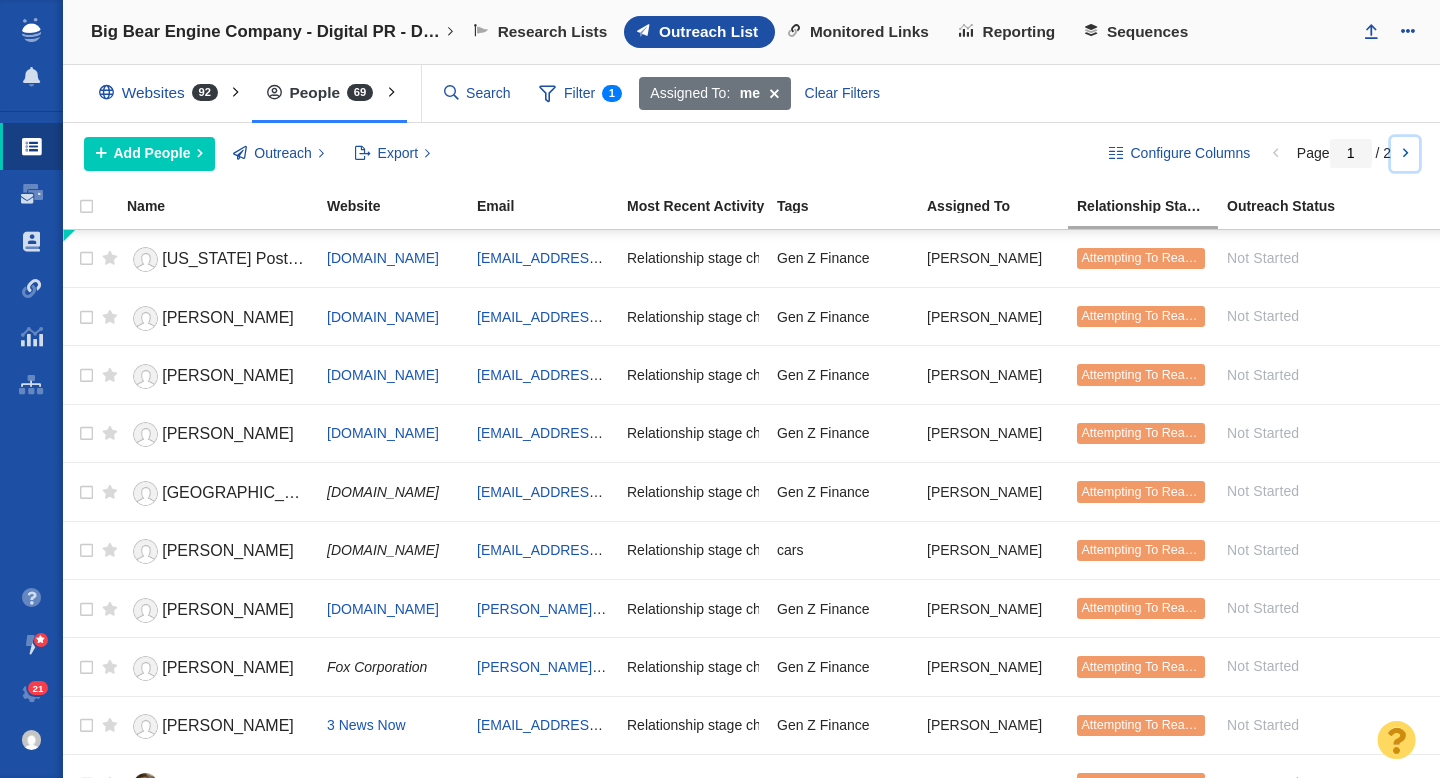 click at bounding box center [1405, 154] 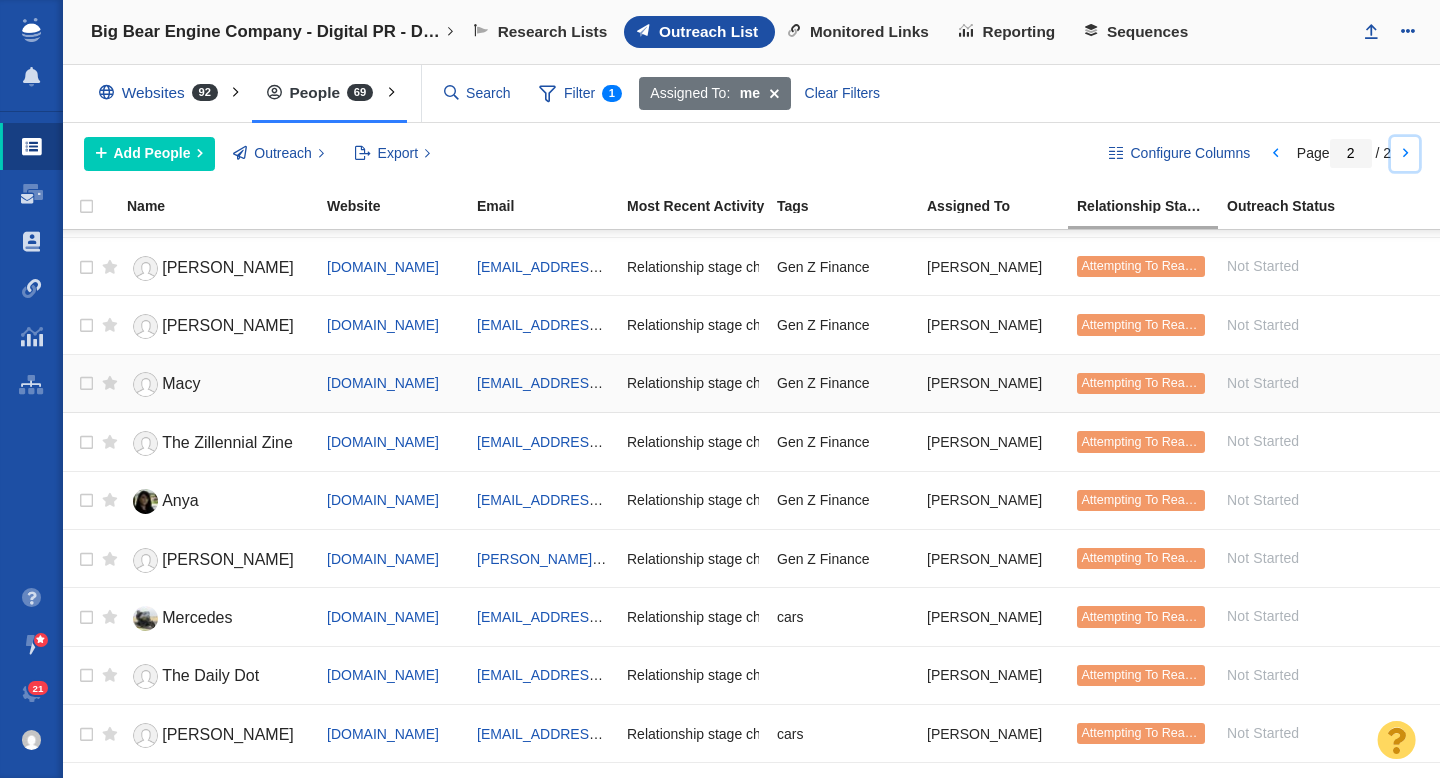 scroll, scrollTop: 0, scrollLeft: 0, axis: both 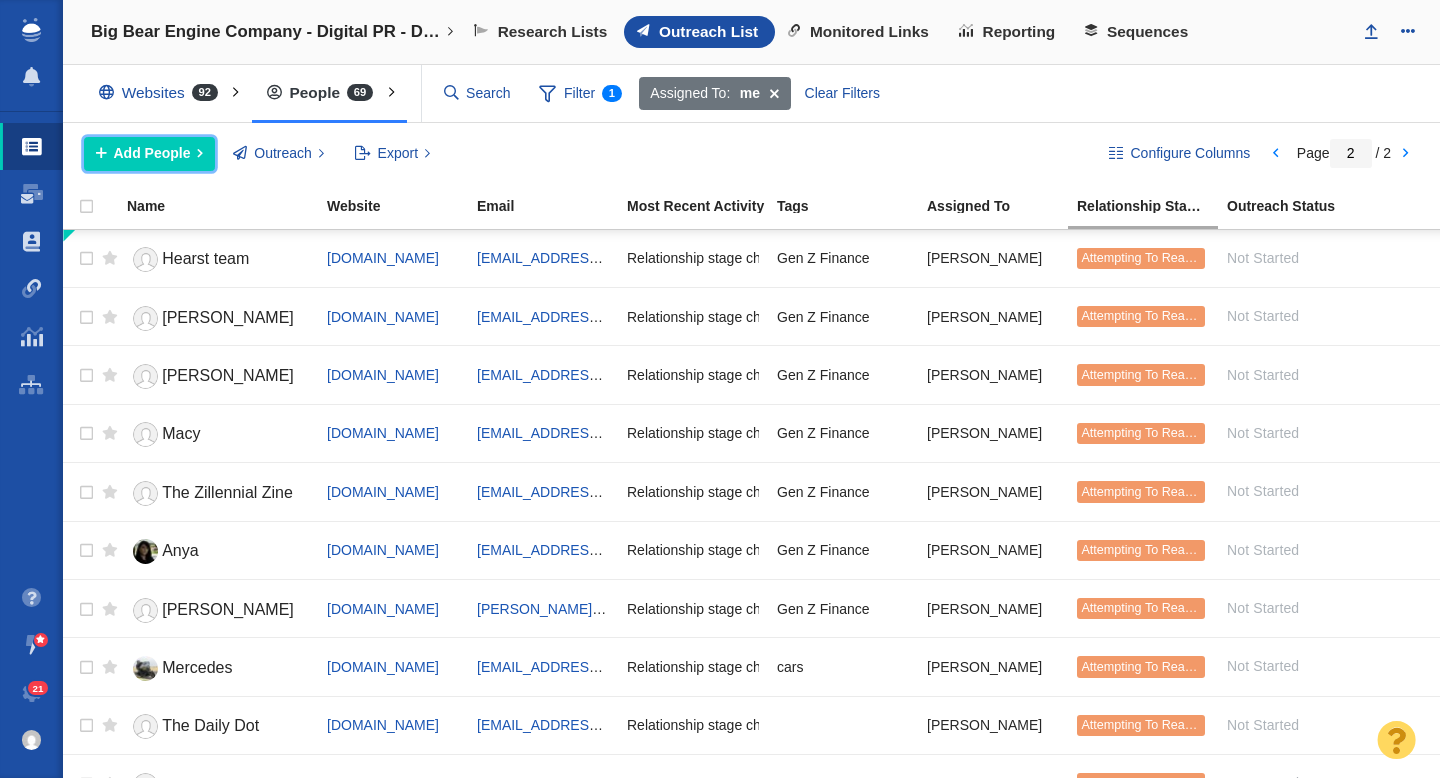 click on "Add People" at bounding box center [152, 153] 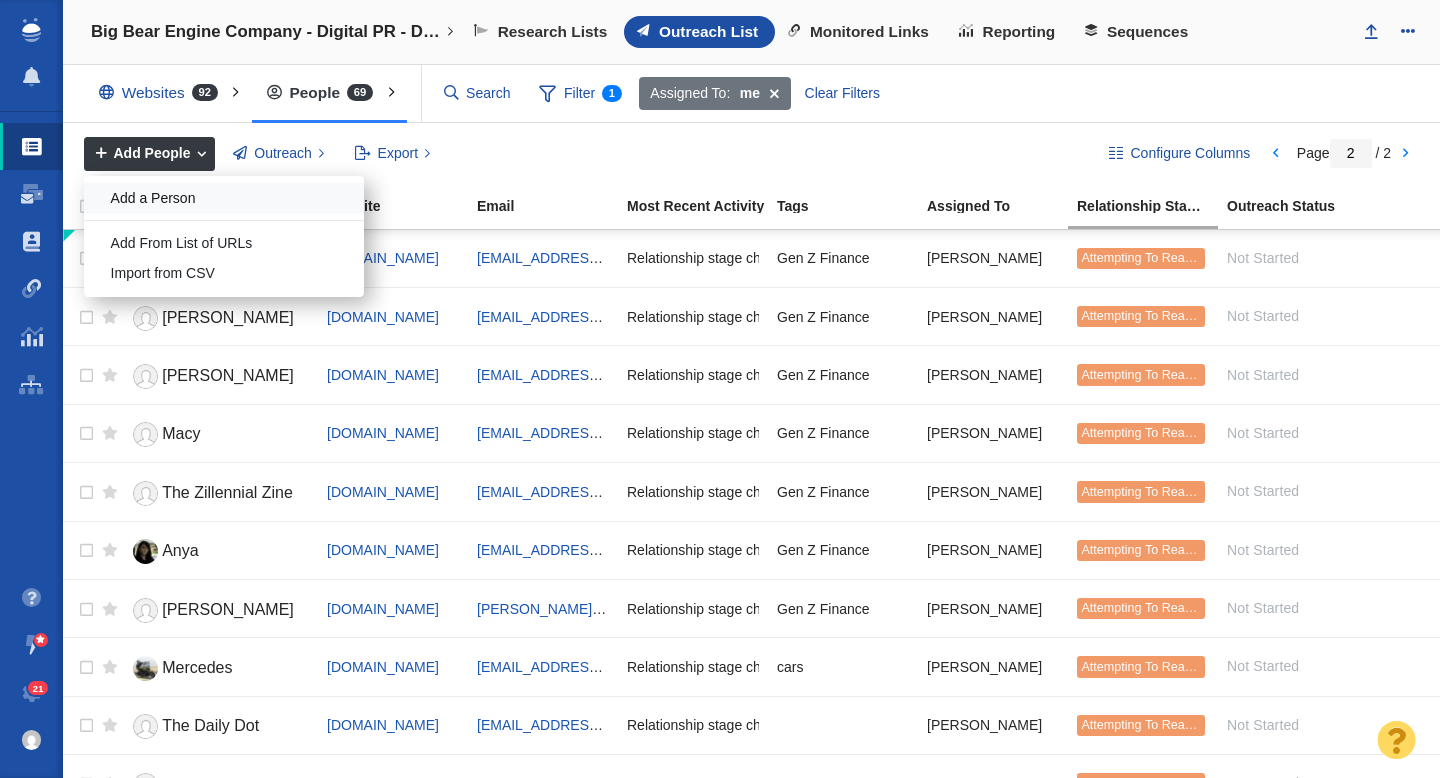 click on "Add a Person" at bounding box center [224, 198] 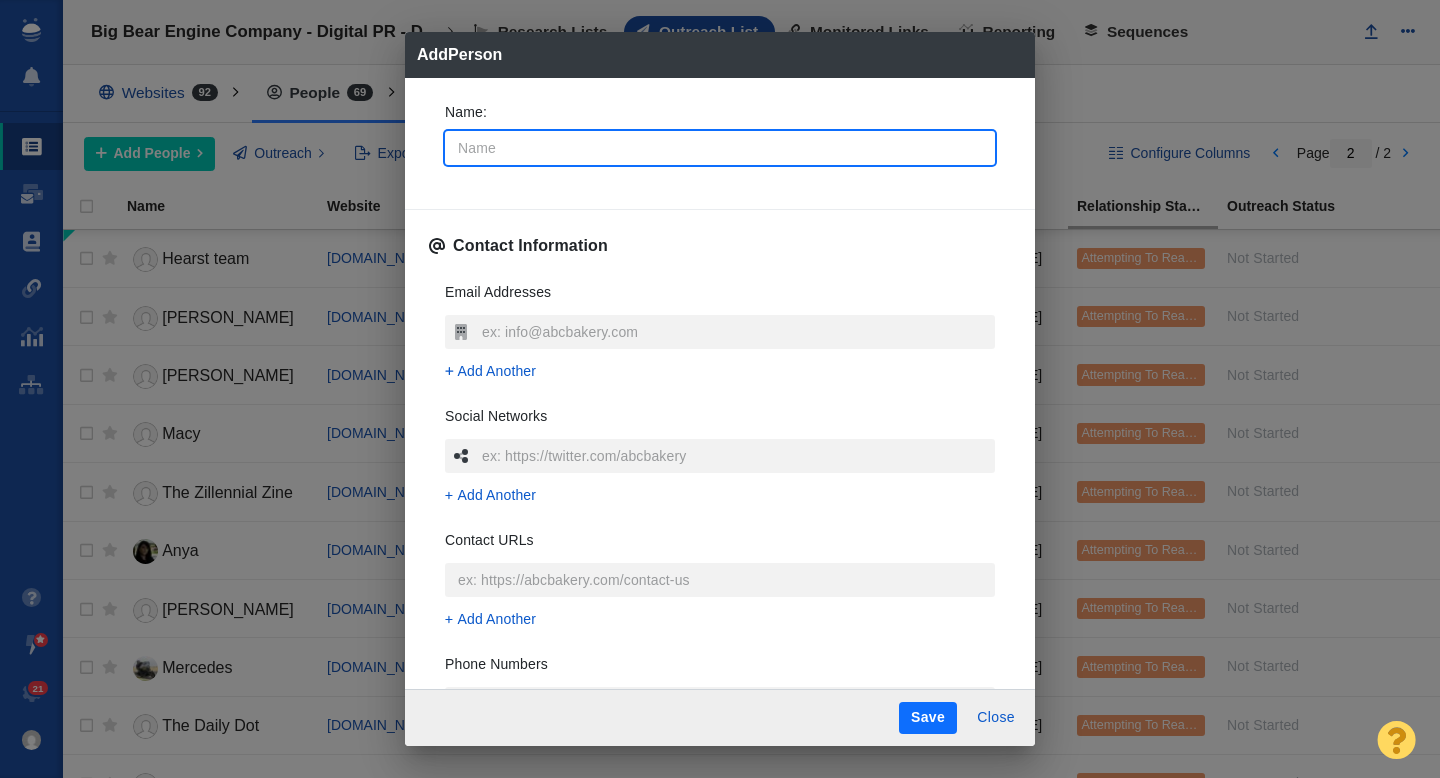 type on "K" 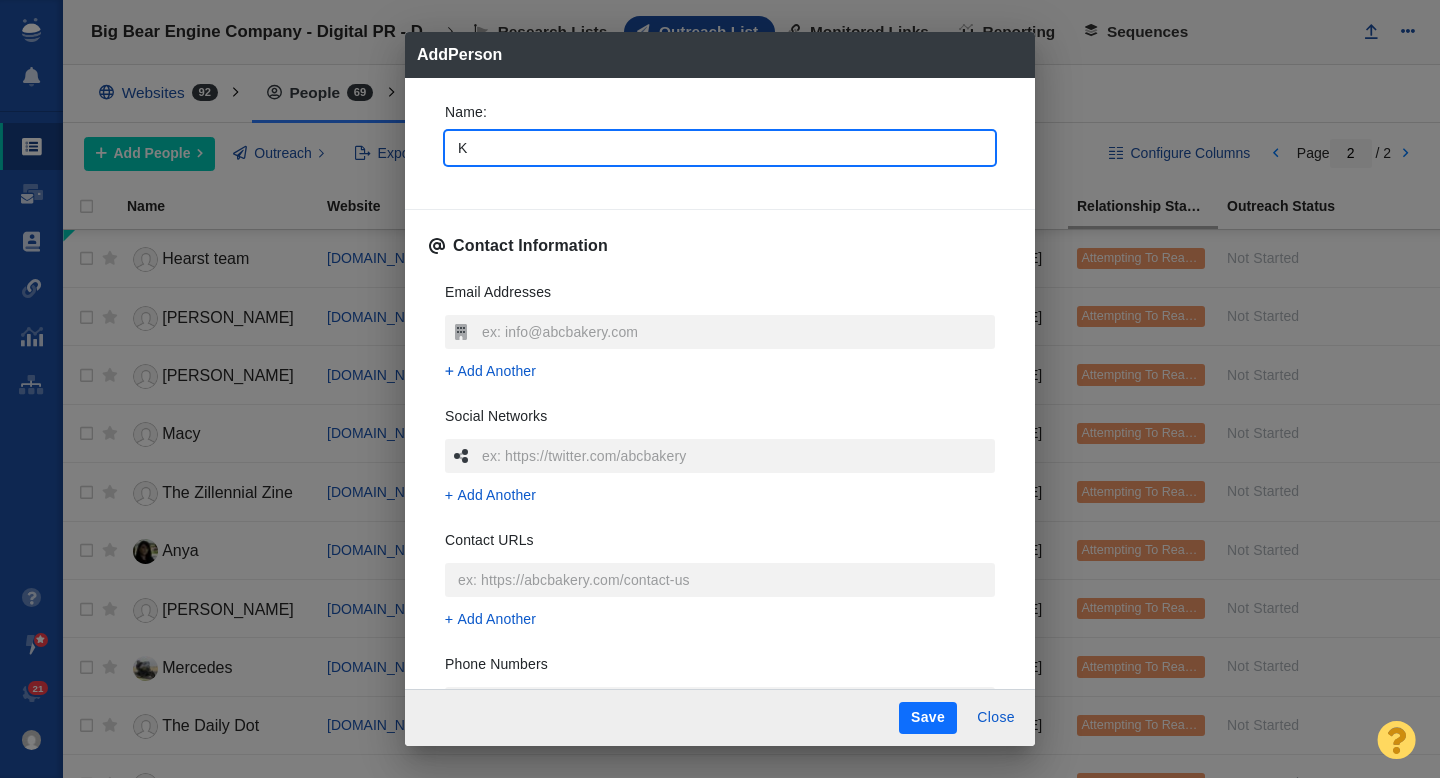 type on "Ka" 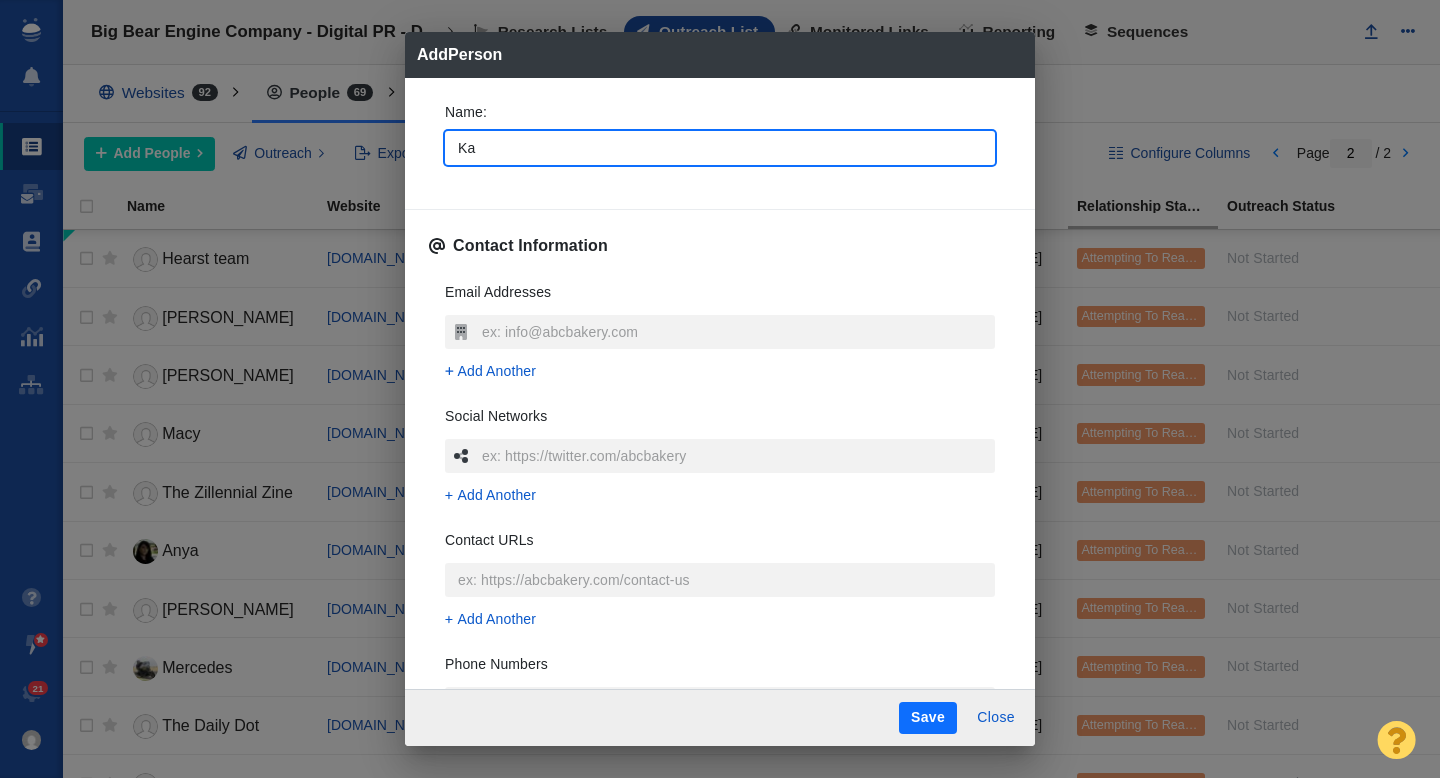 type on "Kat" 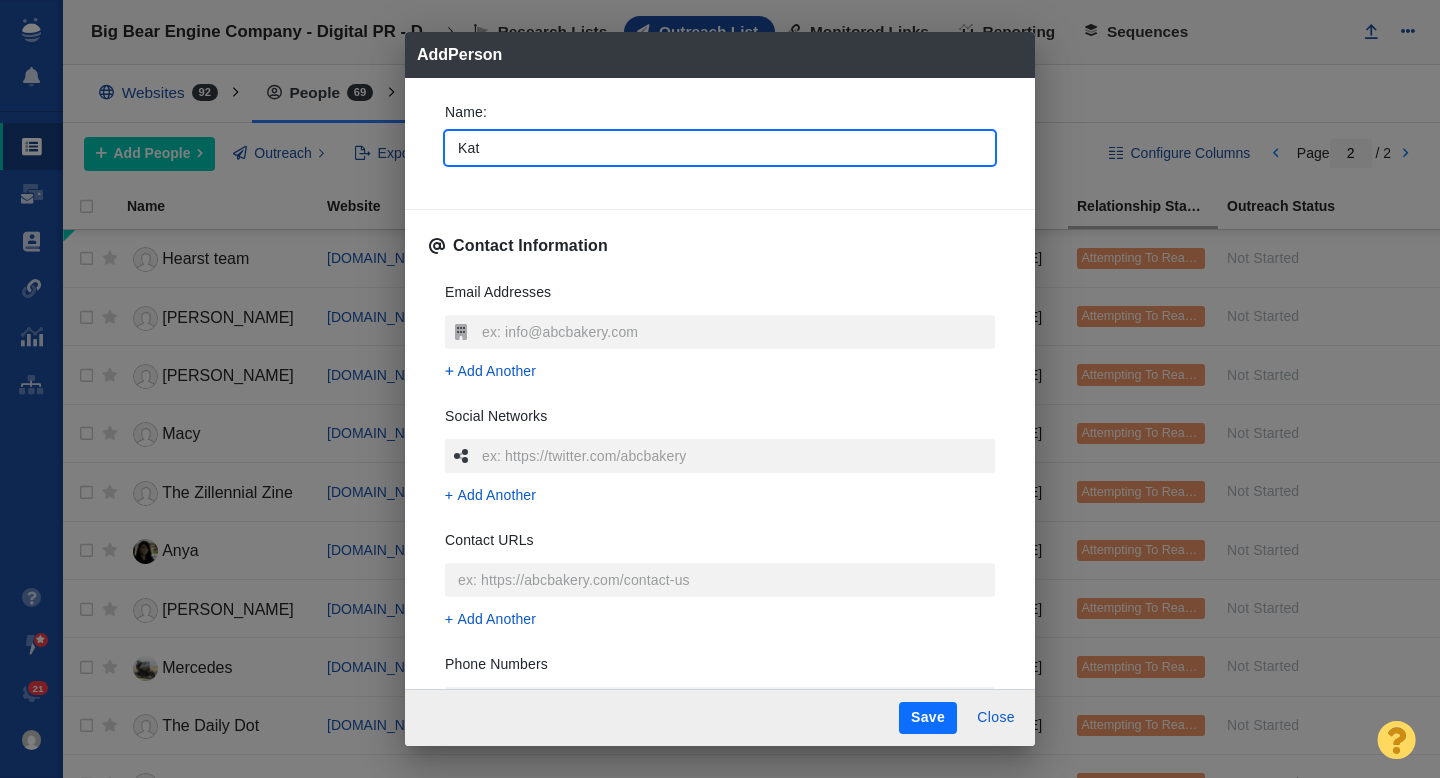 type on "Kath" 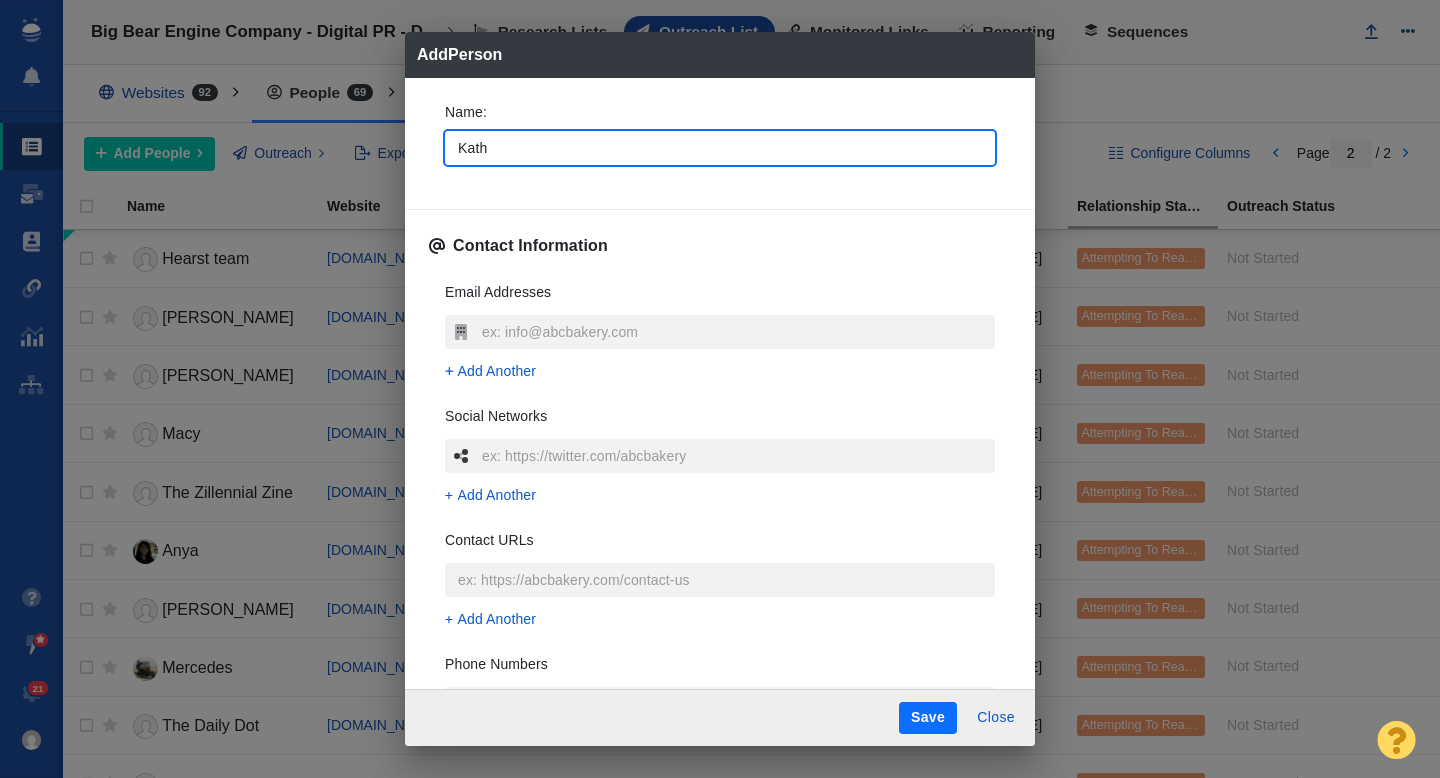 type on "Kathe" 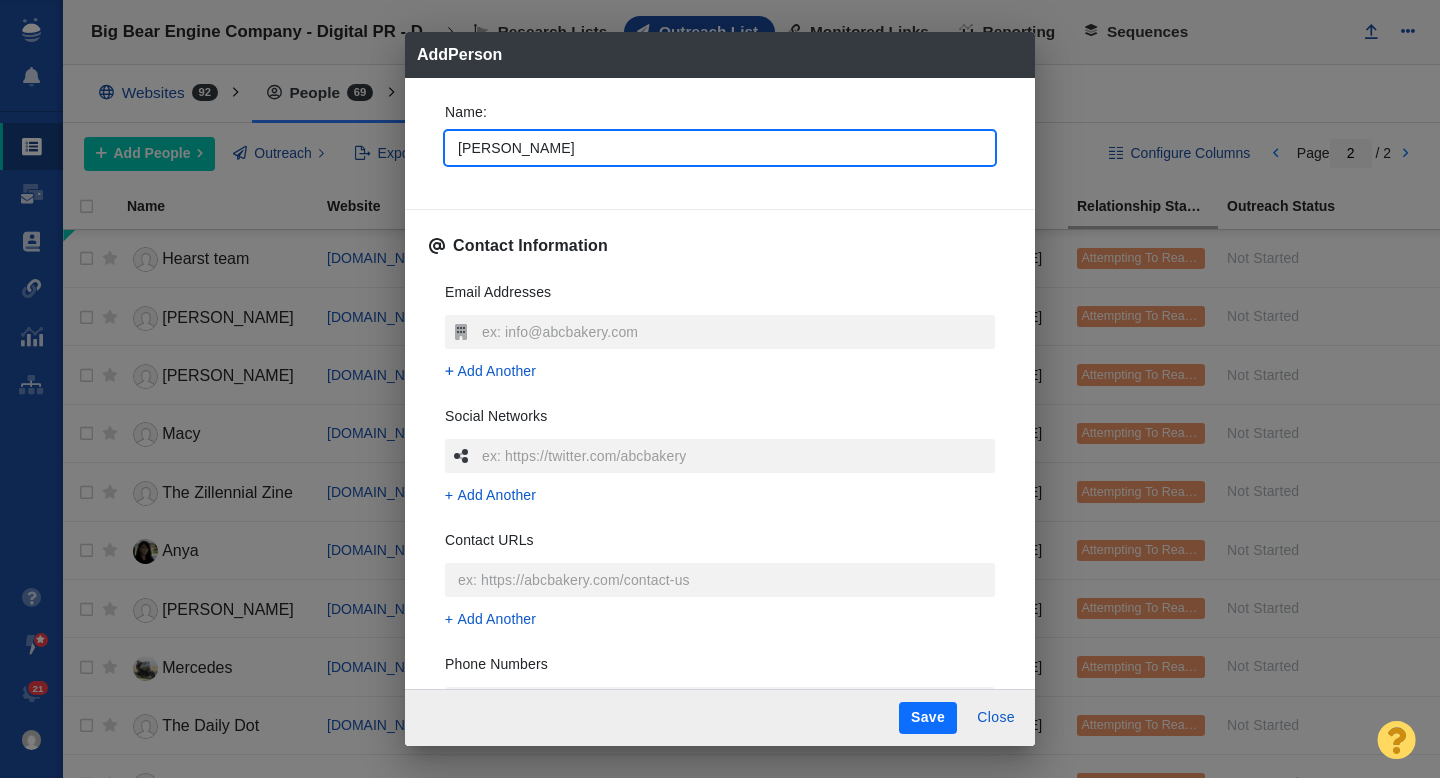 type on "x" 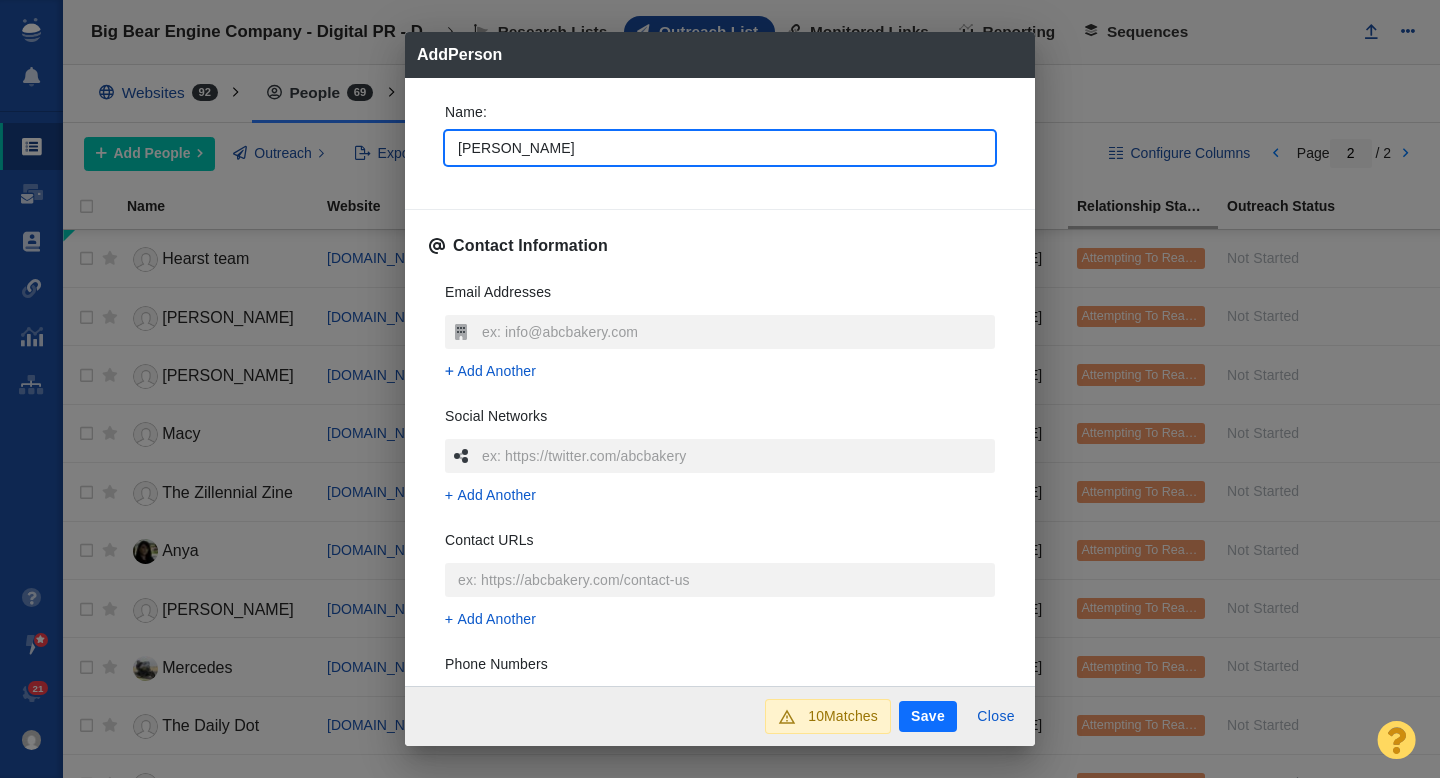 type on "Katherine" 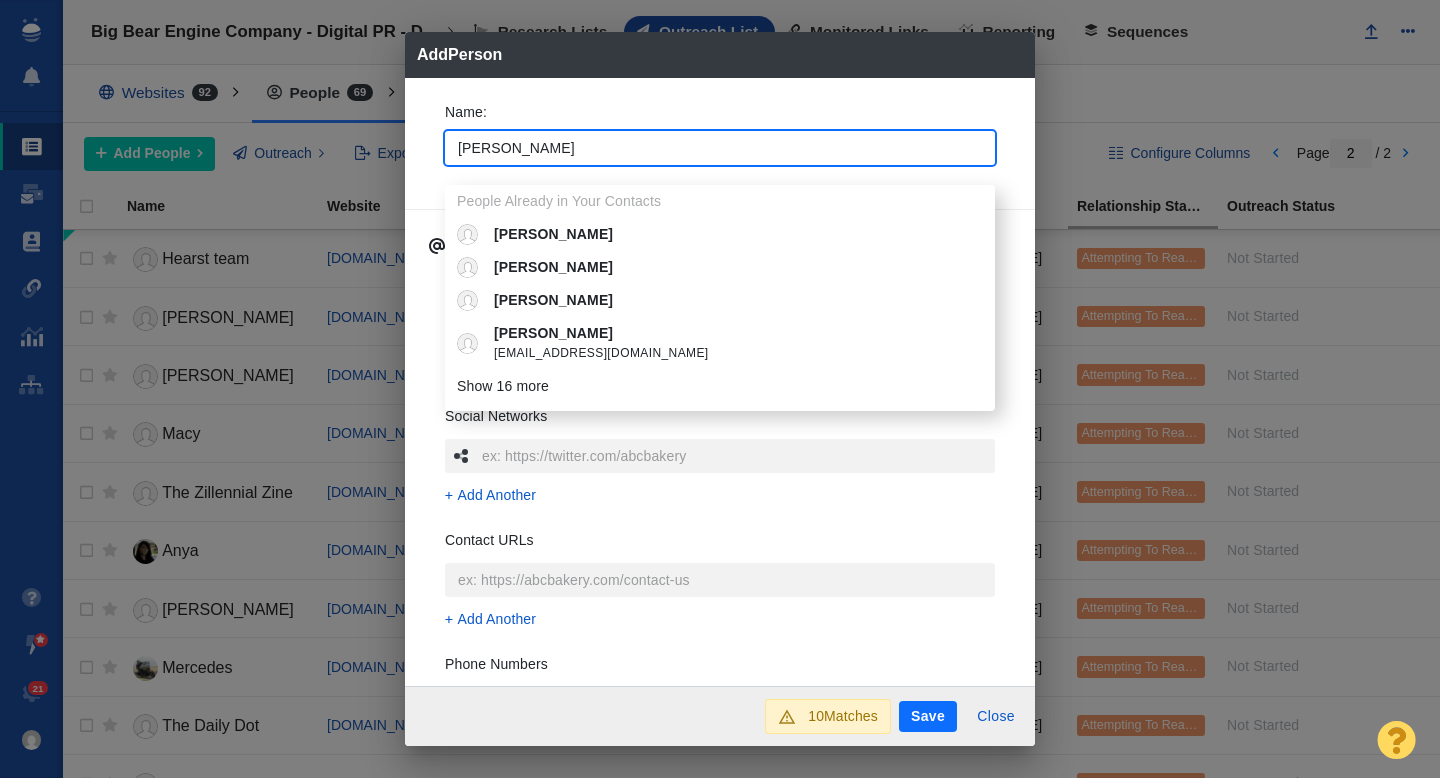 type on "Katherine T" 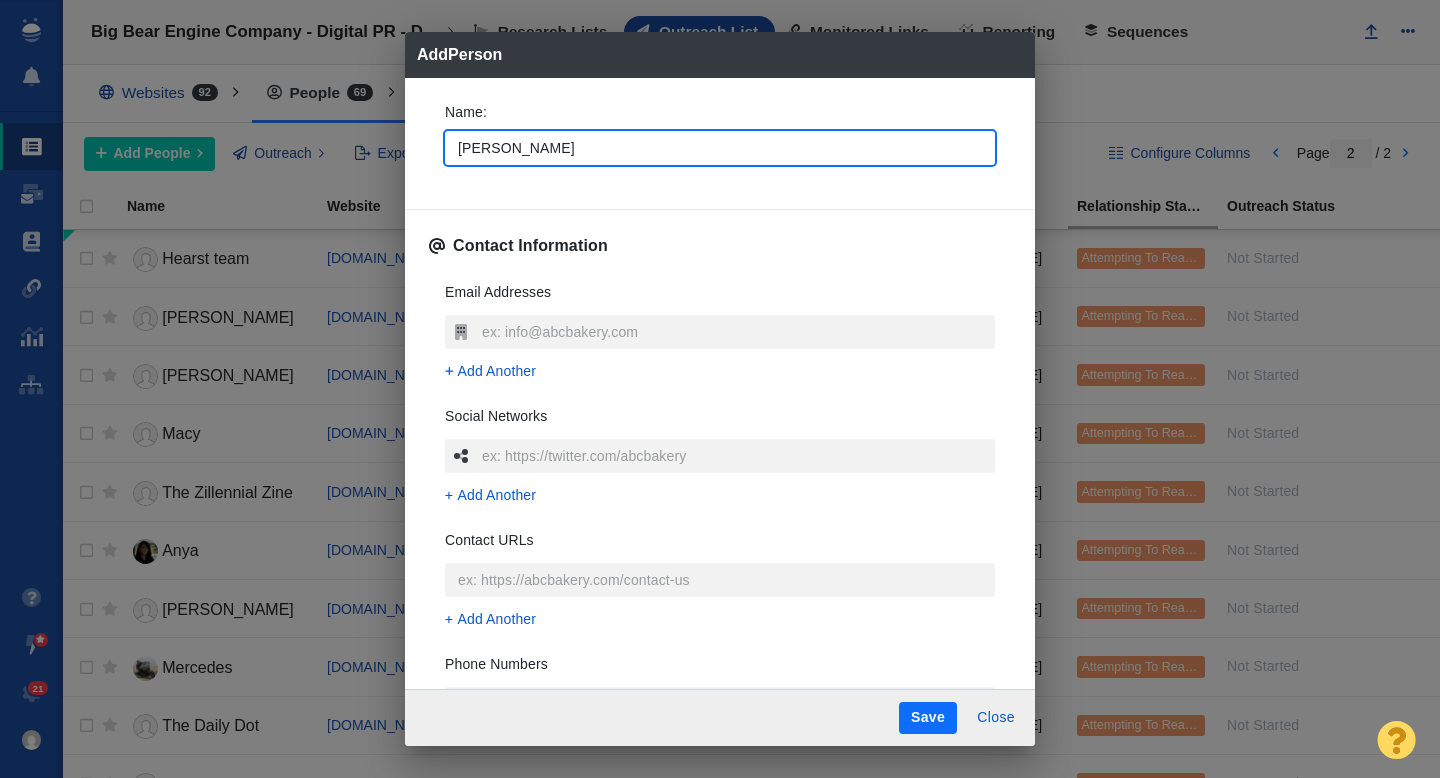 type on "Katherine Tan" 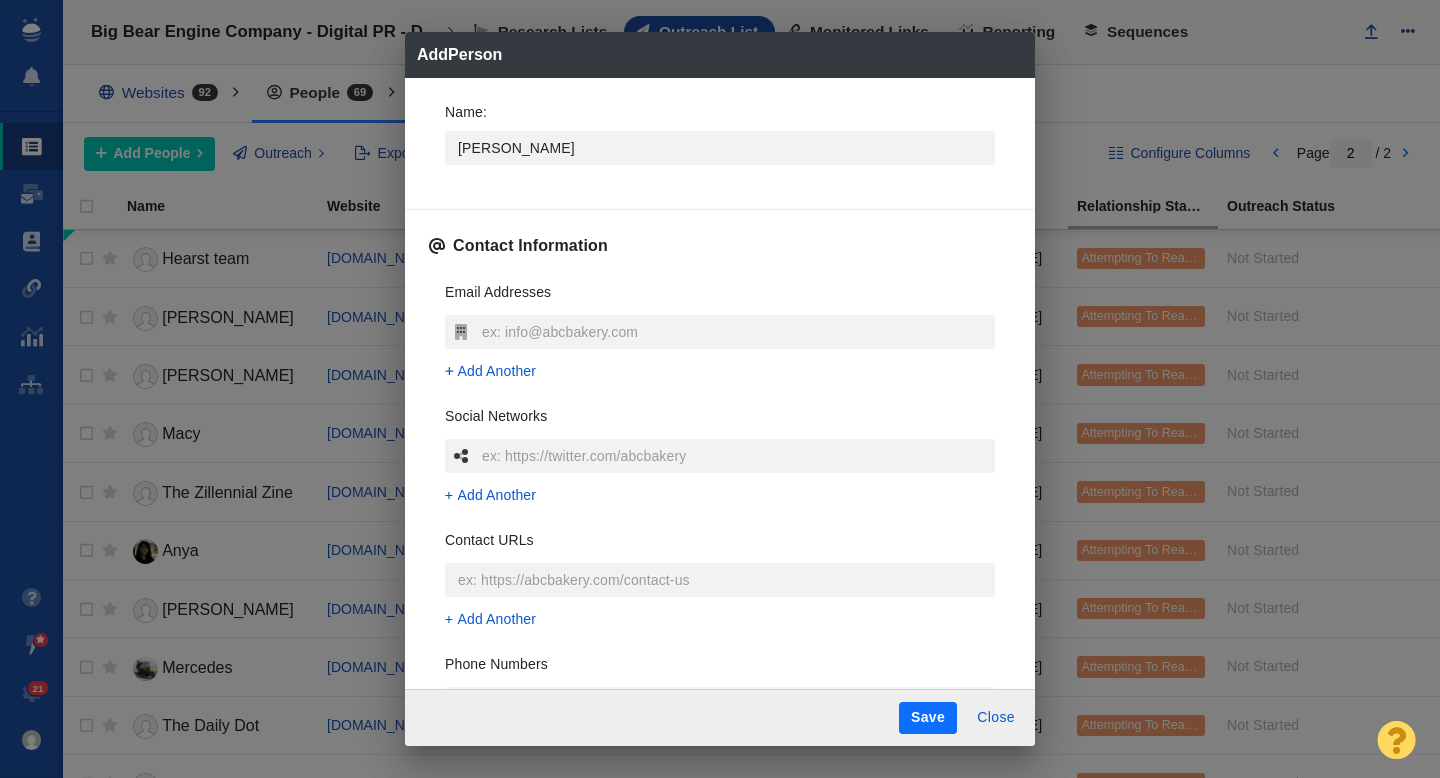 type on "x" 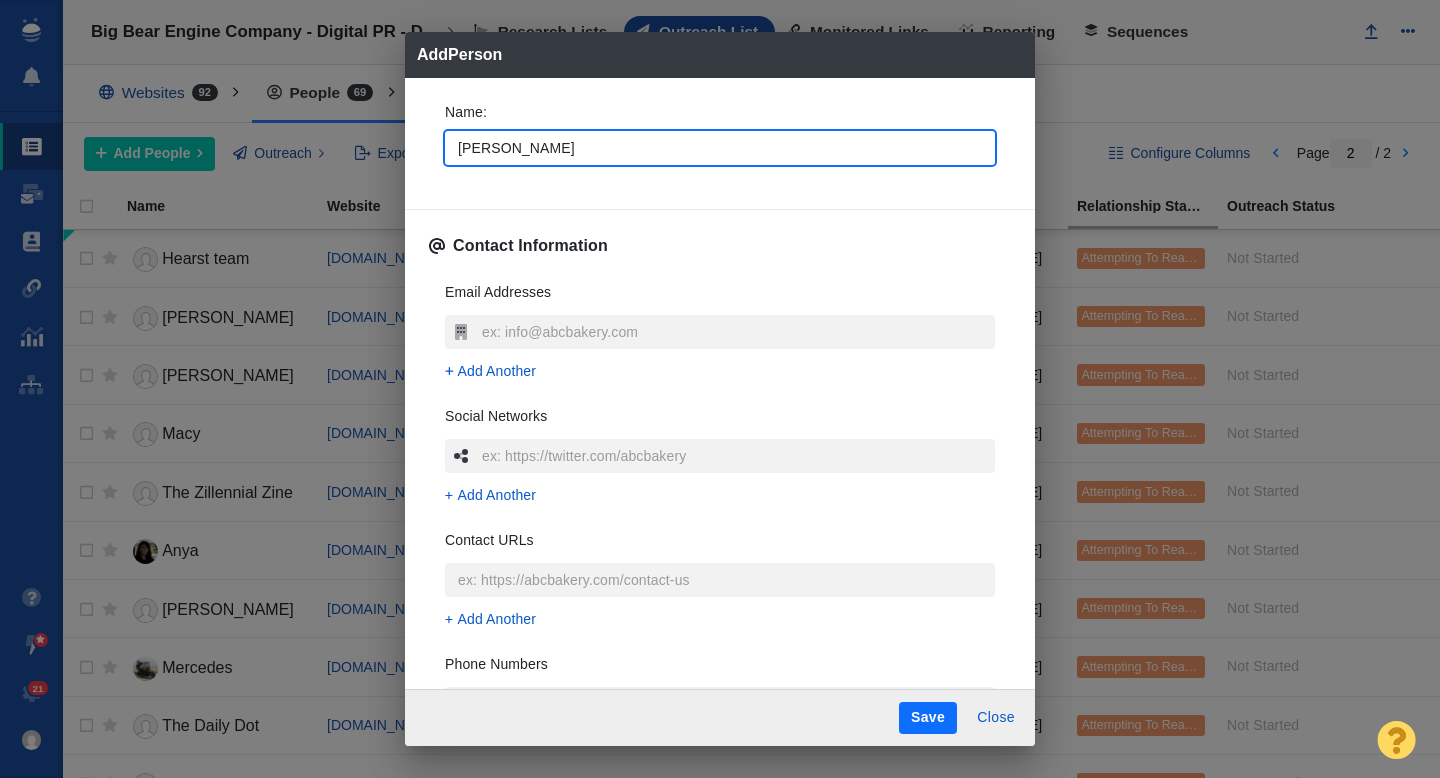 click on "Katherine Tan" at bounding box center [720, 148] 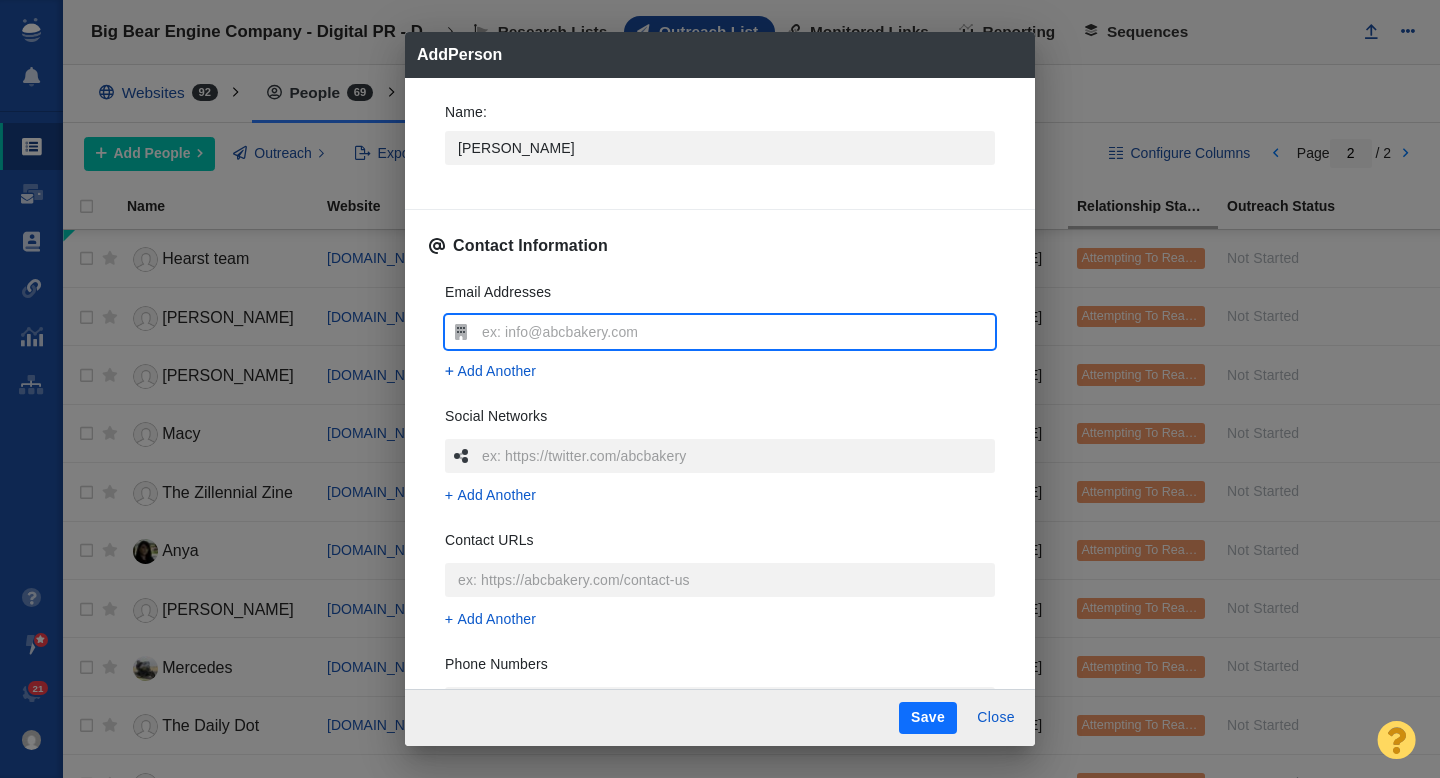 click at bounding box center (736, 332) 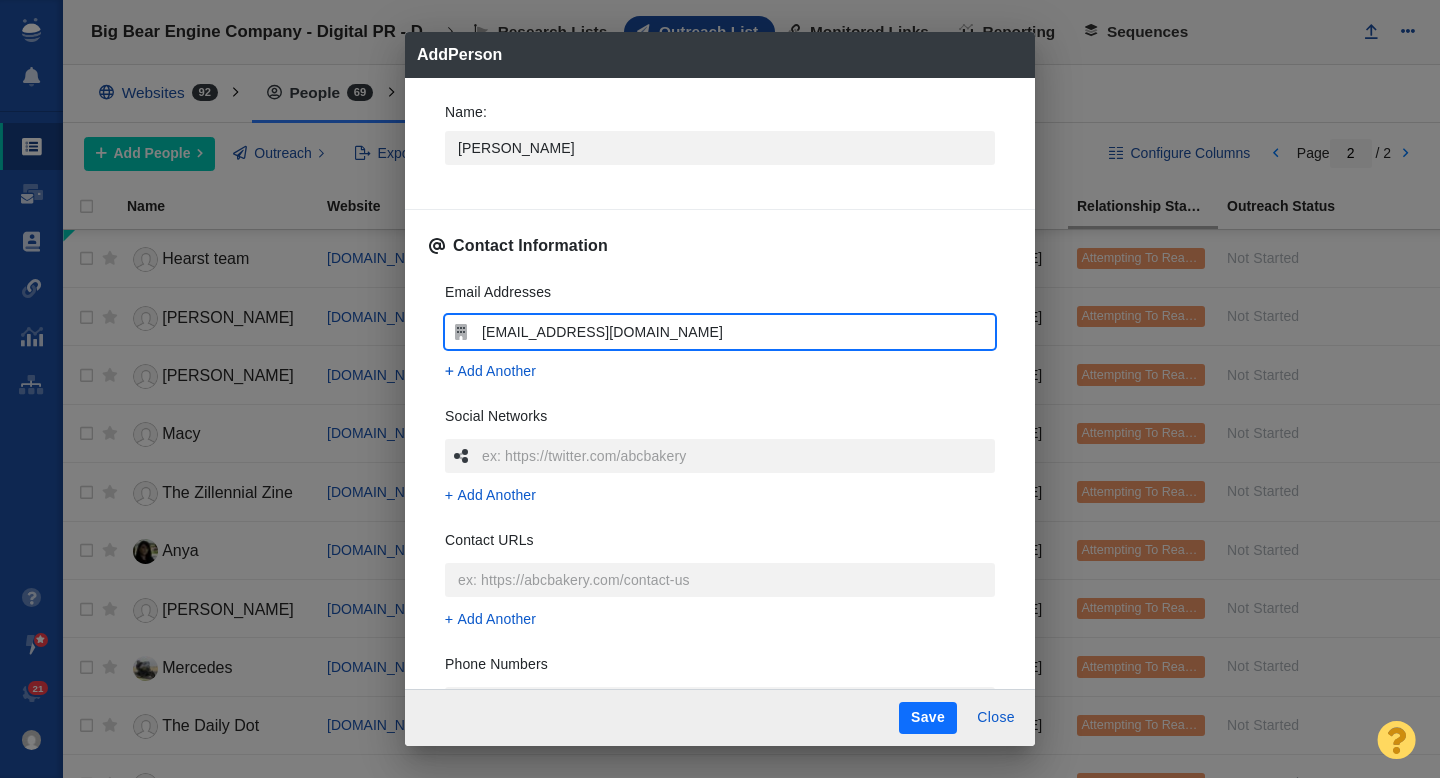 type on "x" 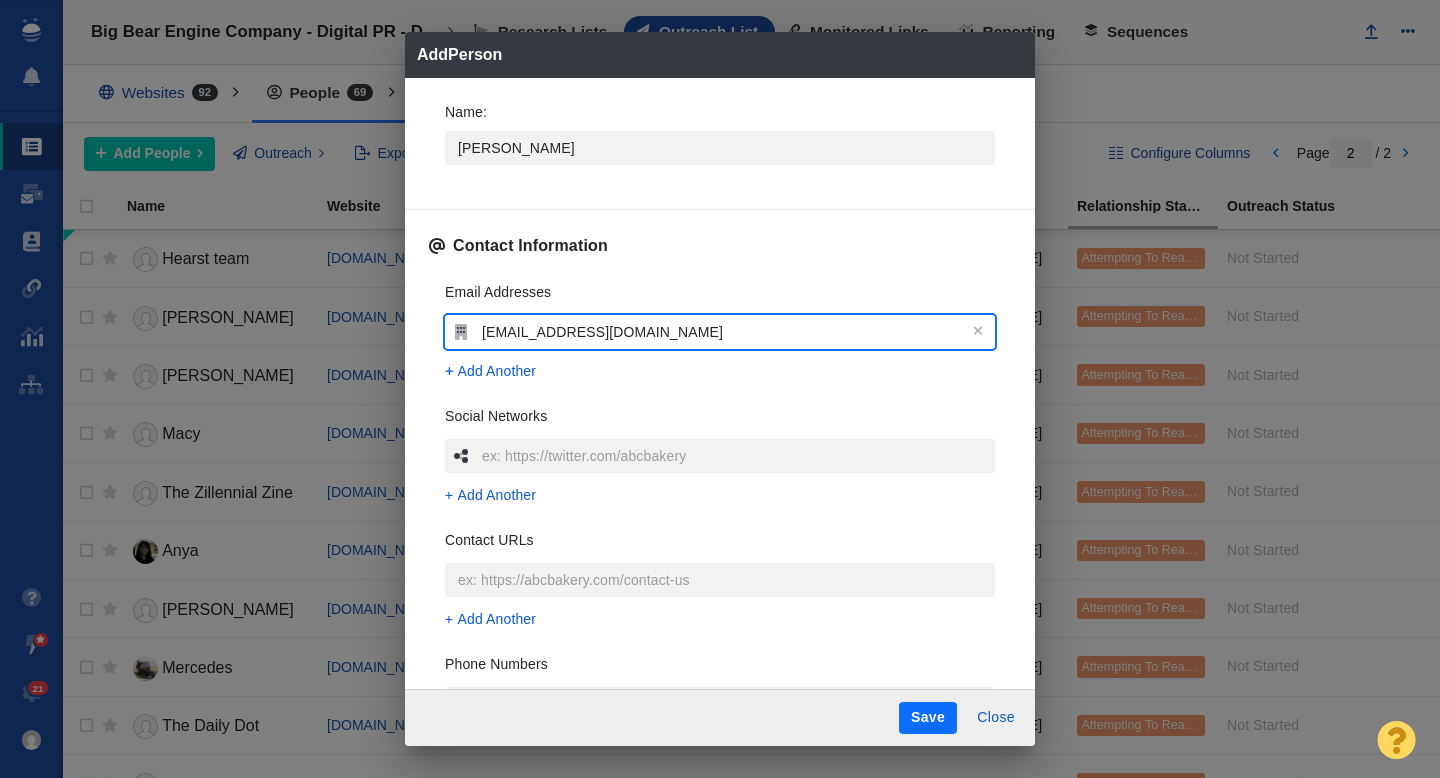 type on "ktangalakislippert@businessinsider.com" 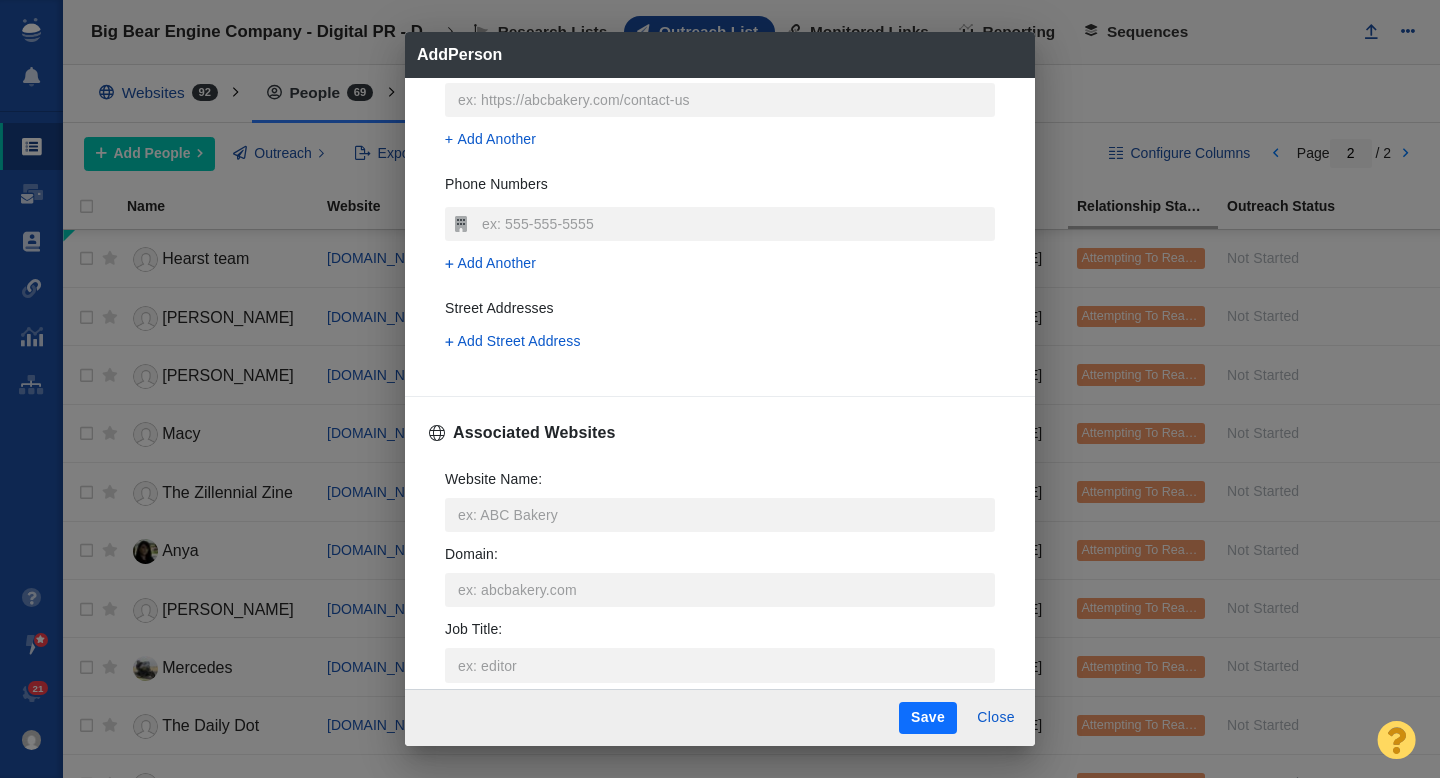 scroll, scrollTop: 484, scrollLeft: 0, axis: vertical 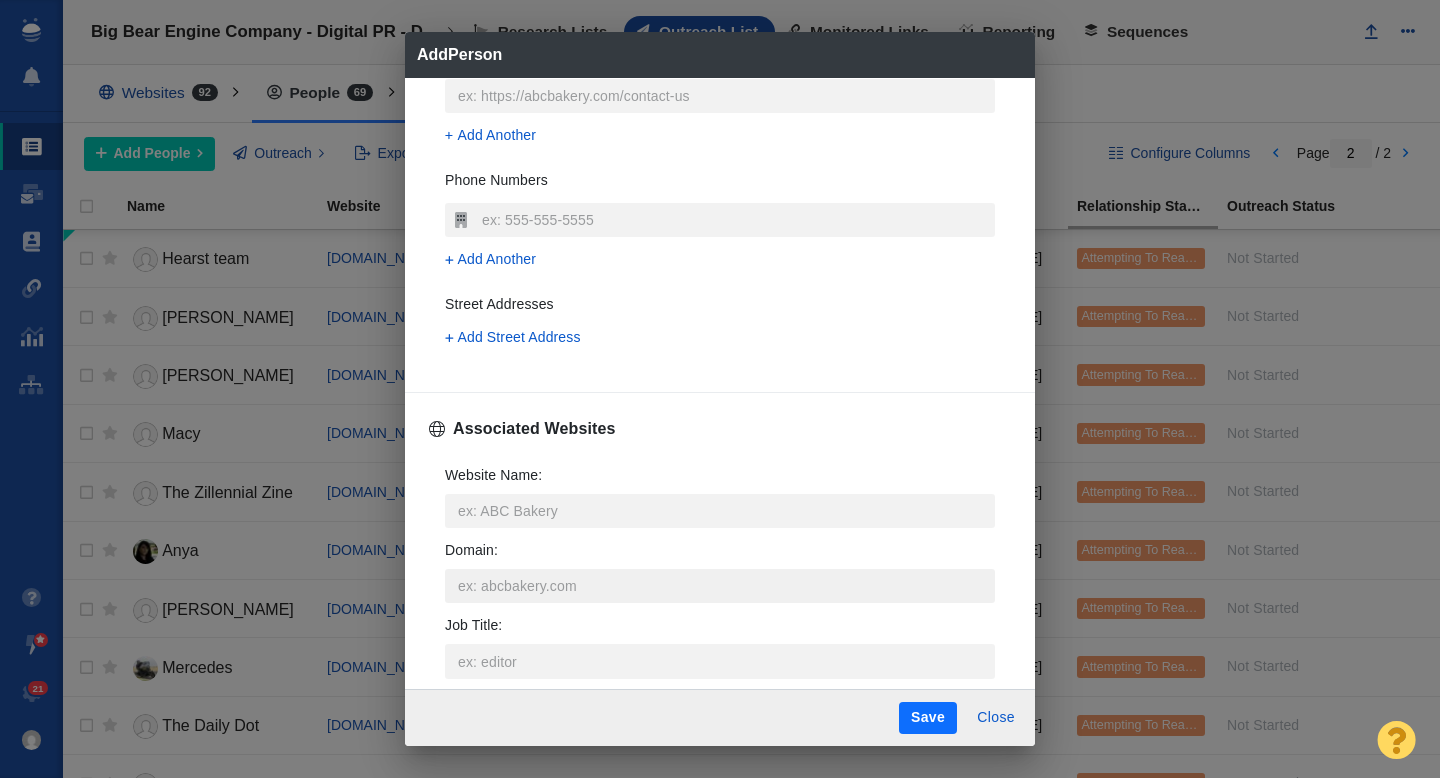 click on "Domain :" at bounding box center [720, 586] 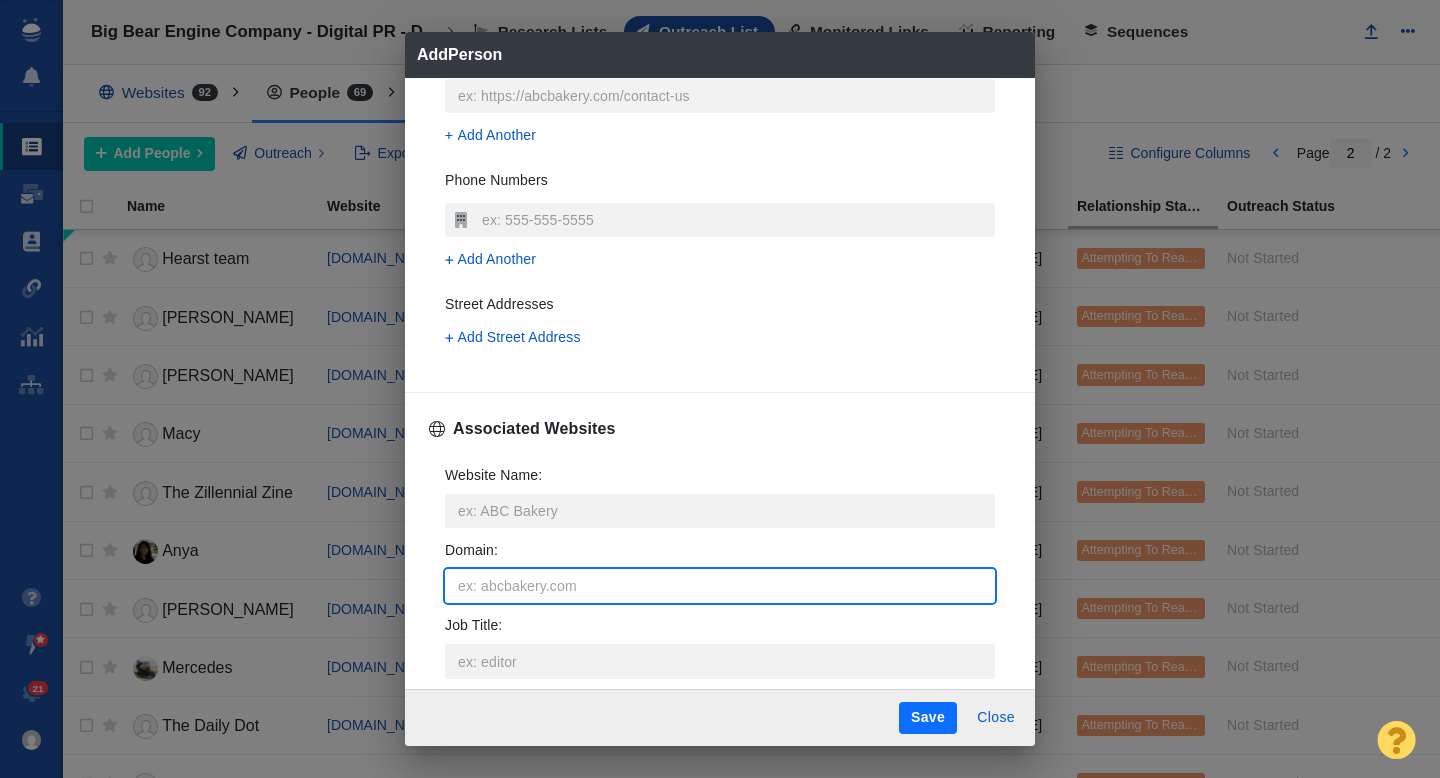 type on "b" 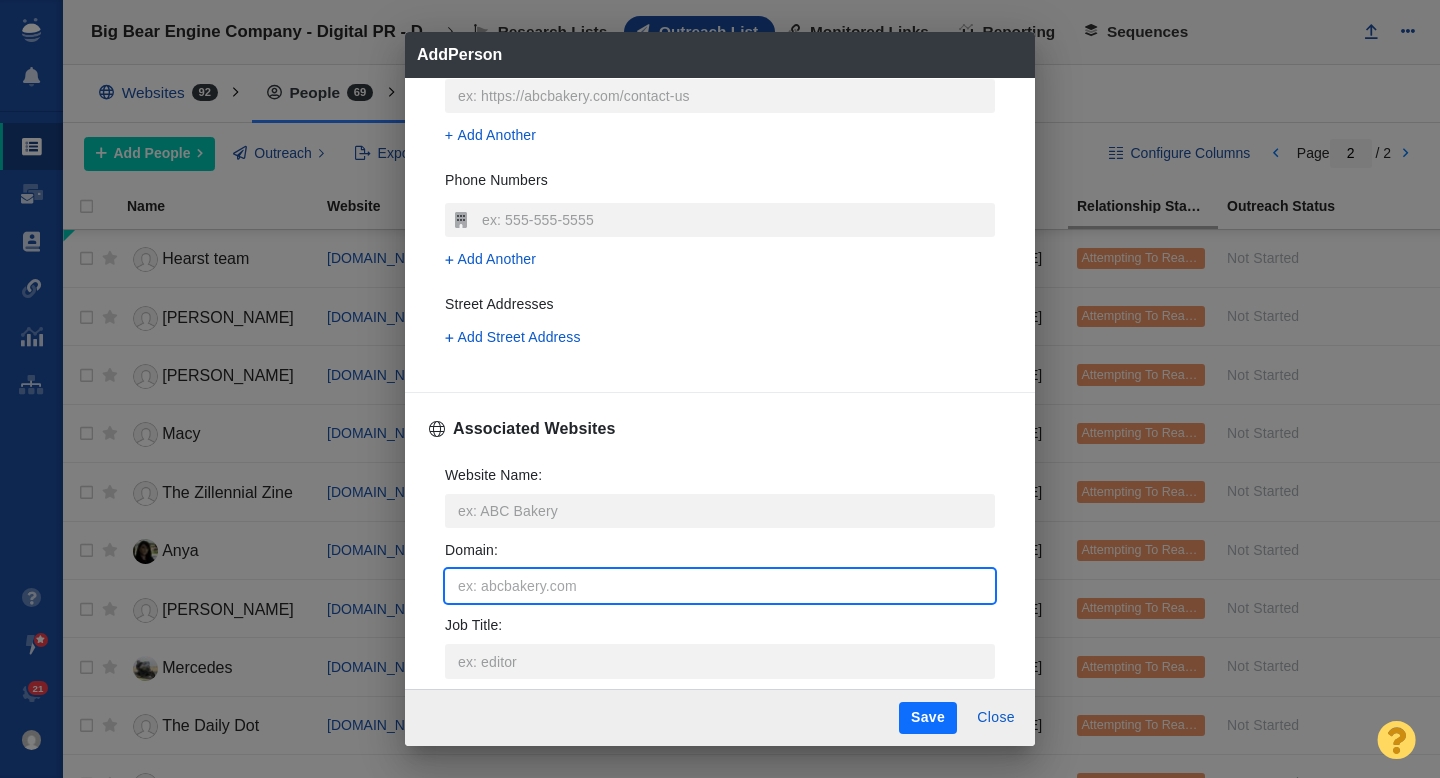 type on "x" 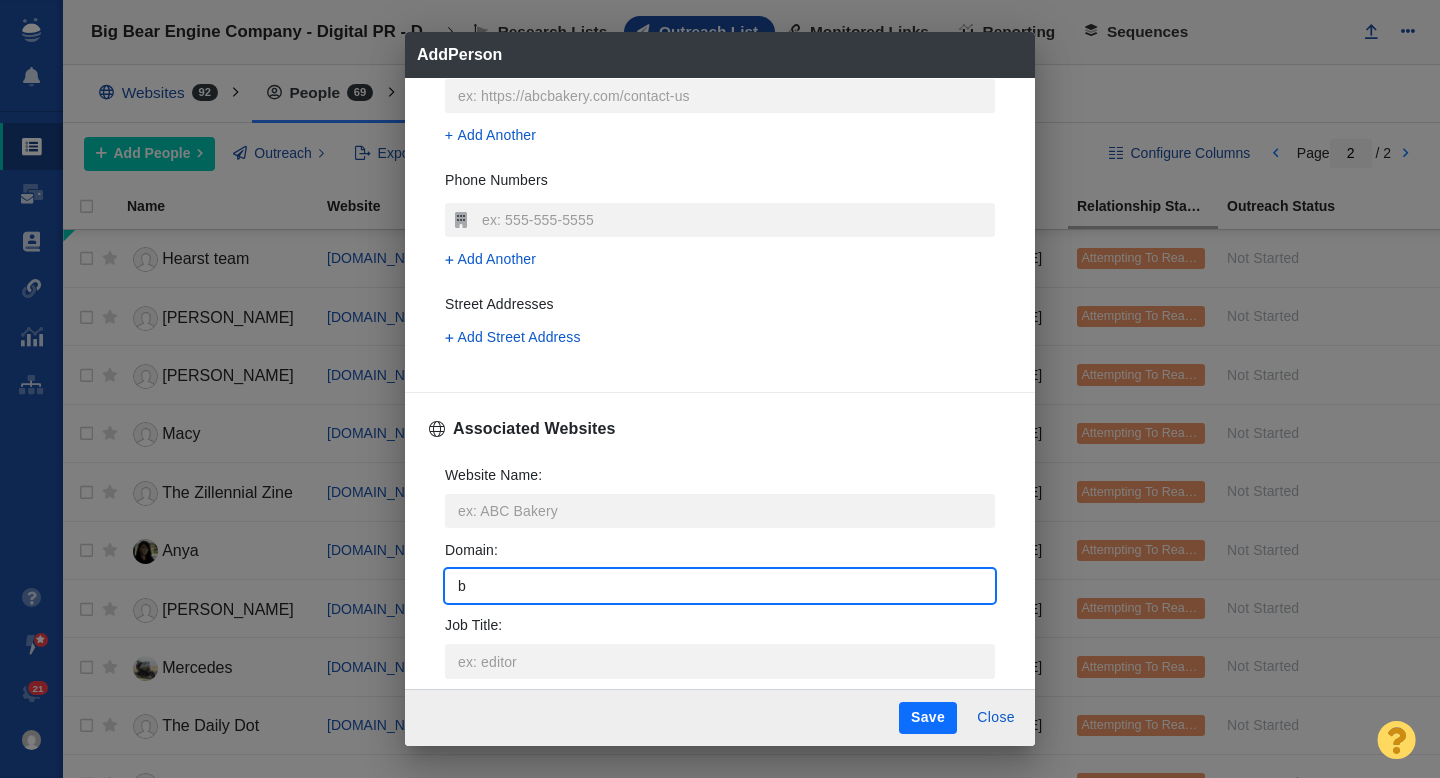 type on "bu" 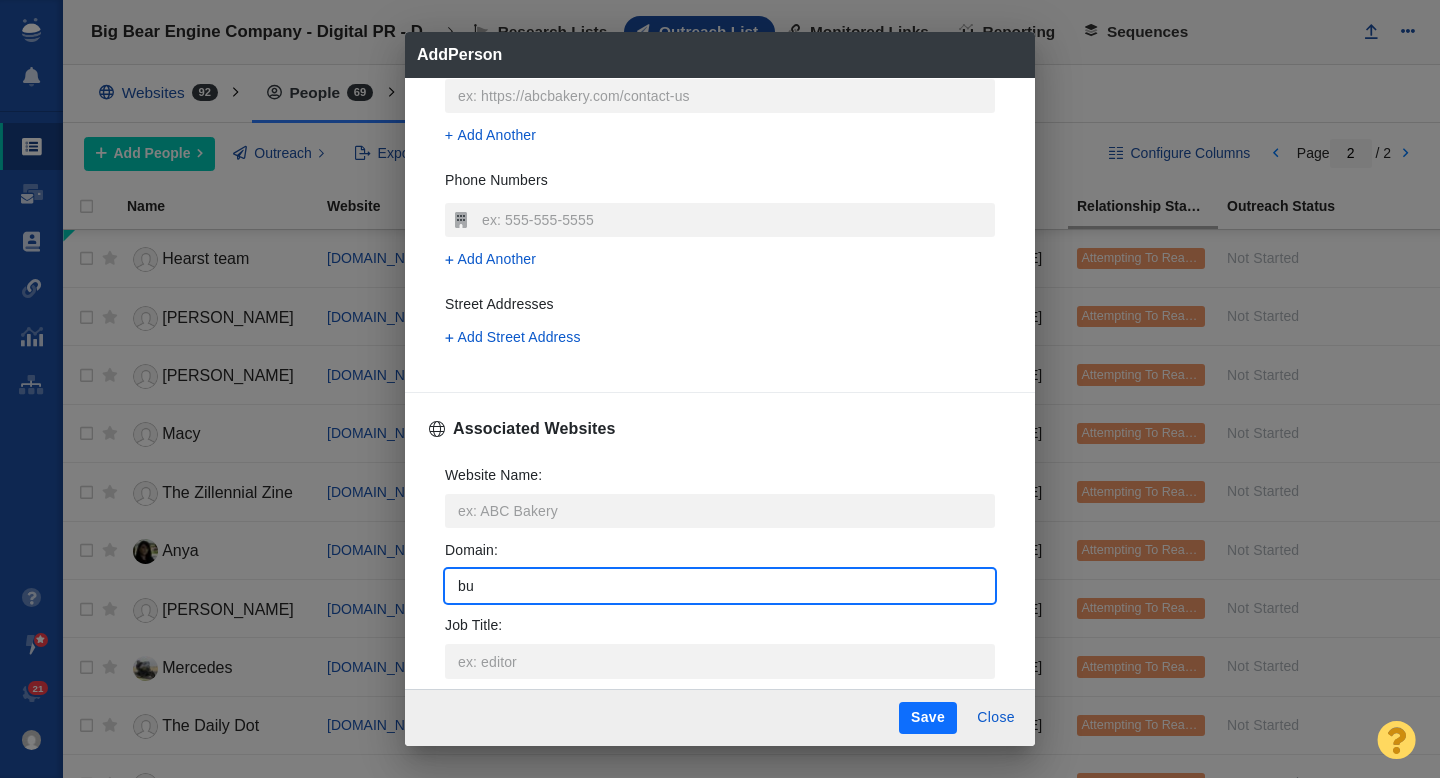 type on "x" 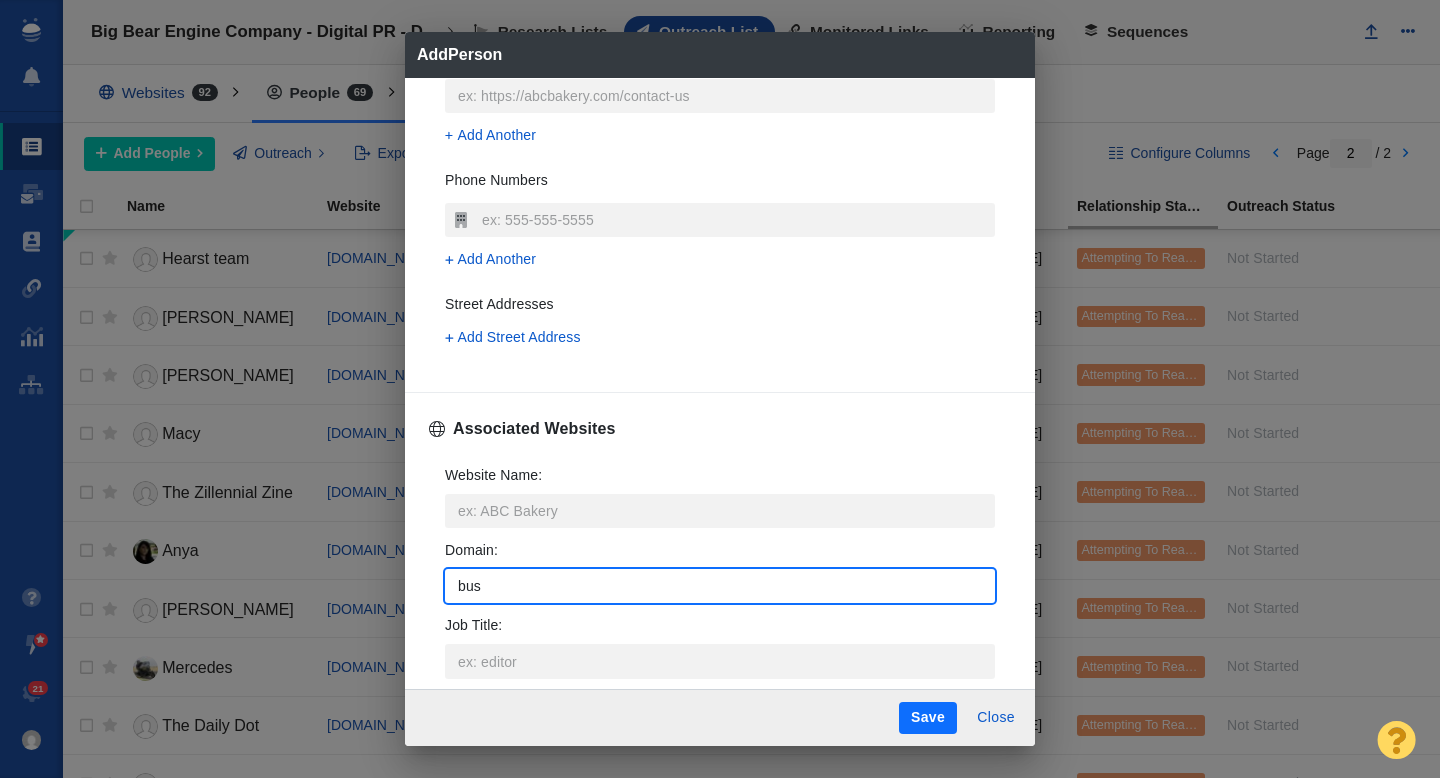 type on "busi" 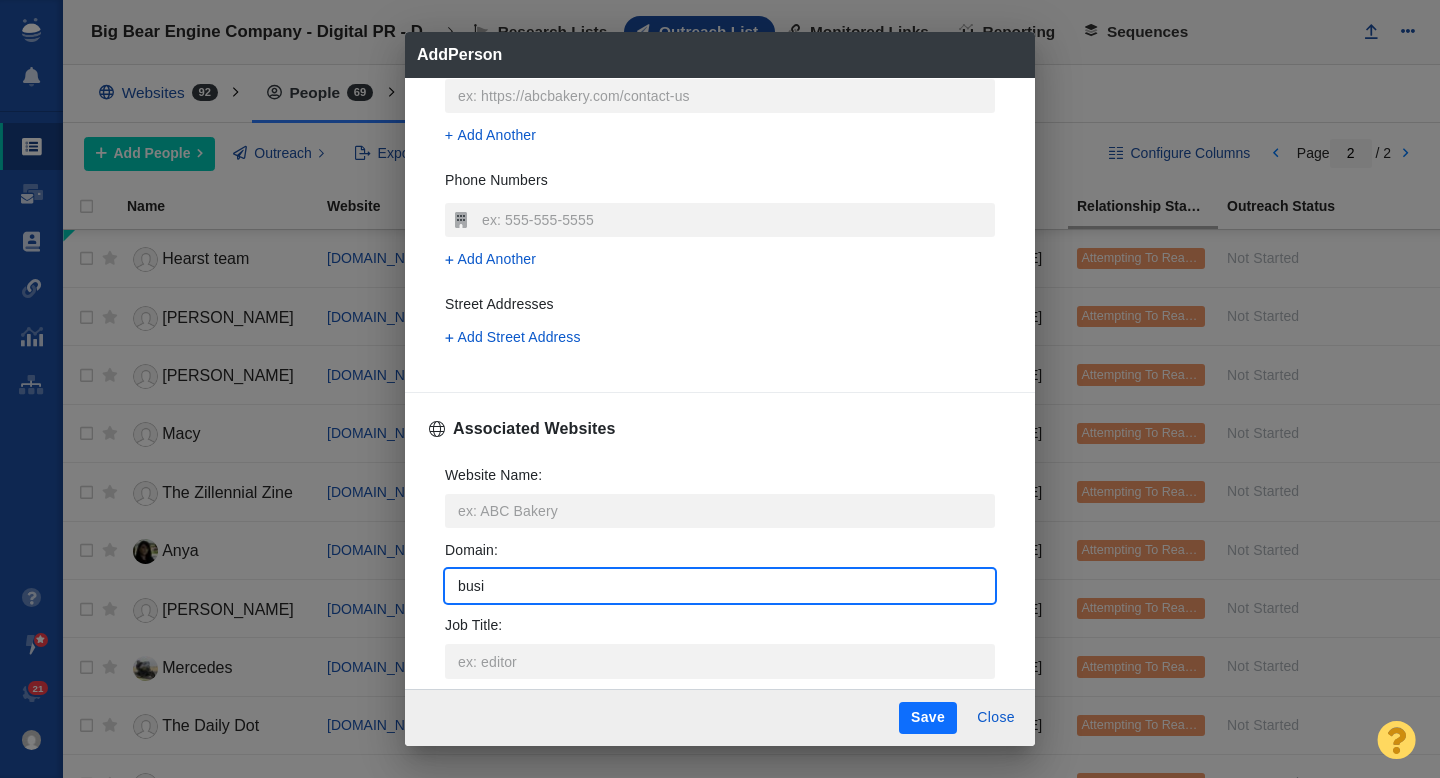 type on "busin" 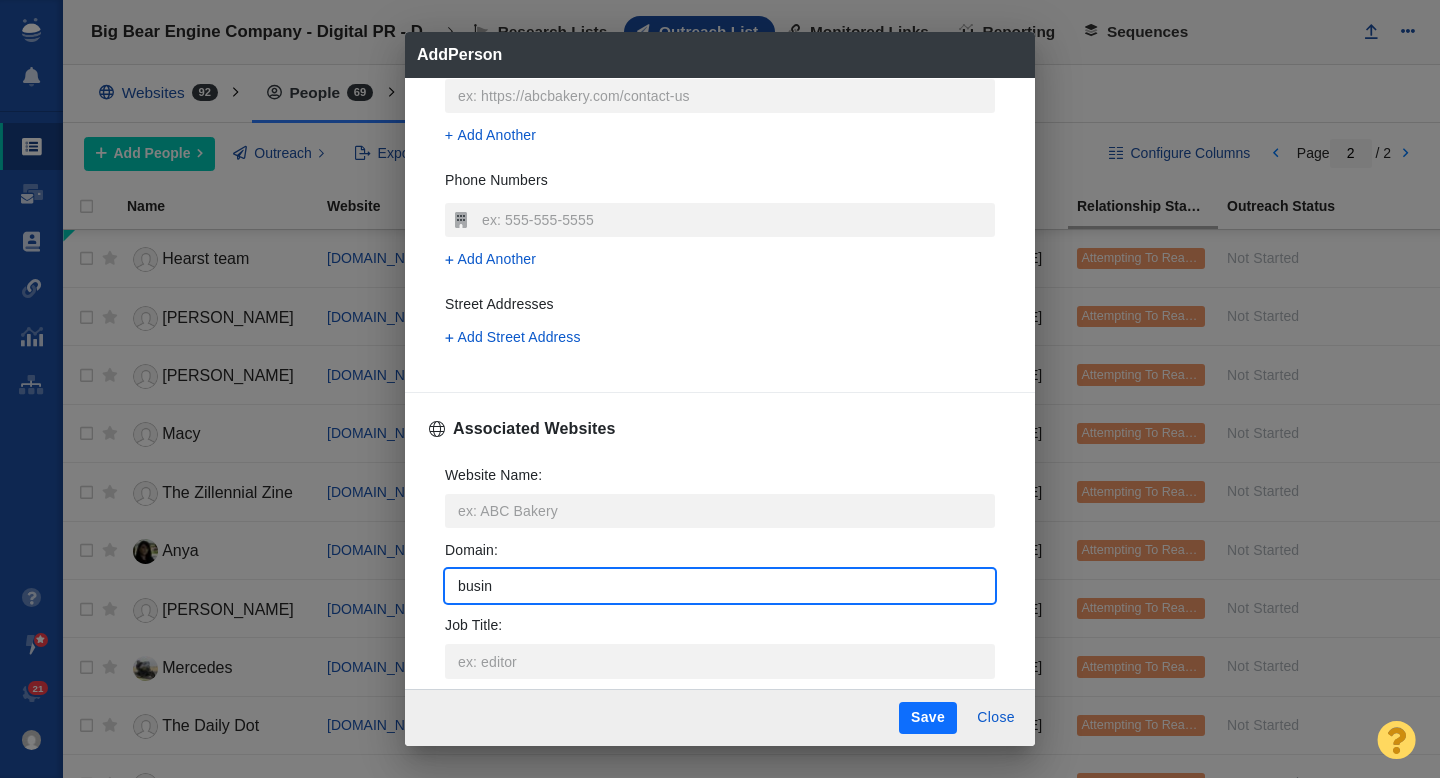 type on "x" 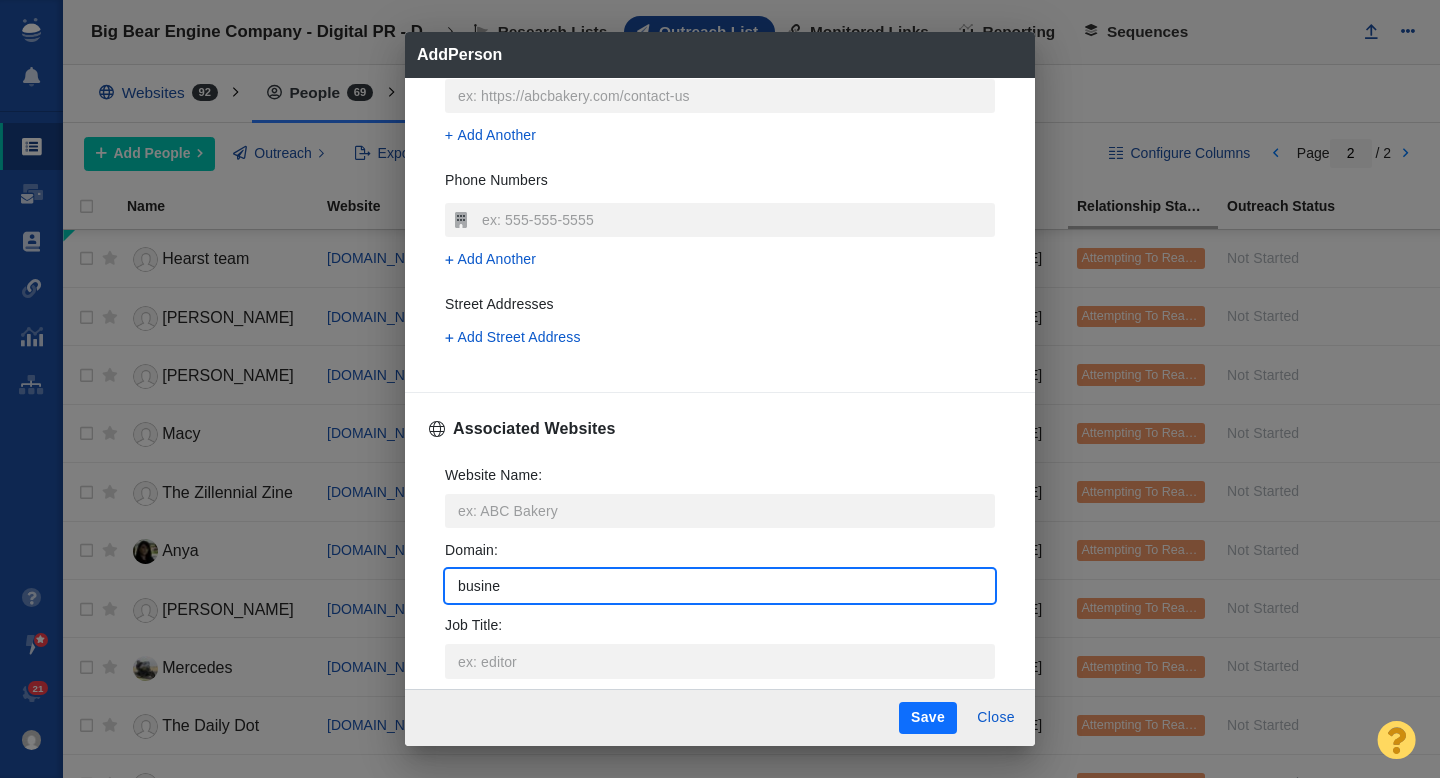 type on "busines" 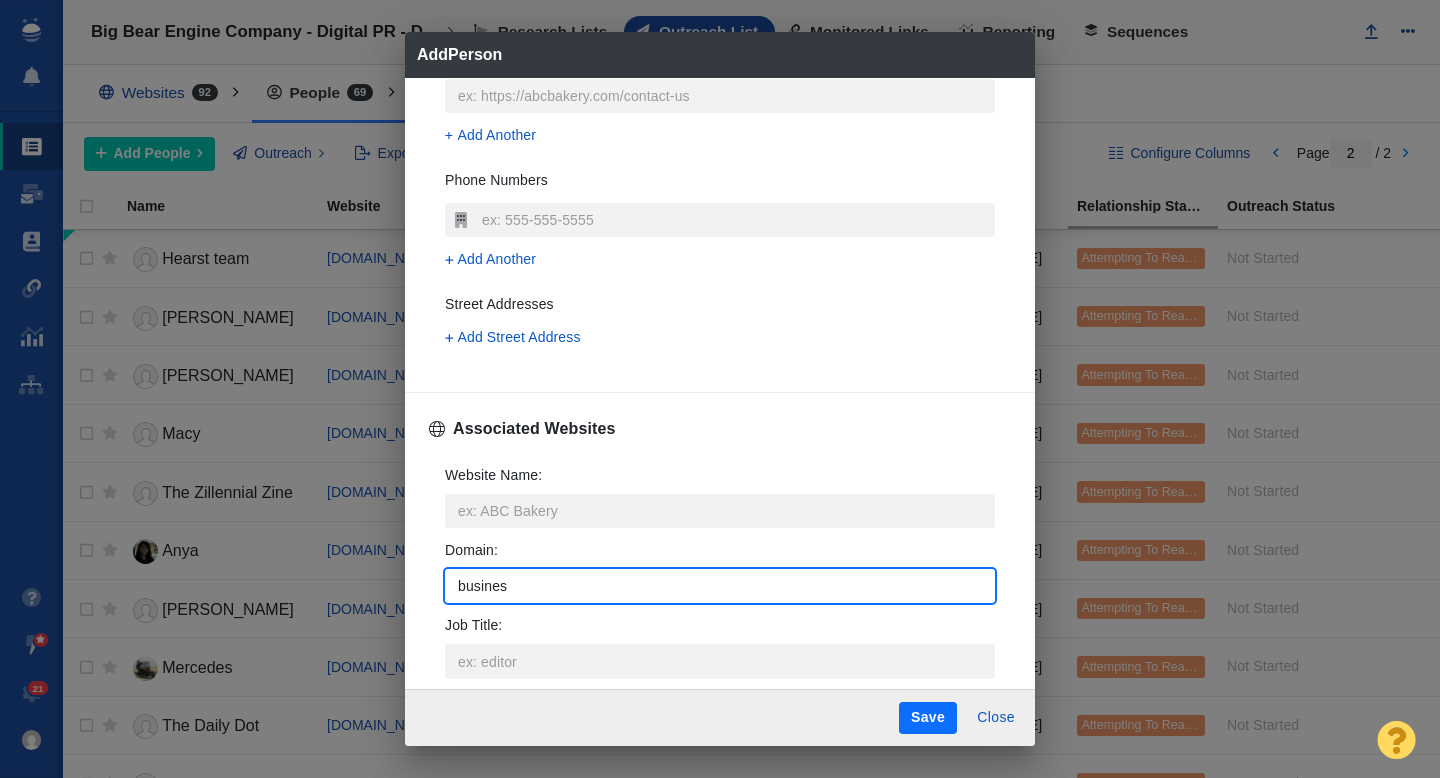 type on "business" 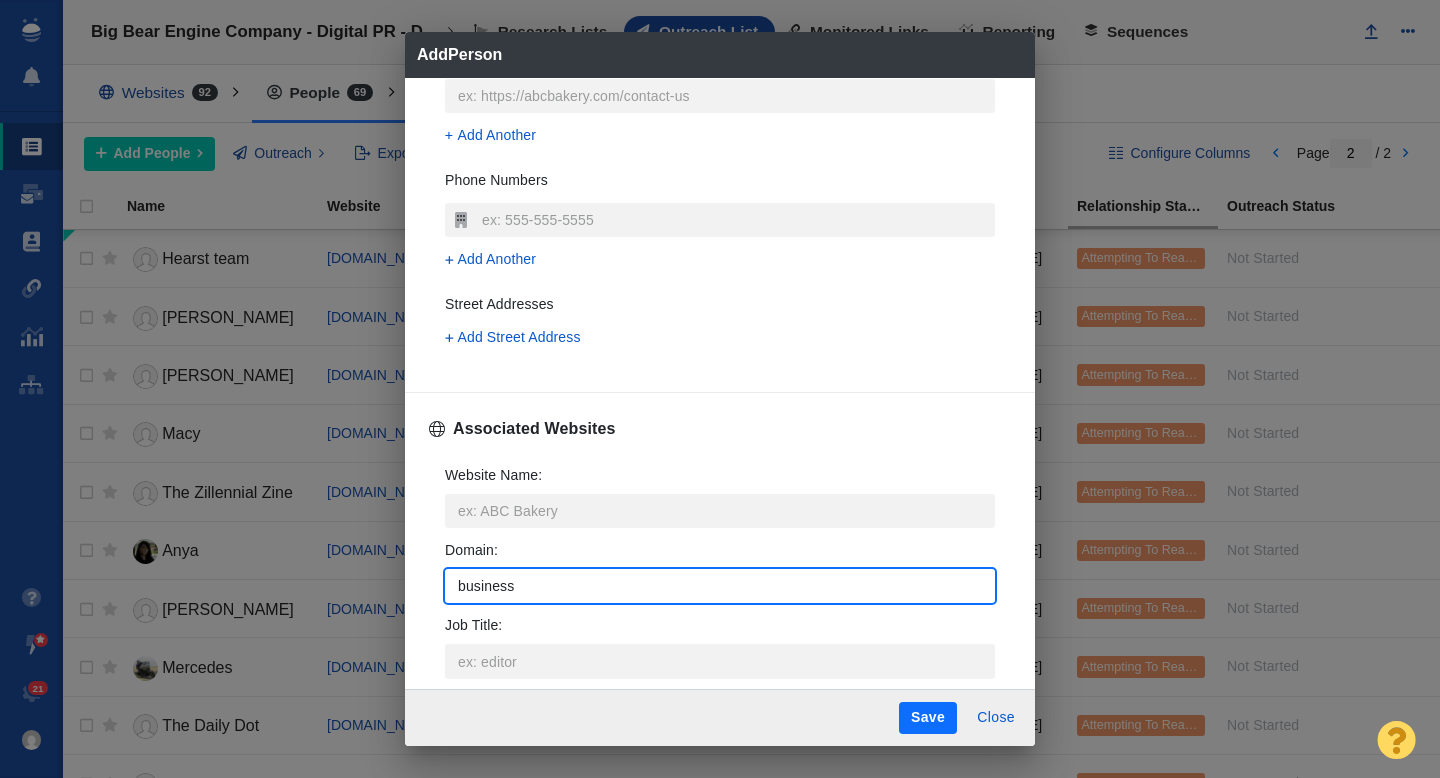 type on "businessi" 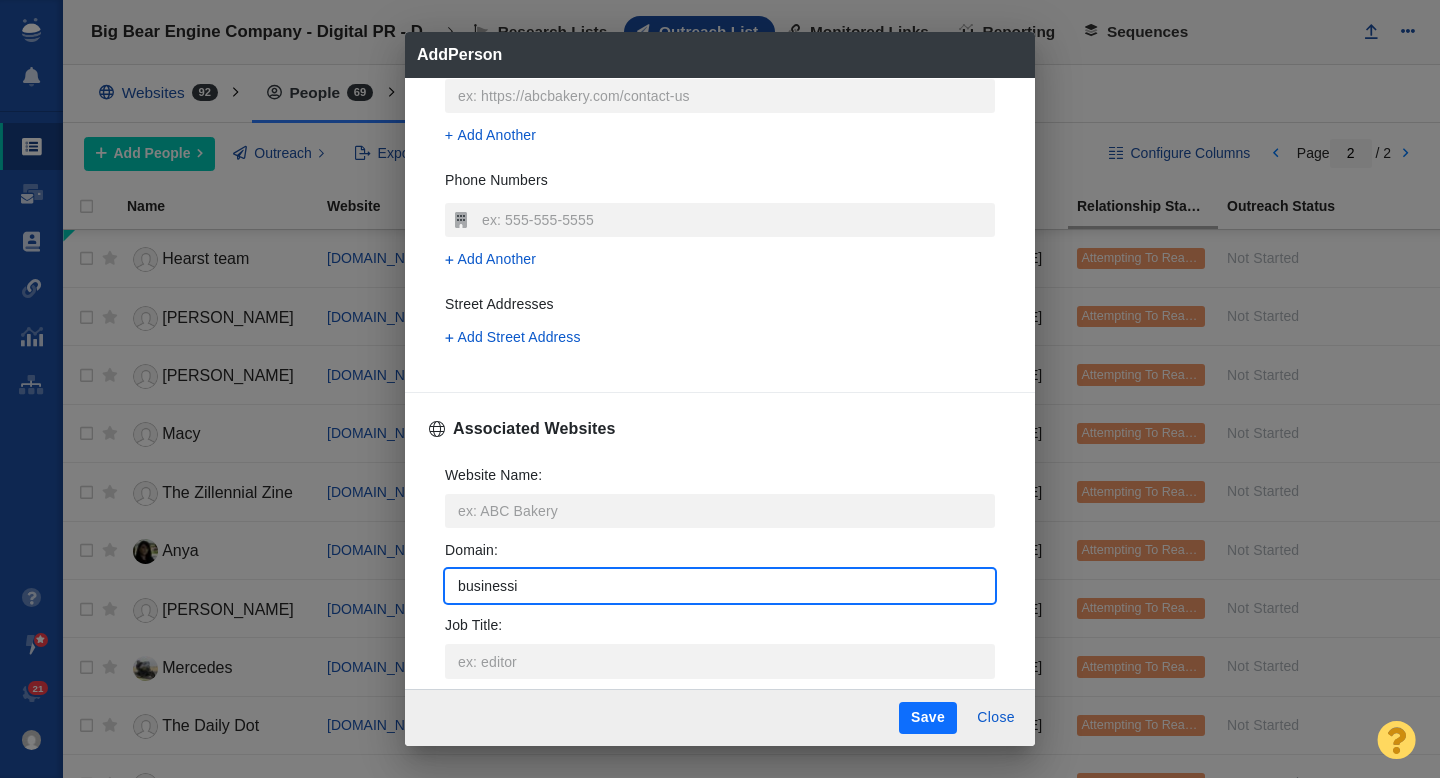 type on "businessin" 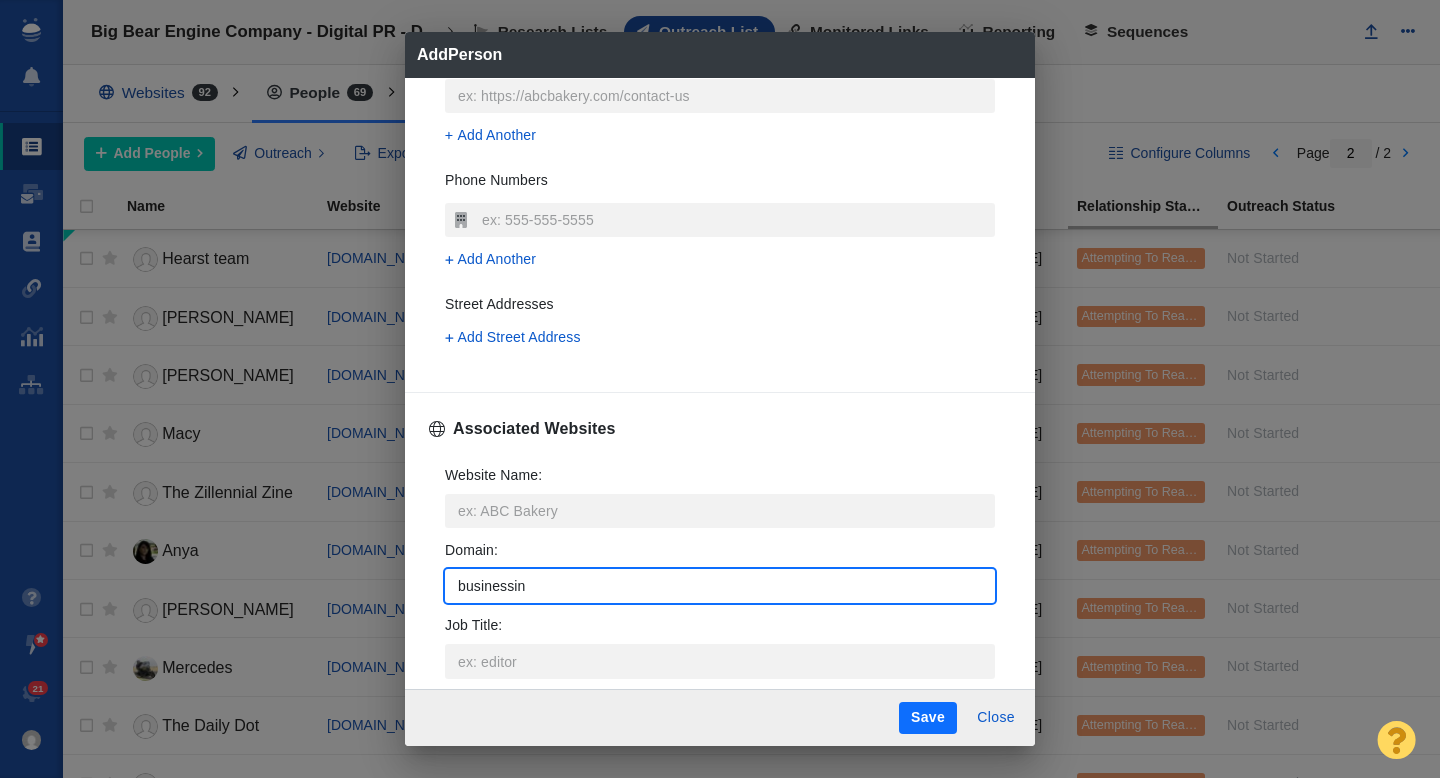 type on "x" 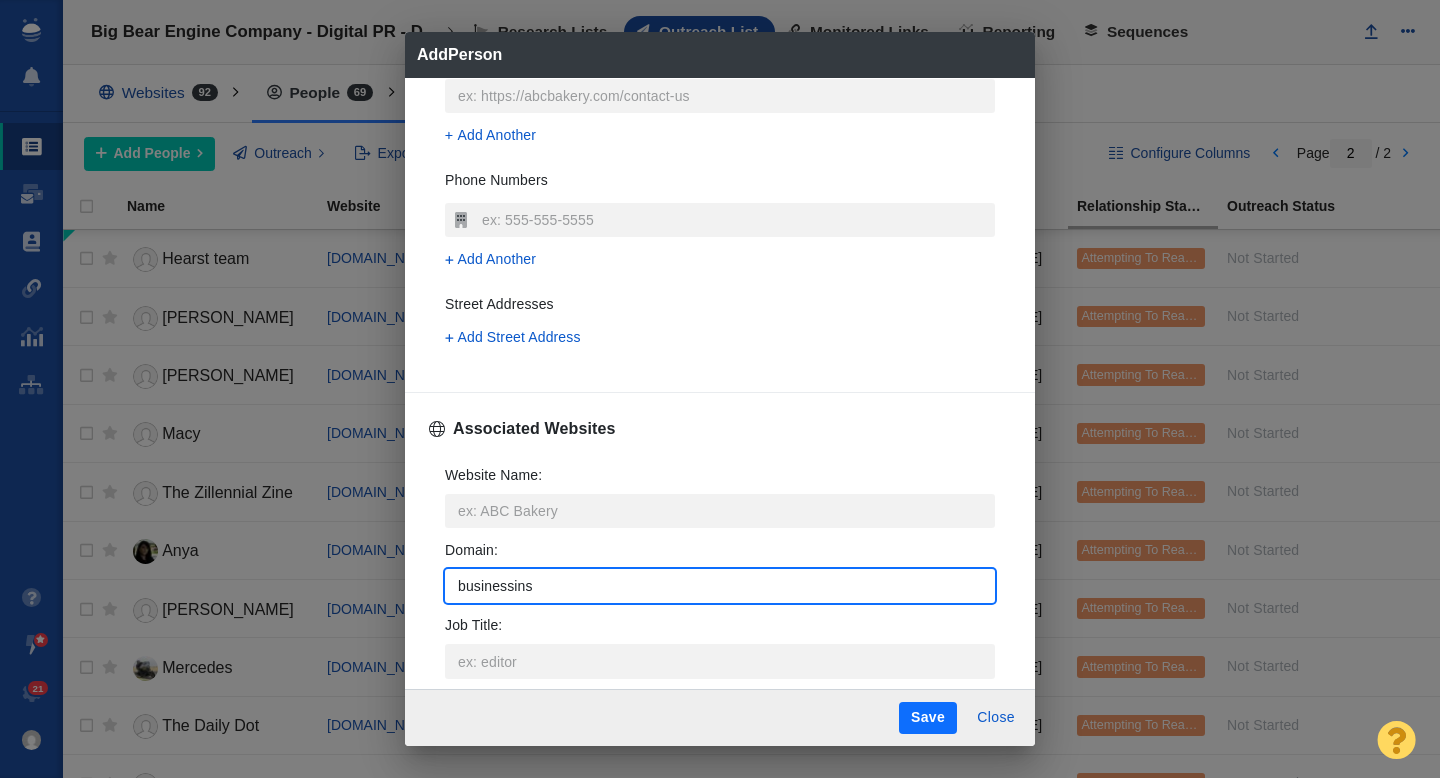 type on "businessinsi" 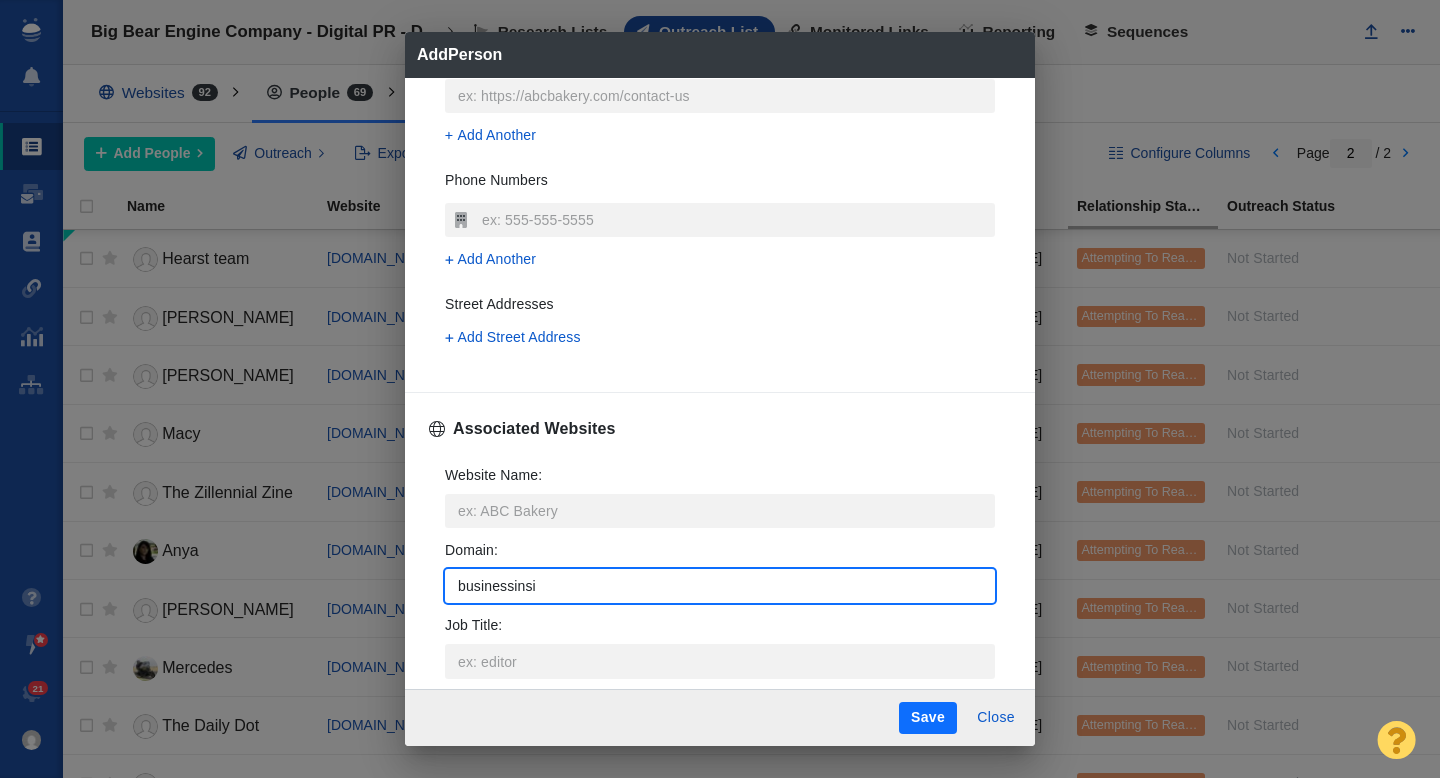 type on "x" 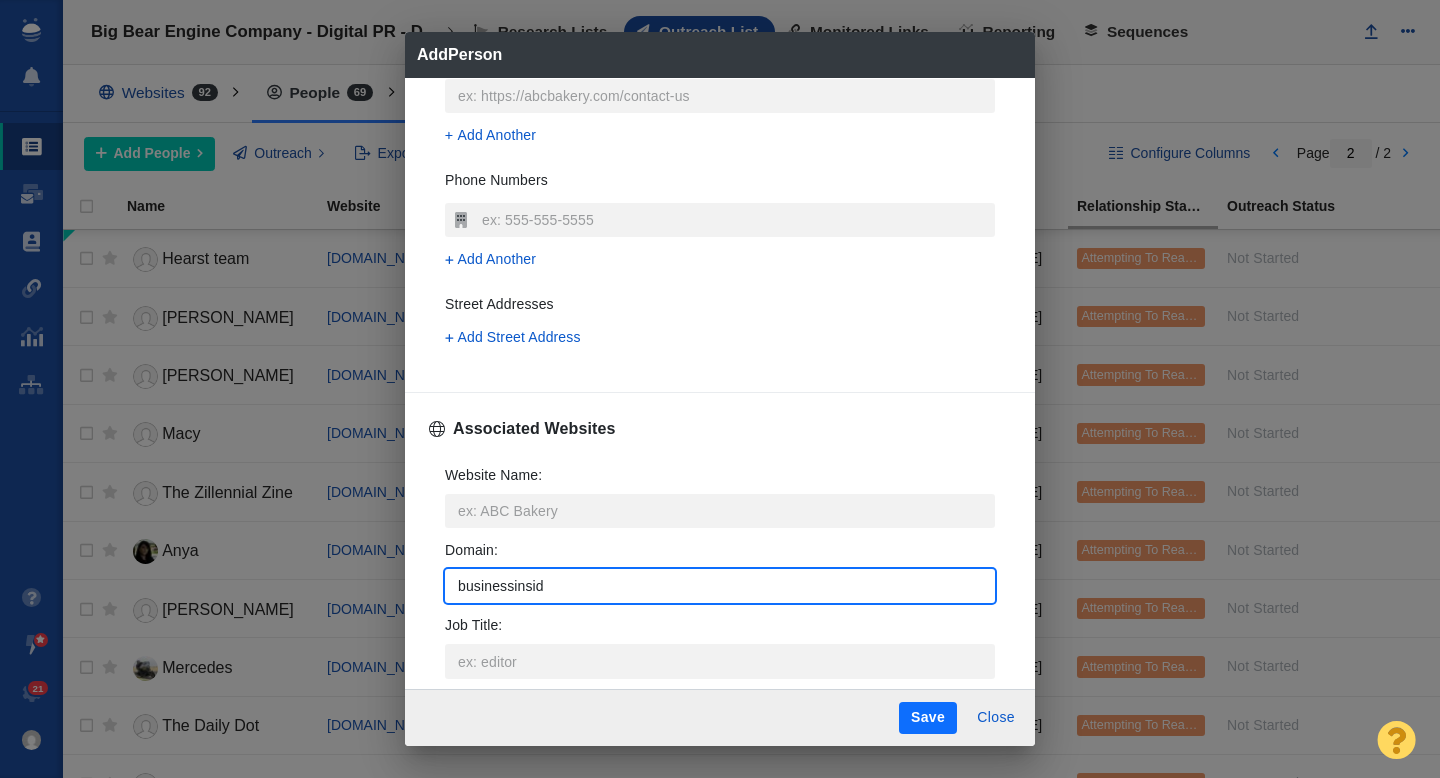 type on "x" 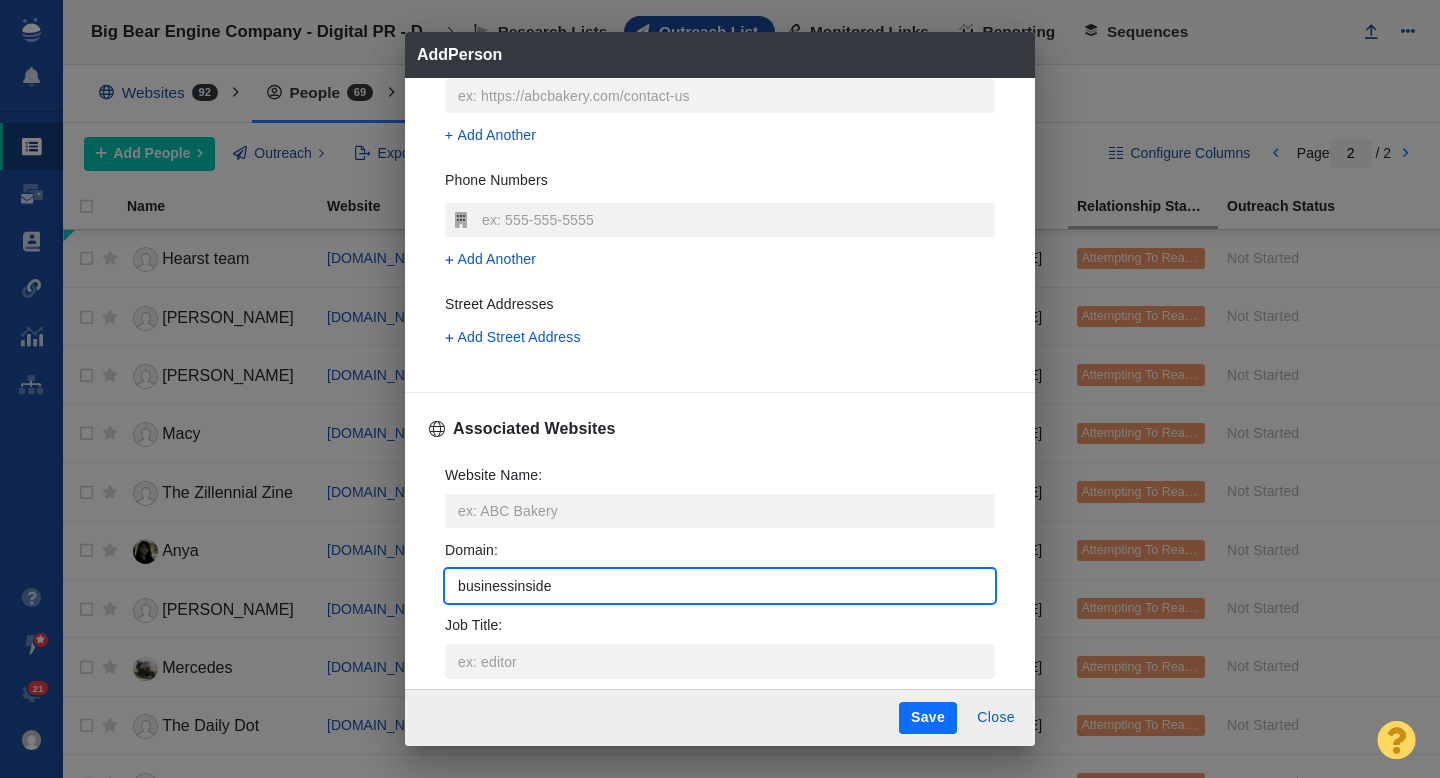 type on "x" 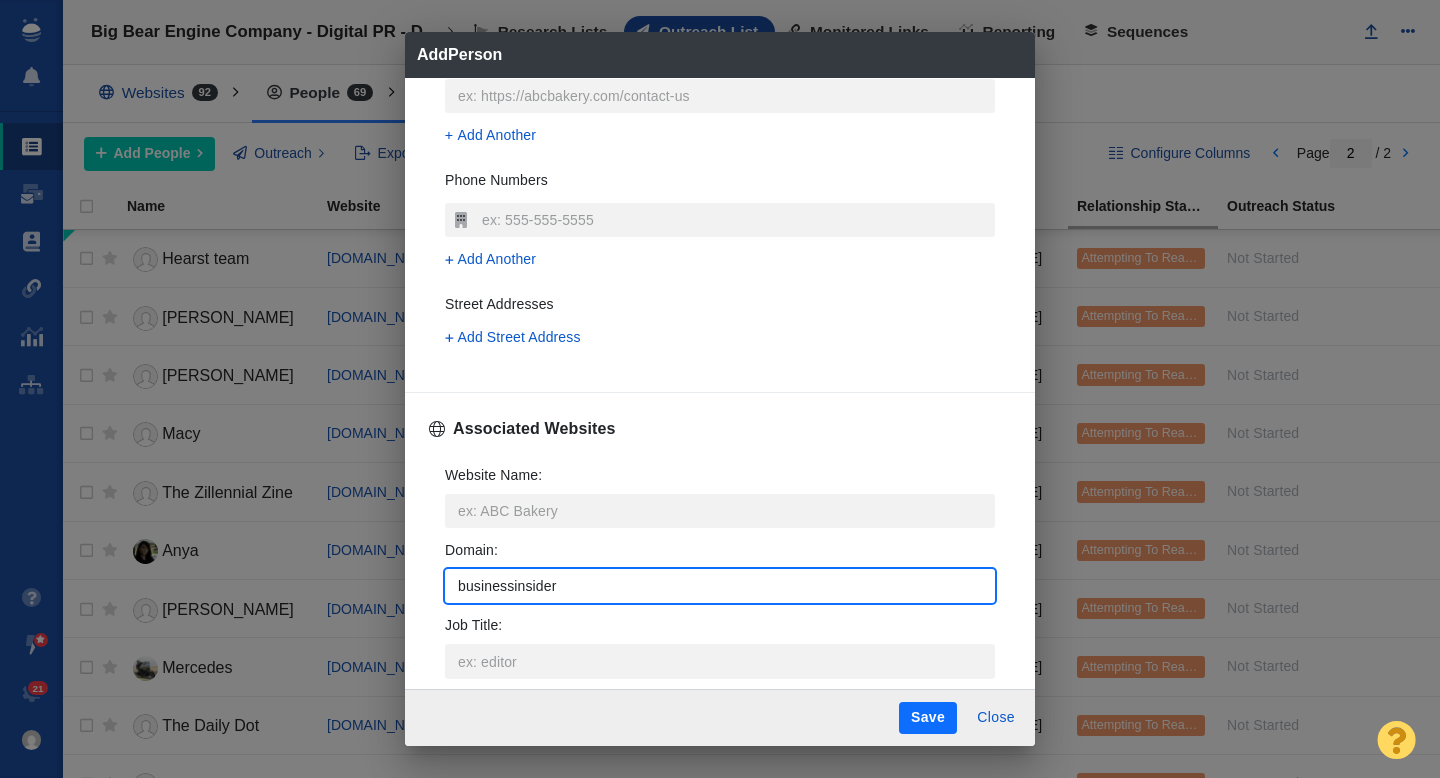 type on "businessinsider." 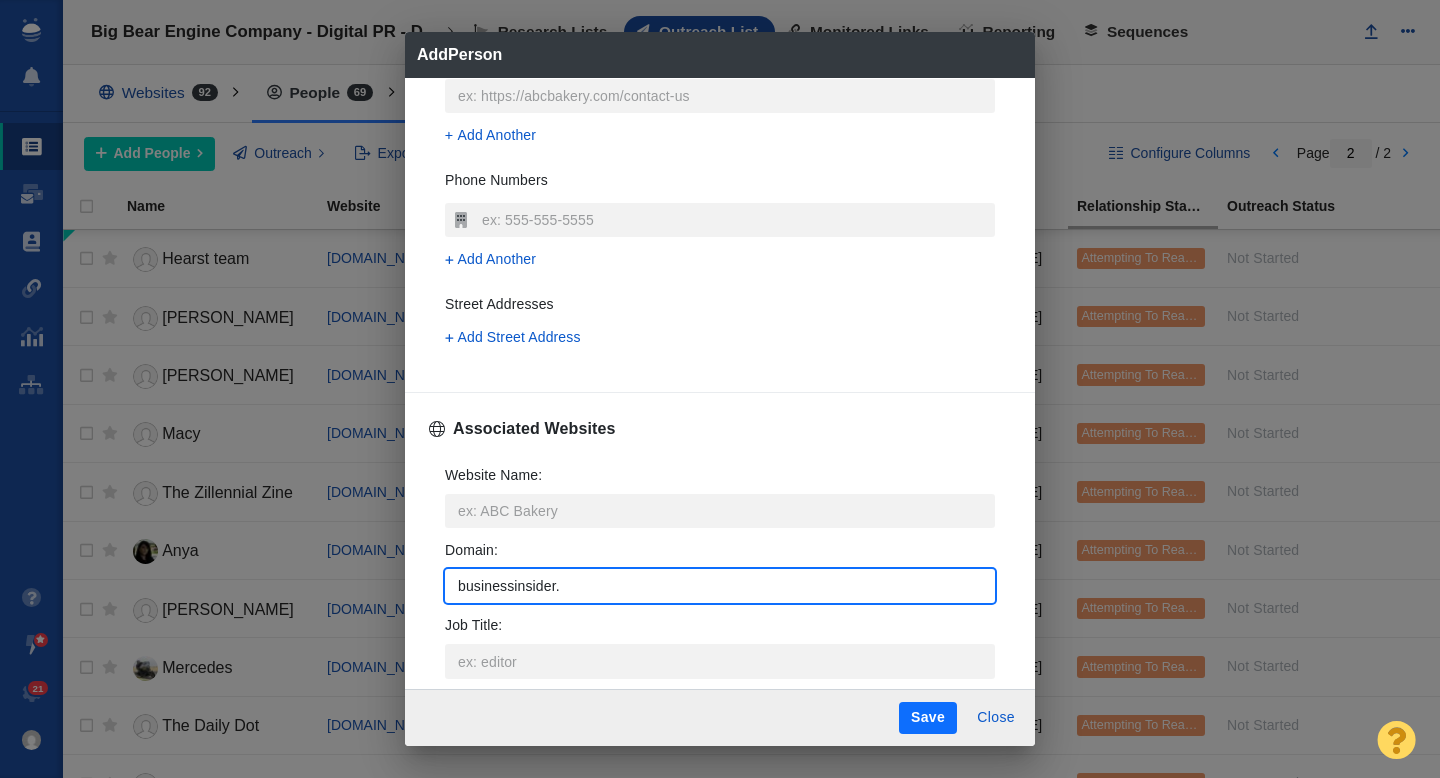 type on "x" 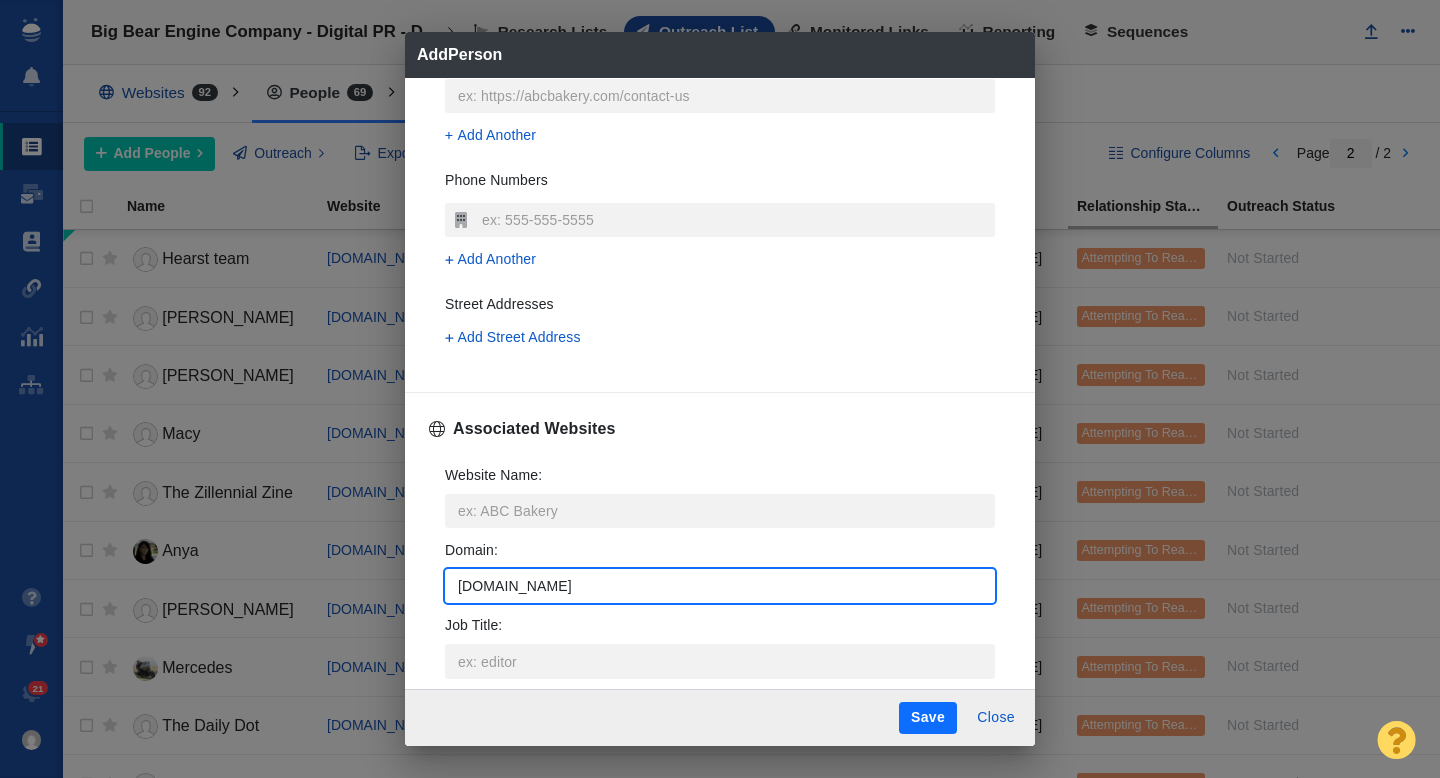type on "businessinsider.com" 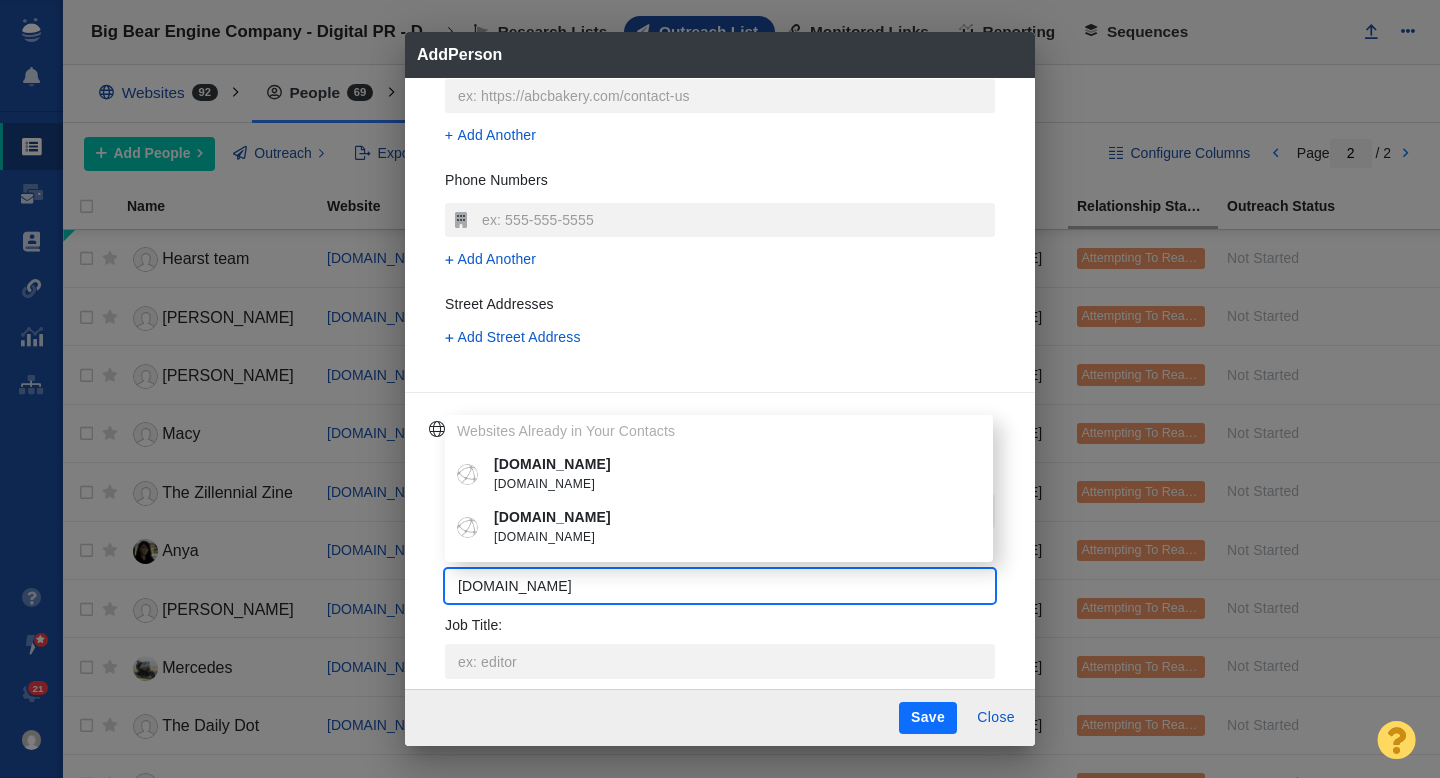 type on "businessinsider.com" 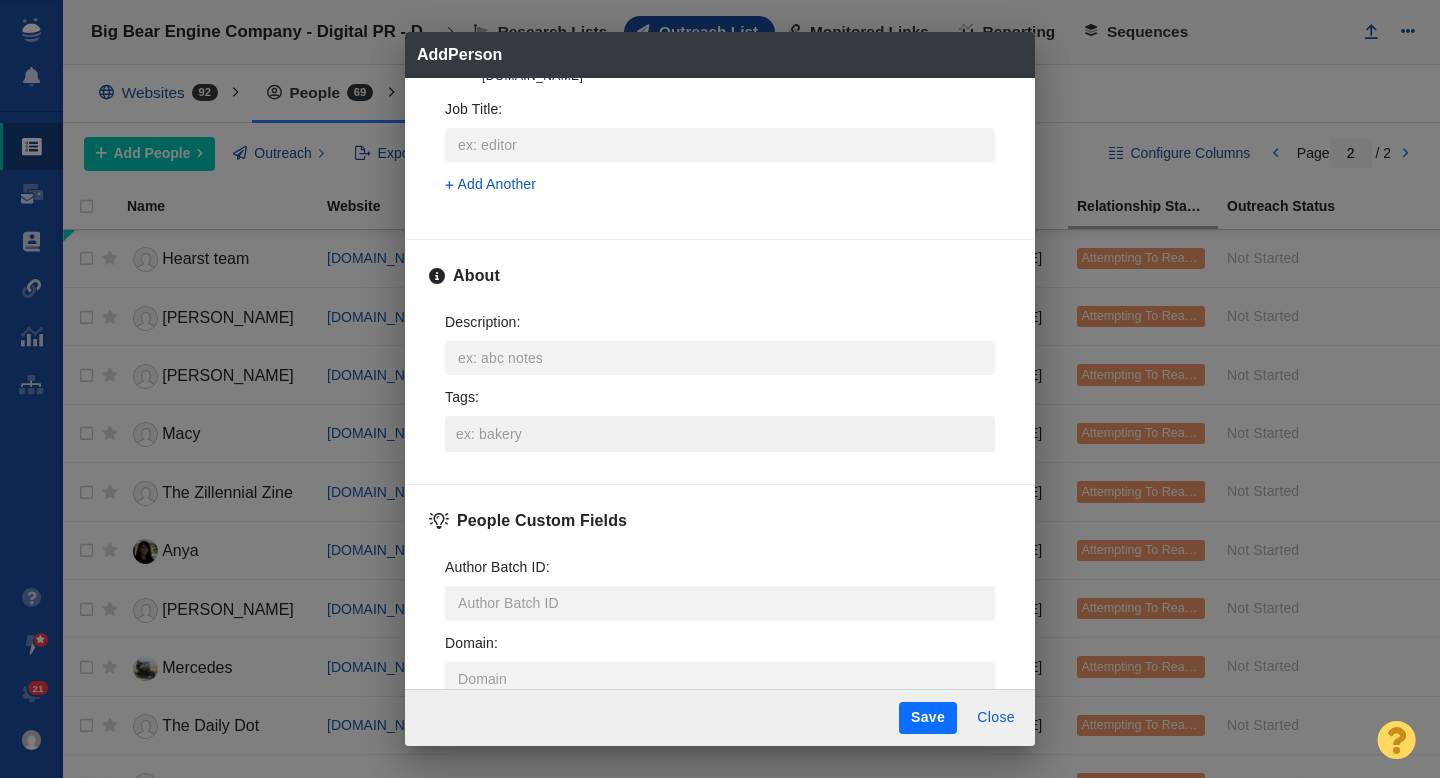 scroll, scrollTop: 897, scrollLeft: 0, axis: vertical 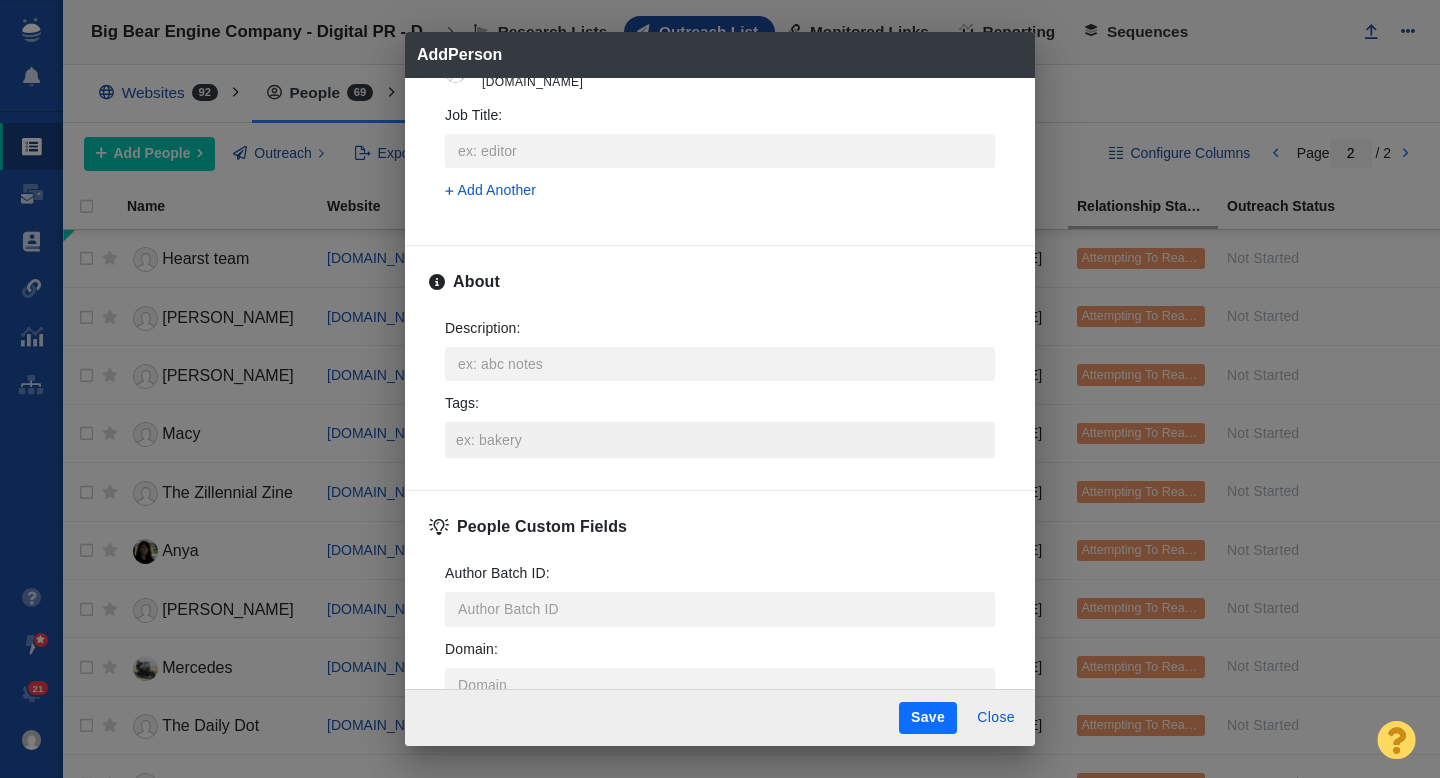 click on "Tags :" at bounding box center (720, 440) 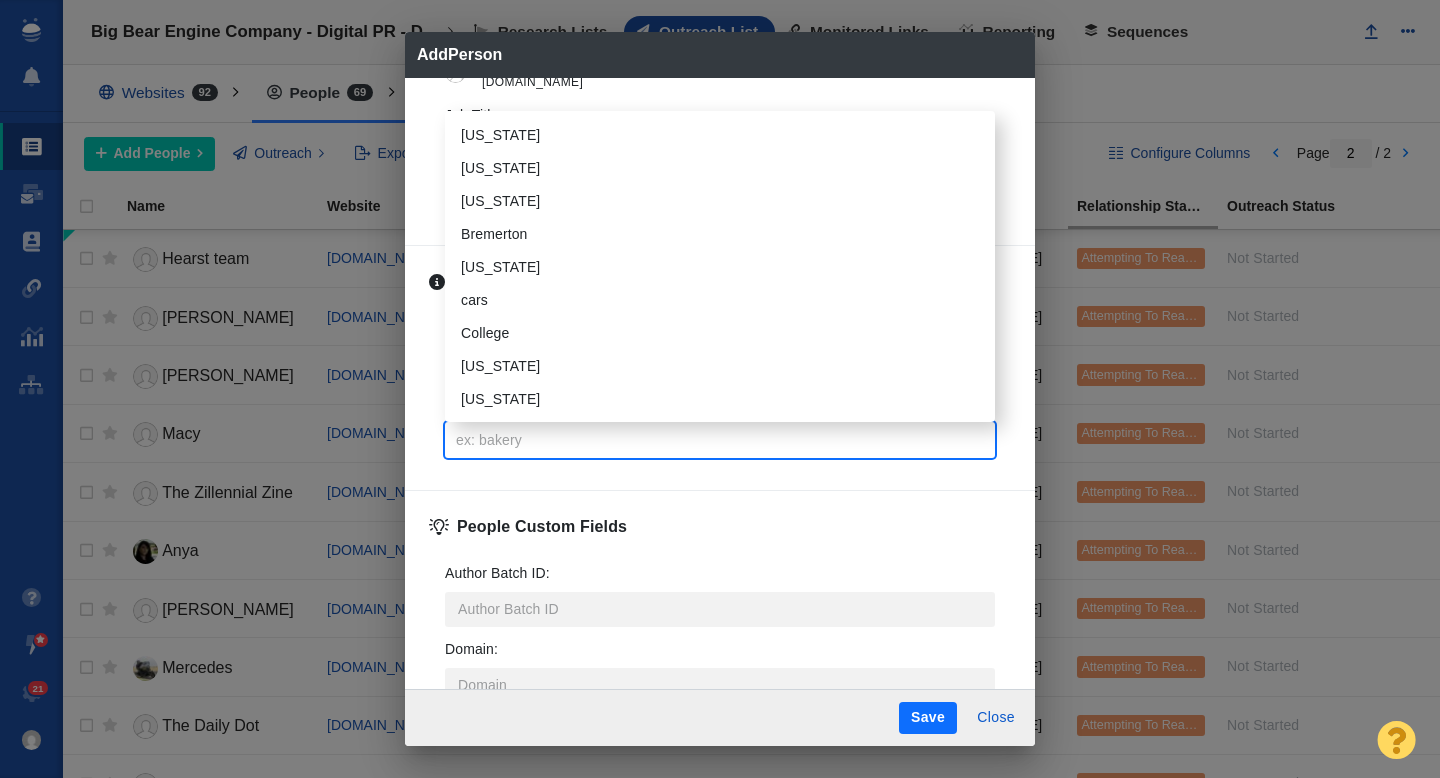type on "G" 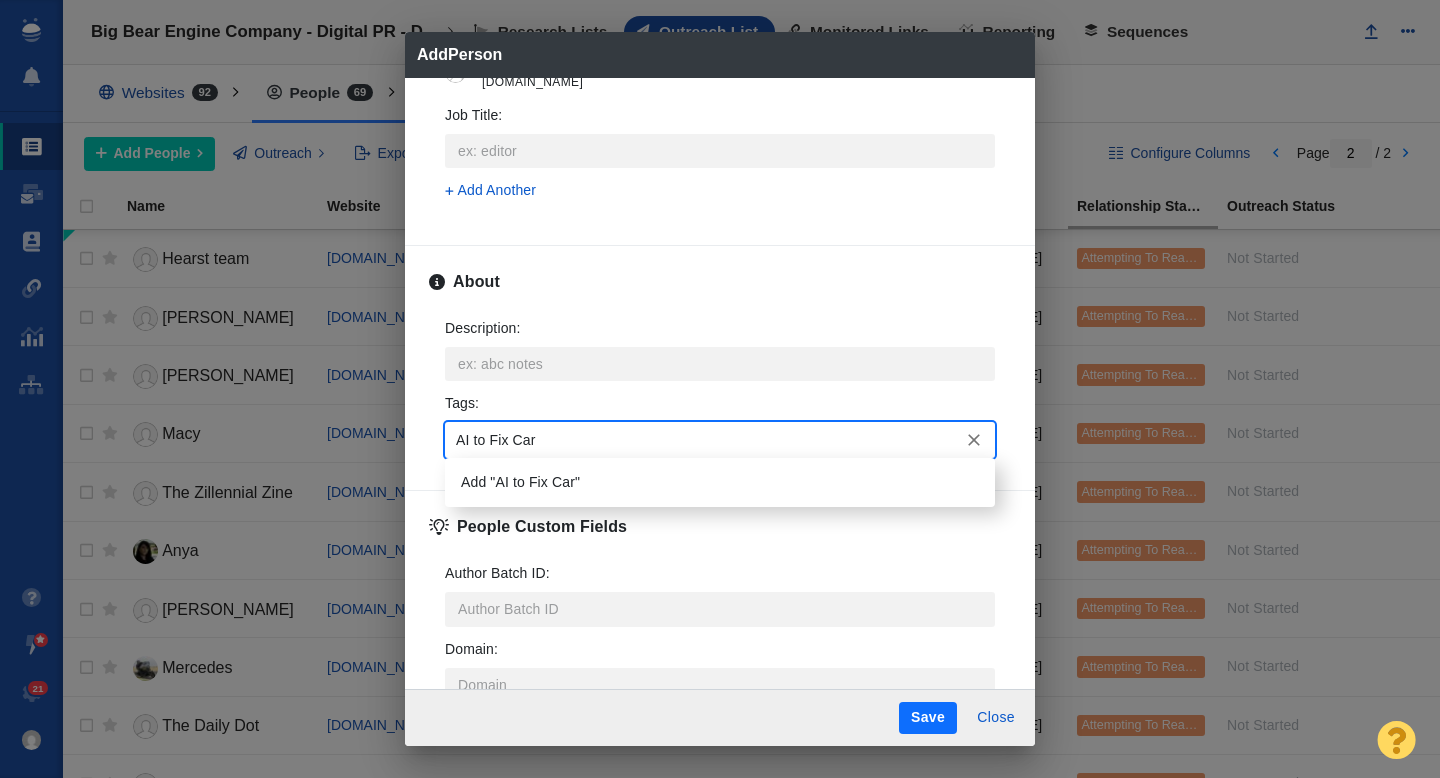 type on "AI to Fix Cars" 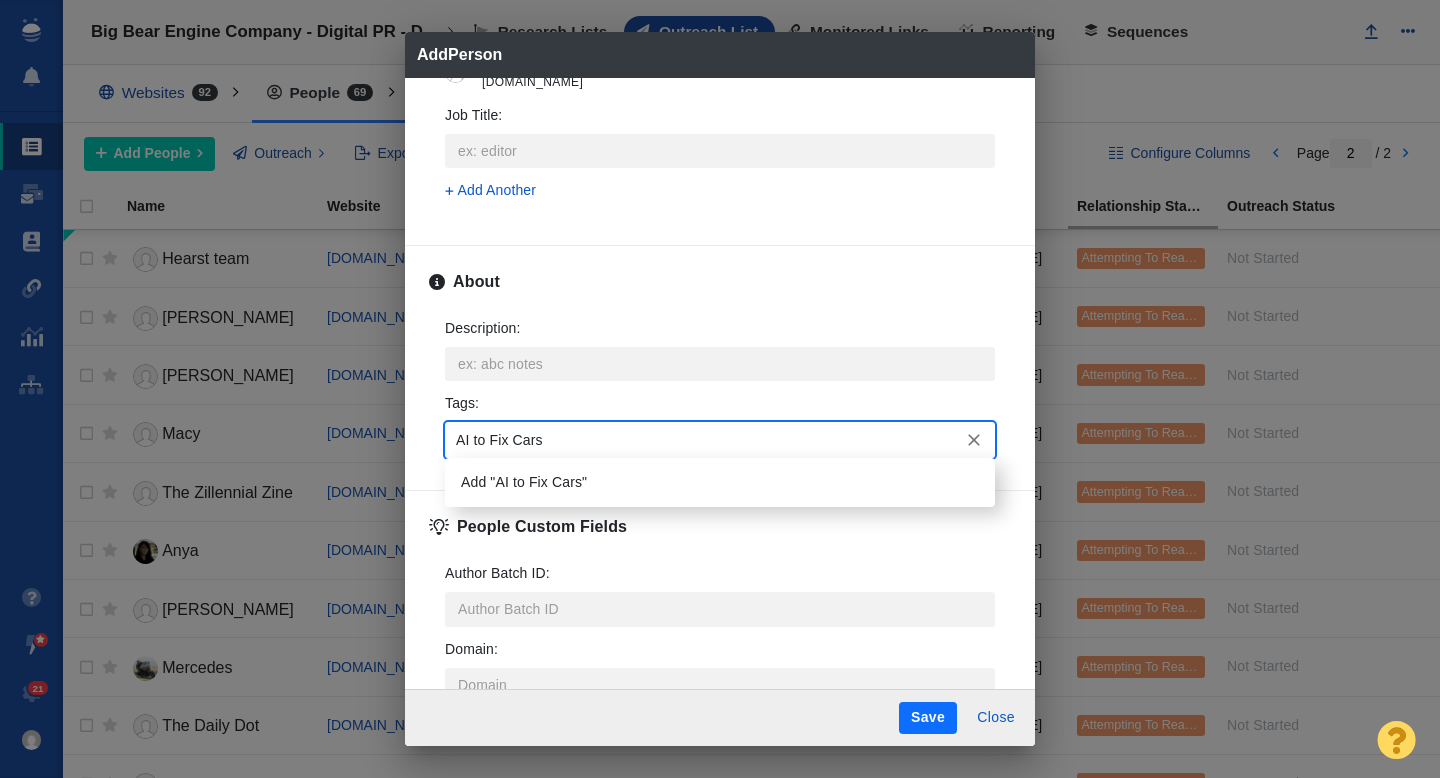 click on "Add "AI to Fix Cars"" at bounding box center [720, 482] 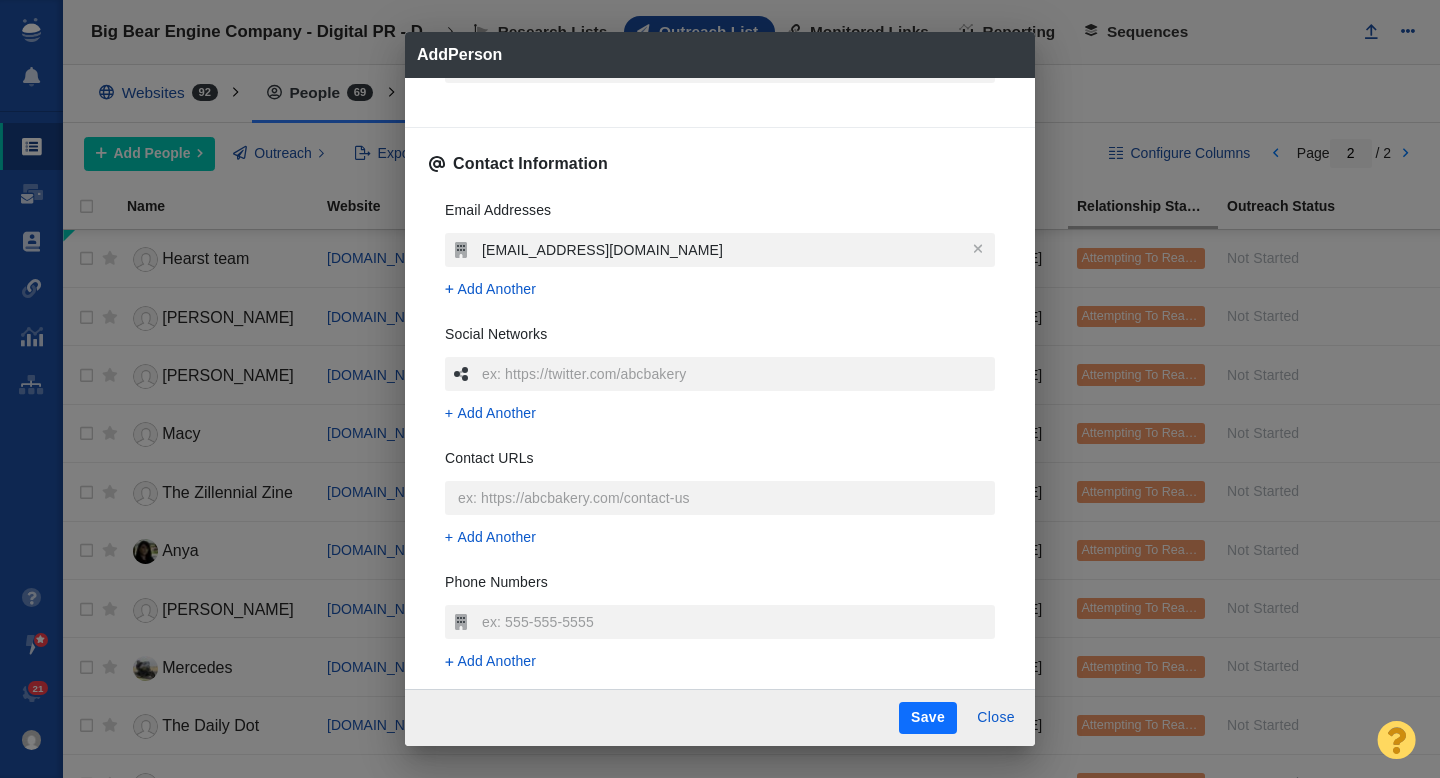 scroll, scrollTop: 76, scrollLeft: 0, axis: vertical 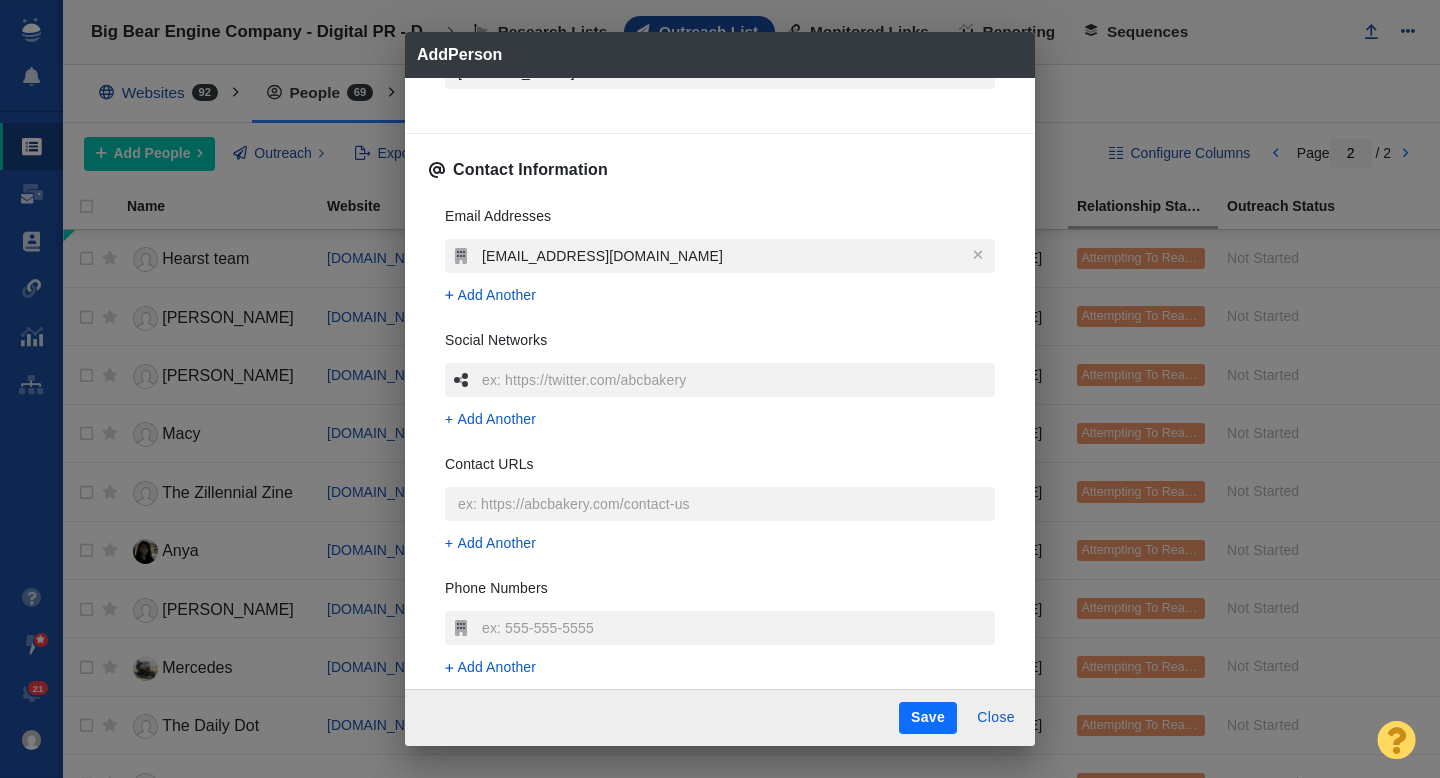 click on "Save" at bounding box center [928, 718] 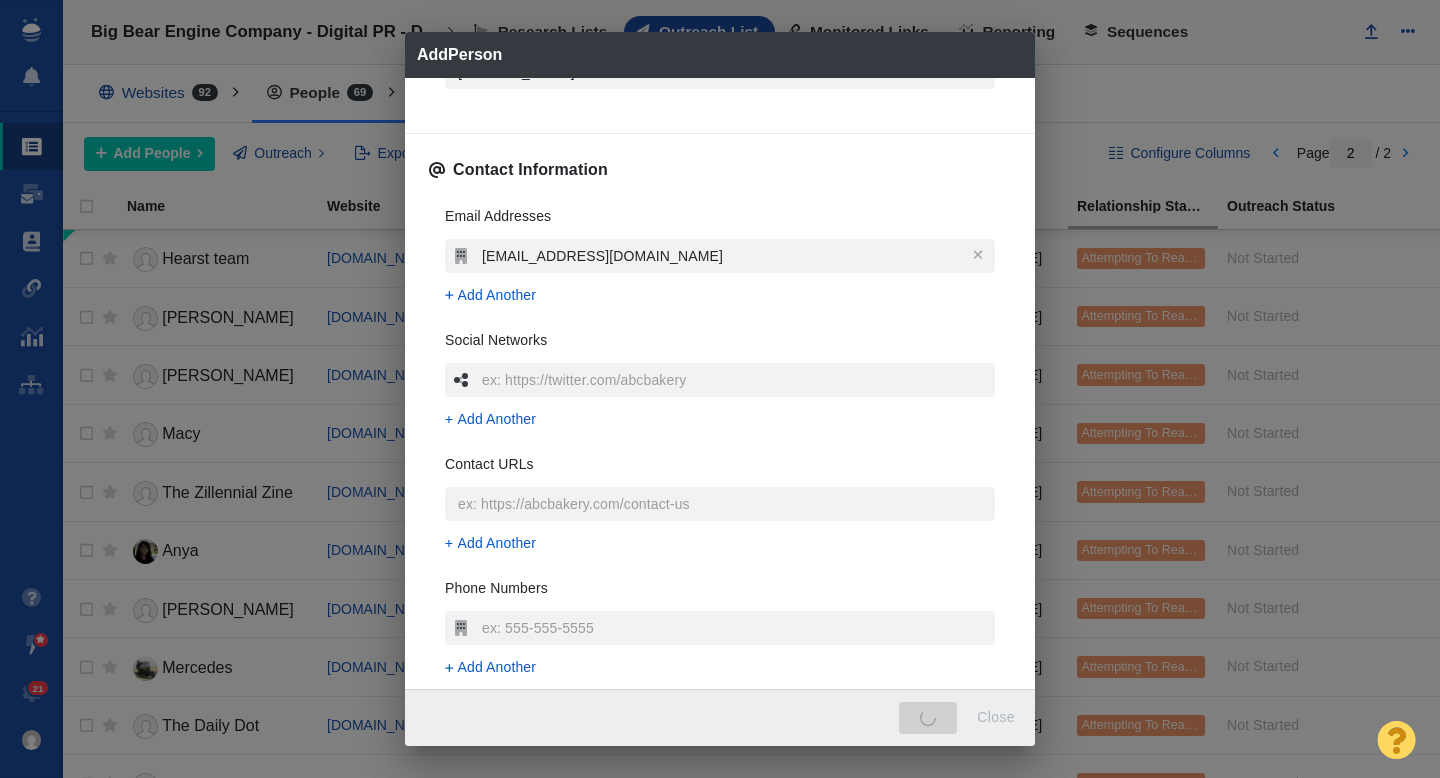 type on "x" 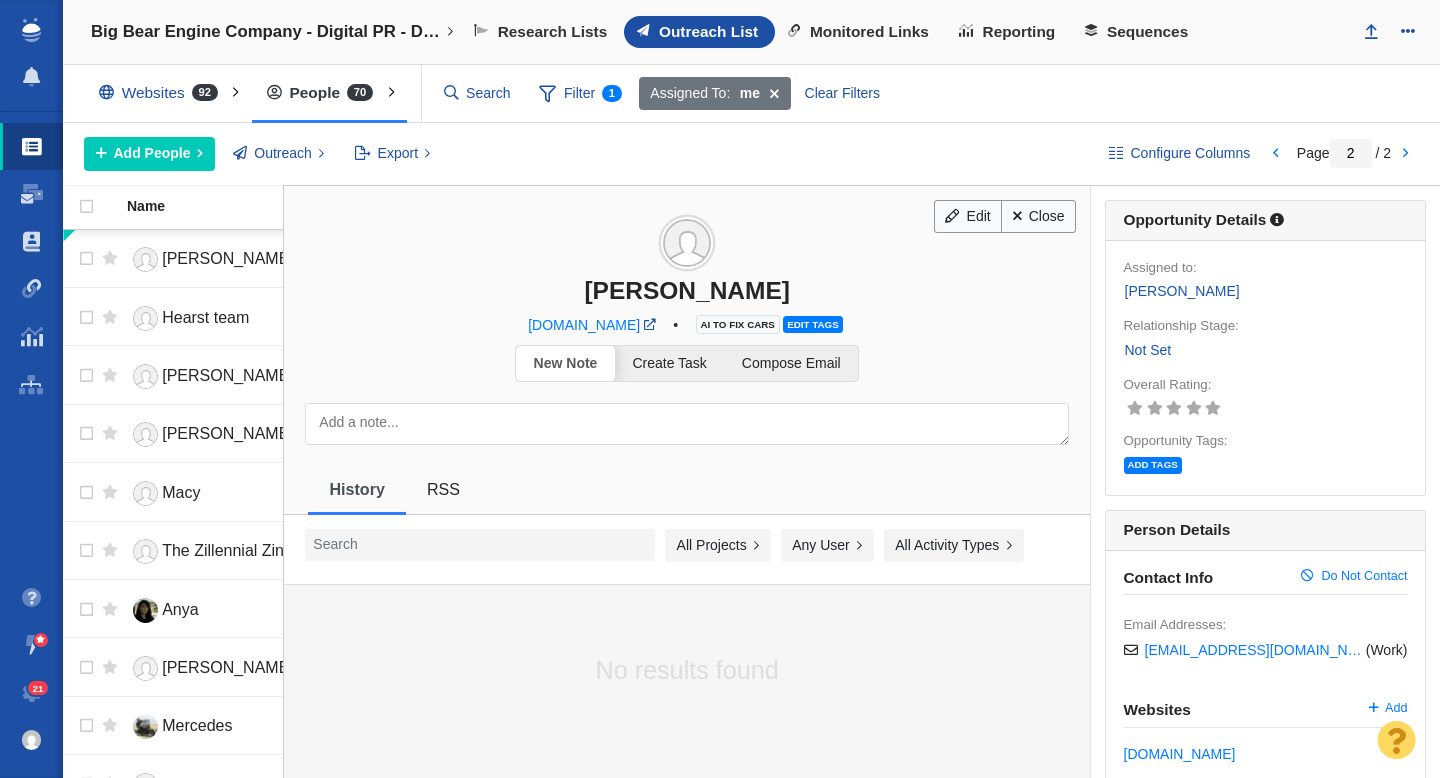 click on "Not Set" at bounding box center [1148, 350] 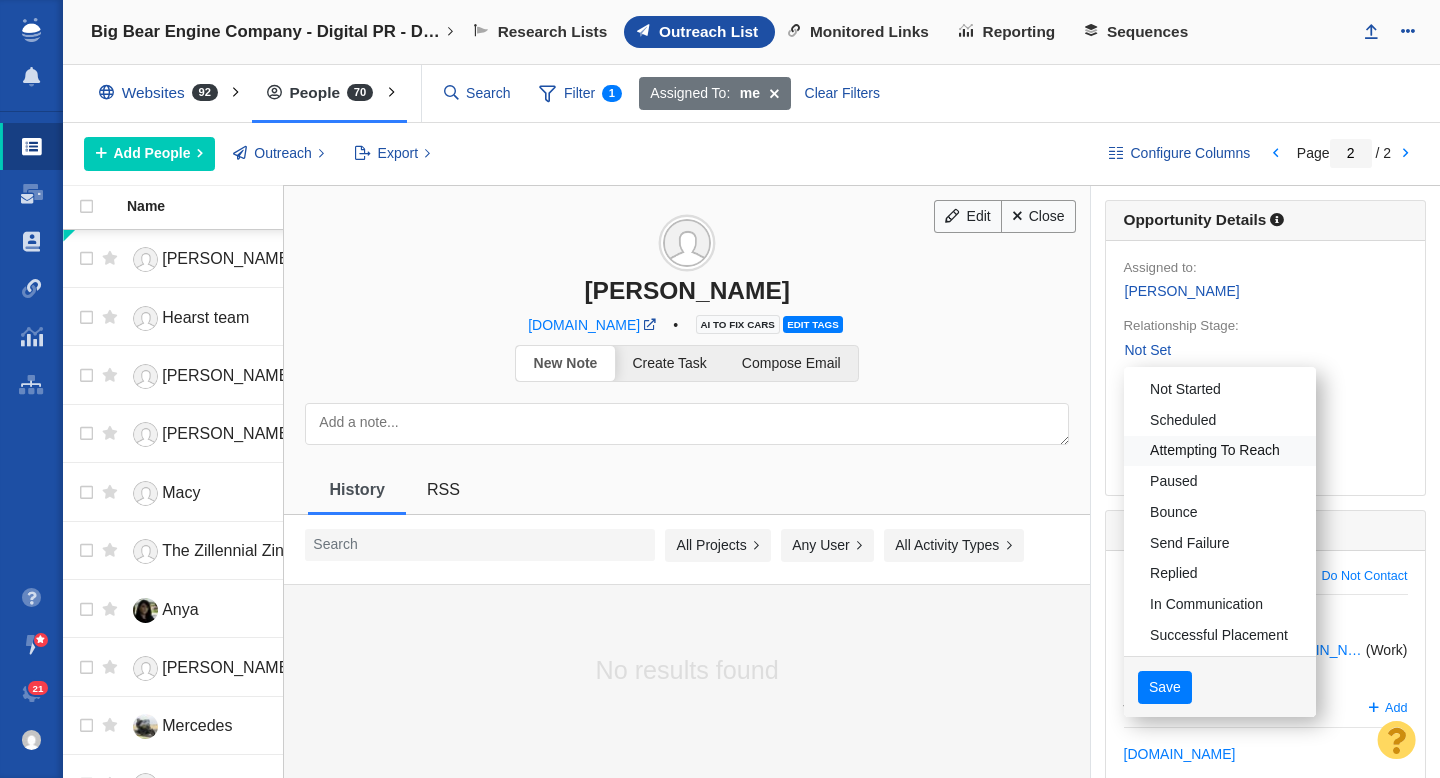 click on "Attempting To Reach" at bounding box center [1220, 451] 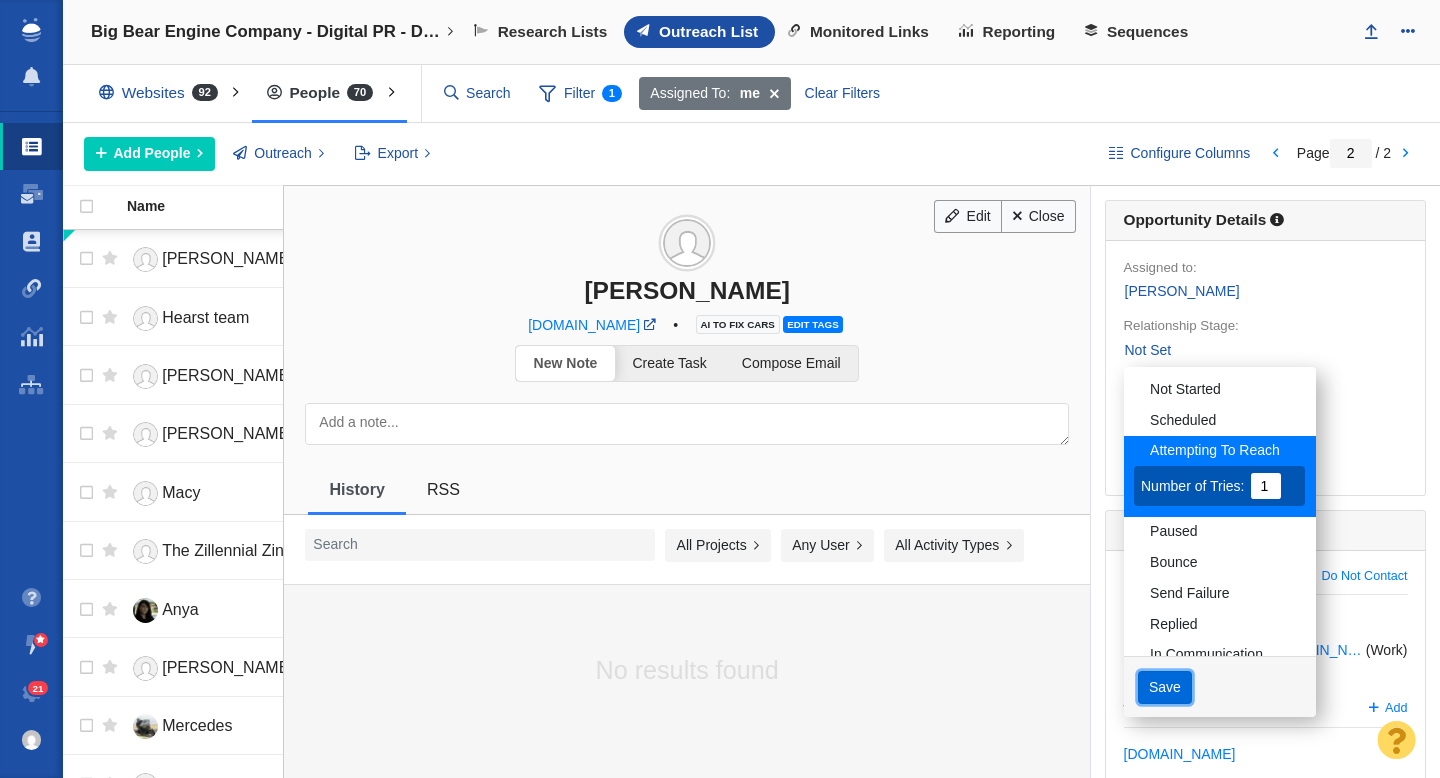 click on "Save" at bounding box center [1165, 688] 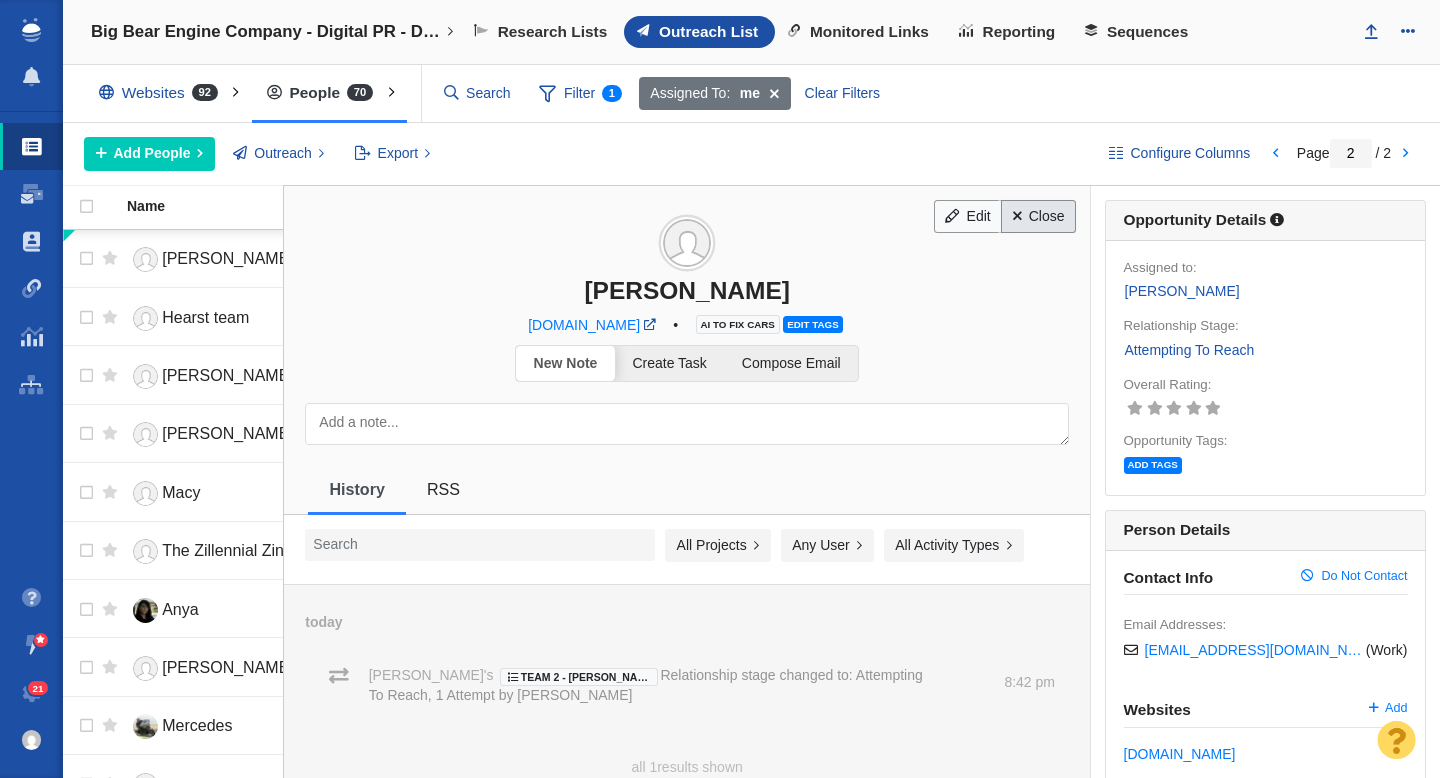 click on "Close" at bounding box center (1038, 217) 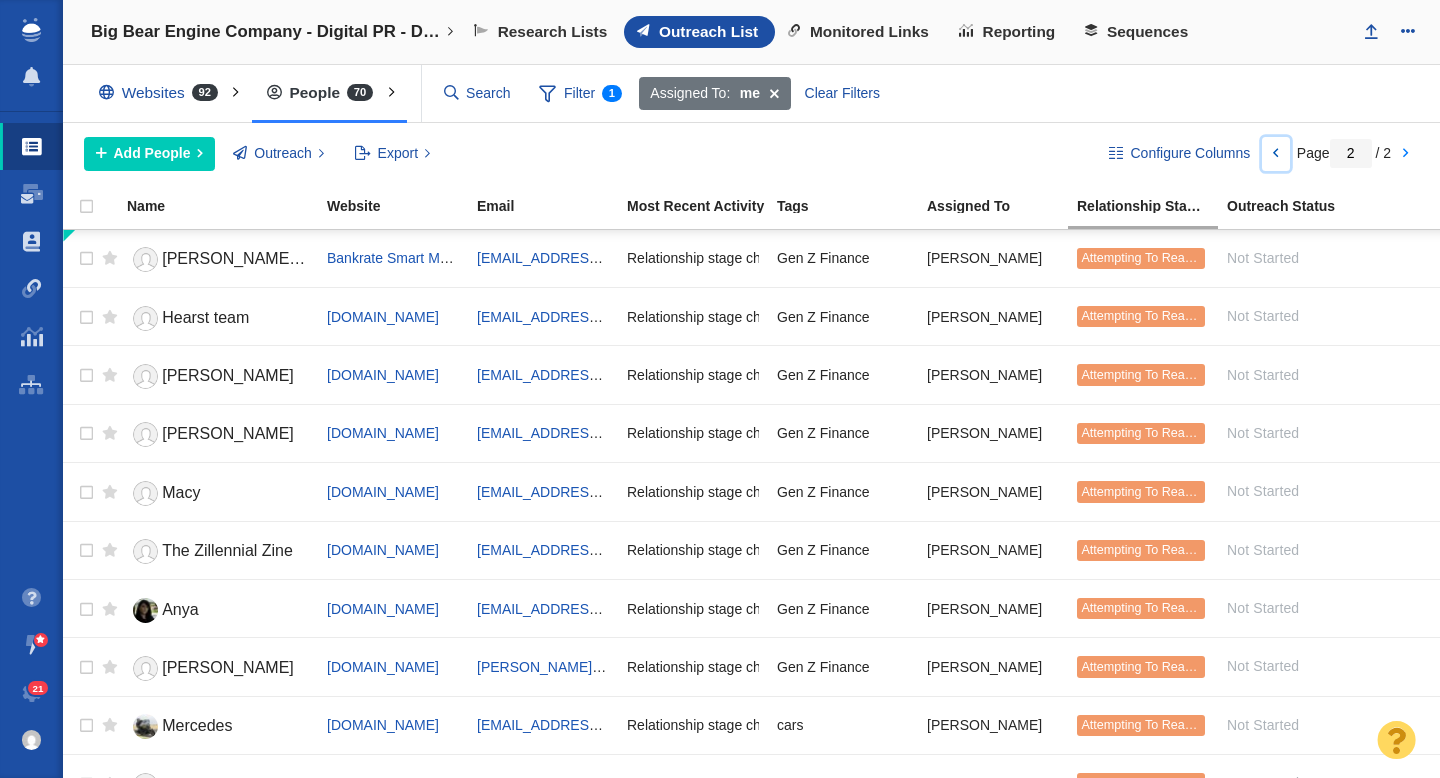 click at bounding box center (1276, 154) 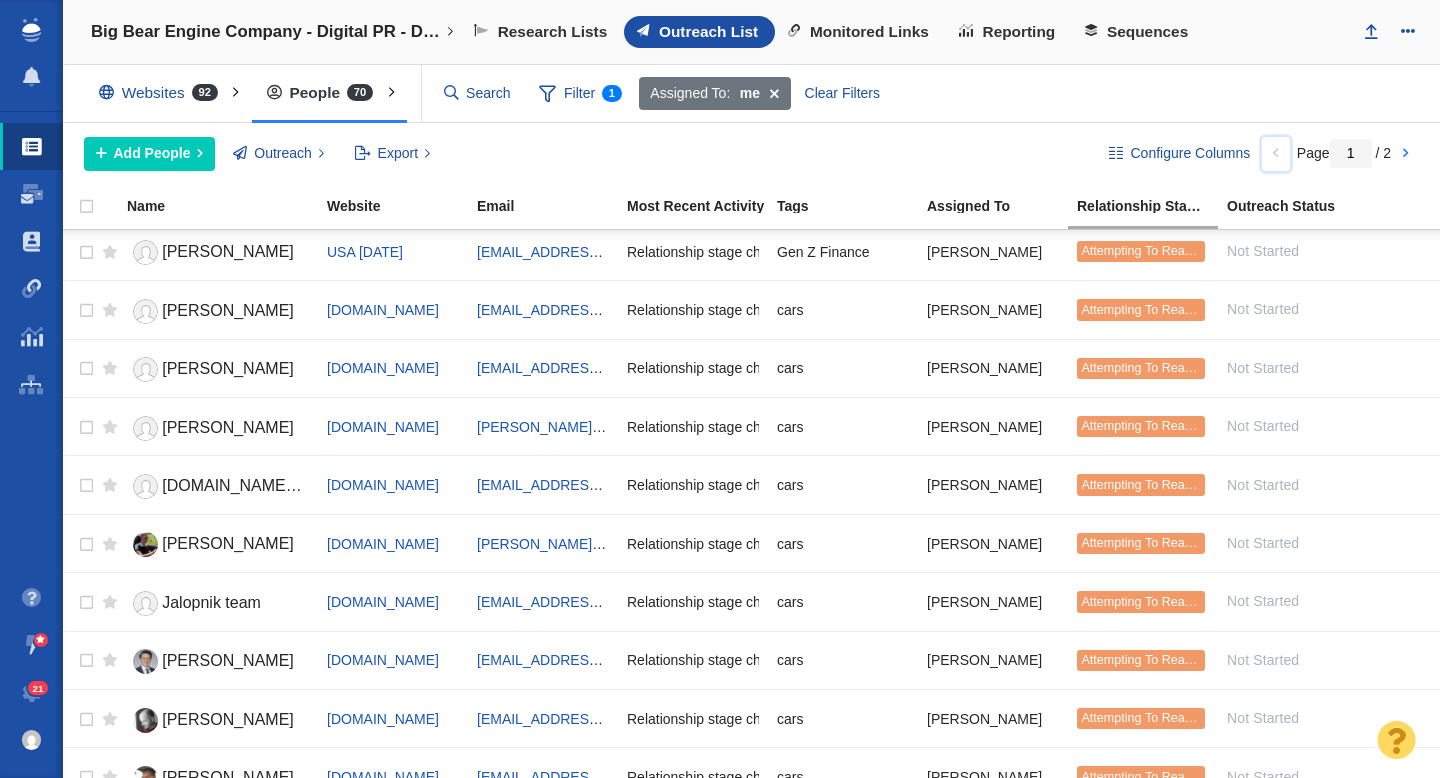 scroll, scrollTop: 1042, scrollLeft: 0, axis: vertical 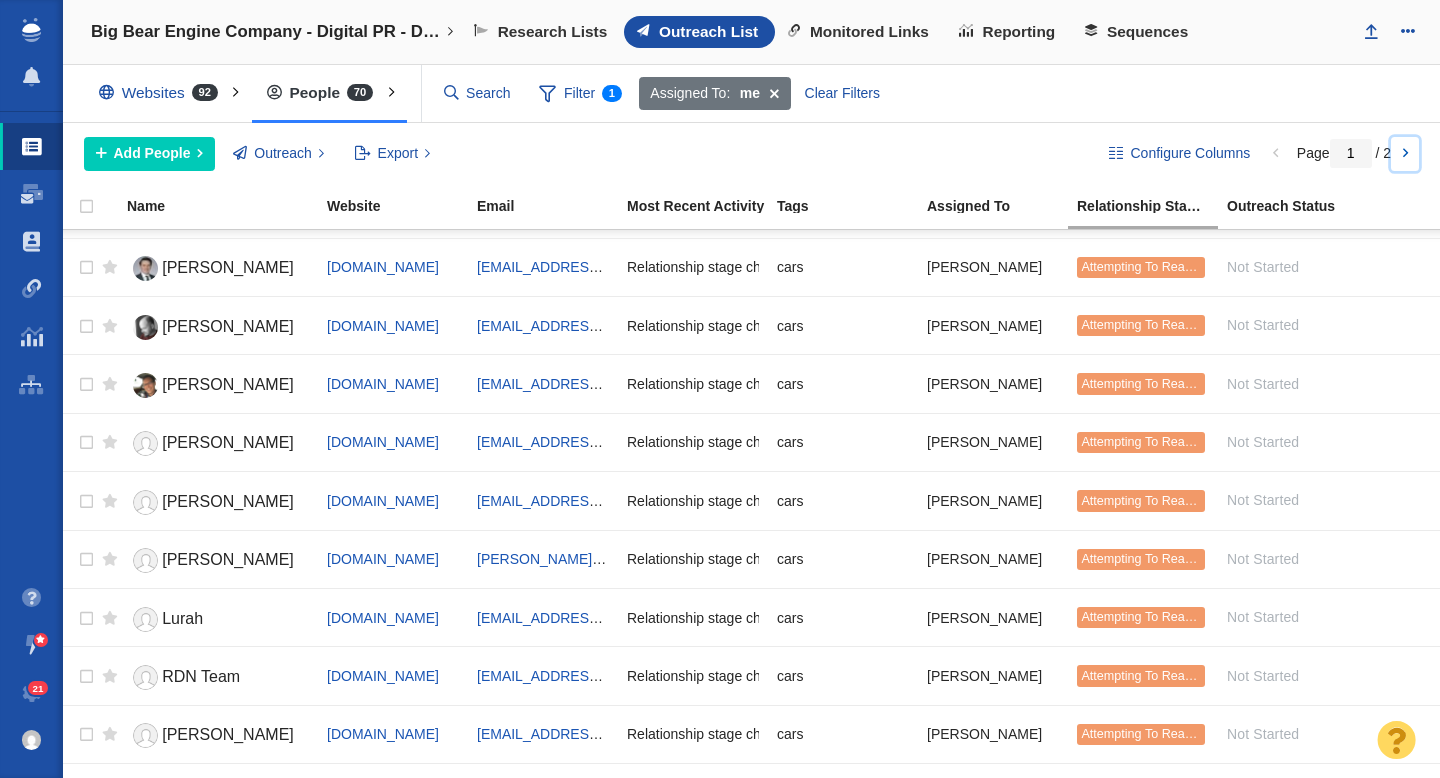 click at bounding box center (1405, 154) 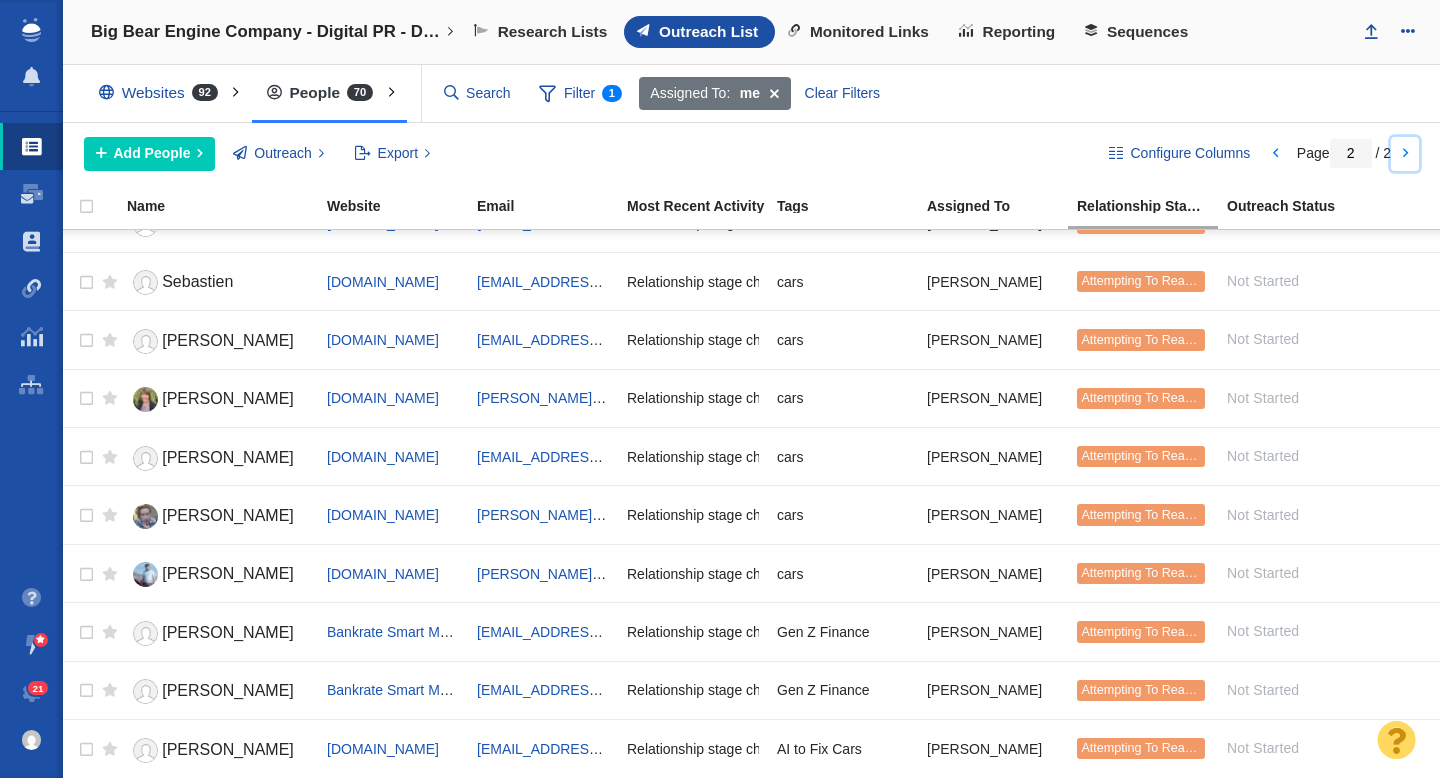 scroll, scrollTop: 0, scrollLeft: 0, axis: both 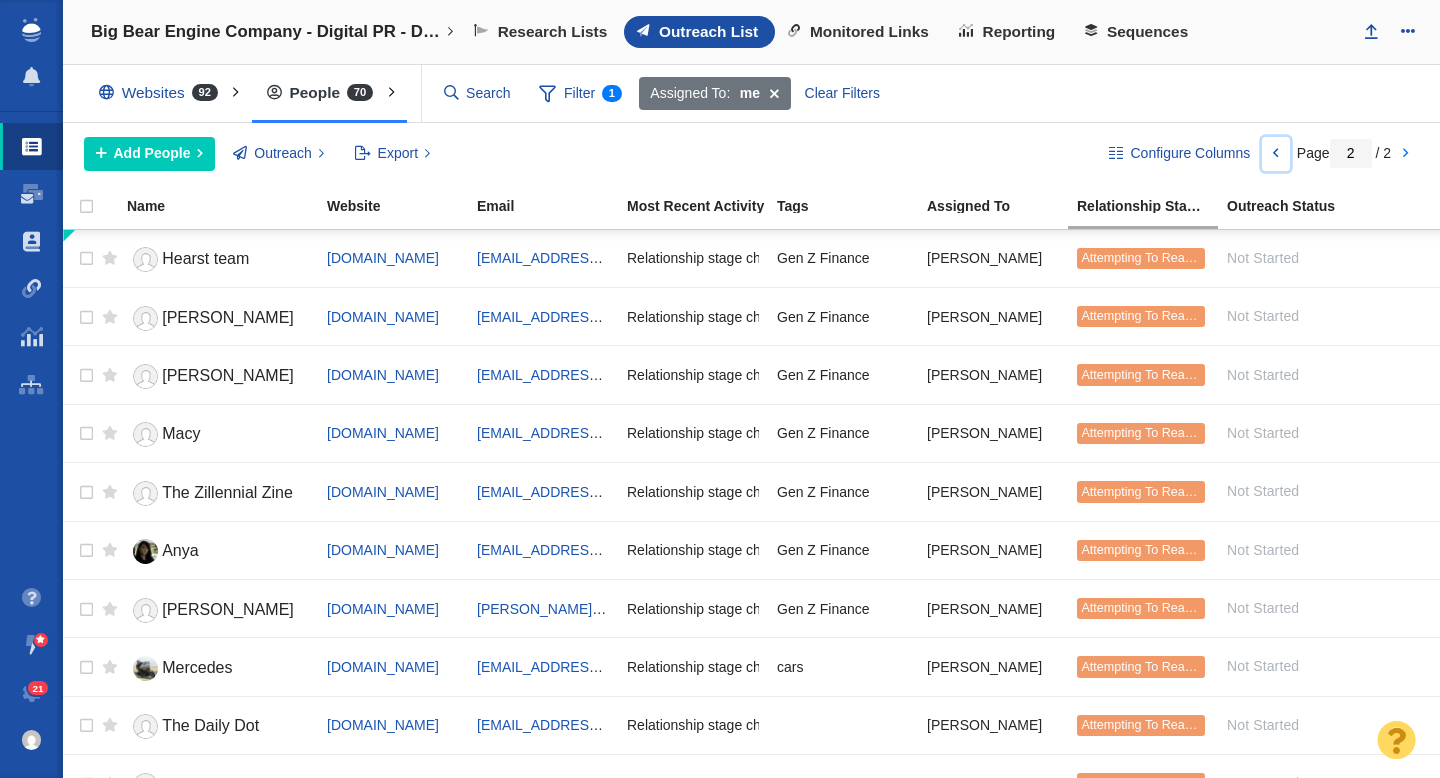 click at bounding box center (1276, 154) 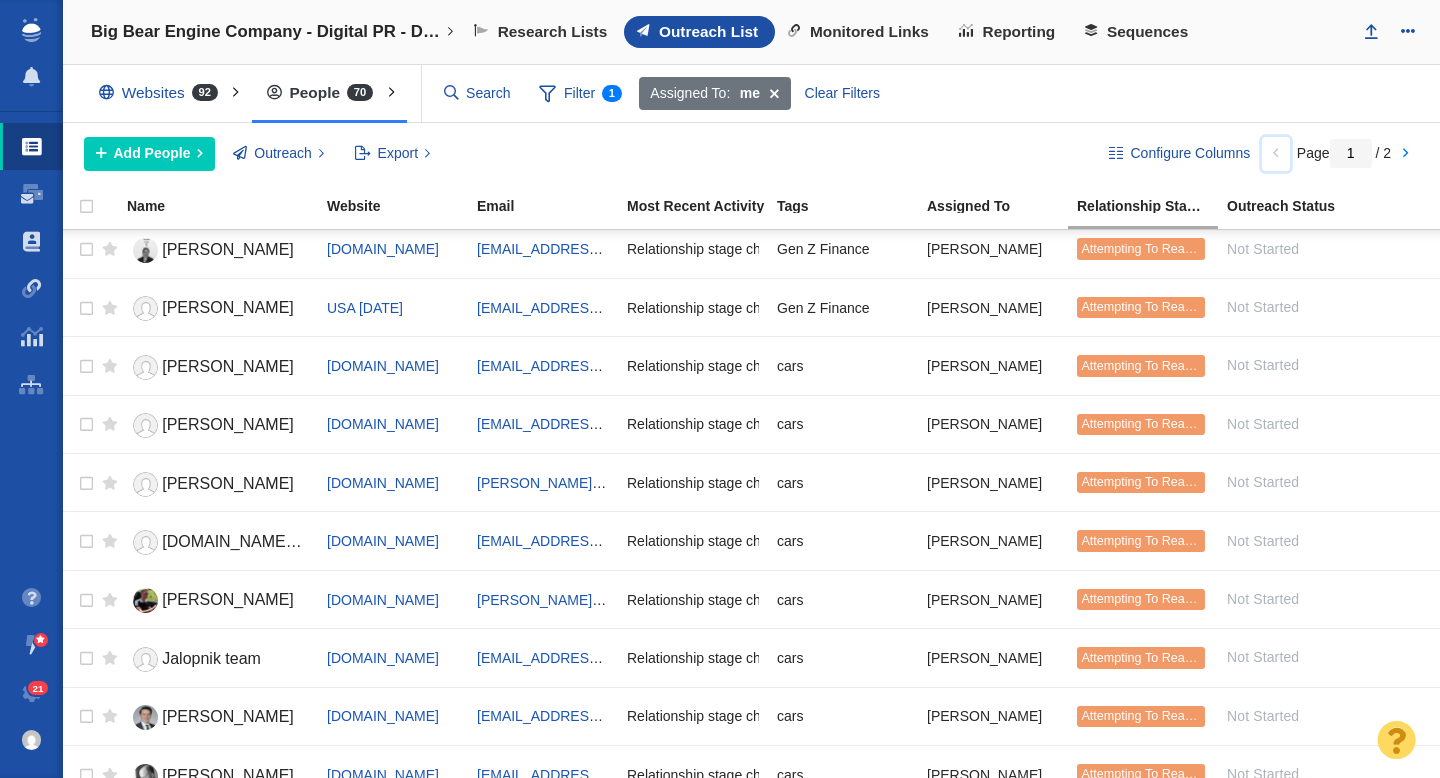 scroll, scrollTop: 0, scrollLeft: 0, axis: both 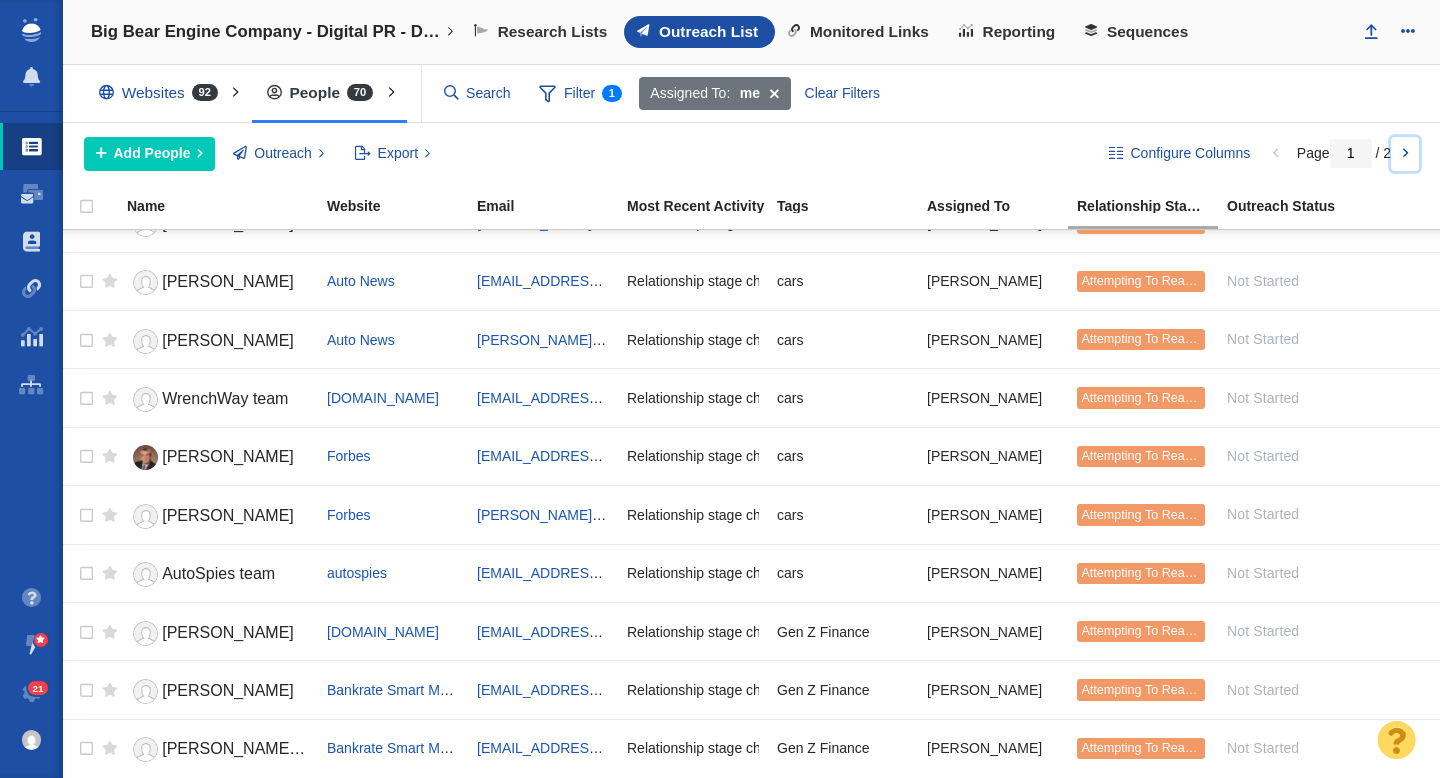click at bounding box center [1405, 154] 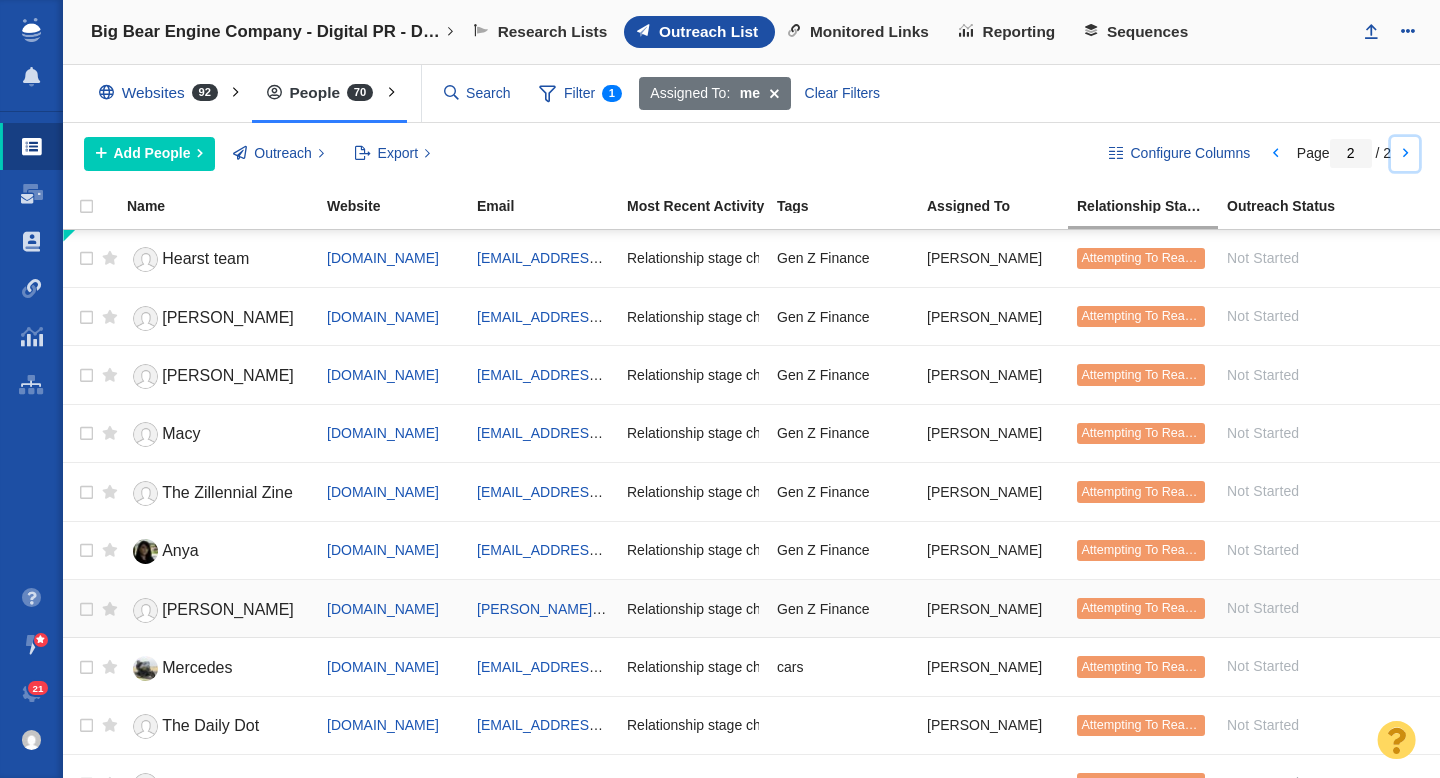 scroll, scrollTop: 619, scrollLeft: 0, axis: vertical 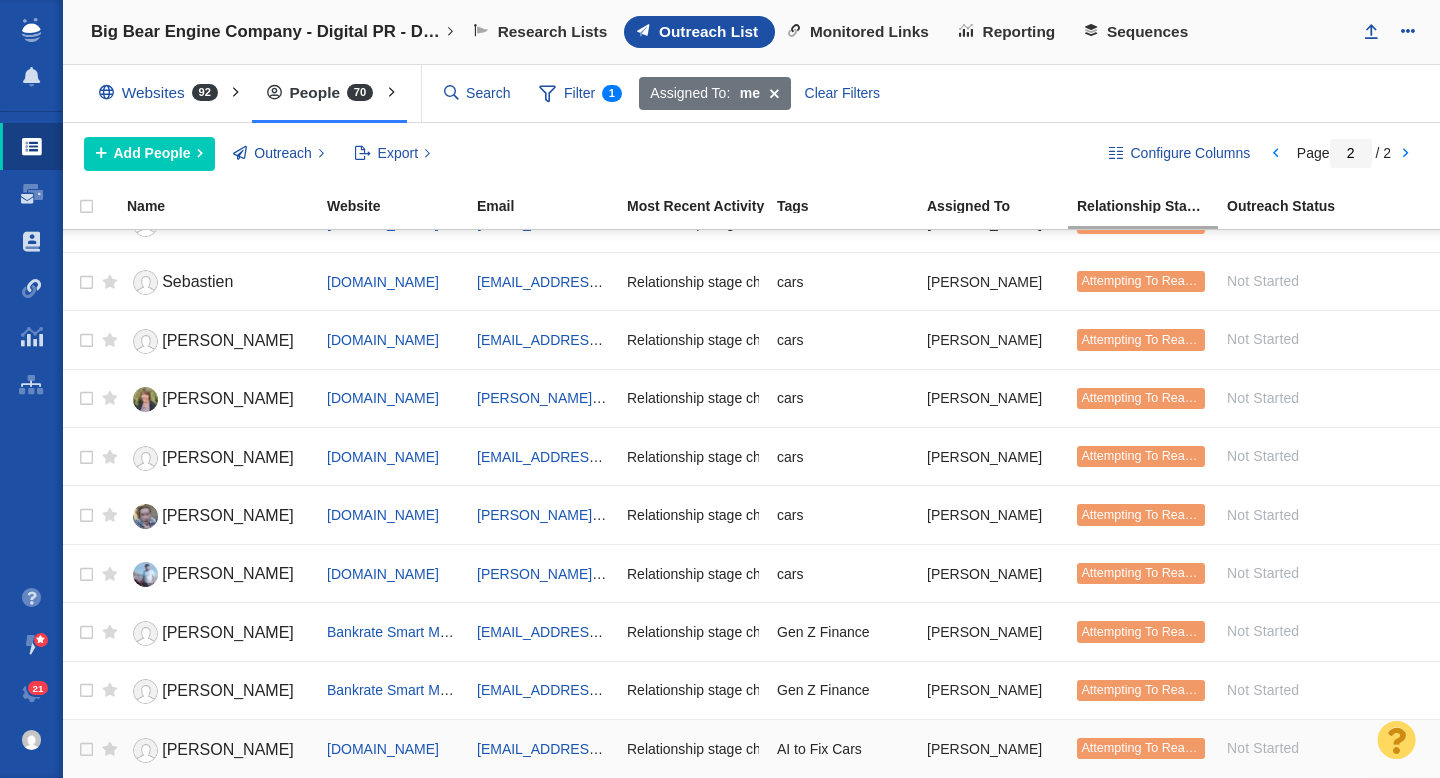 click on "Katherine Tangalakis-Lippert" at bounding box center (228, 749) 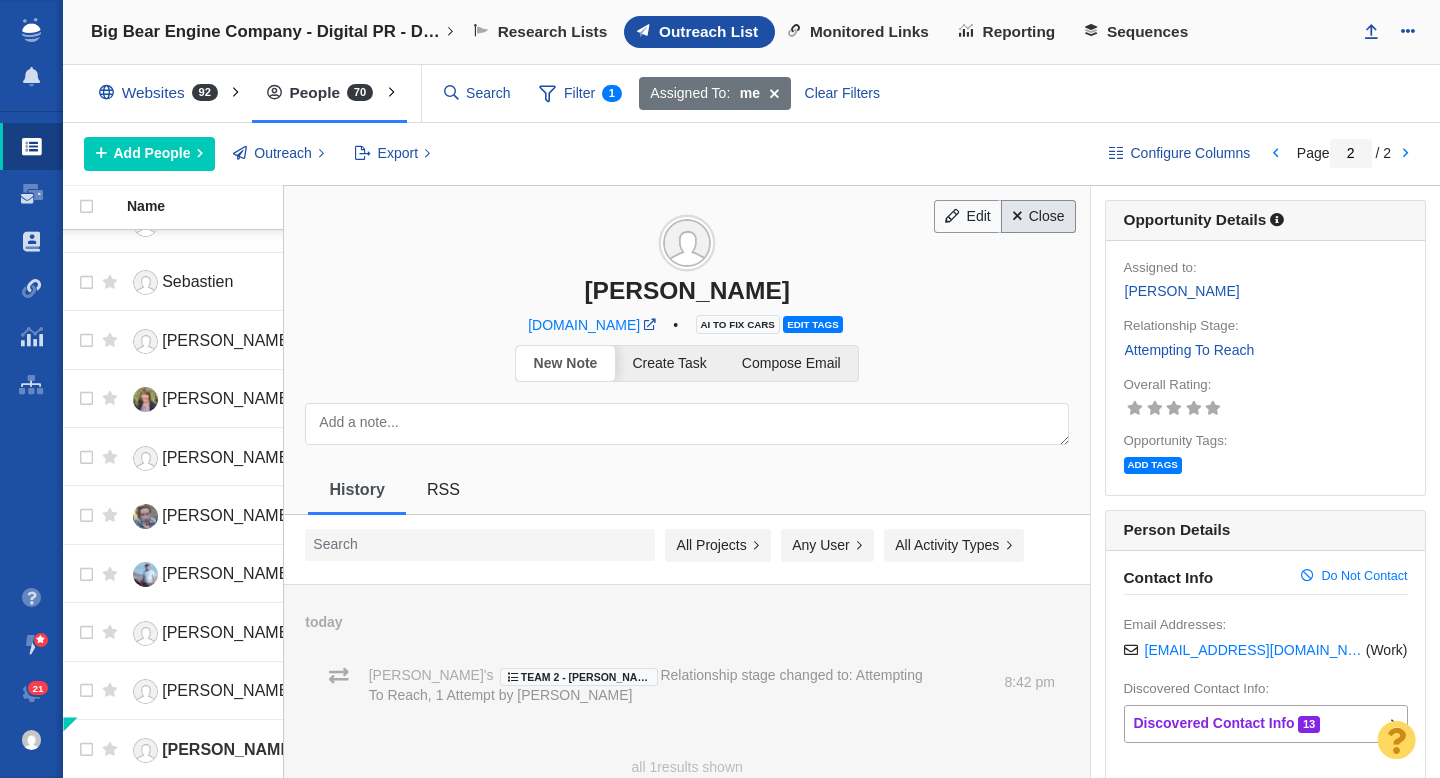 click on "Close" at bounding box center (1038, 217) 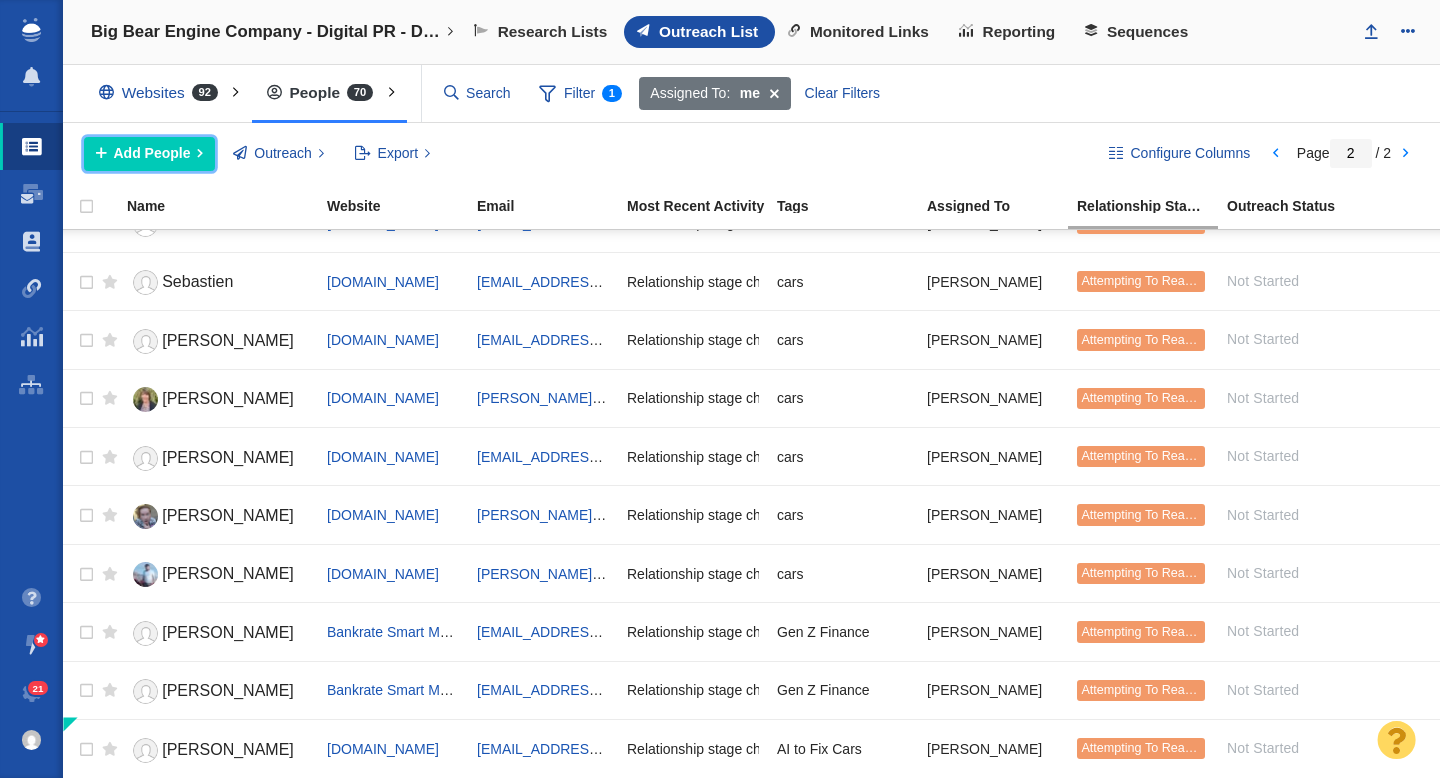 click on "Add People" at bounding box center [152, 153] 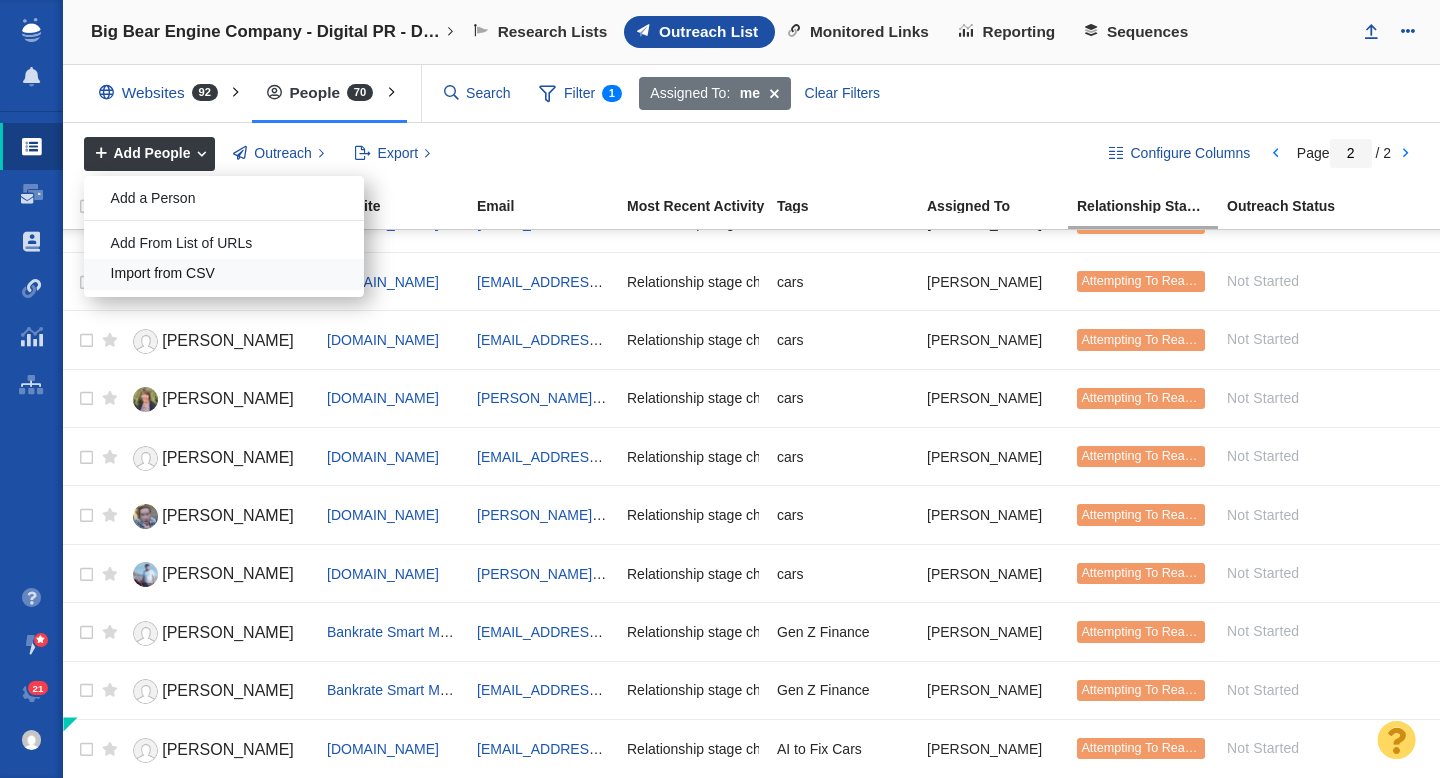 click on "Import from CSV" at bounding box center (224, 274) 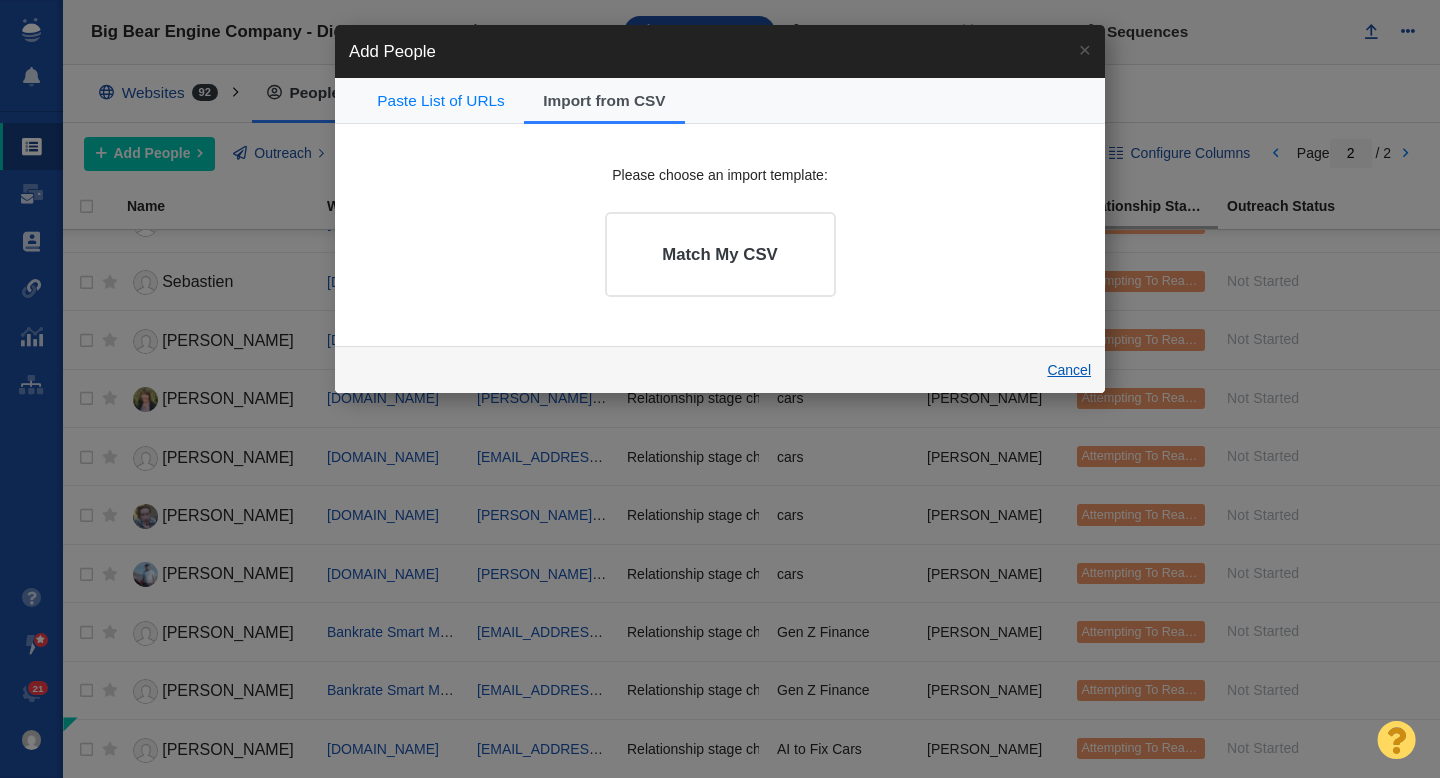 click on "Cancel" at bounding box center [1069, 370] 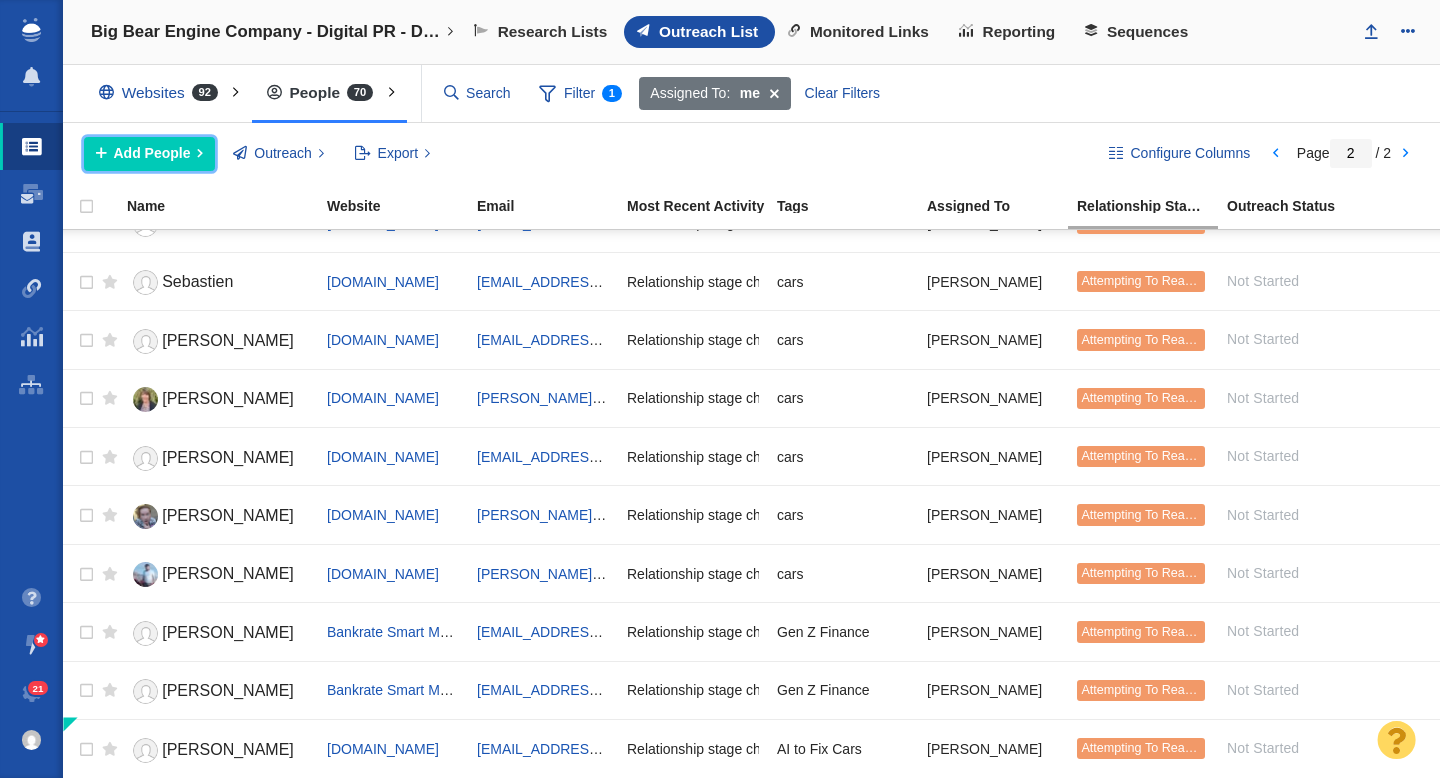 click on "Add People" at bounding box center (152, 153) 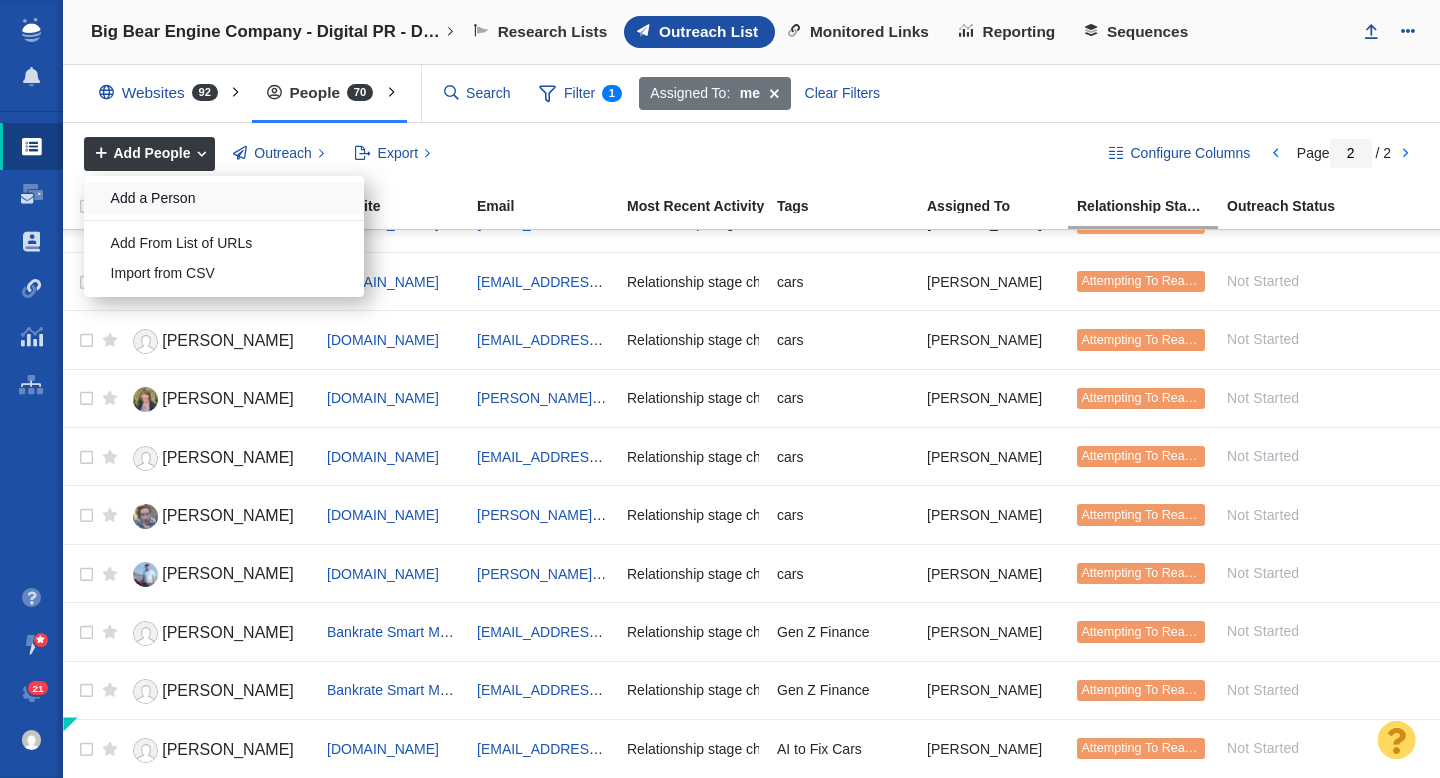 click on "Add a Person" at bounding box center [224, 198] 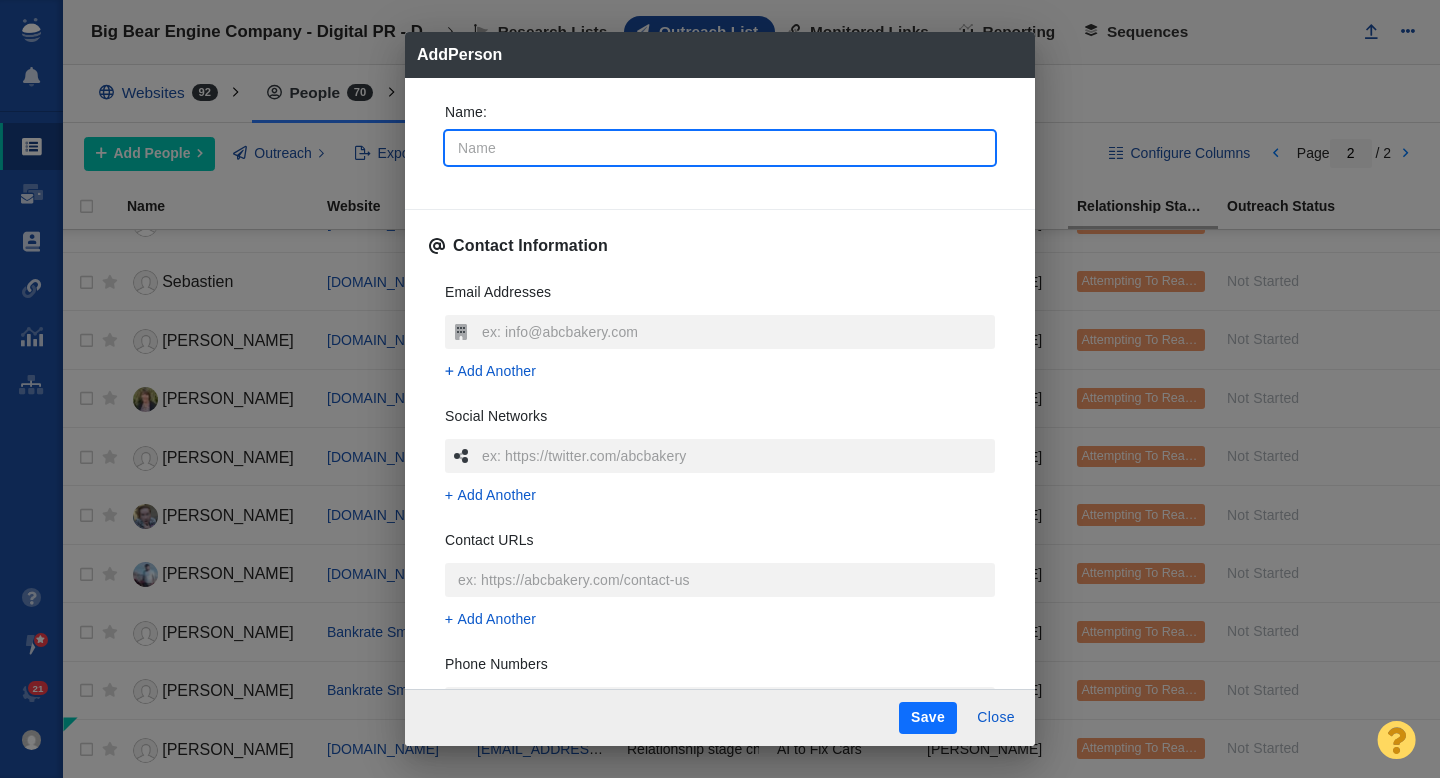 type on "b" 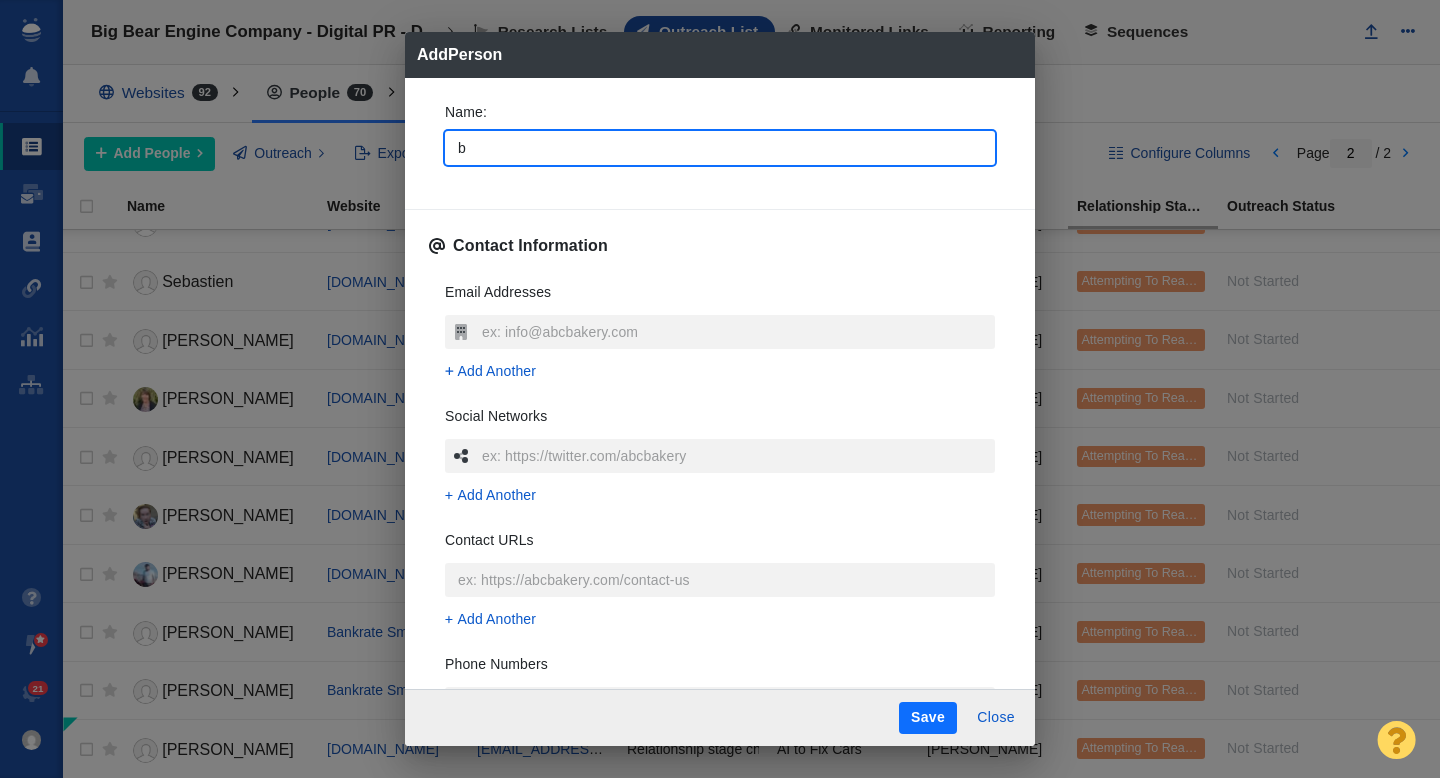 type on "bo" 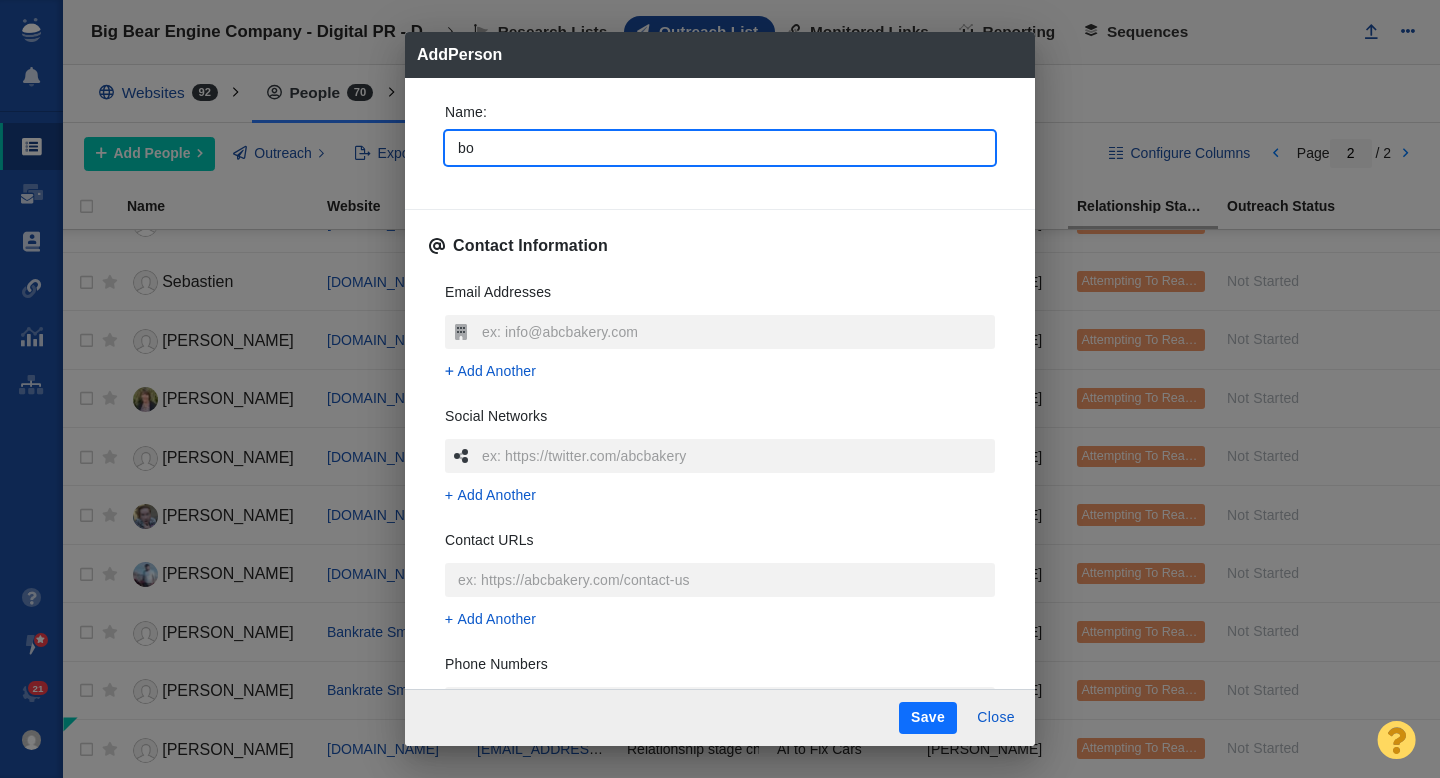 type on "bod" 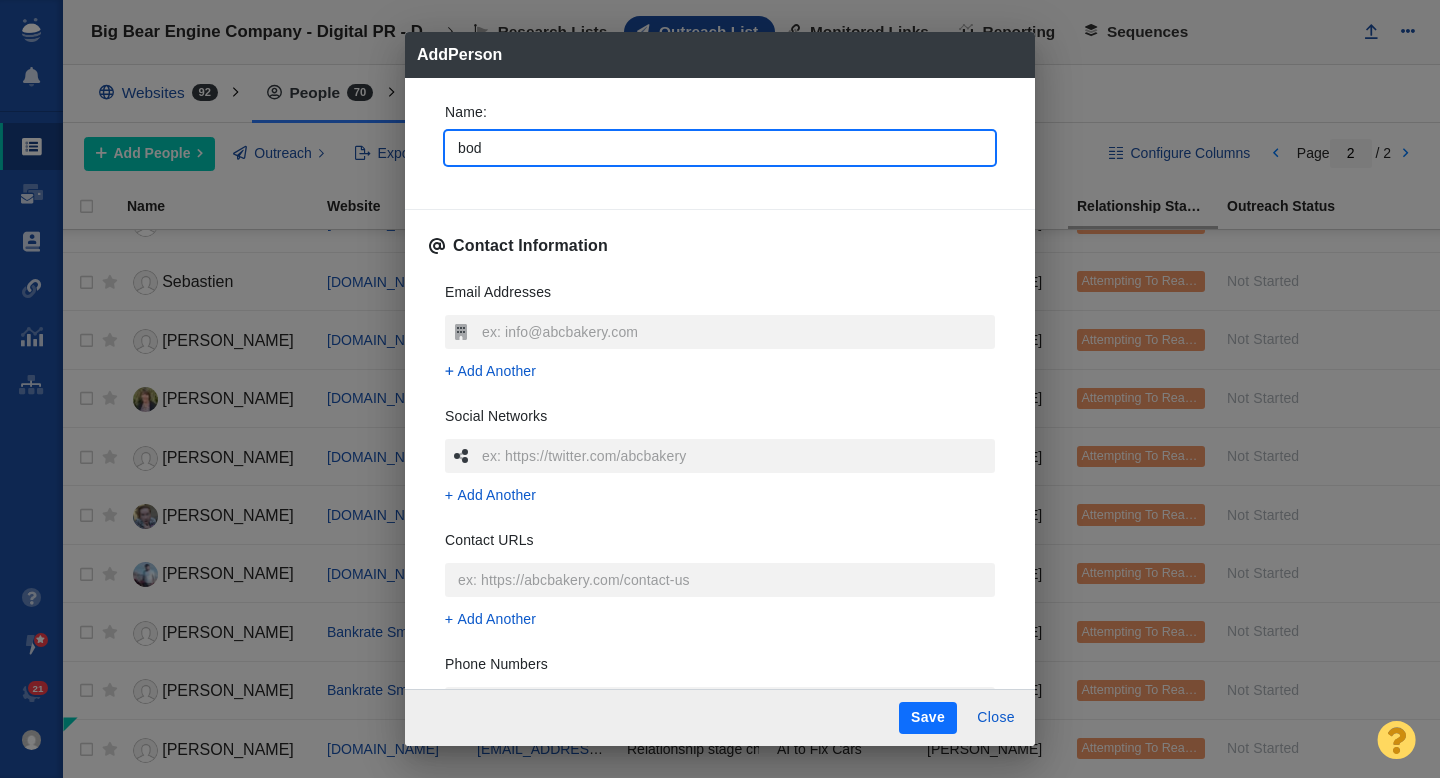 type on "body" 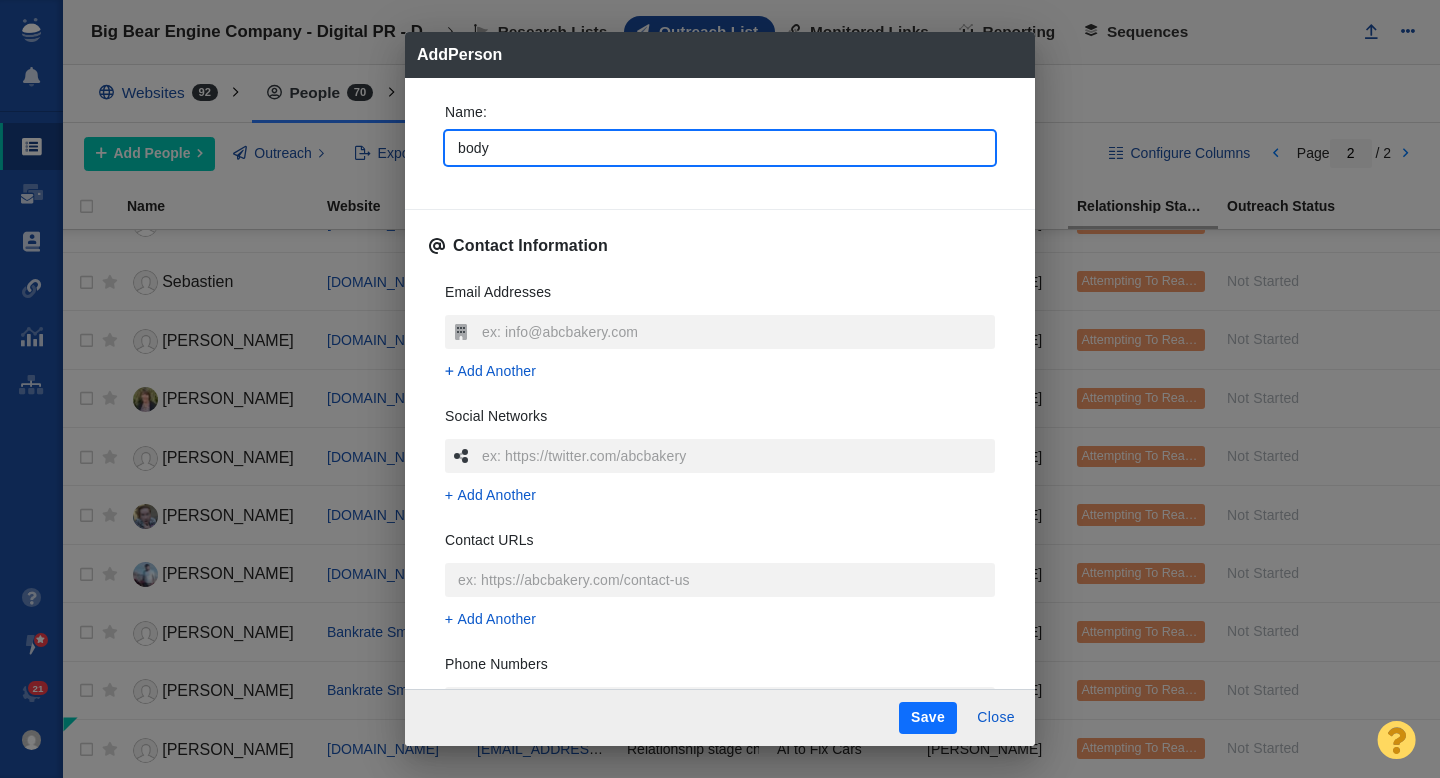 type on "bodys" 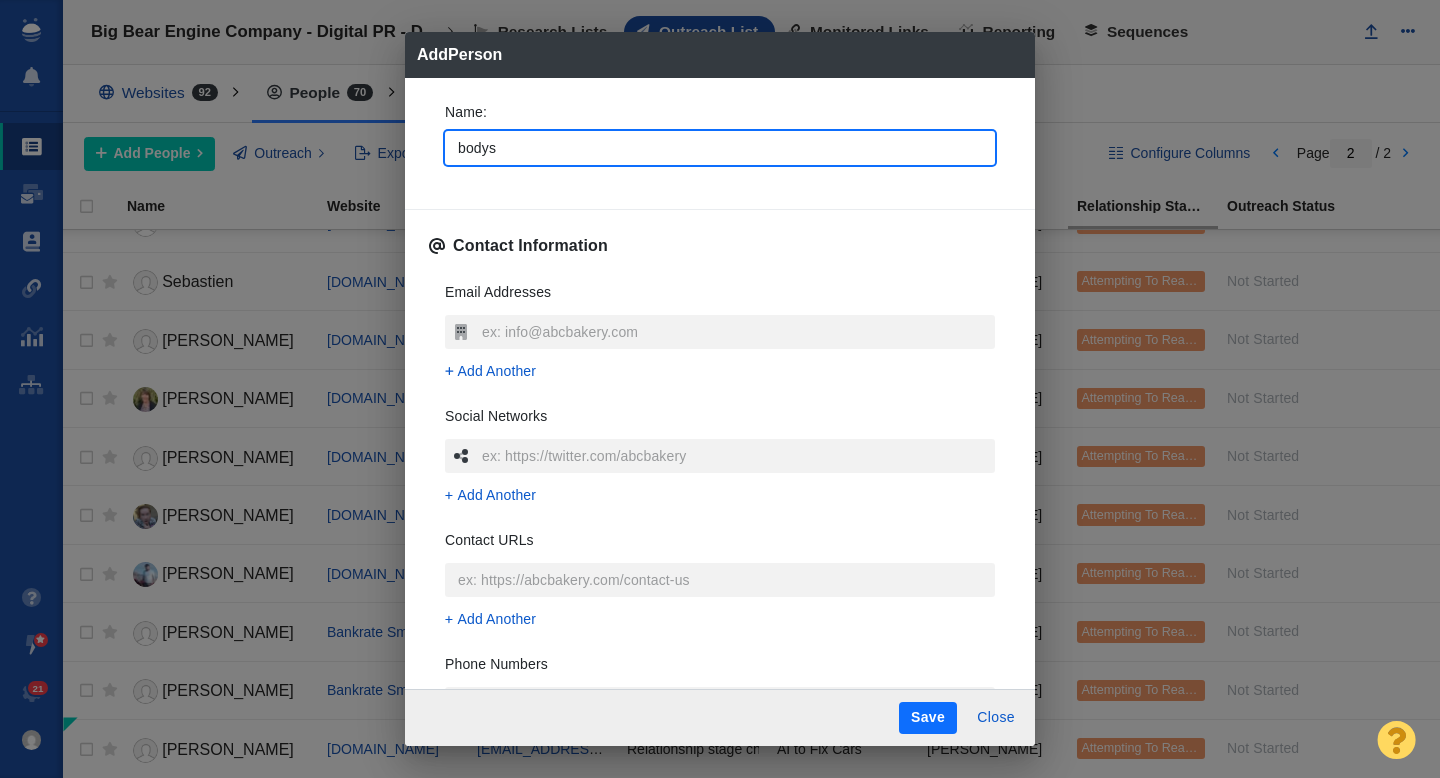 type on "bodysh" 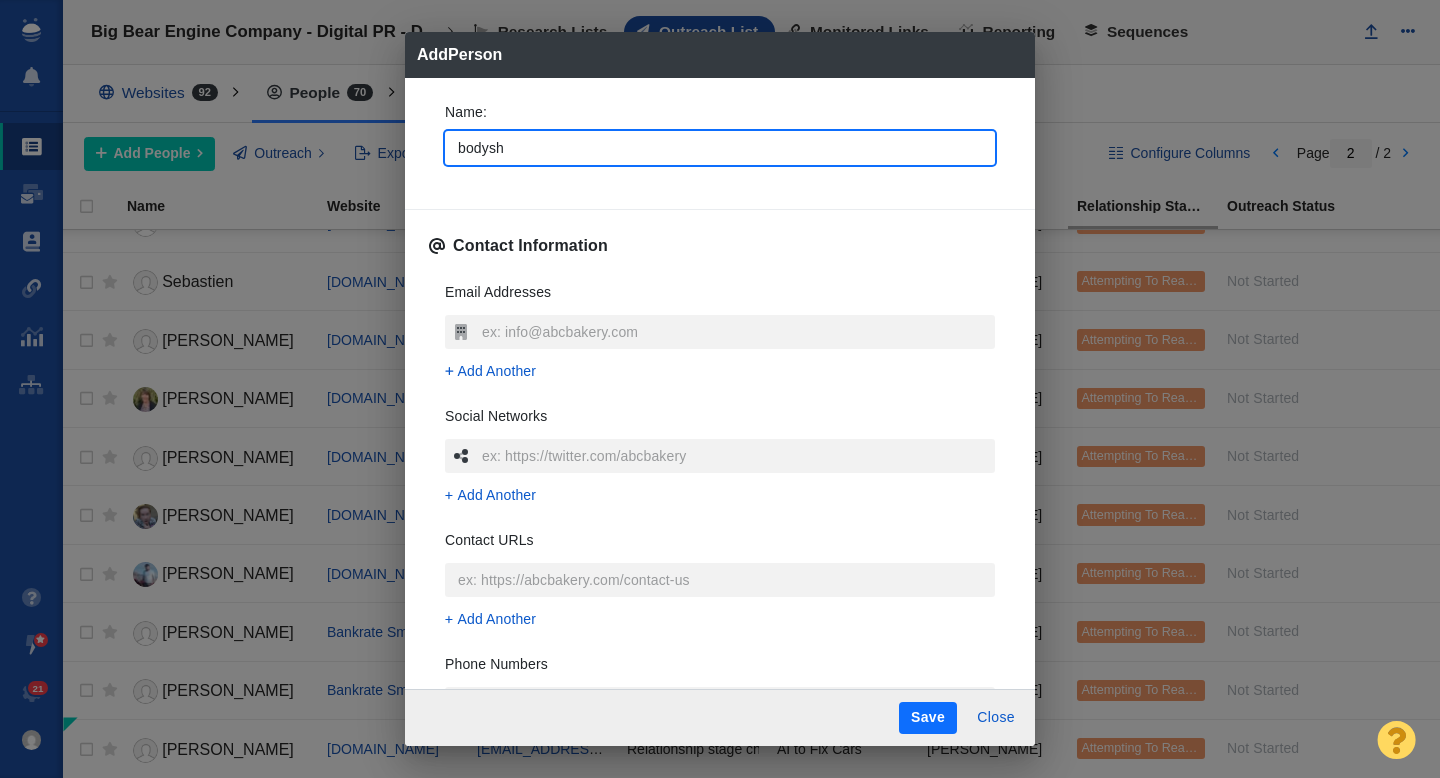 type on "bodysho" 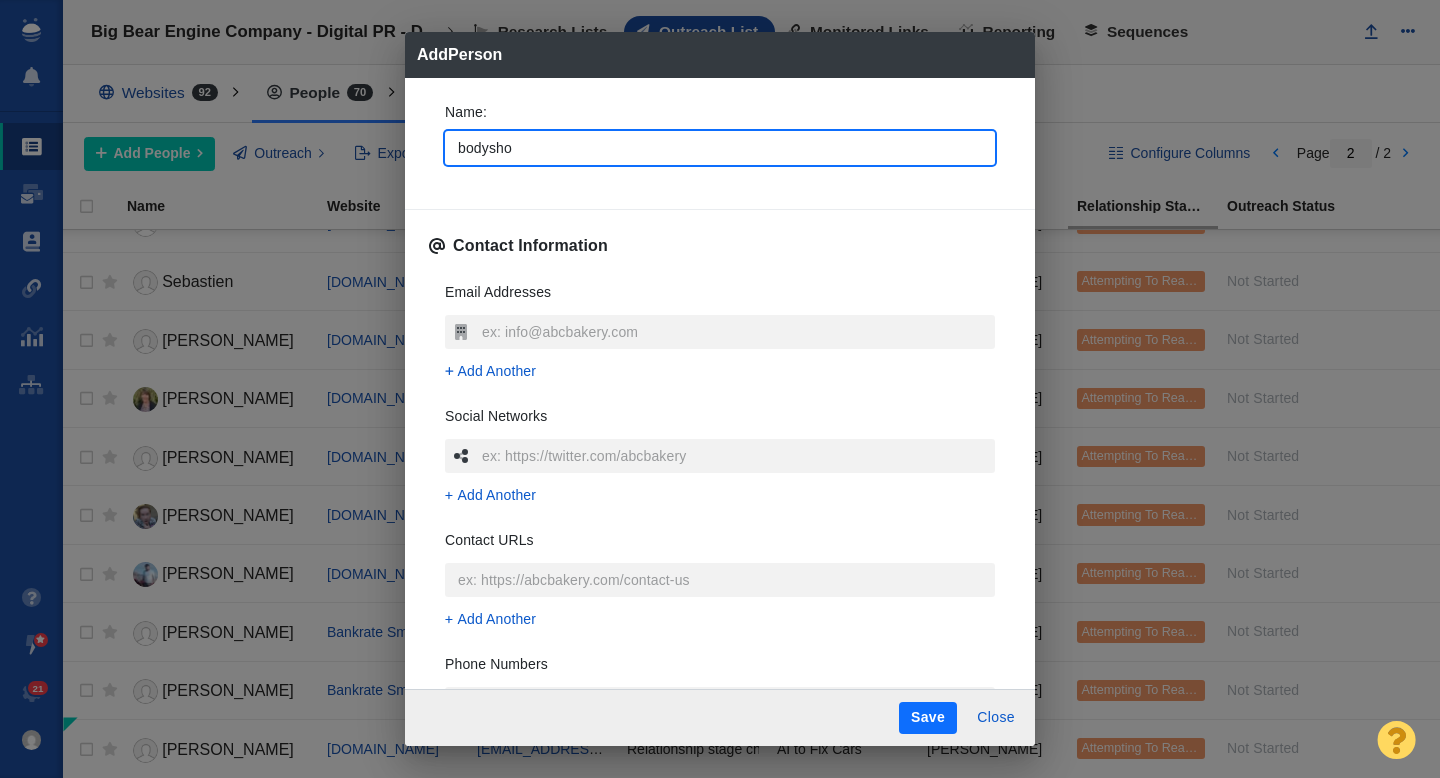 type on "bodyshop" 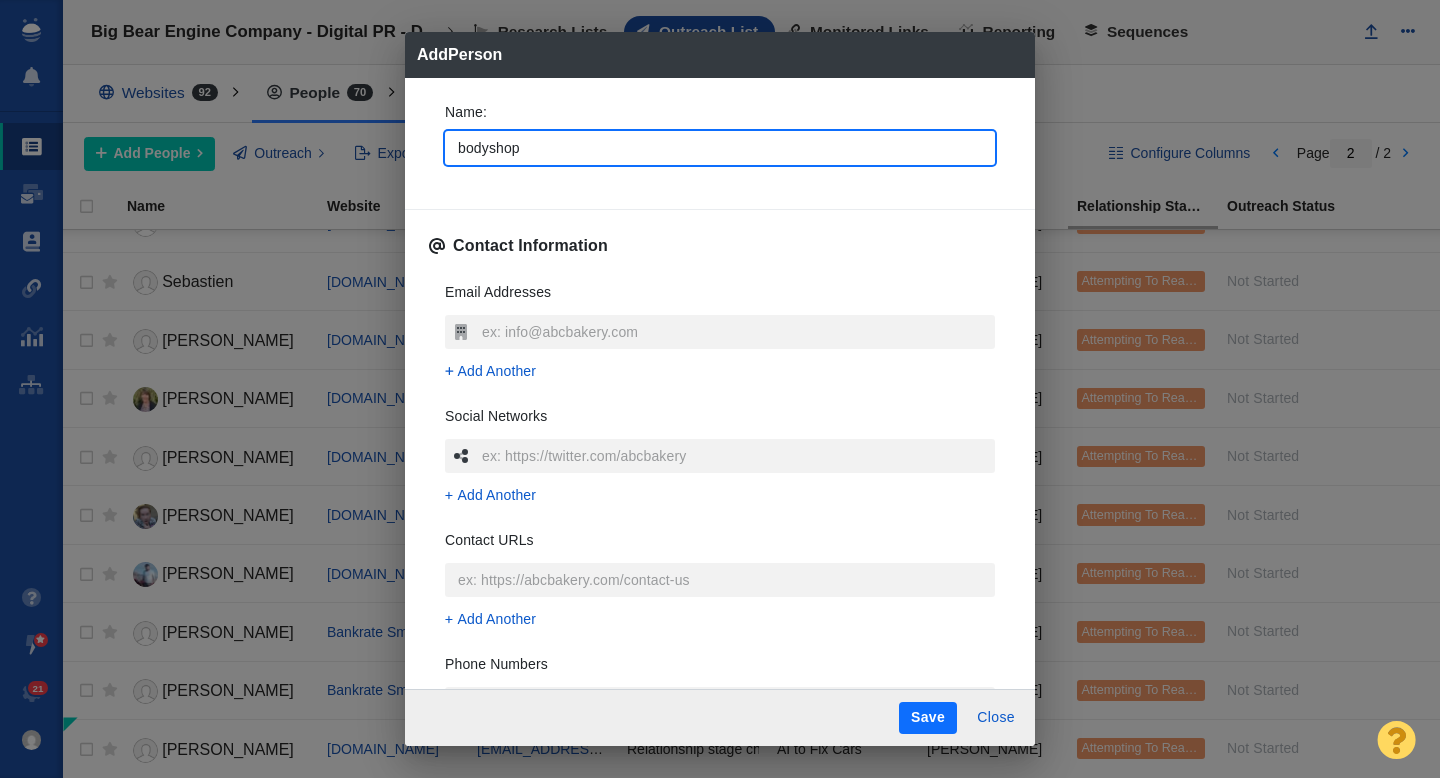 type on "bodyshop" 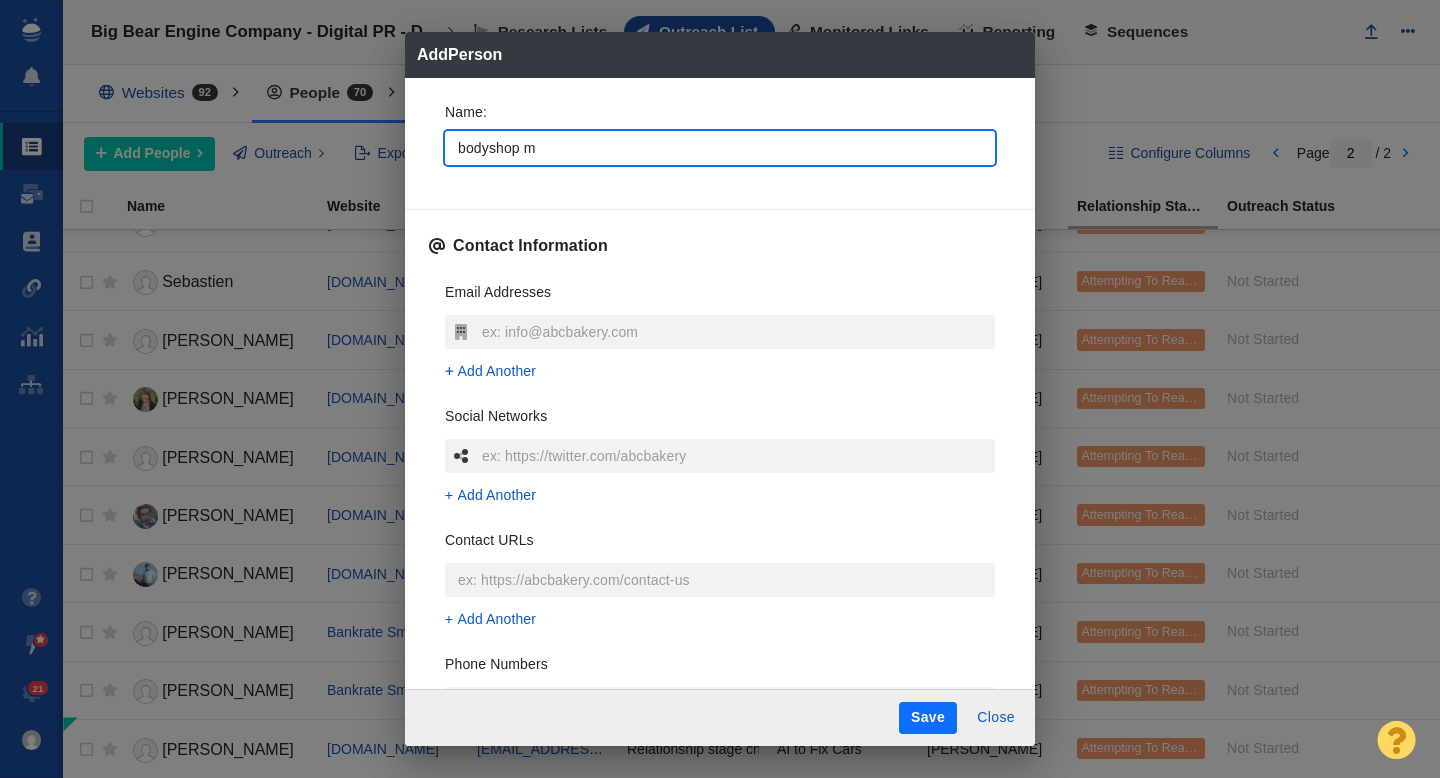type on "bodyshop ma" 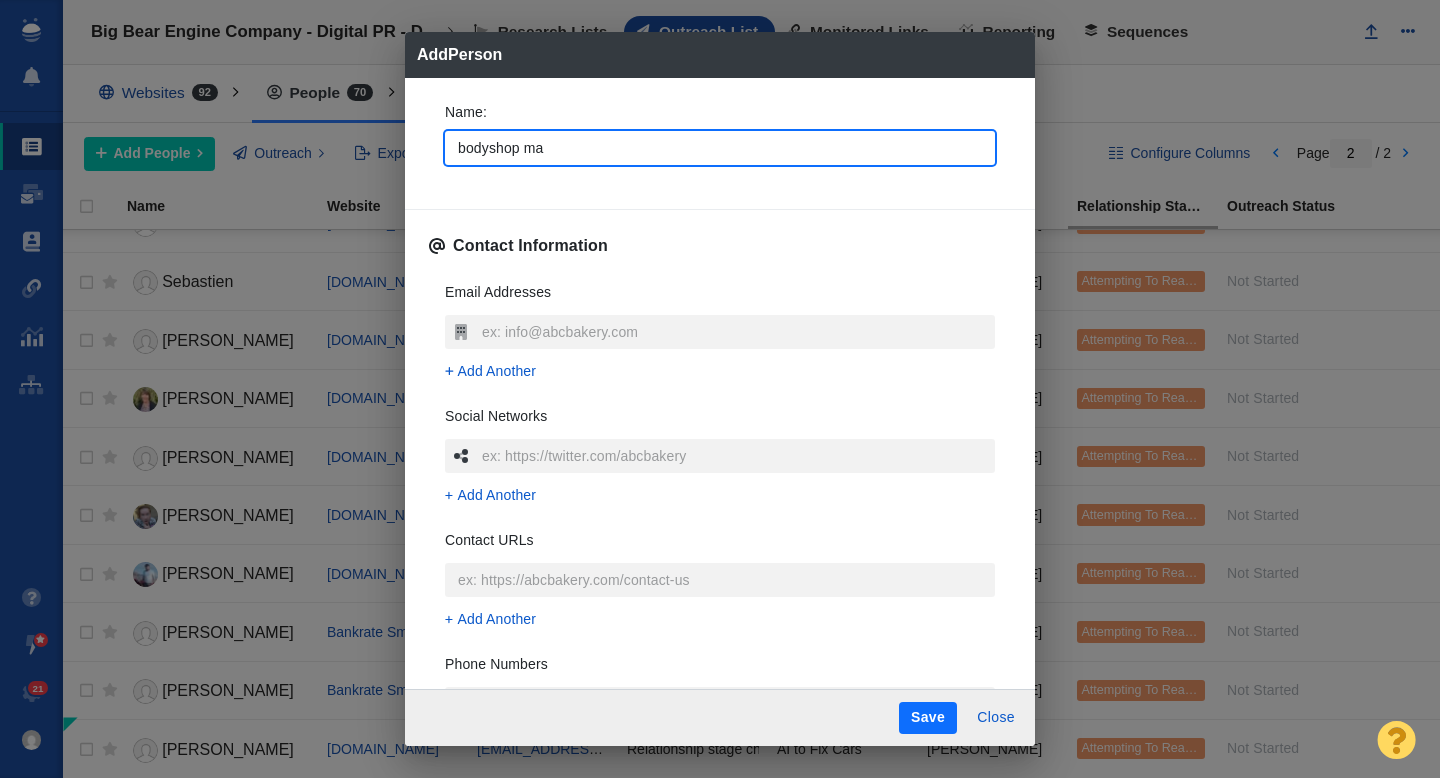 type on "x" 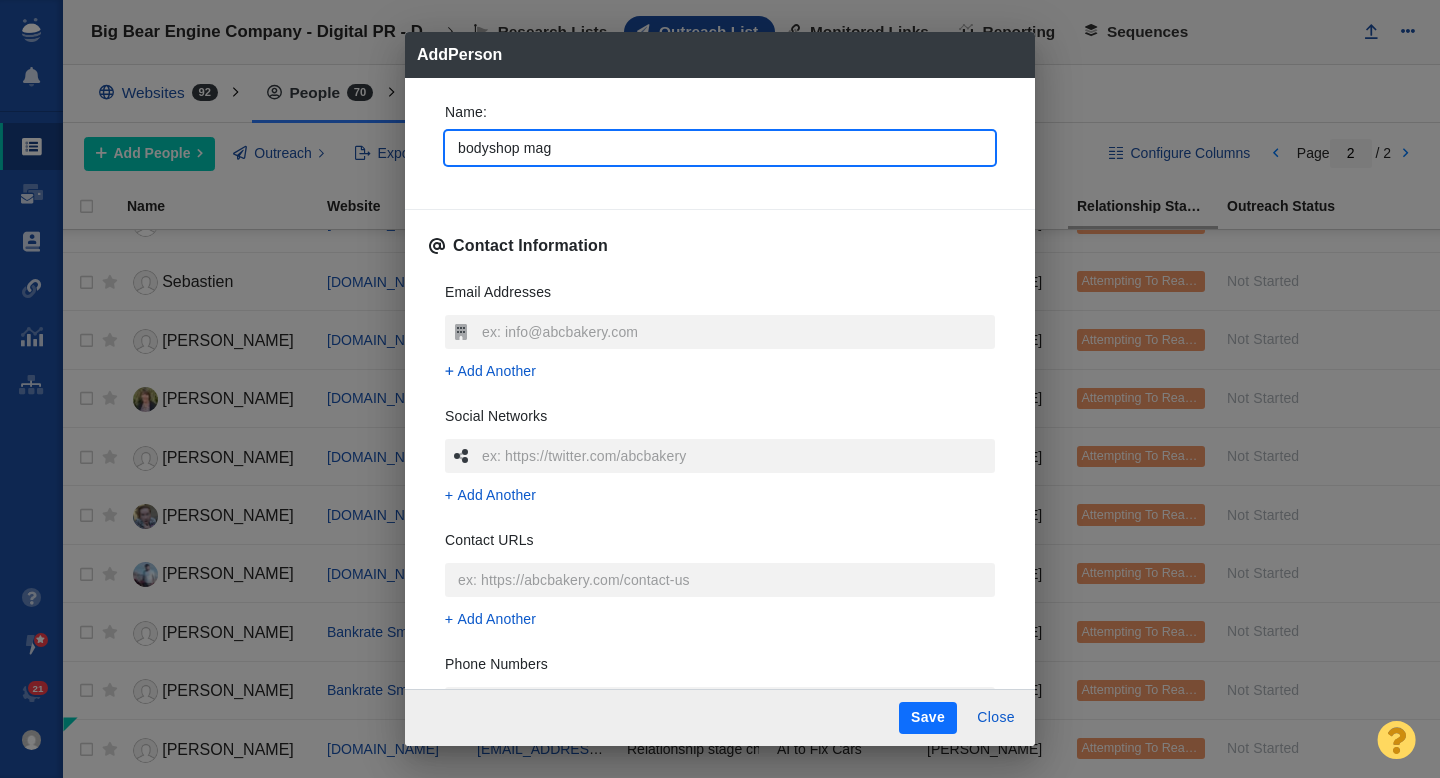 type on "bodyshop maga" 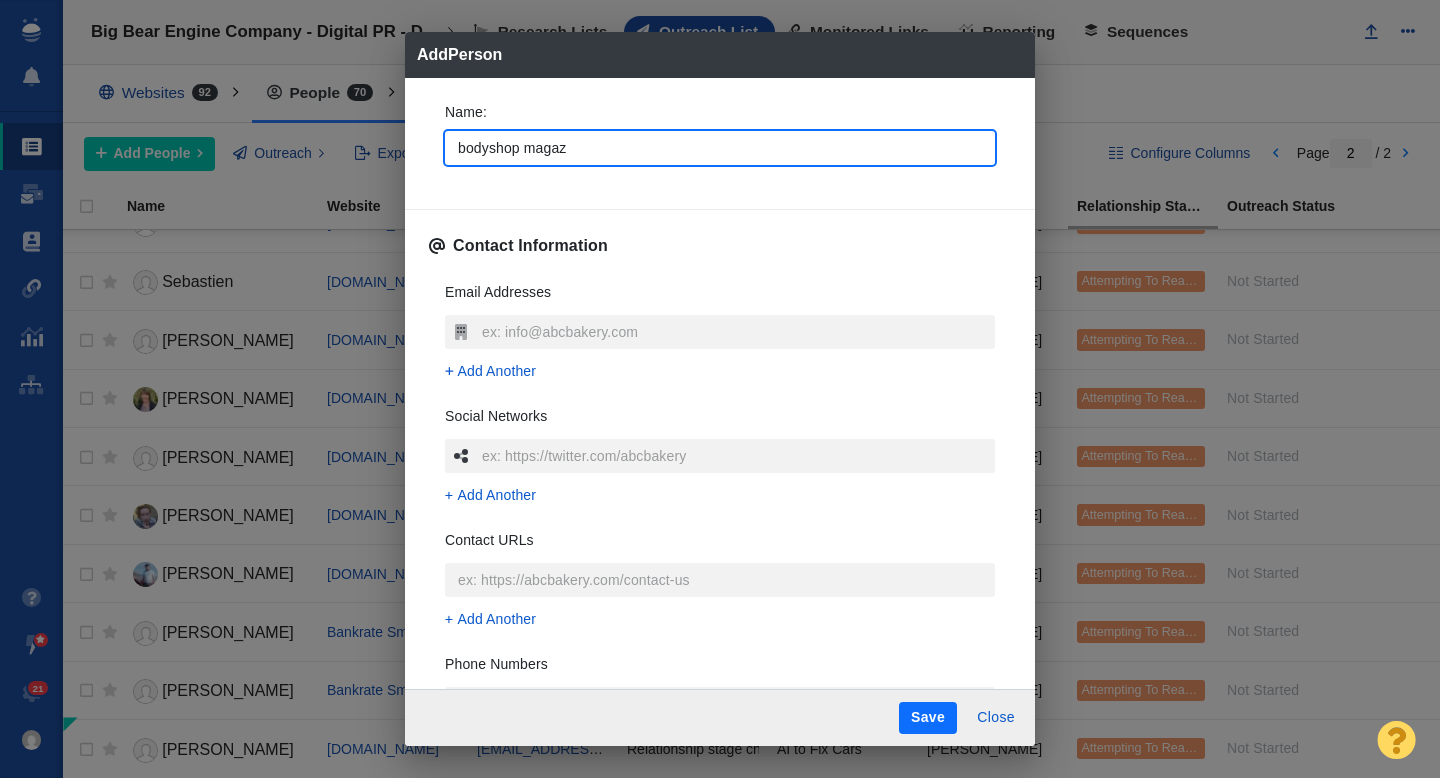type on "bodyshop magazi" 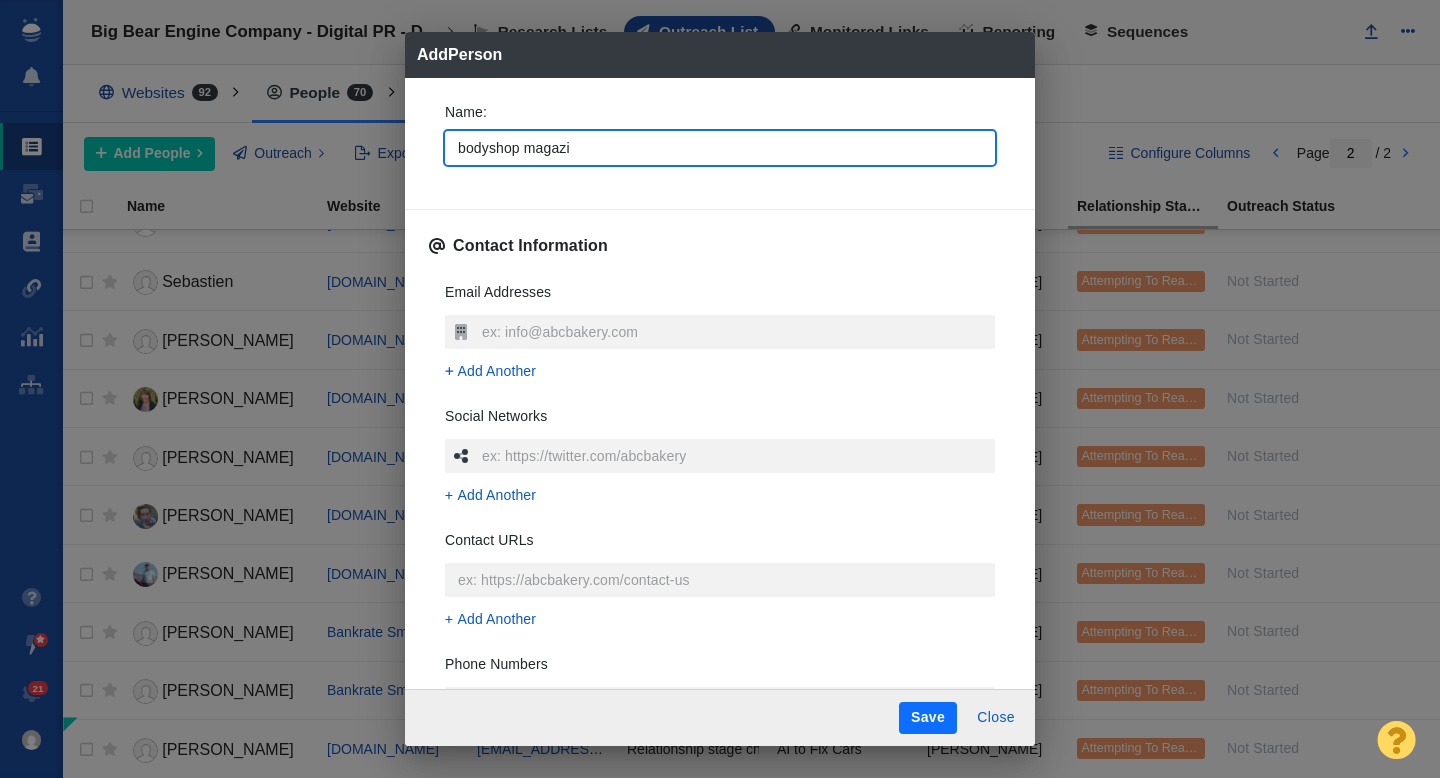 type on "x" 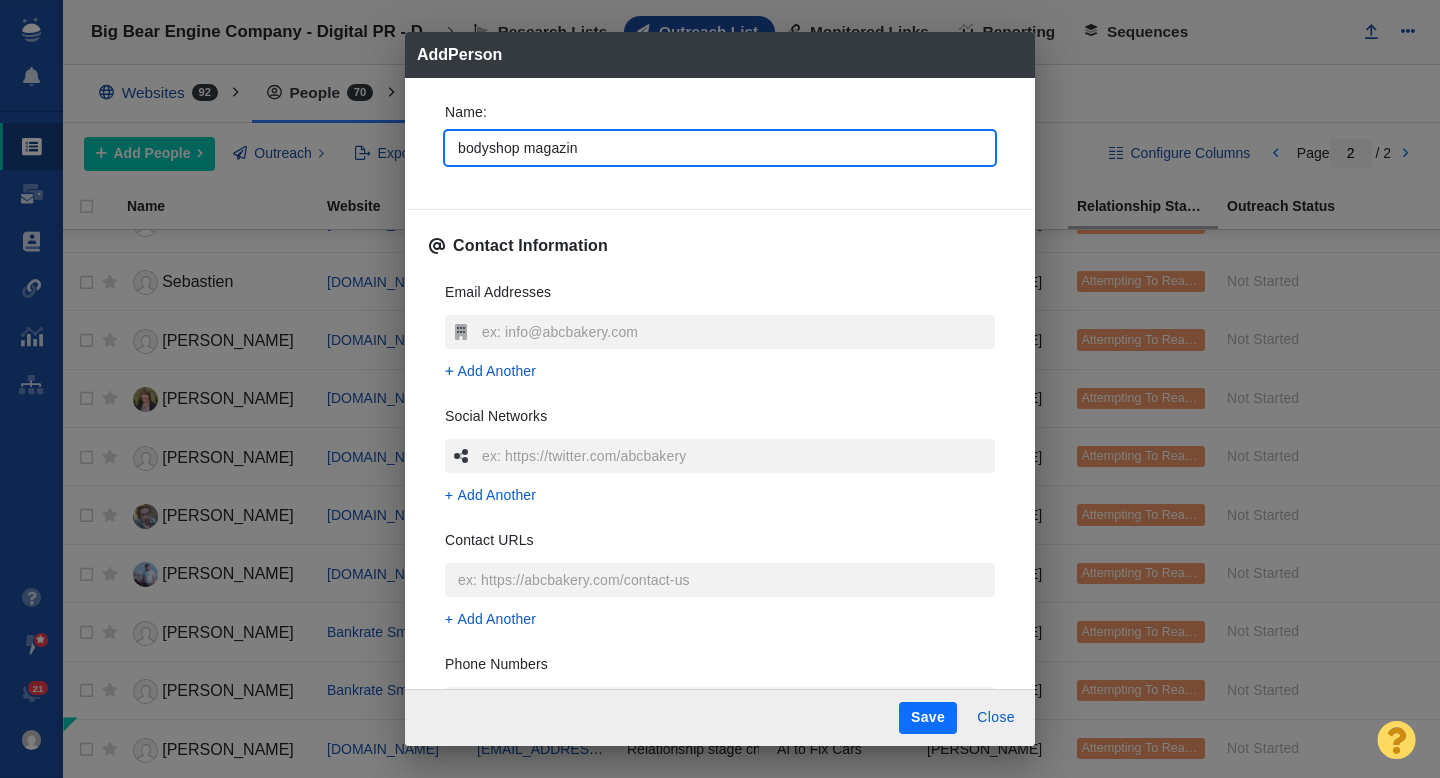type on "bodyshop magazine" 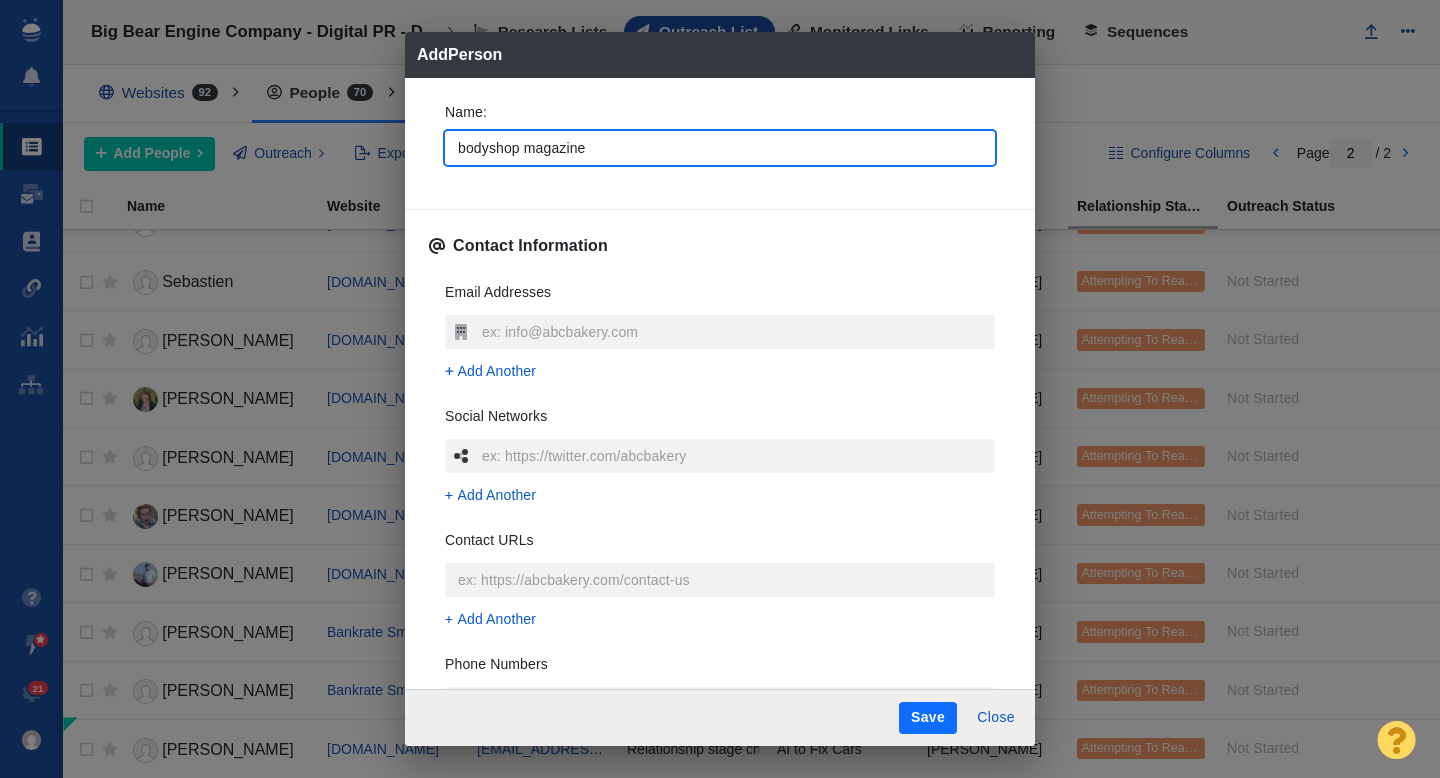 type on "x" 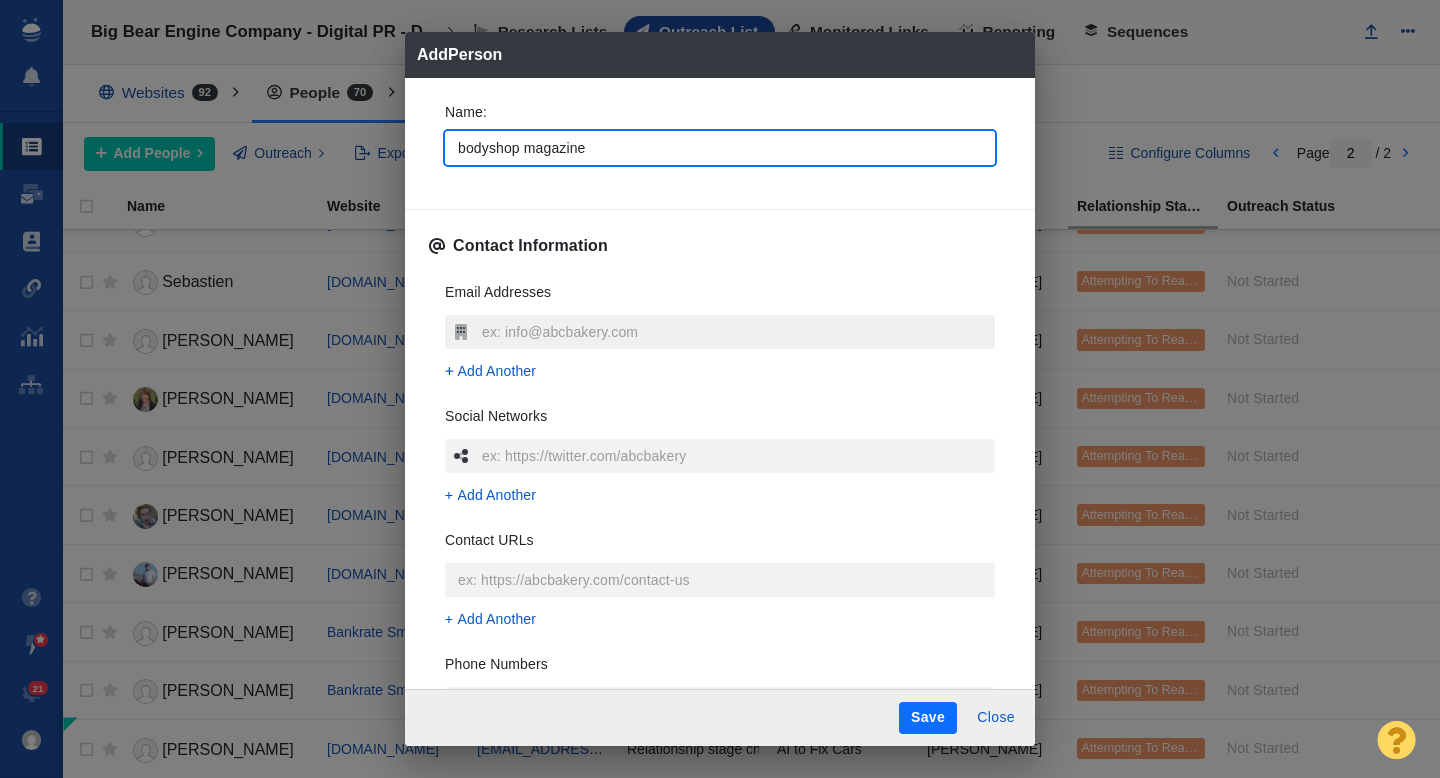 type on "bodyshop magazine" 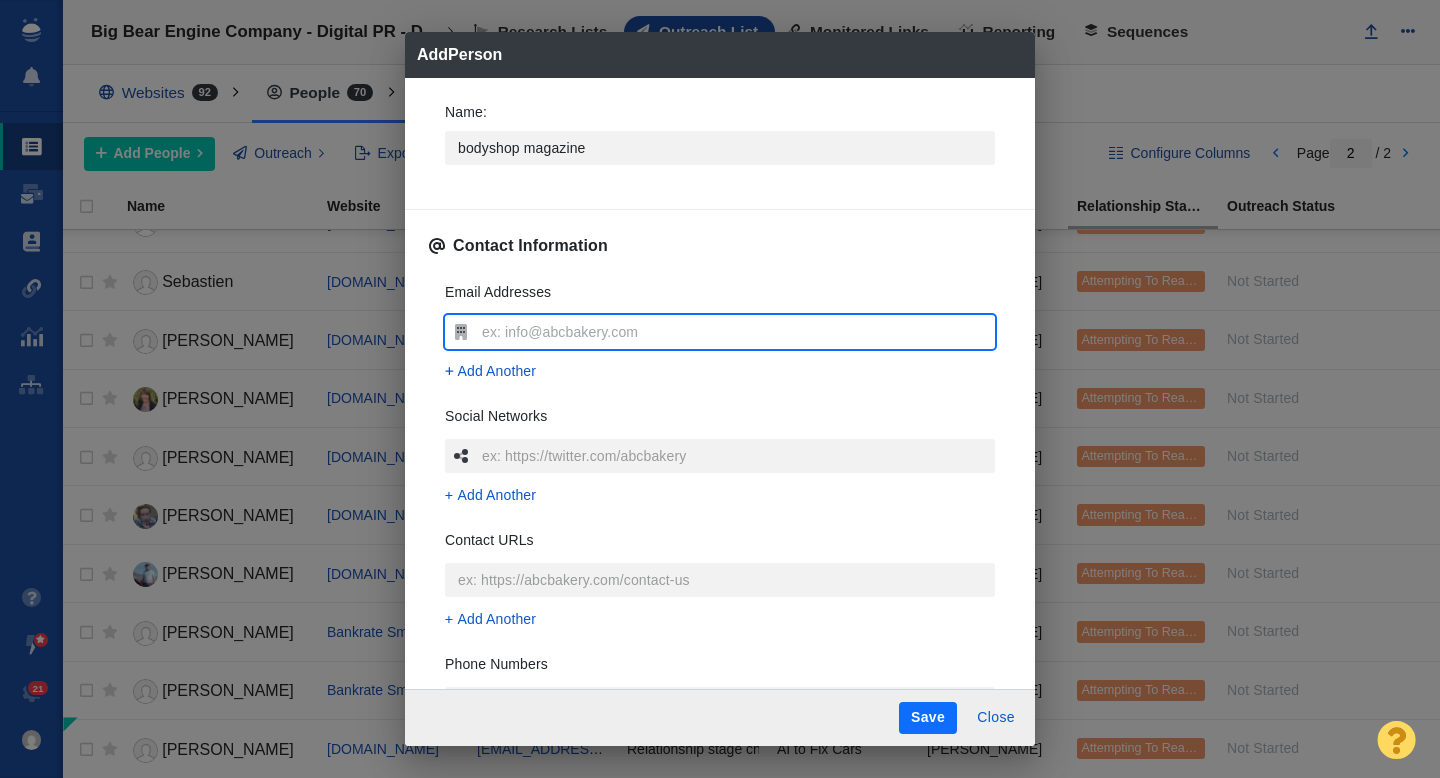 type on "info@bodyshopmag.com" 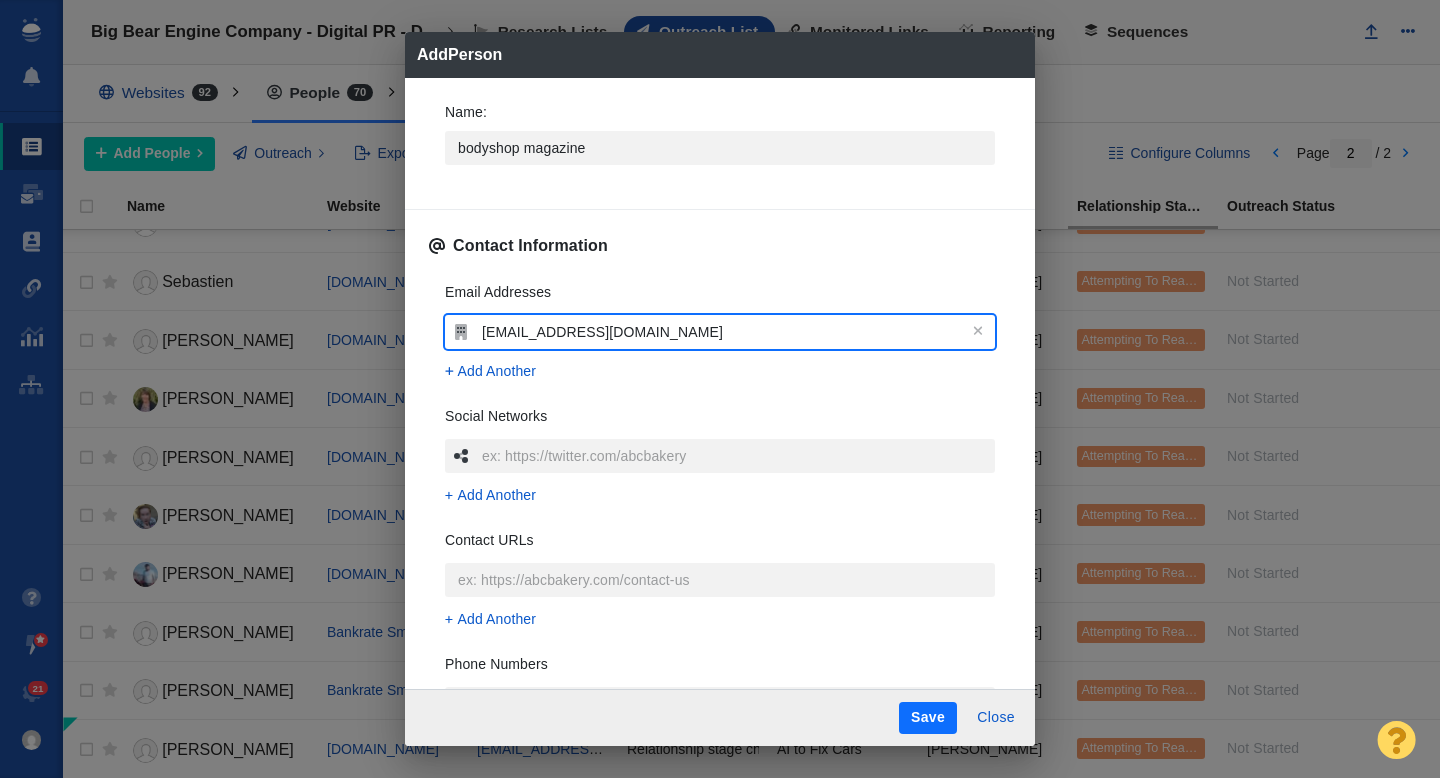 type on "info@bodyshopmag.com" 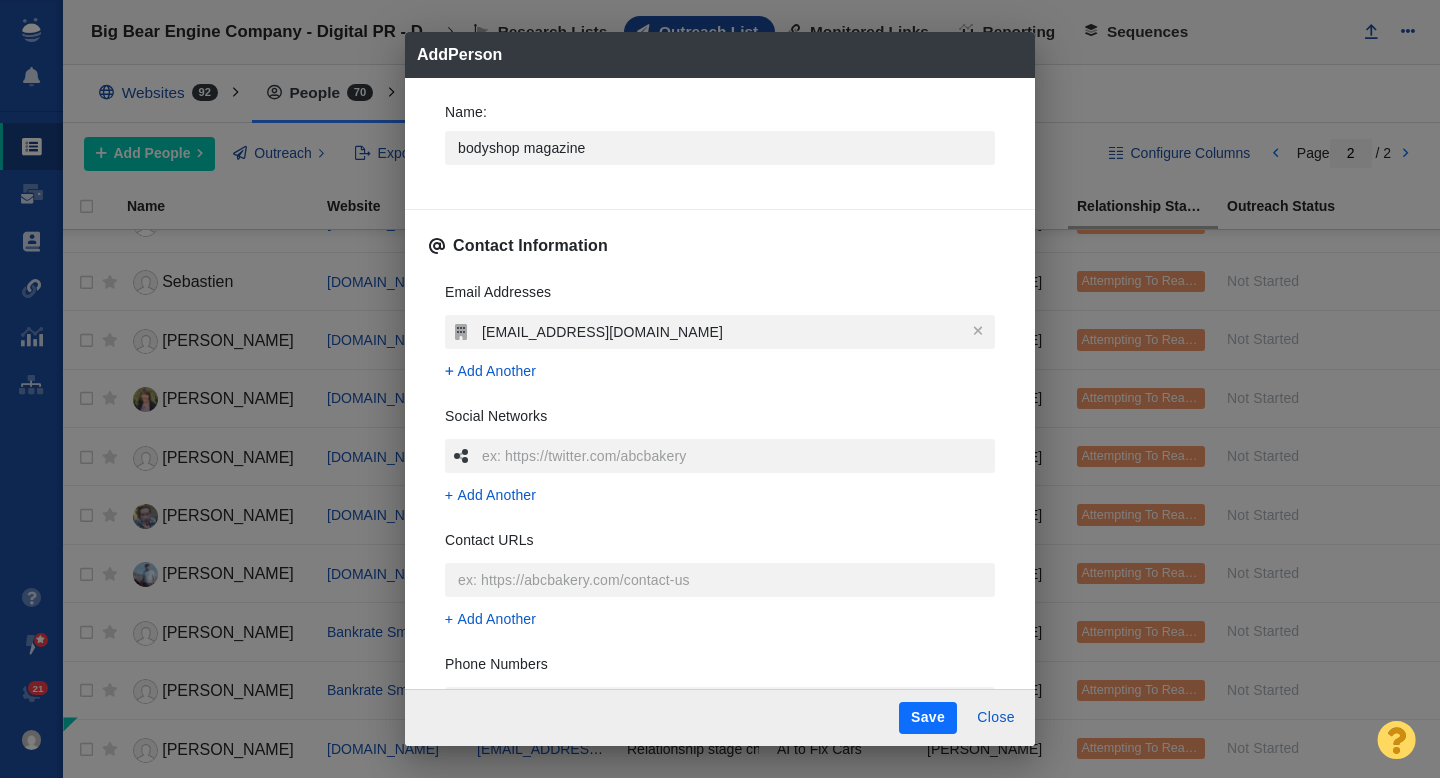 click on "Contact Information" at bounding box center [720, 246] 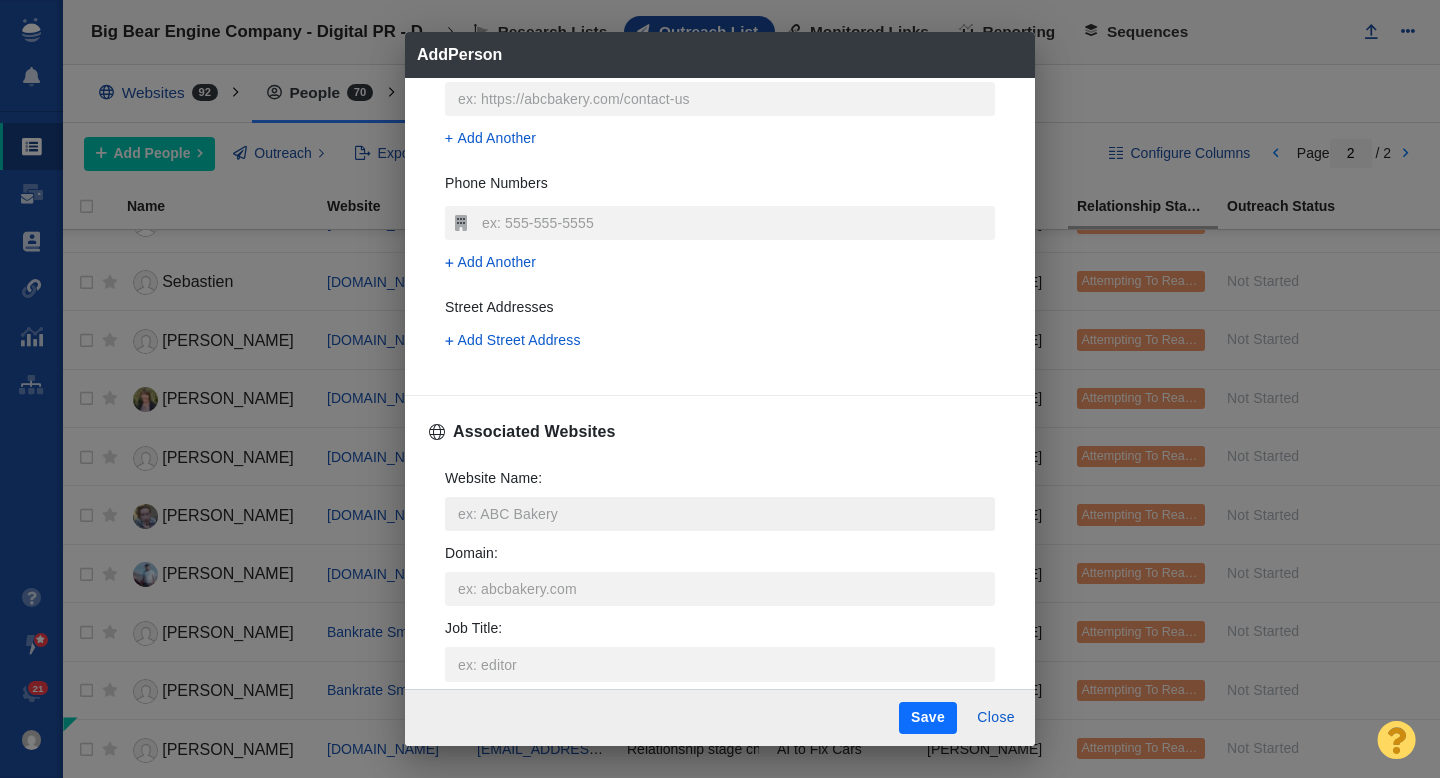 scroll, scrollTop: 500, scrollLeft: 0, axis: vertical 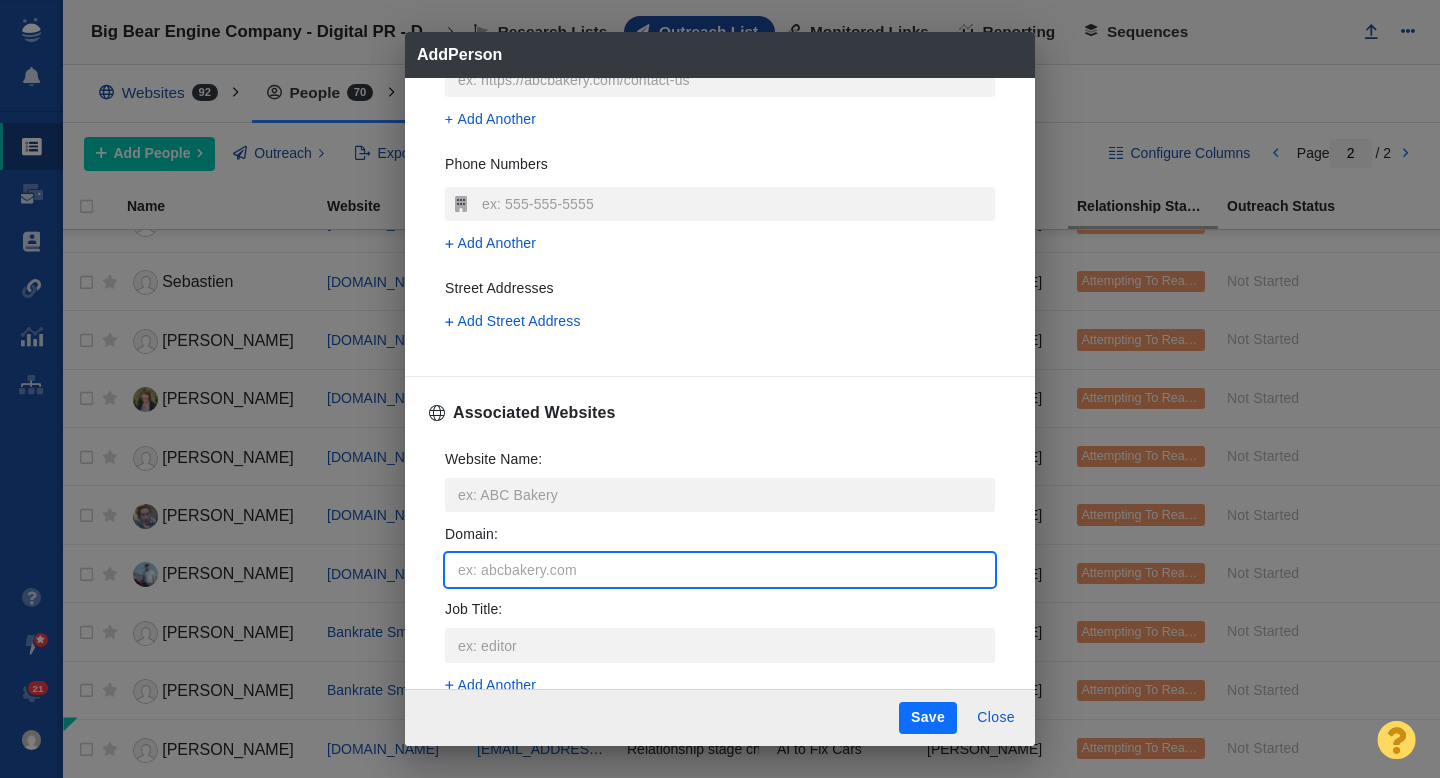 click on "Domain :" at bounding box center [720, 570] 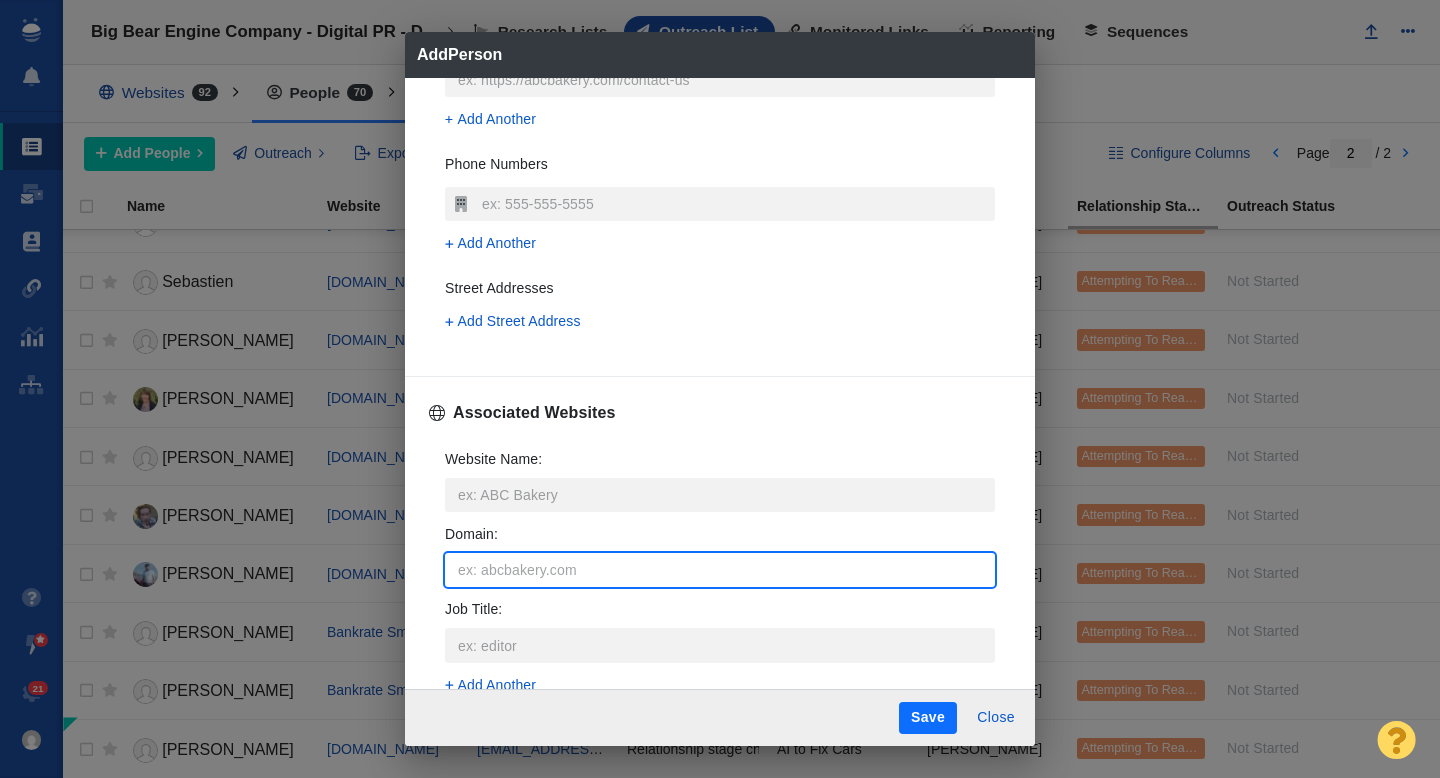 type on "b" 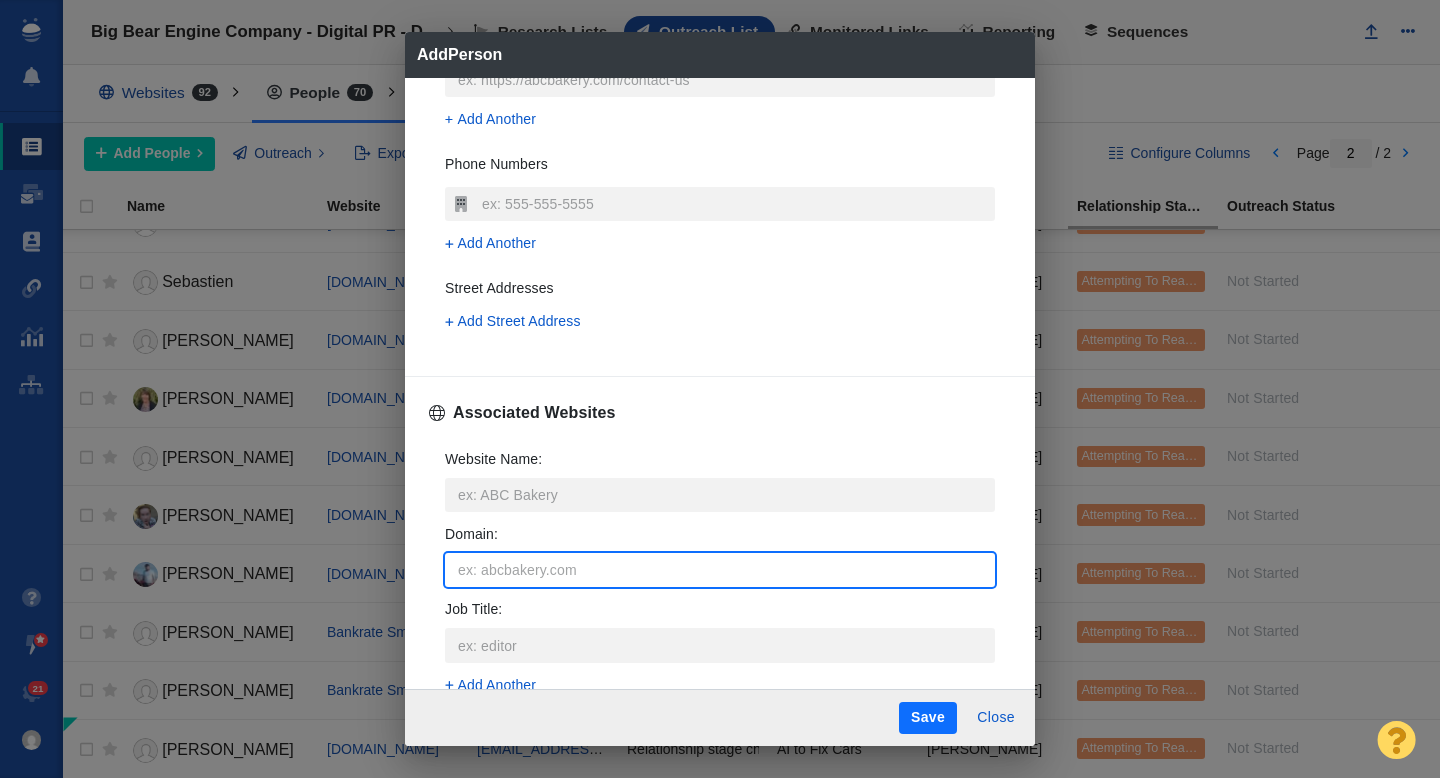 type on "x" 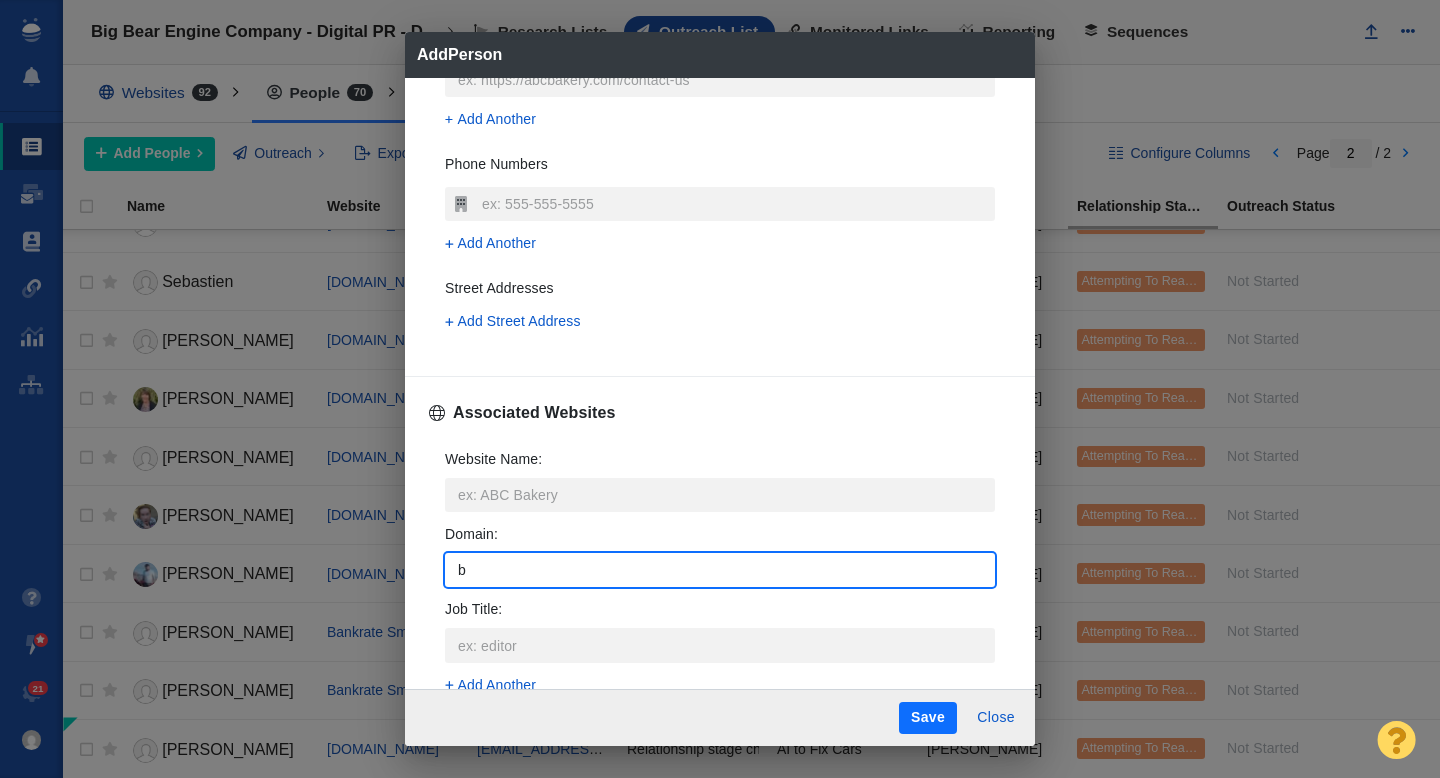 type on "bo" 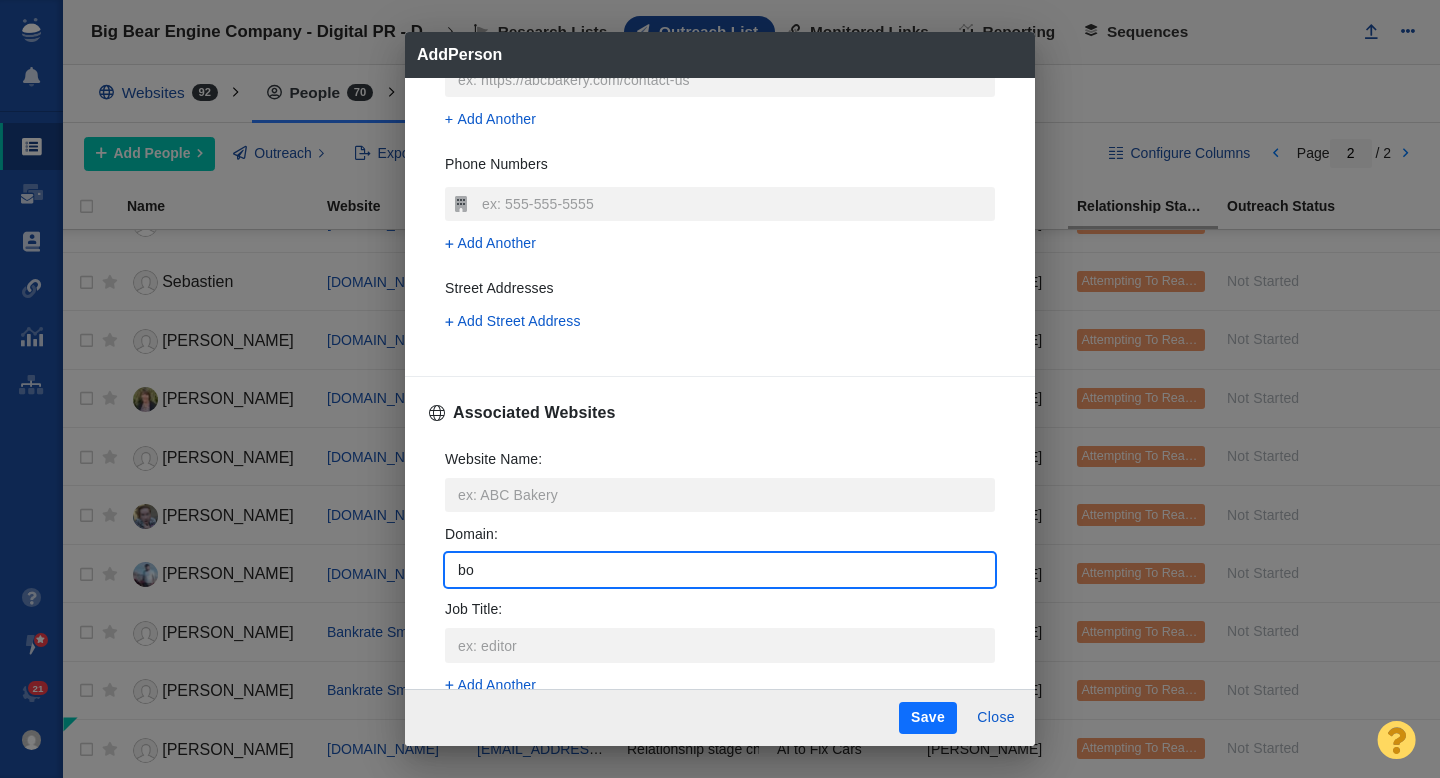 type on "bod" 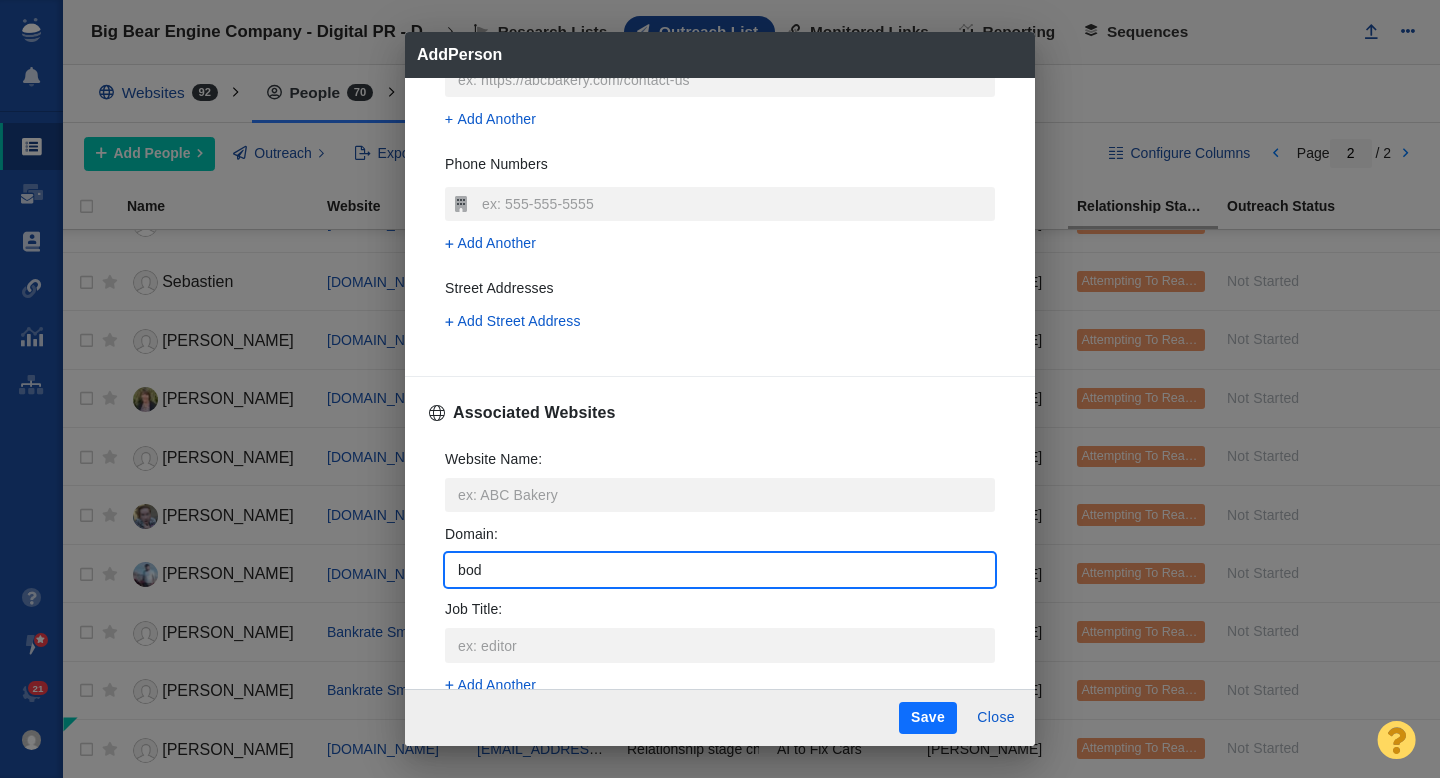 type on "body" 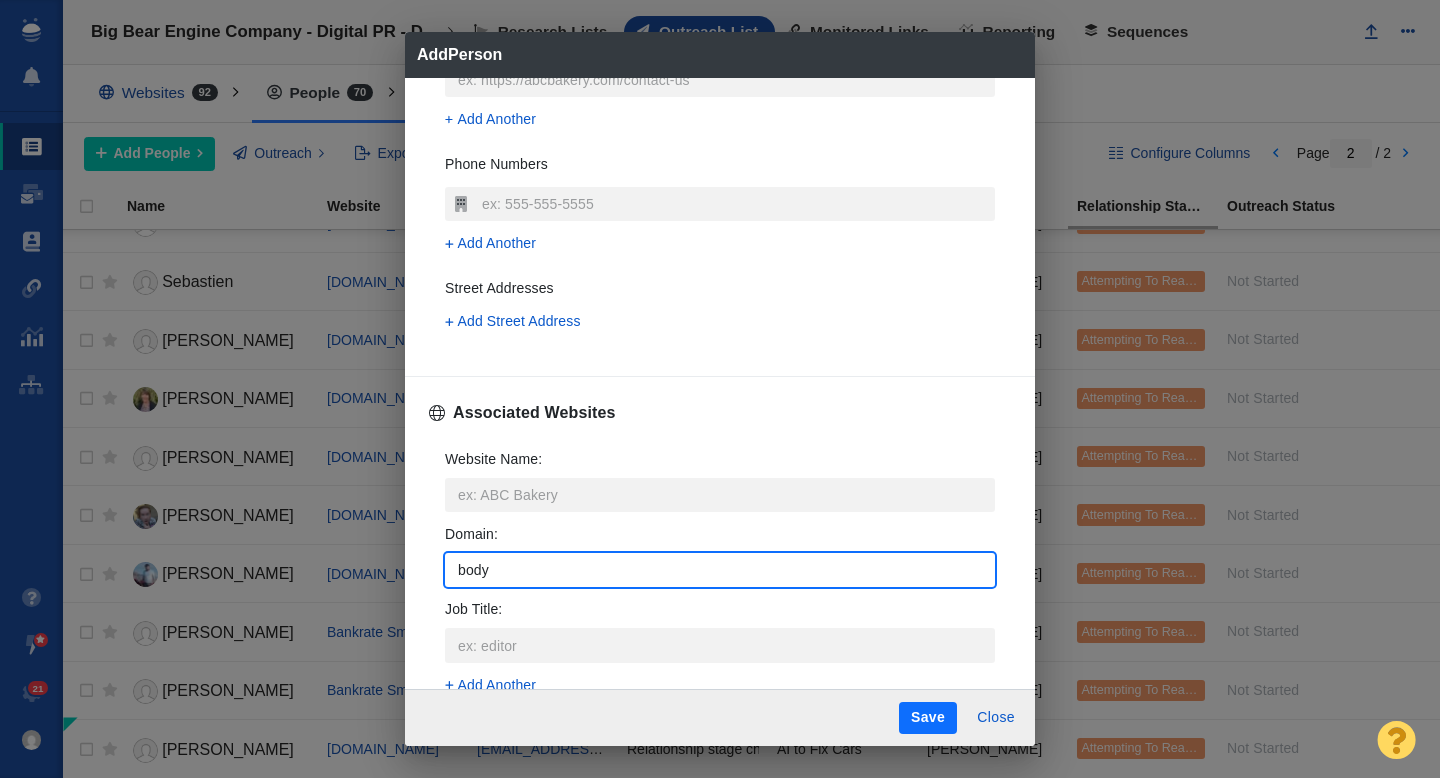 type on "bodys" 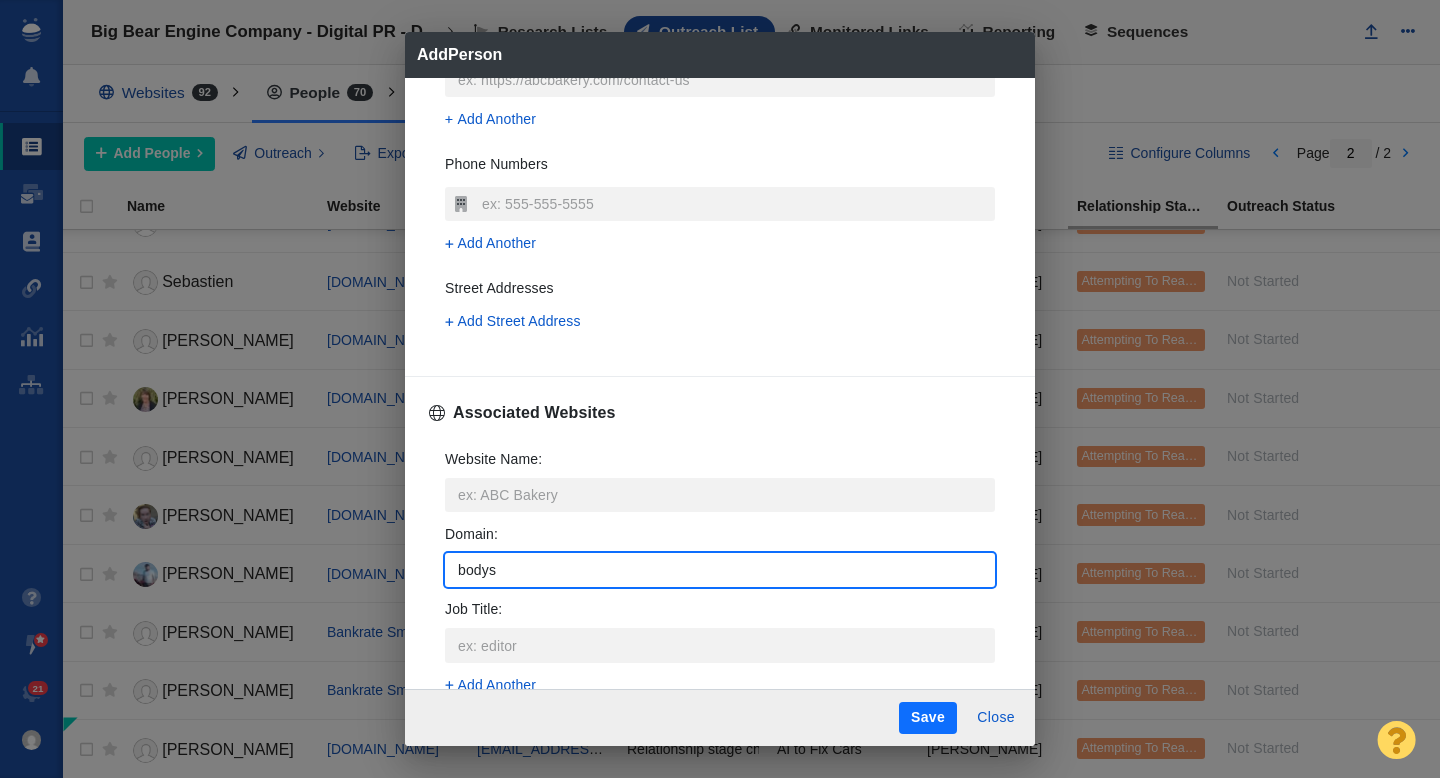 type on "bodysh" 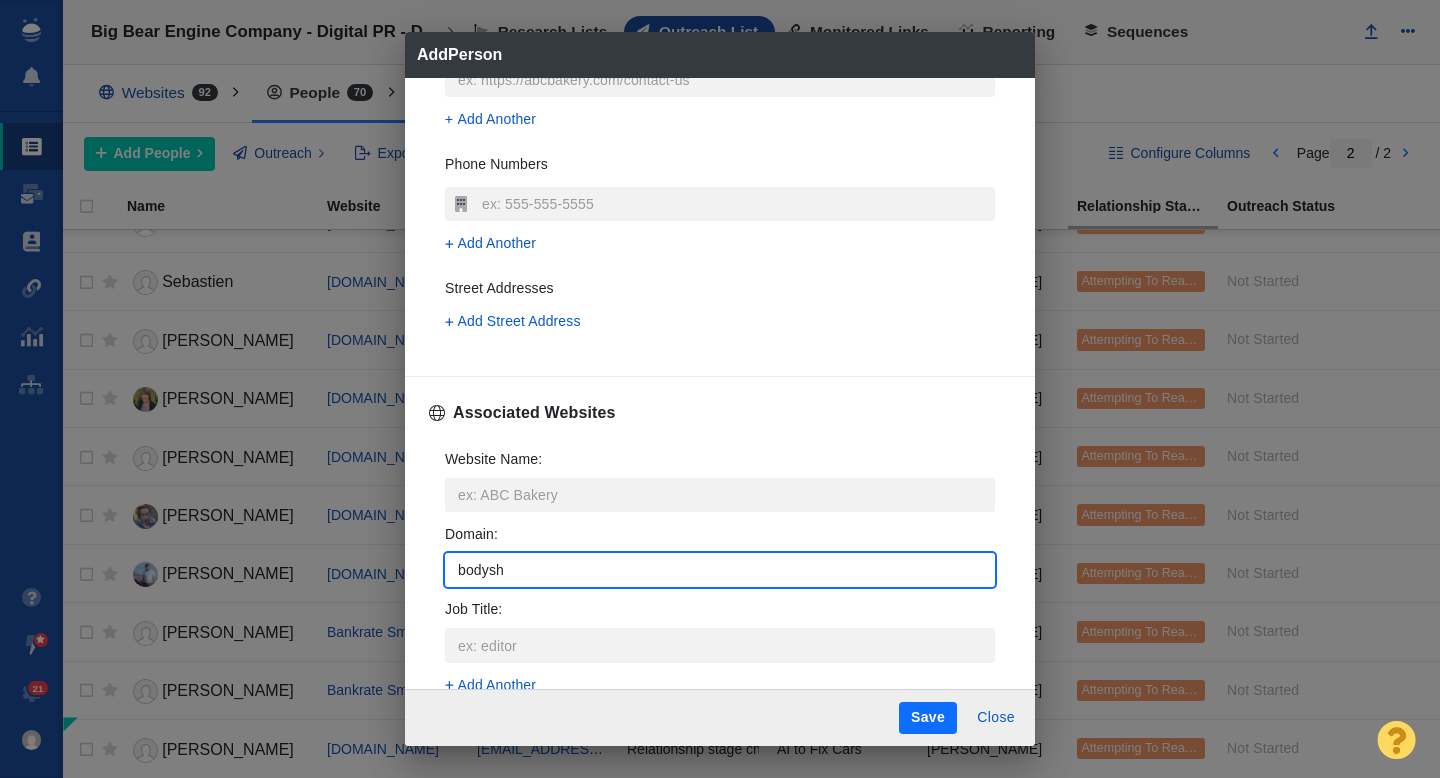 type on "x" 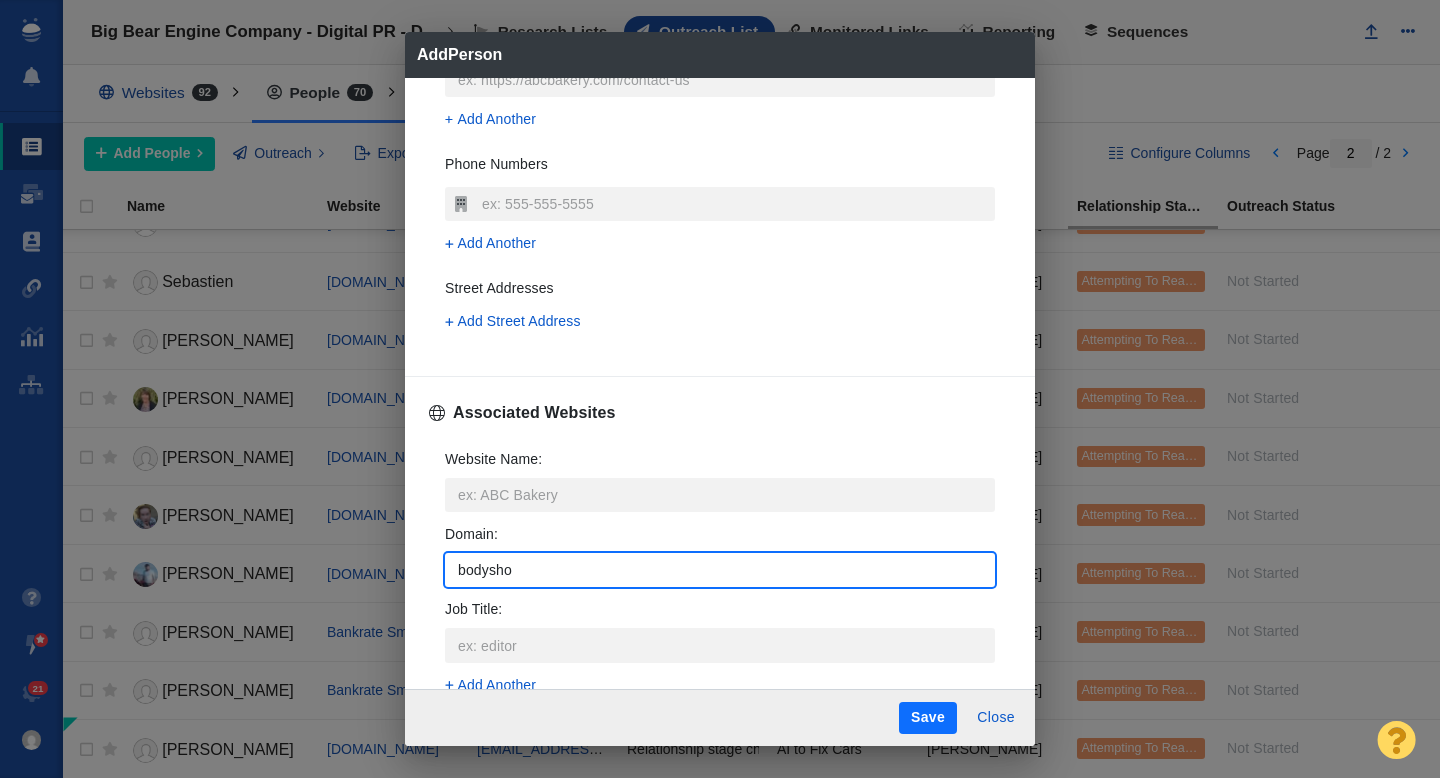type on "bodyshop" 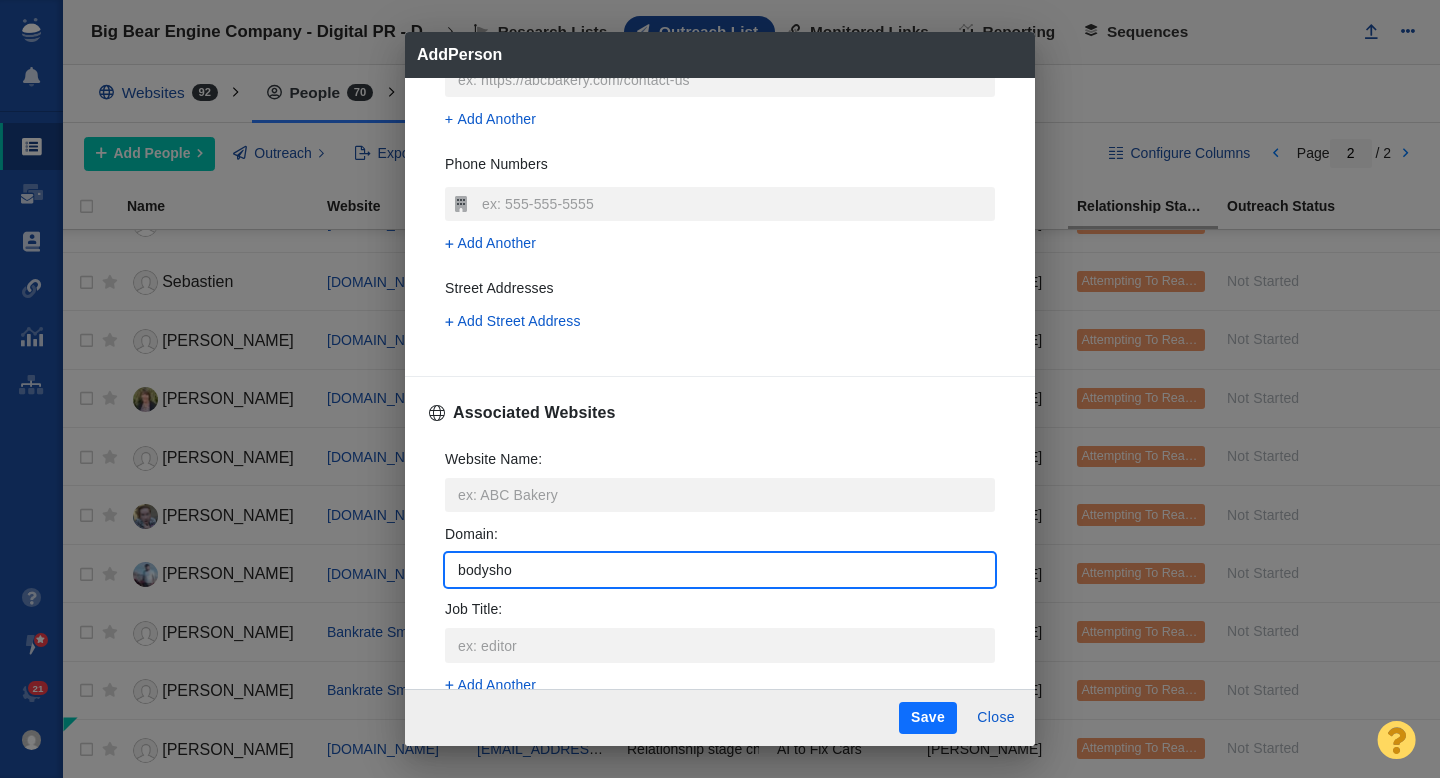 type on "x" 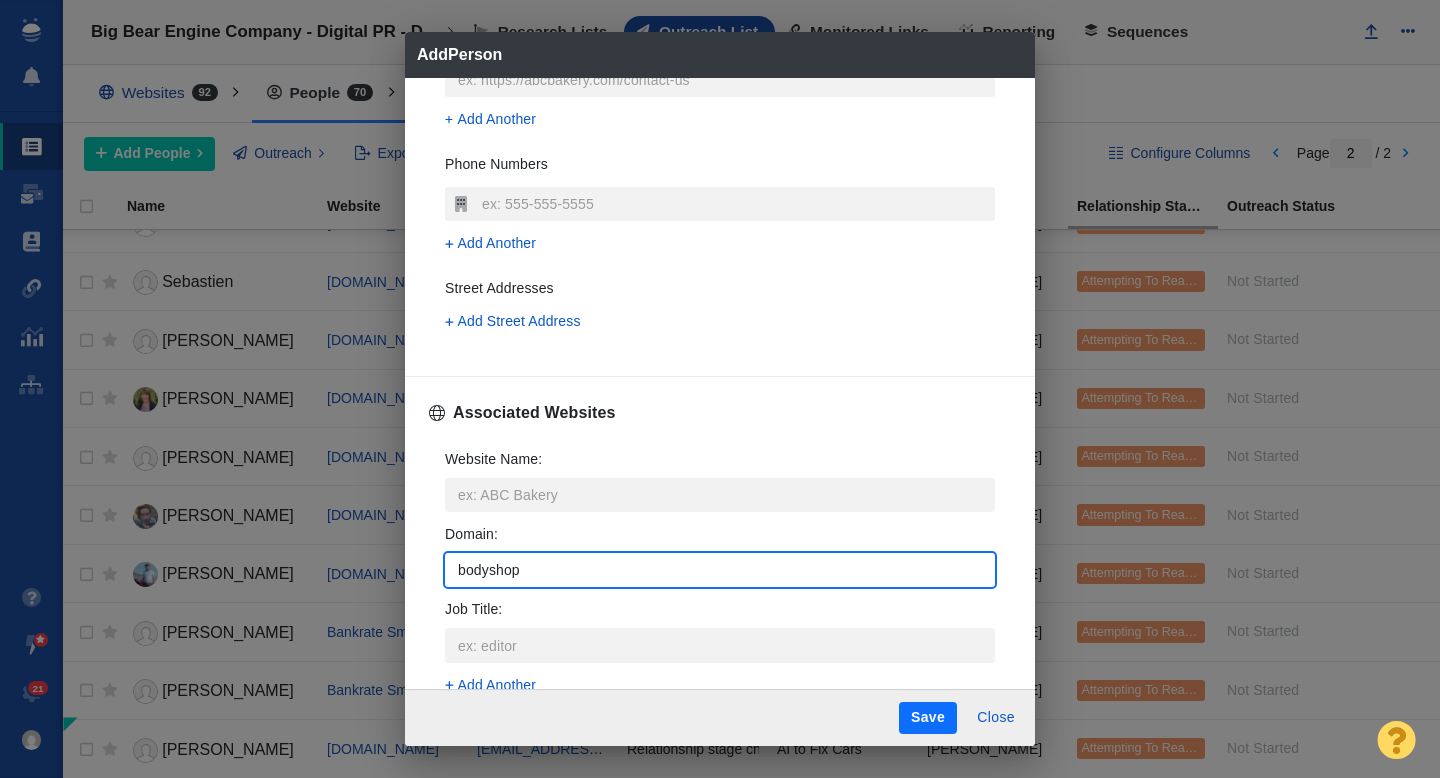 type on "bodyshopm" 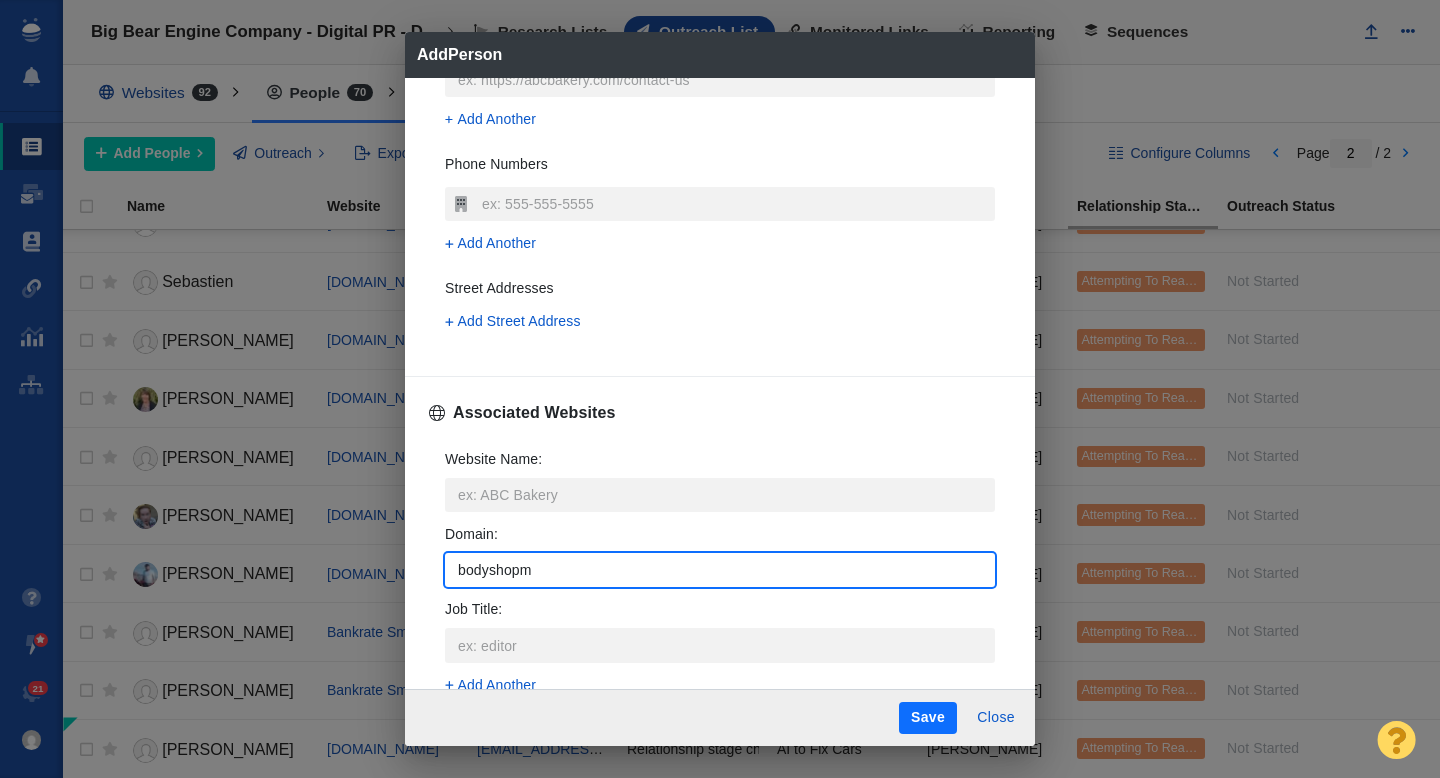 type on "bodyshopma" 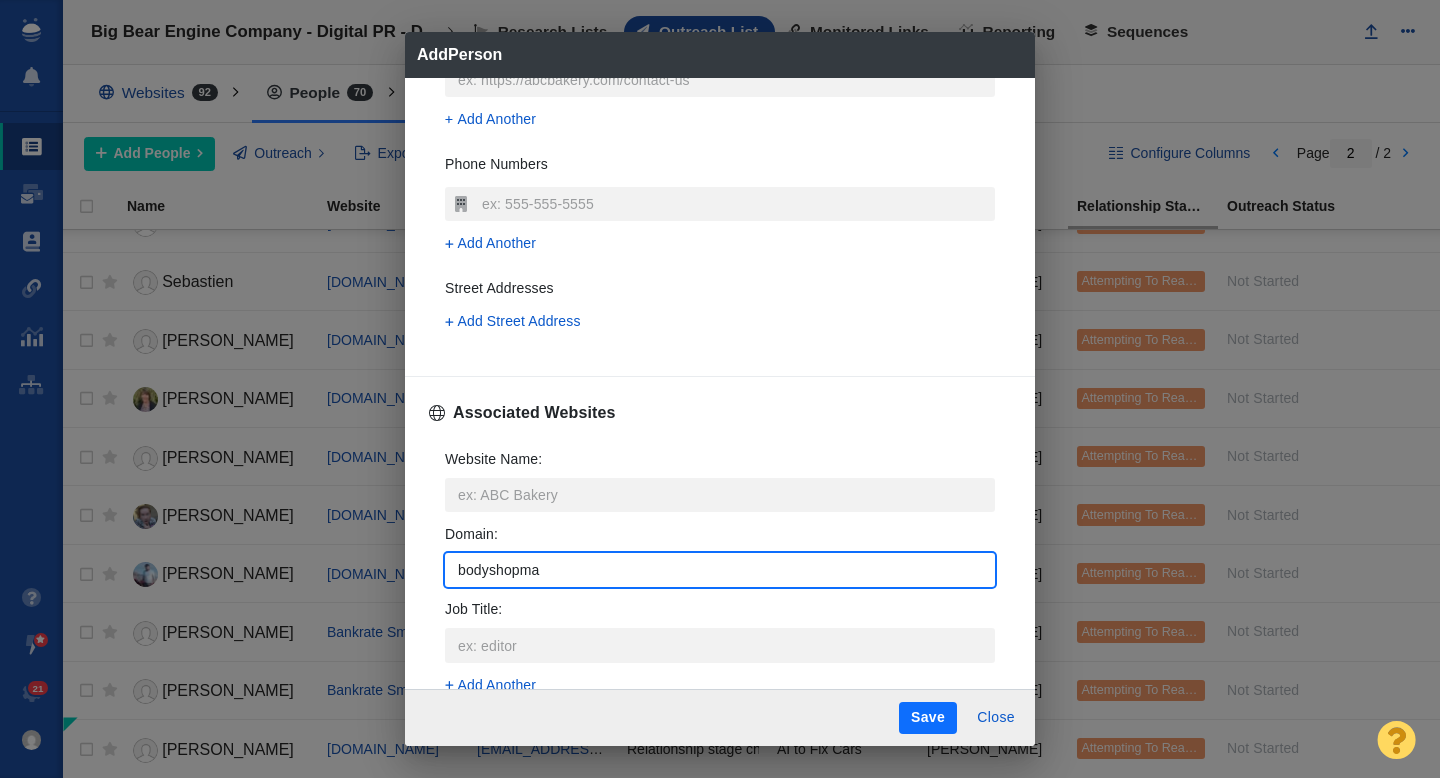 type on "bodyshopmag" 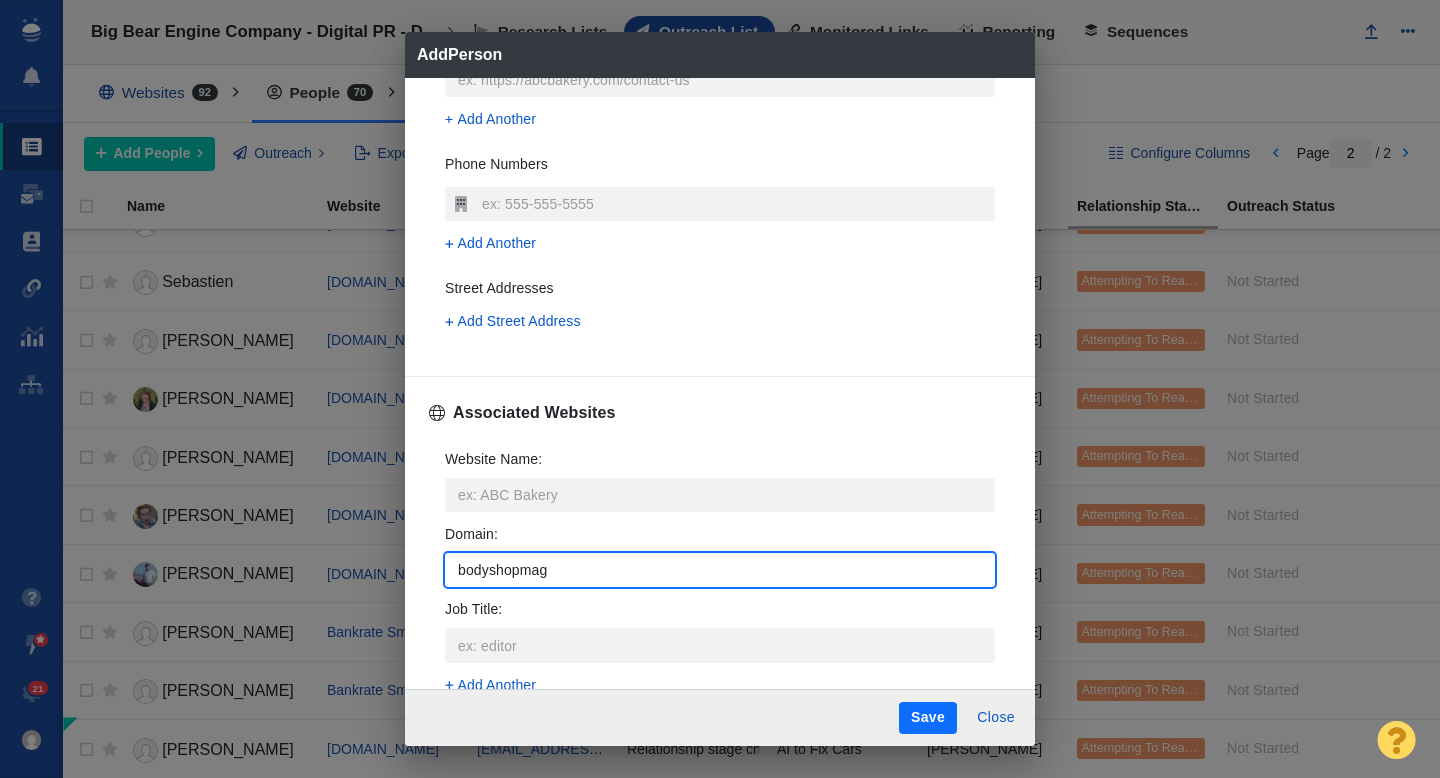 type on "bodyshopmag." 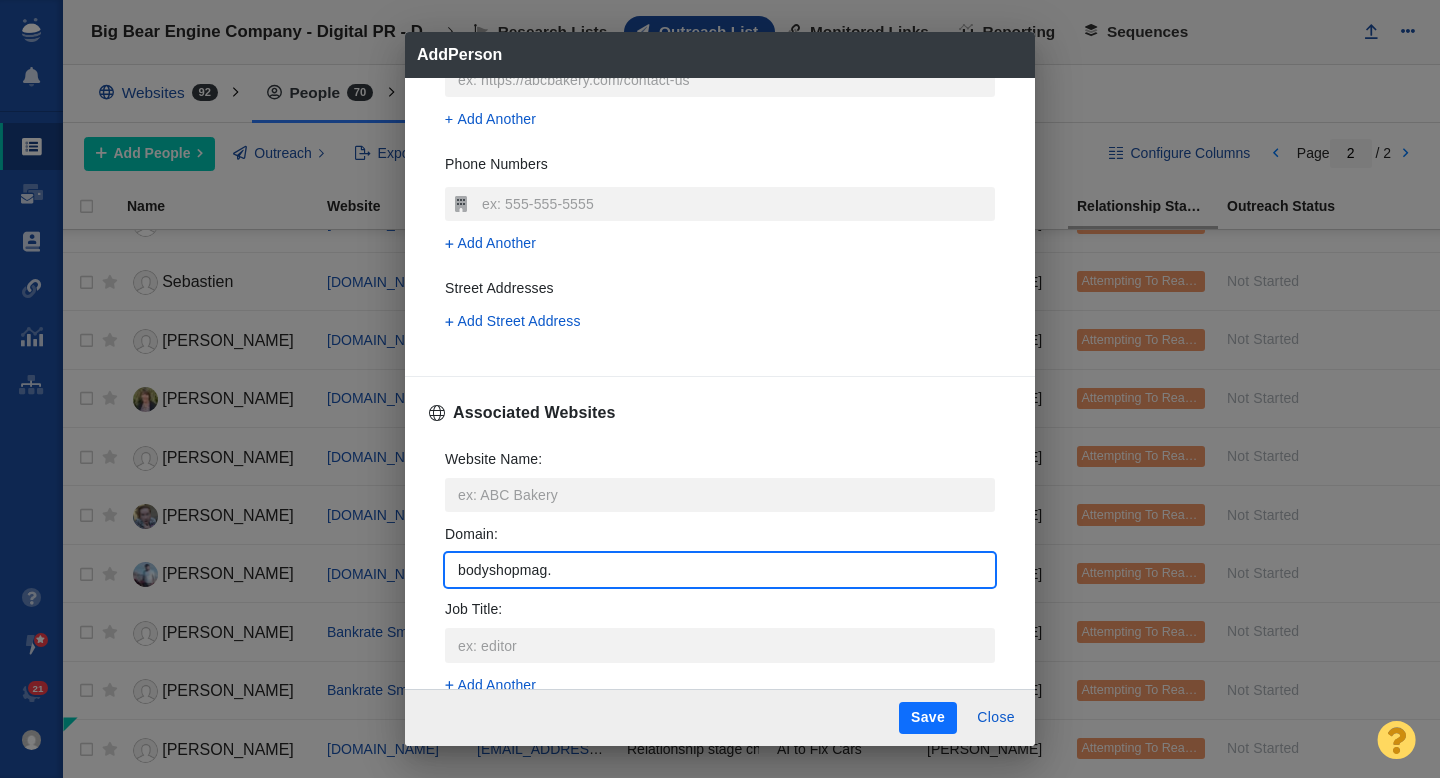 type on "bodyshopmag.c" 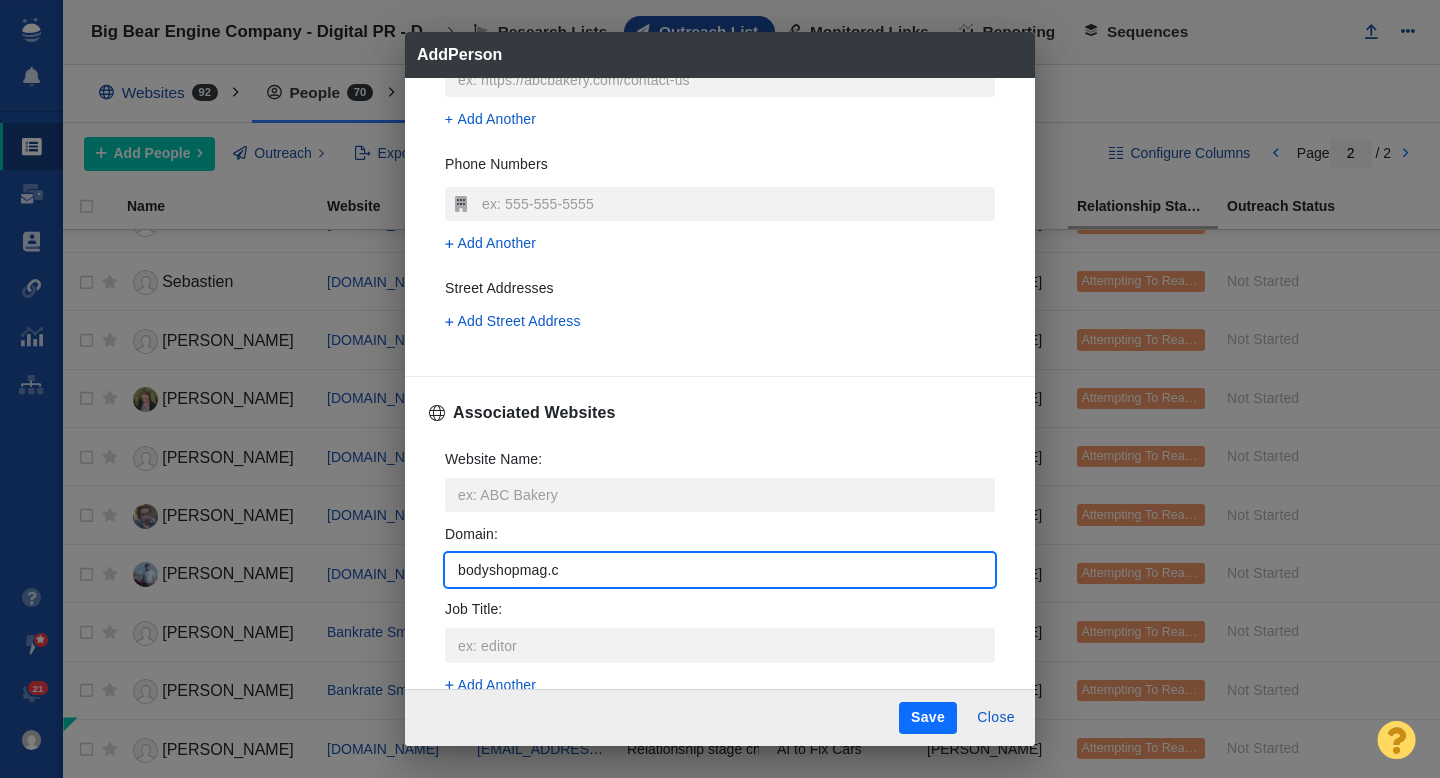 type on "bodyshopmag.co" 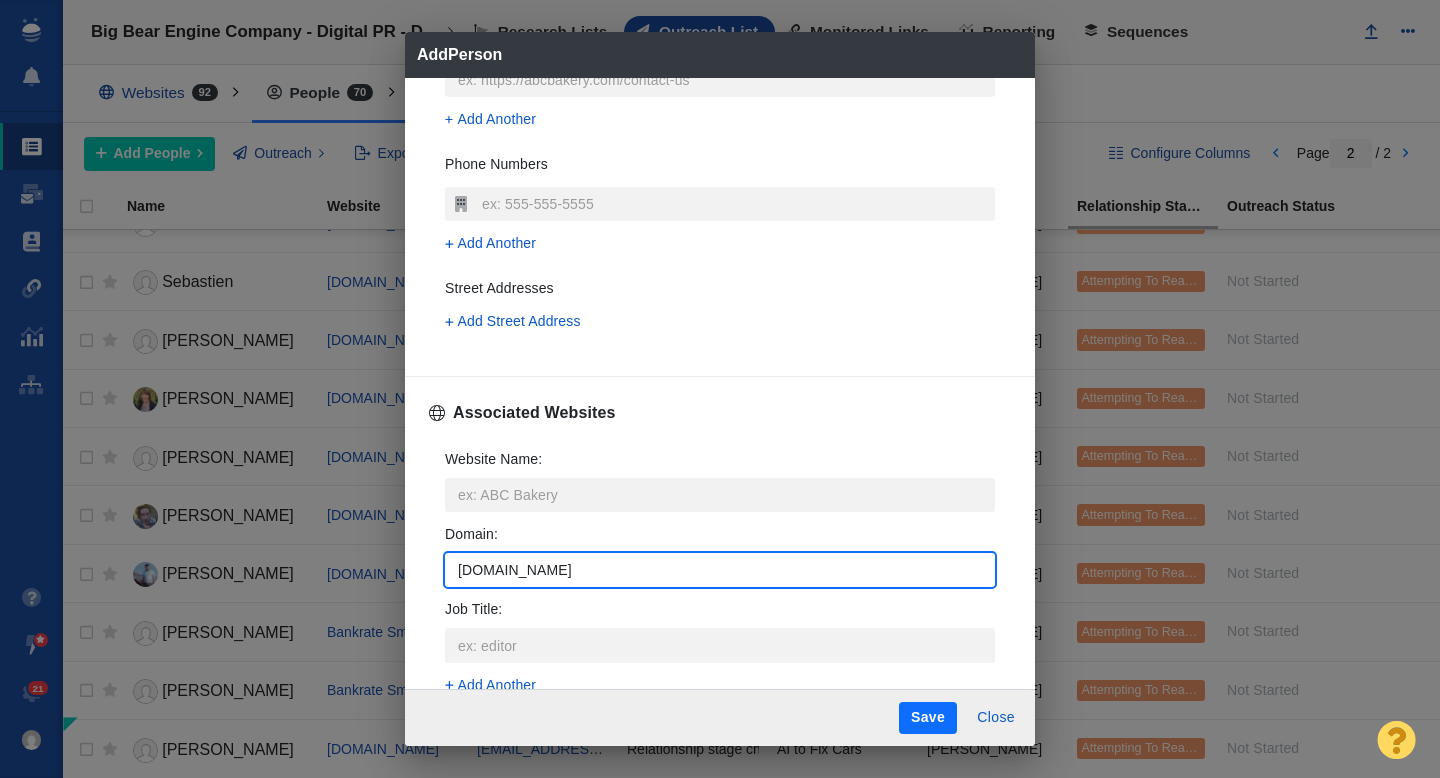 type on "bodyshopmag.com" 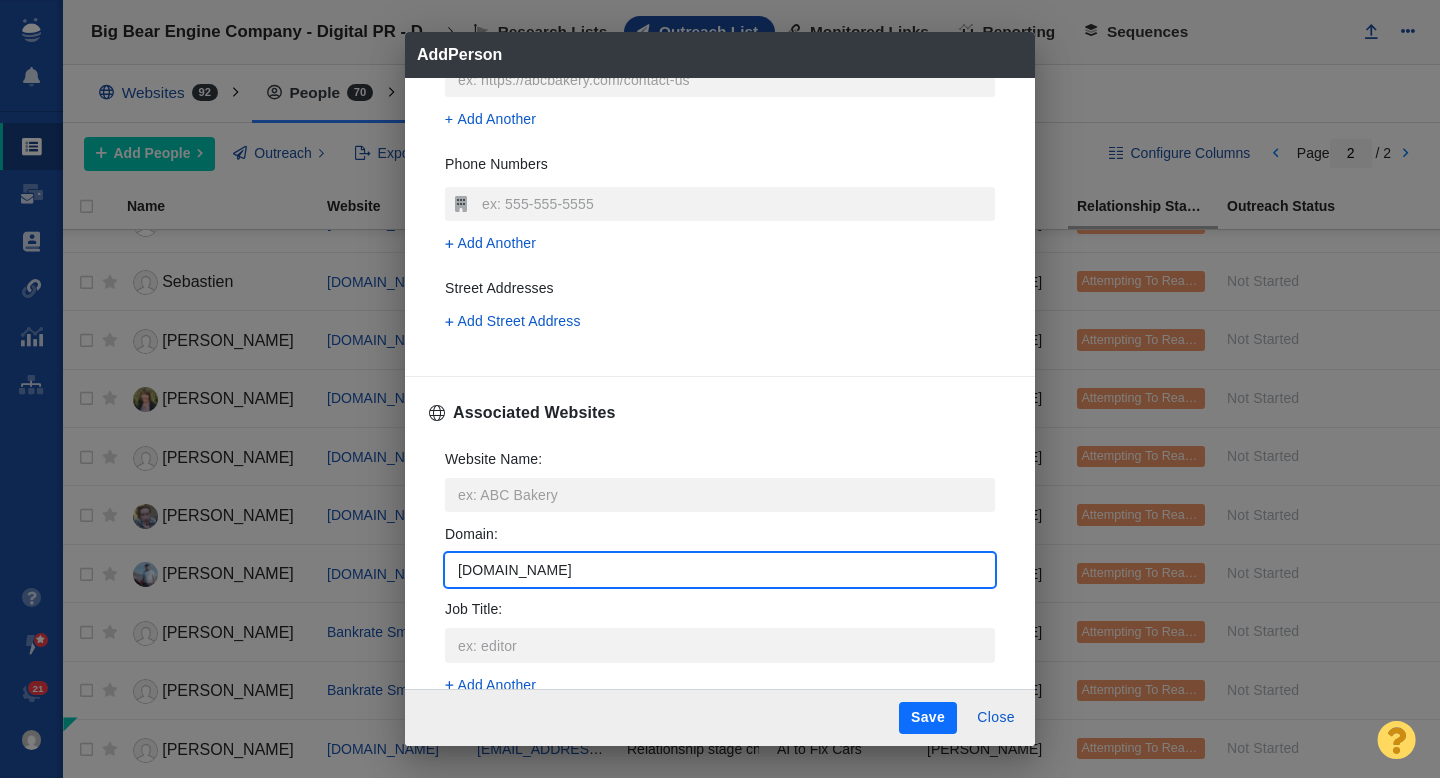type on "x" 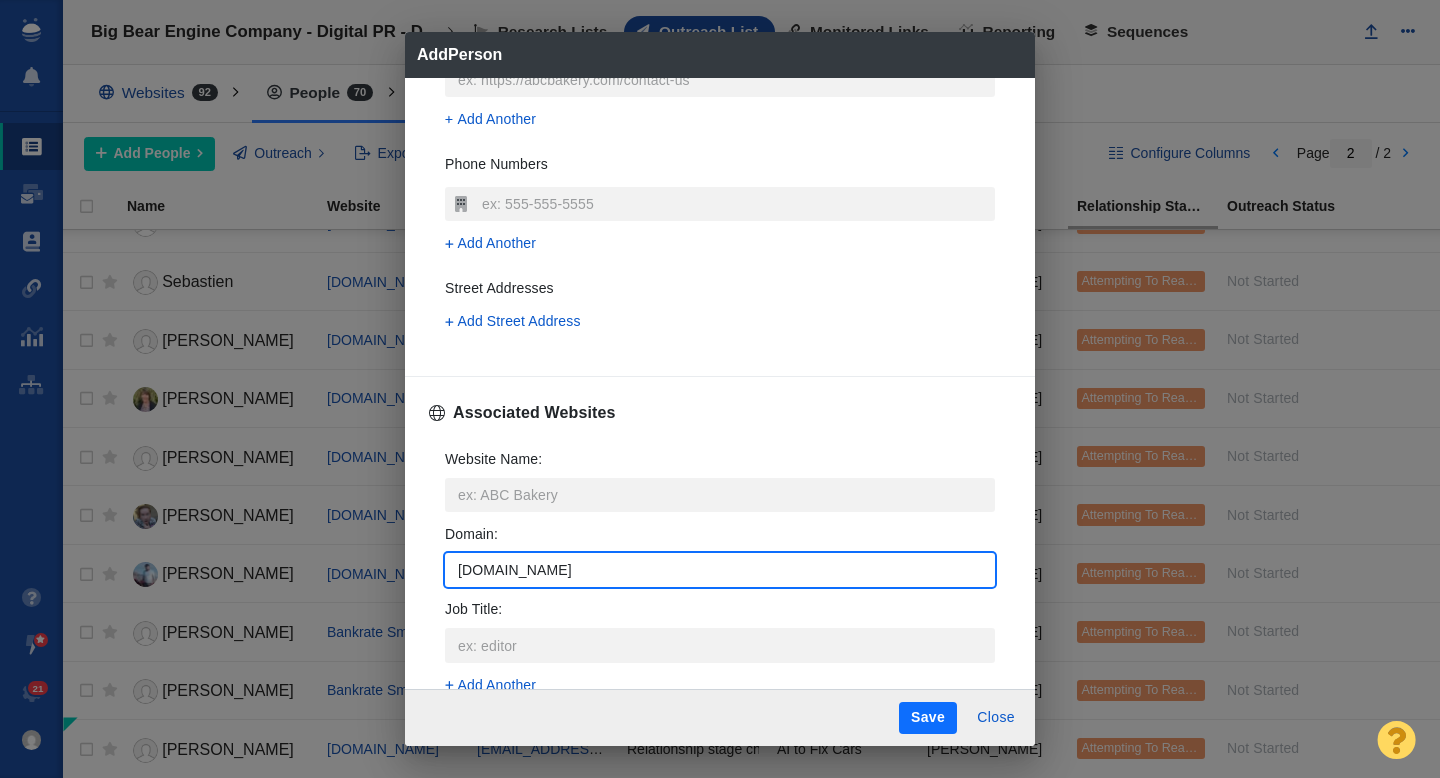 type on "bodyshopmag.com" 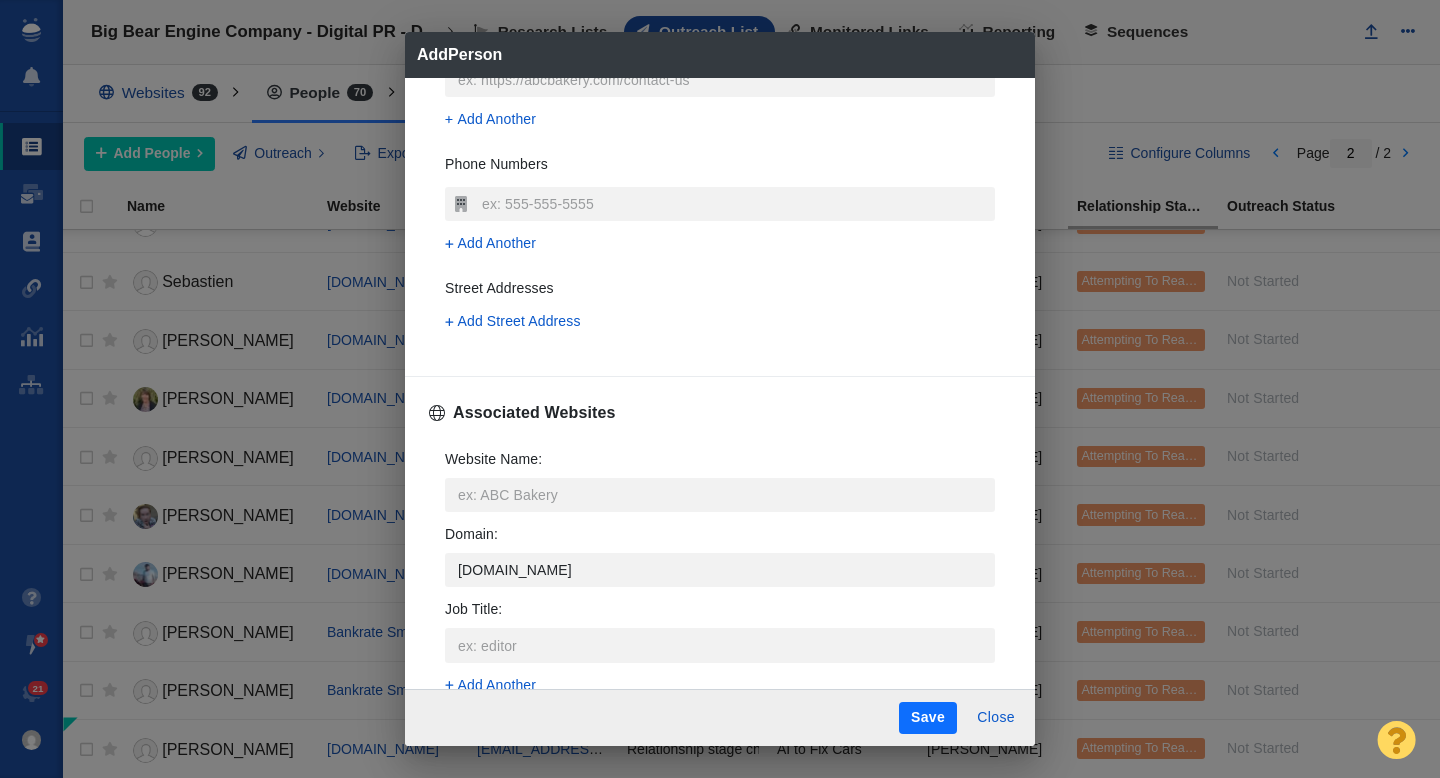 click on "Email Addresses info@bodyshopmag.com Add Another Social Networks Add Another Contact URLs Add Another Phone Numbers Add Another Street Addresses Add Street Address" at bounding box center [720, 63] 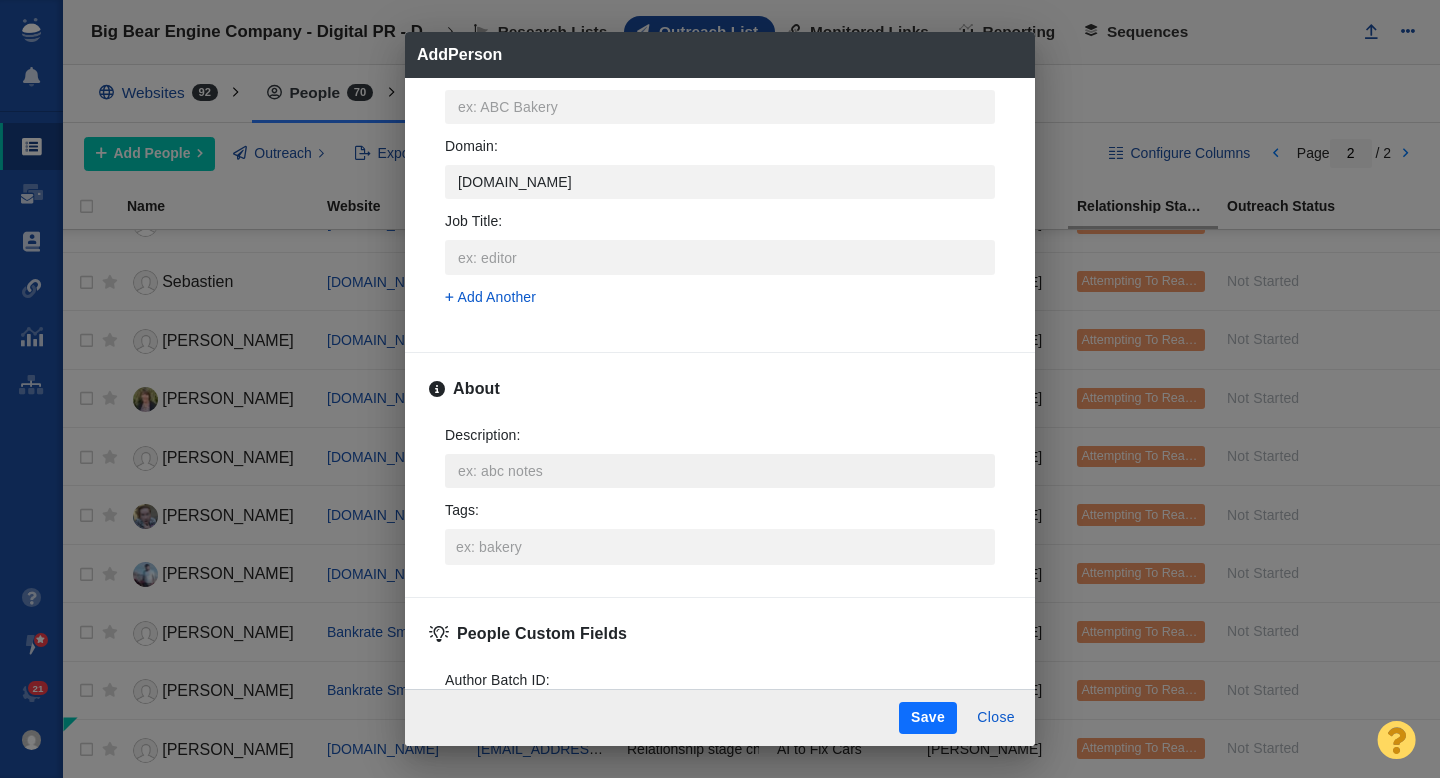 scroll, scrollTop: 894, scrollLeft: 0, axis: vertical 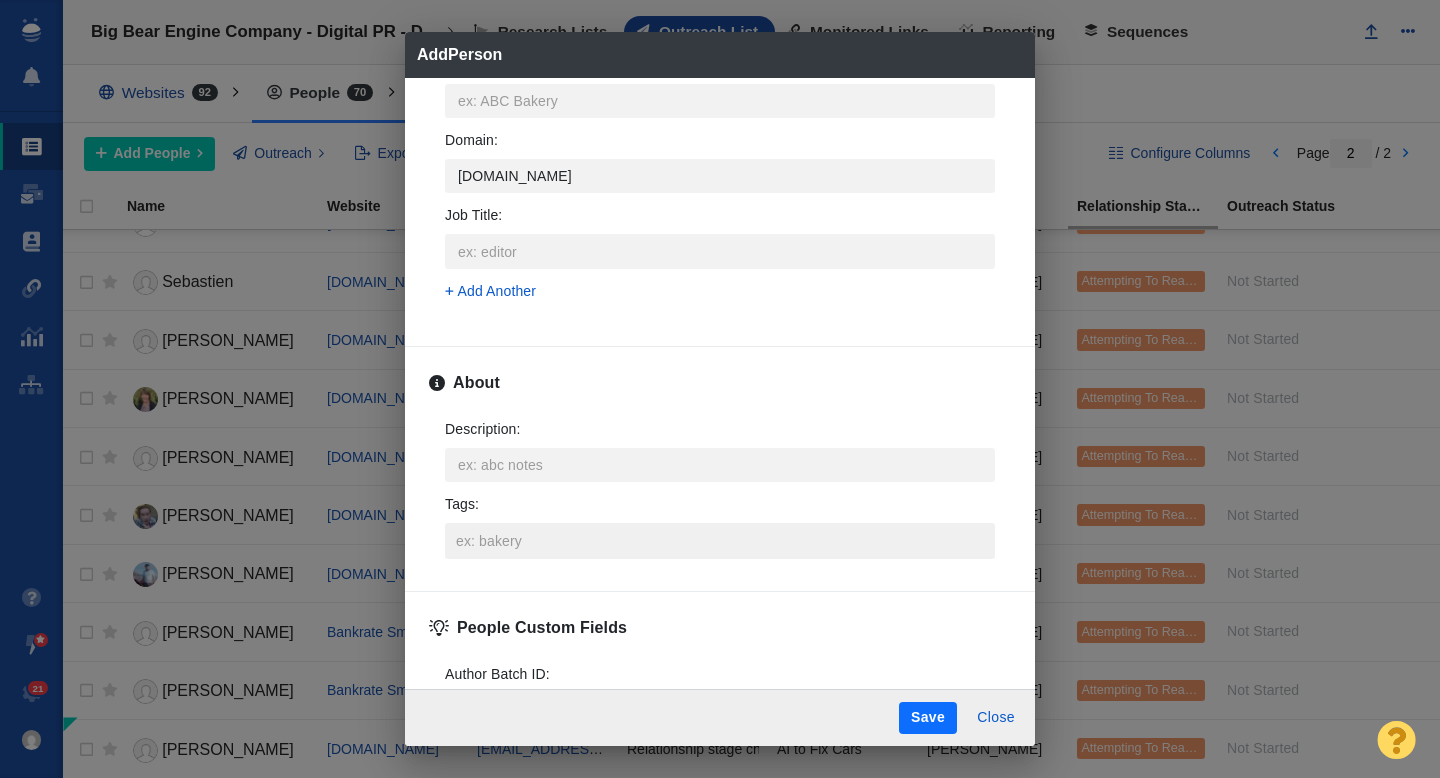 click on "Tags :" at bounding box center [720, 541] 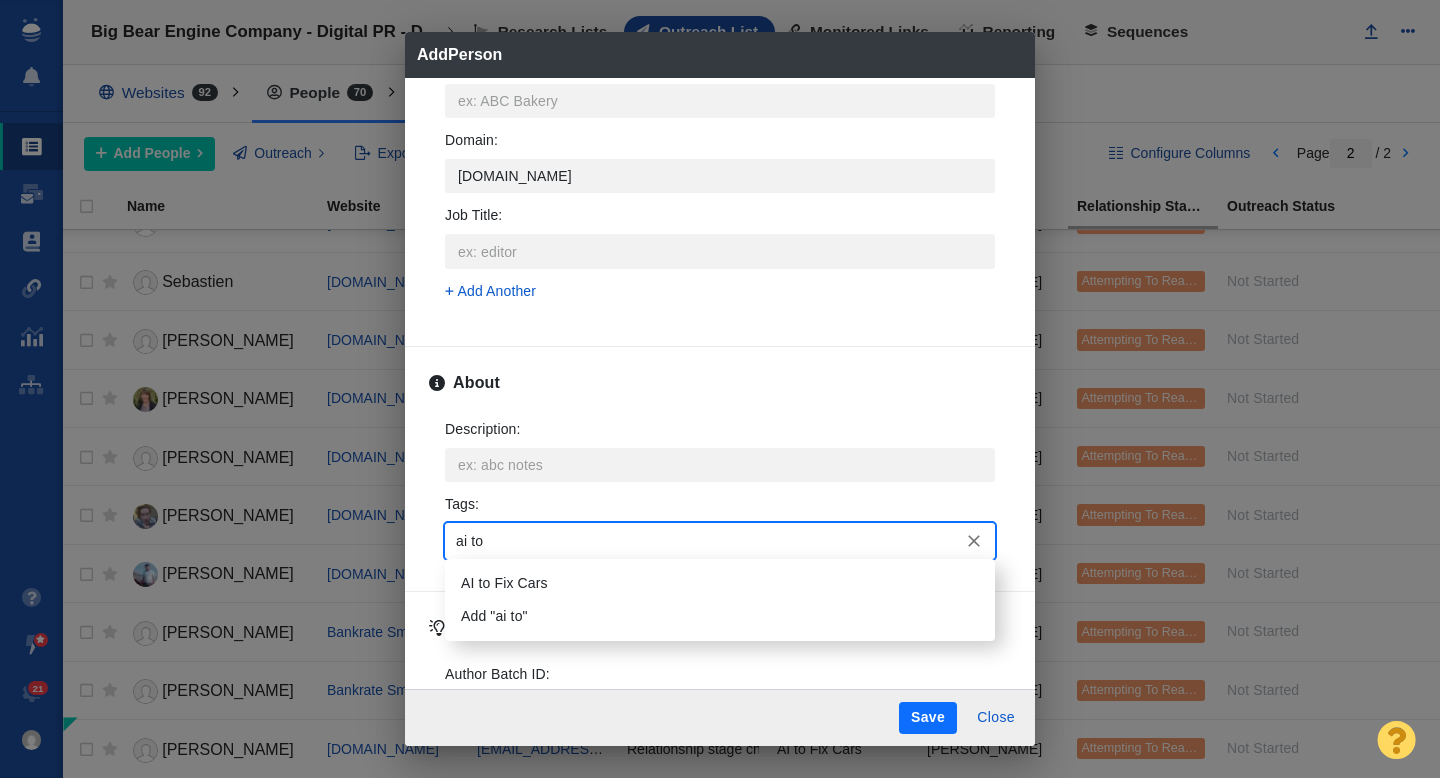type on "ai to" 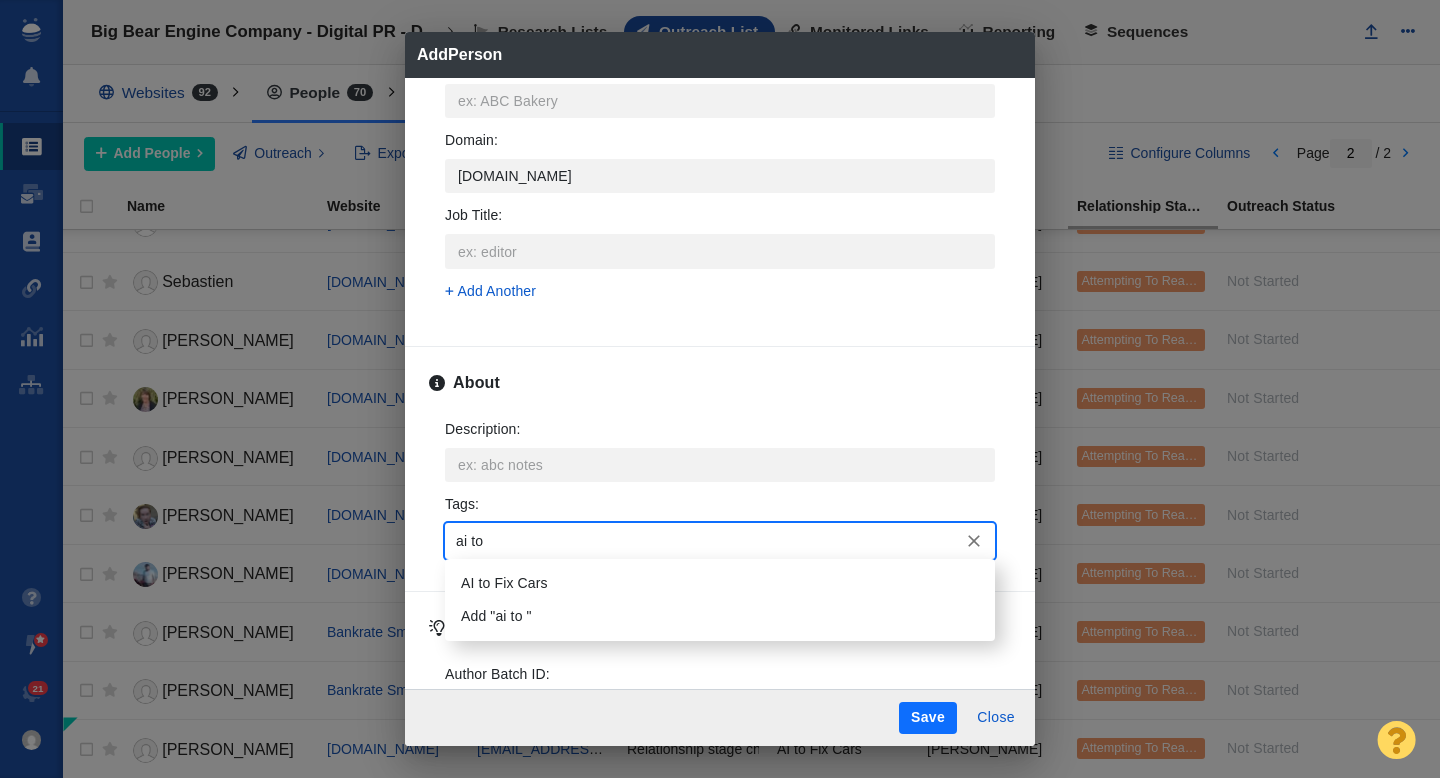 click on "AI to Fix Cars" at bounding box center [720, 583] 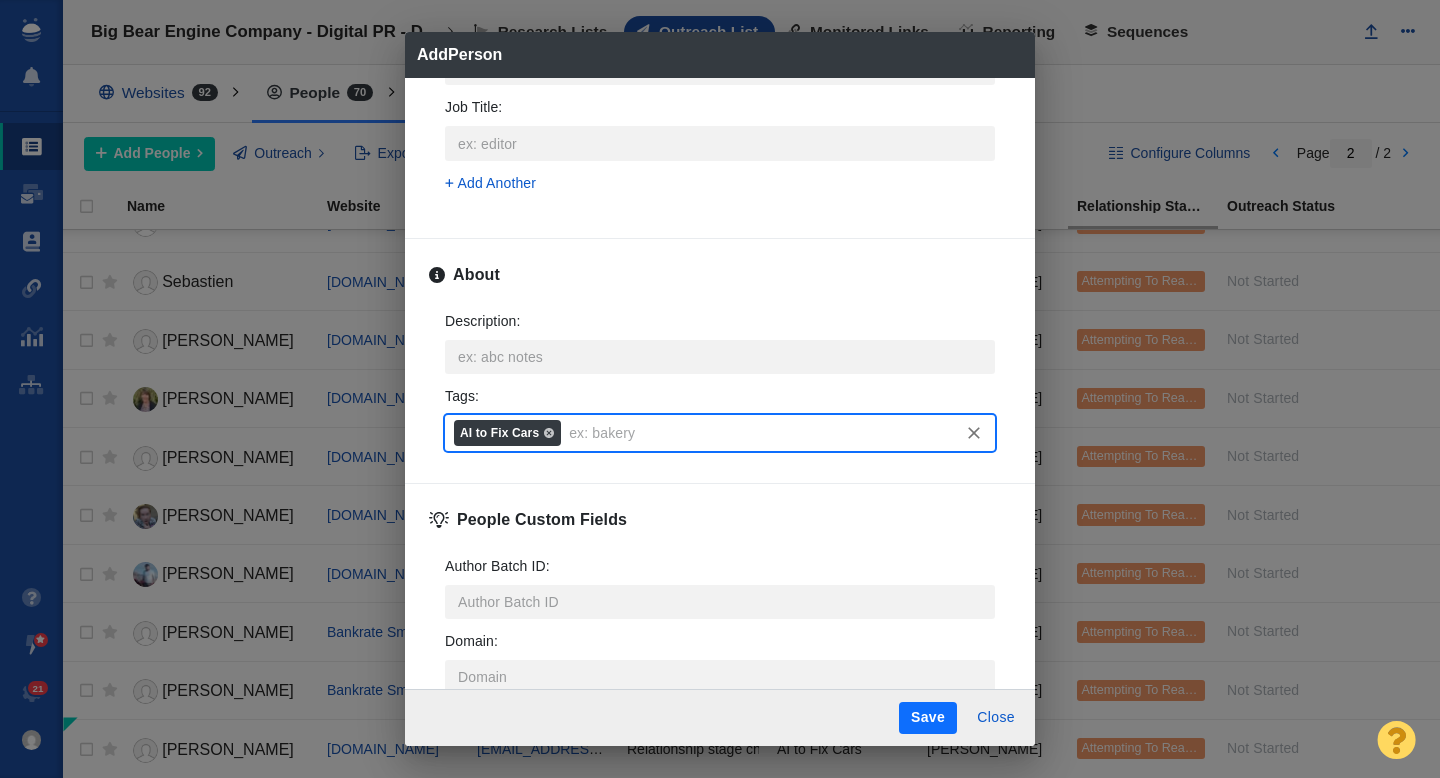 scroll, scrollTop: 1083, scrollLeft: 0, axis: vertical 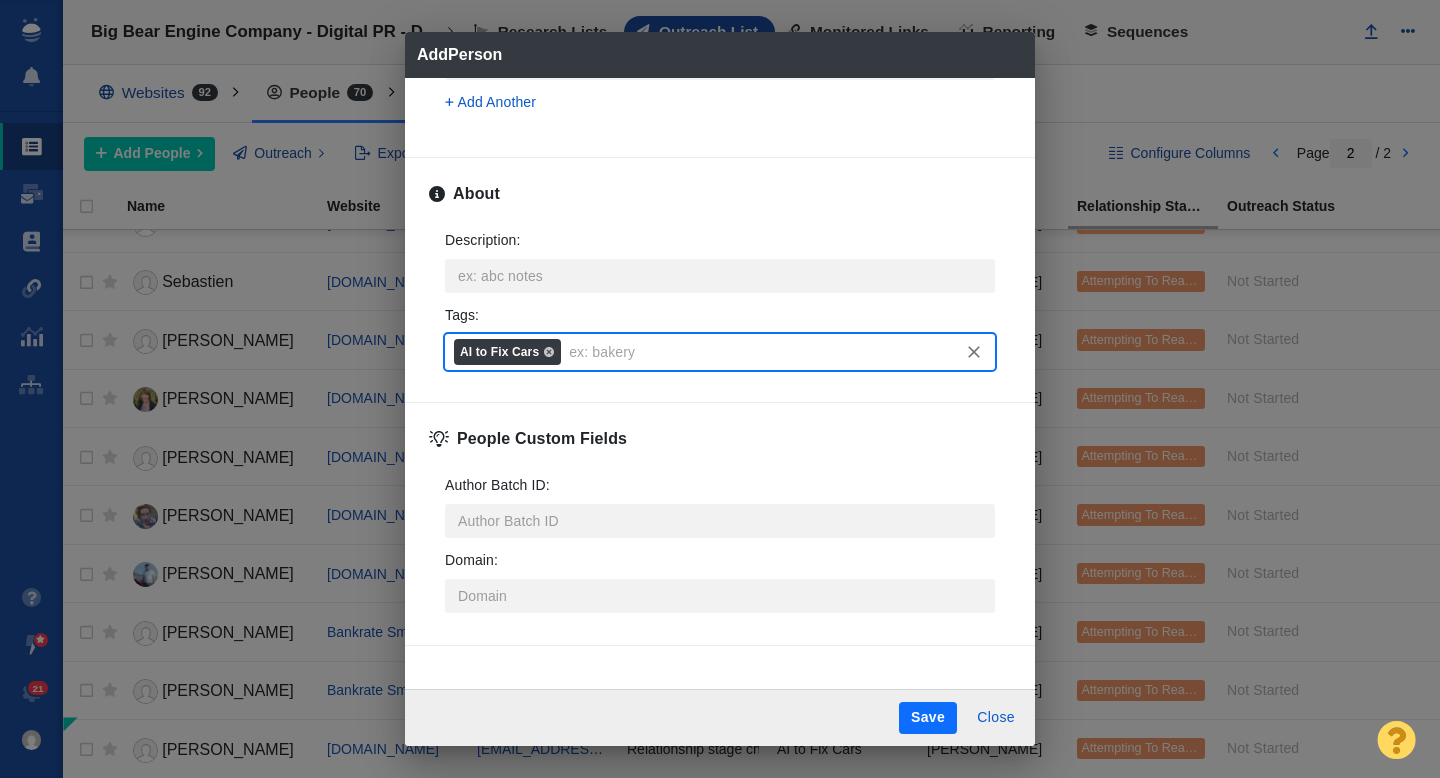 click on "Save" at bounding box center (928, 718) 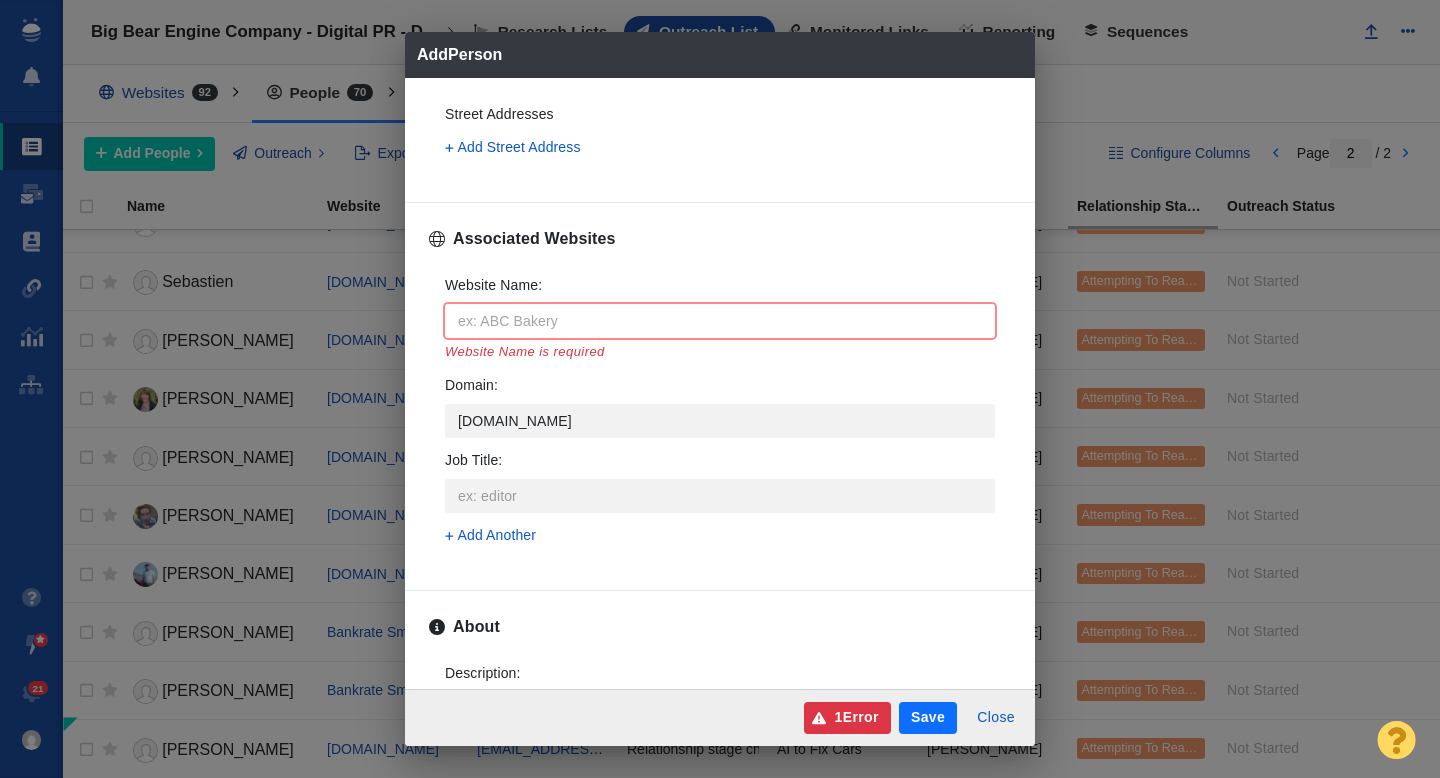 scroll, scrollTop: 631, scrollLeft: 0, axis: vertical 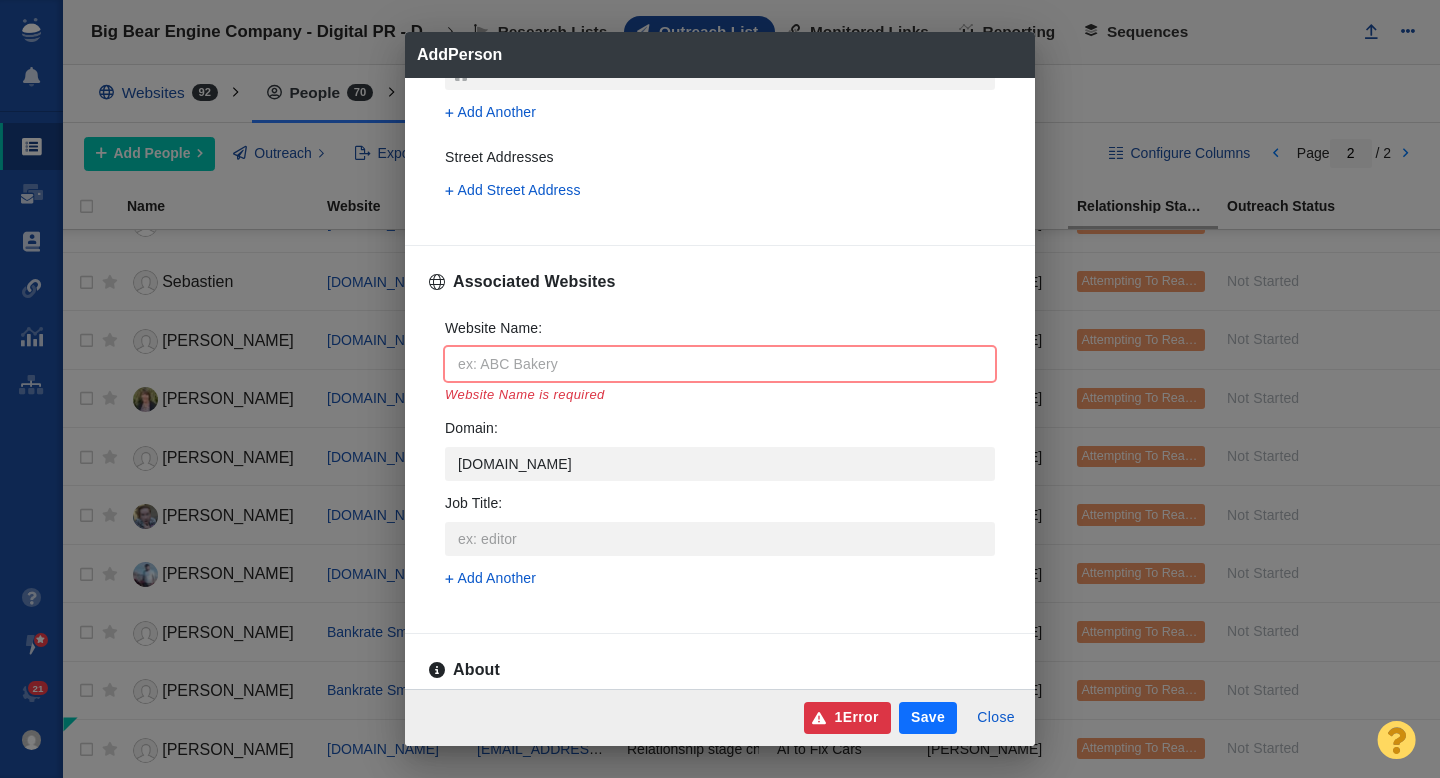 click on "Website Name : Website Name is required" at bounding box center (720, 364) 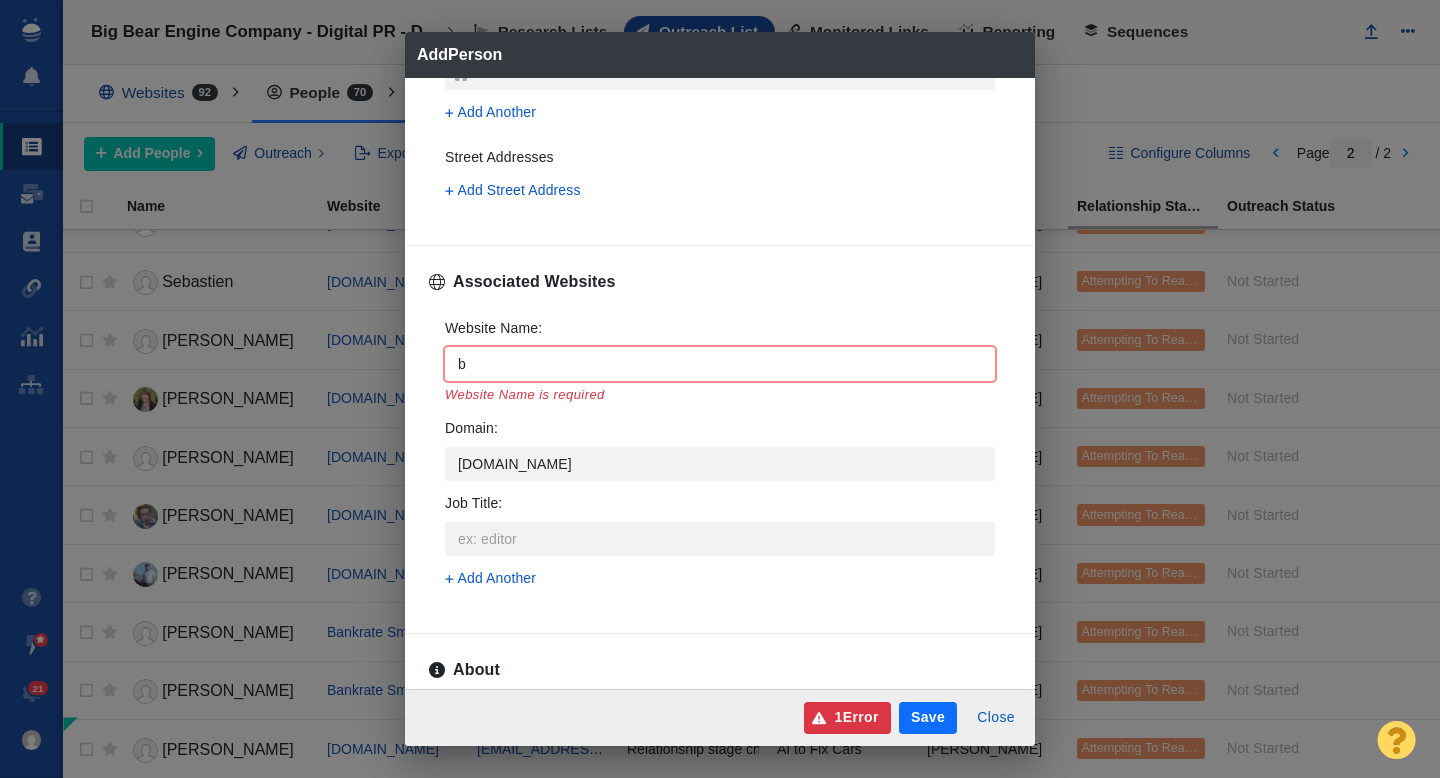 type on "bo" 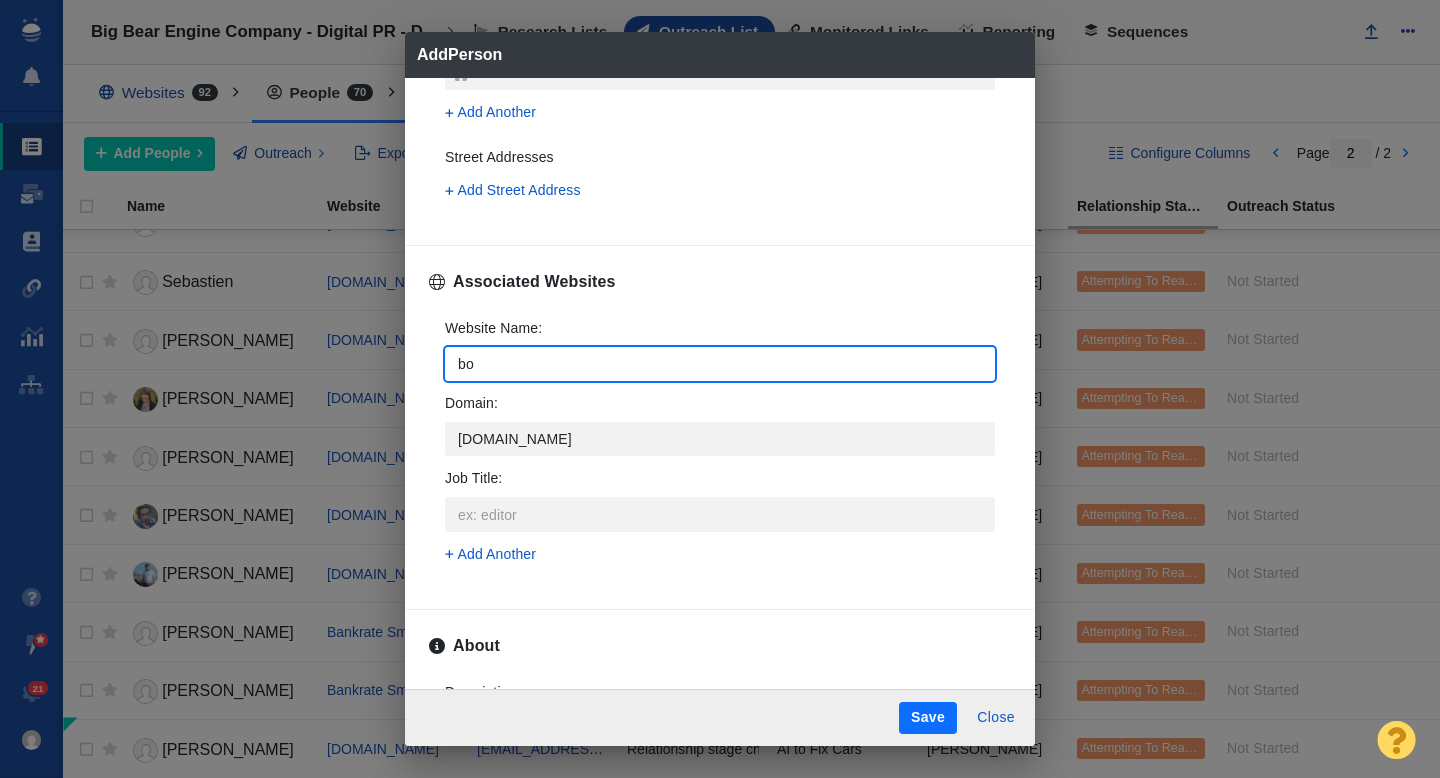 type on "bod" 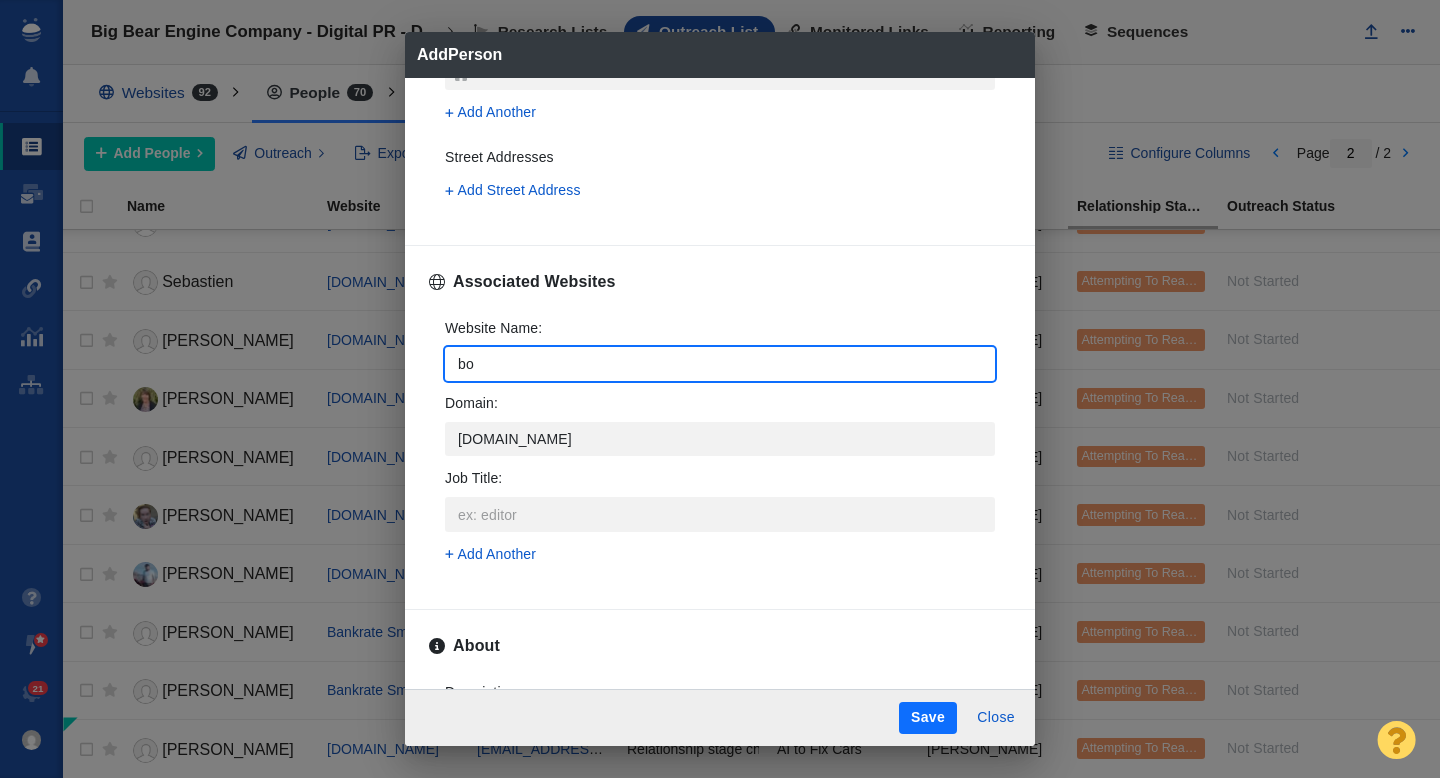 type on "x" 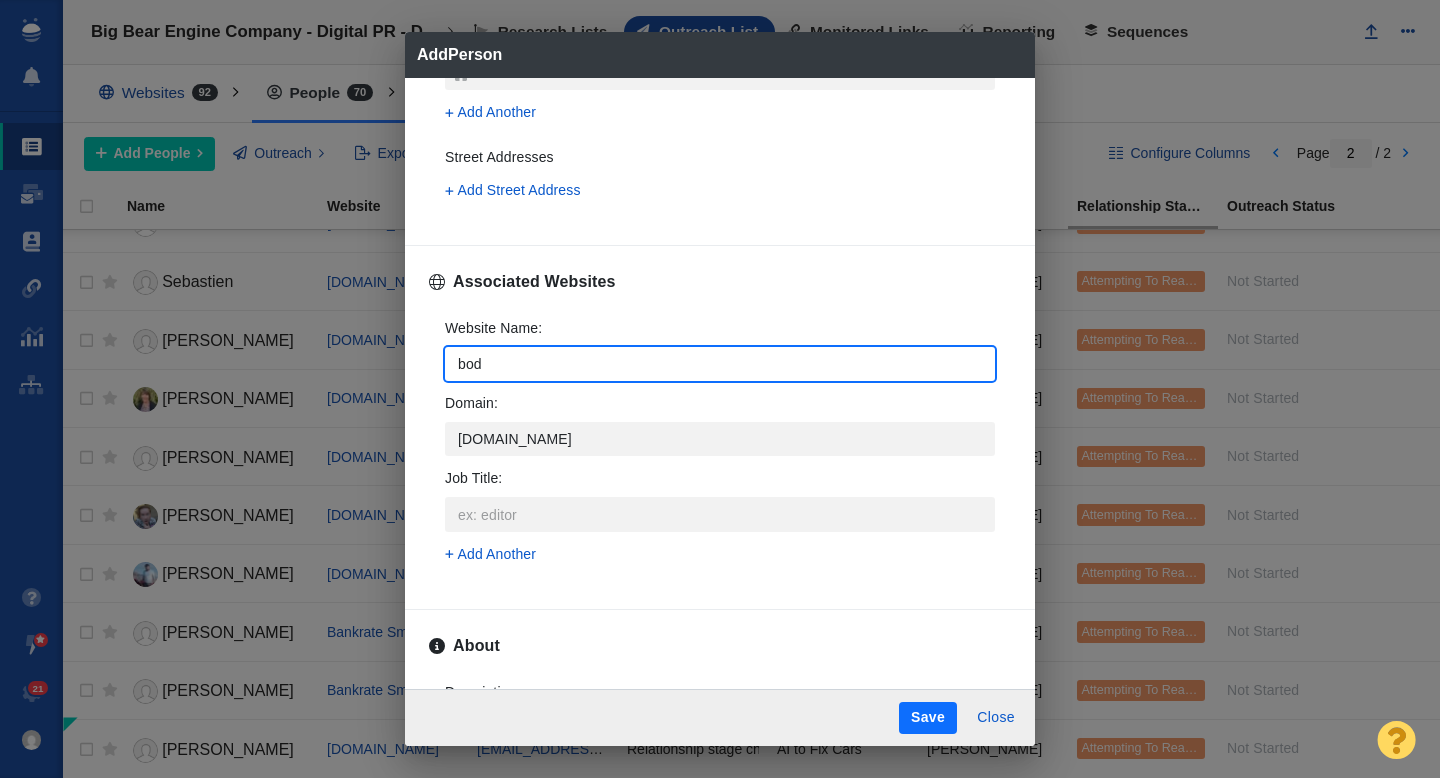 type on "body" 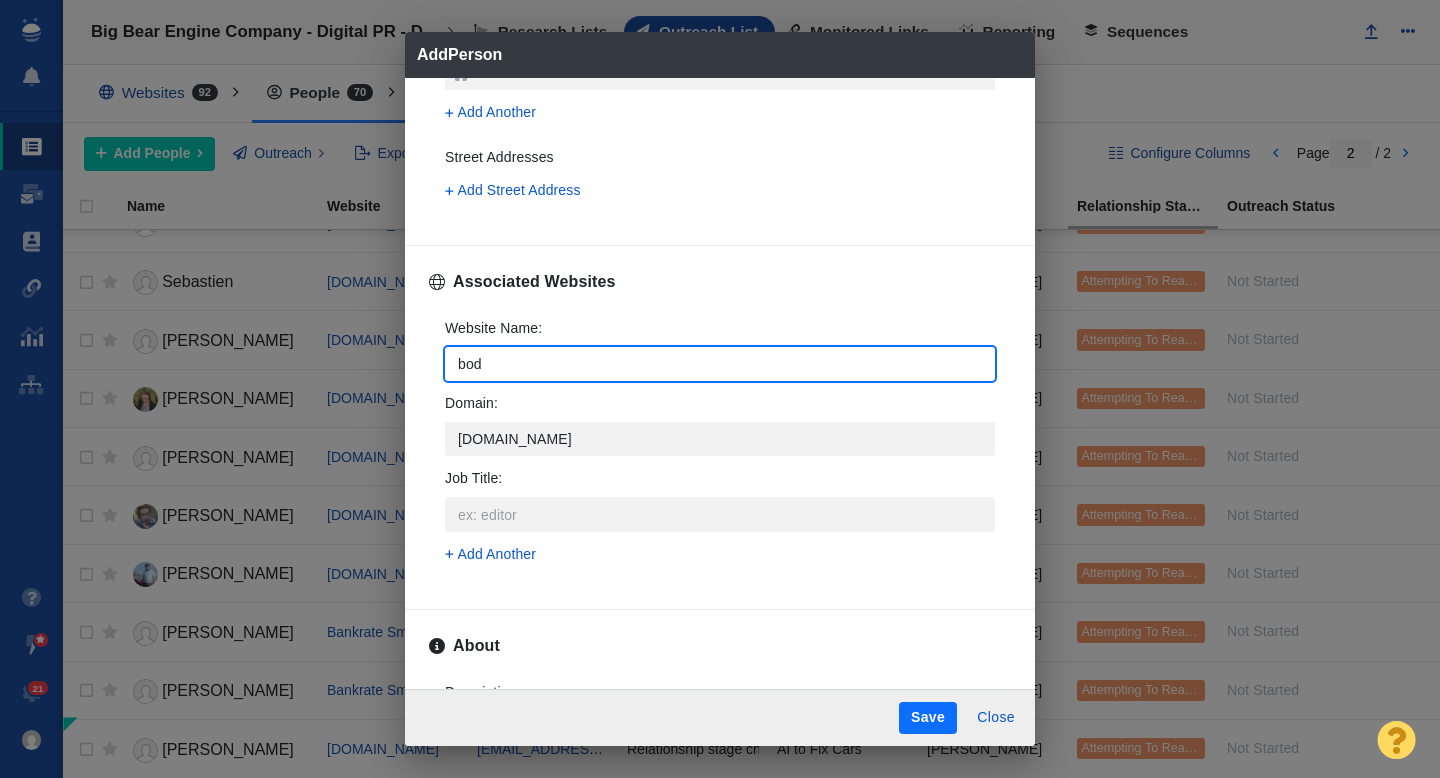 type on "x" 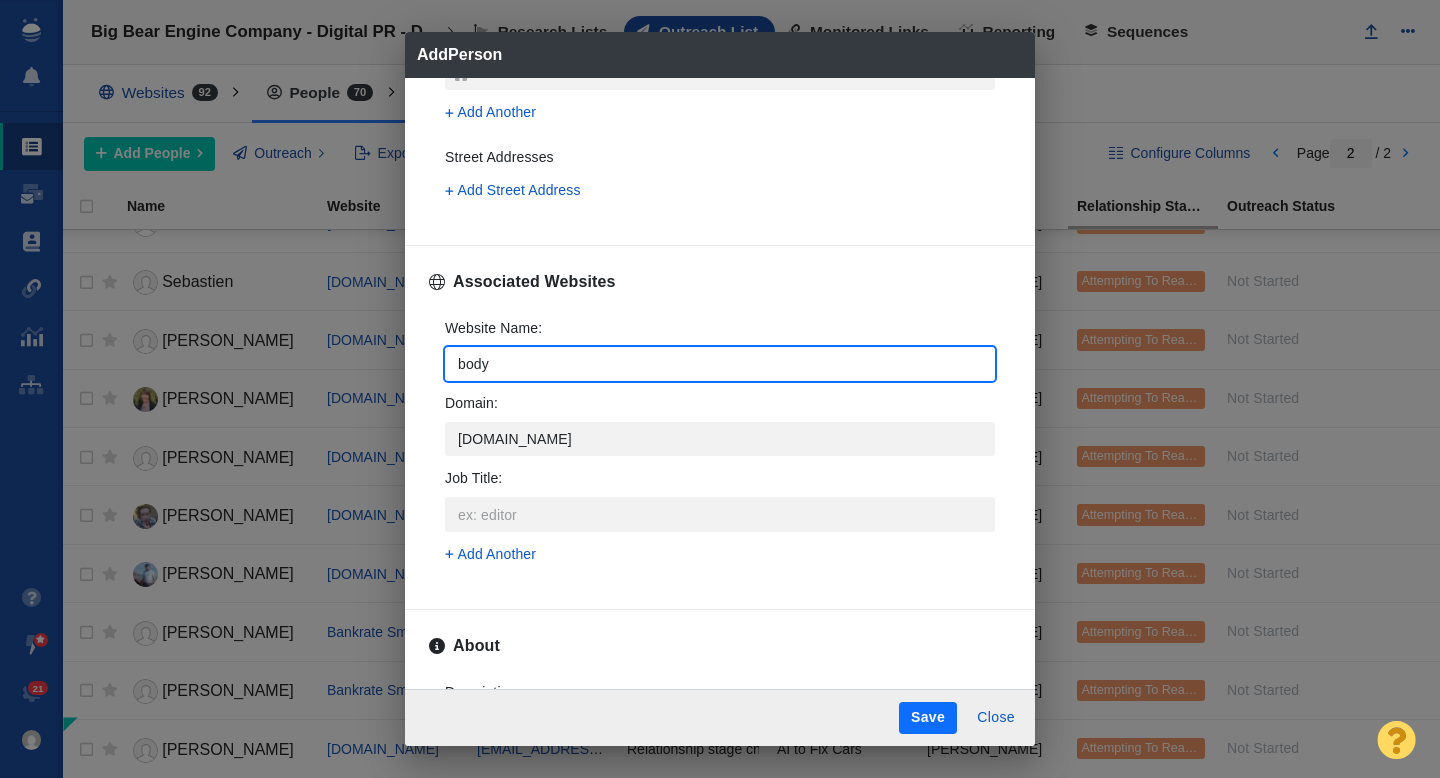 type on "bodys" 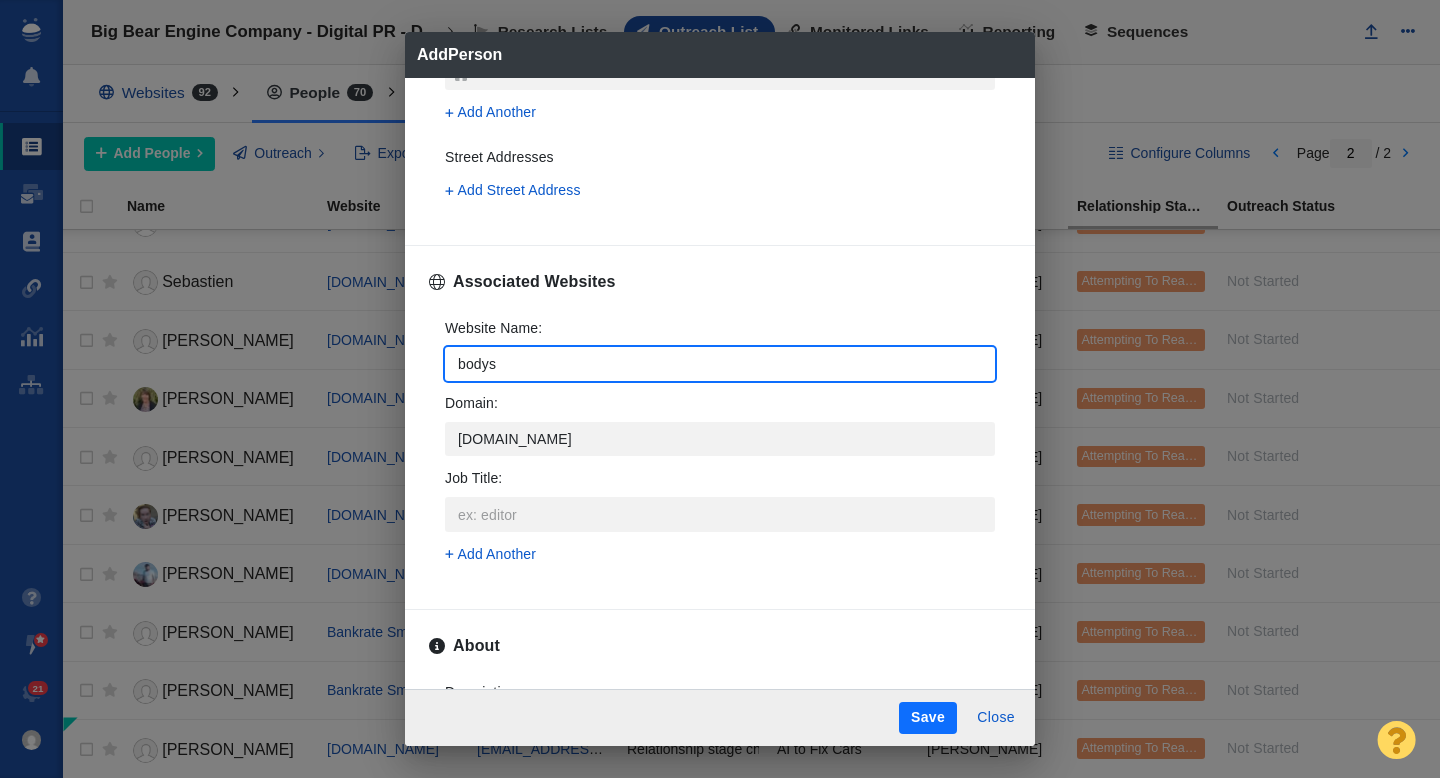 type on "bodysh" 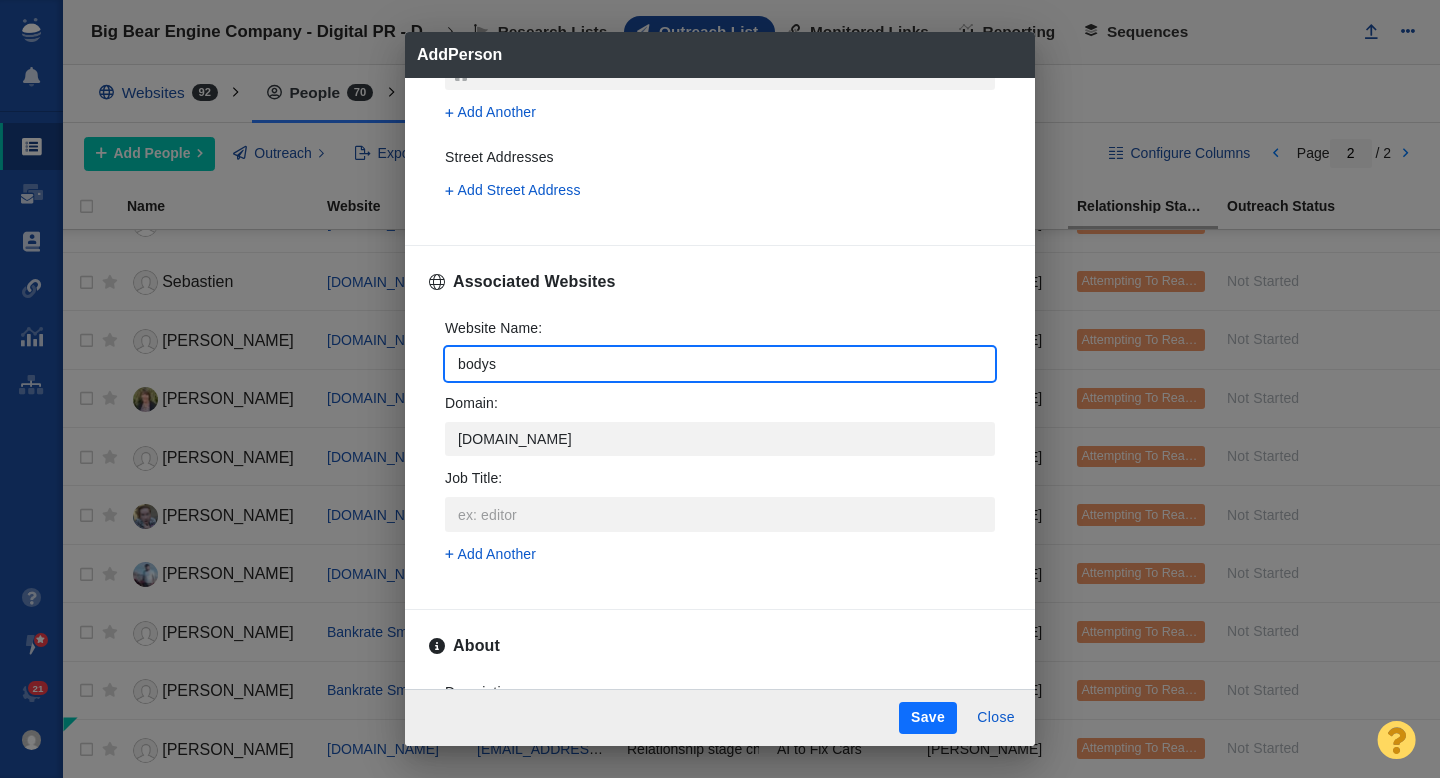 type on "x" 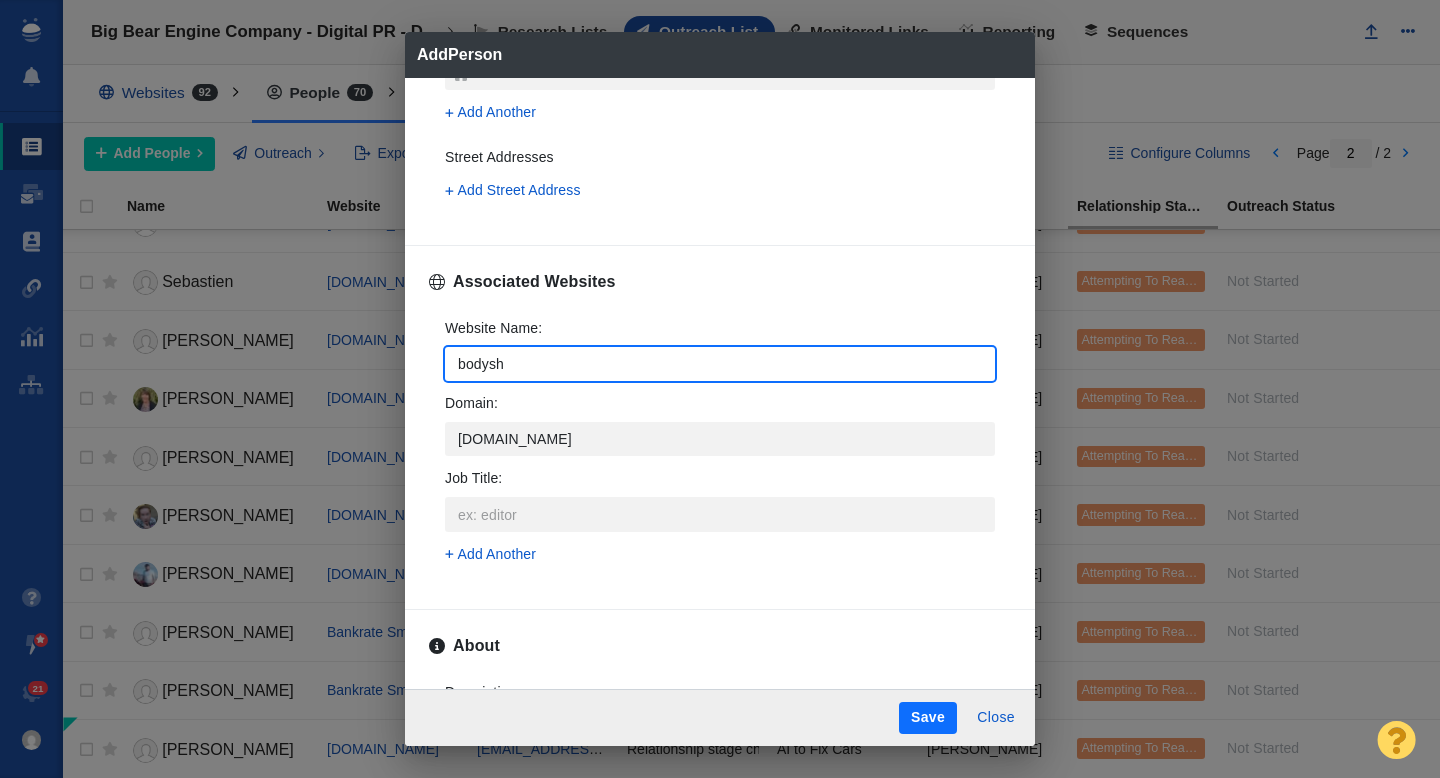 type on "bodysho" 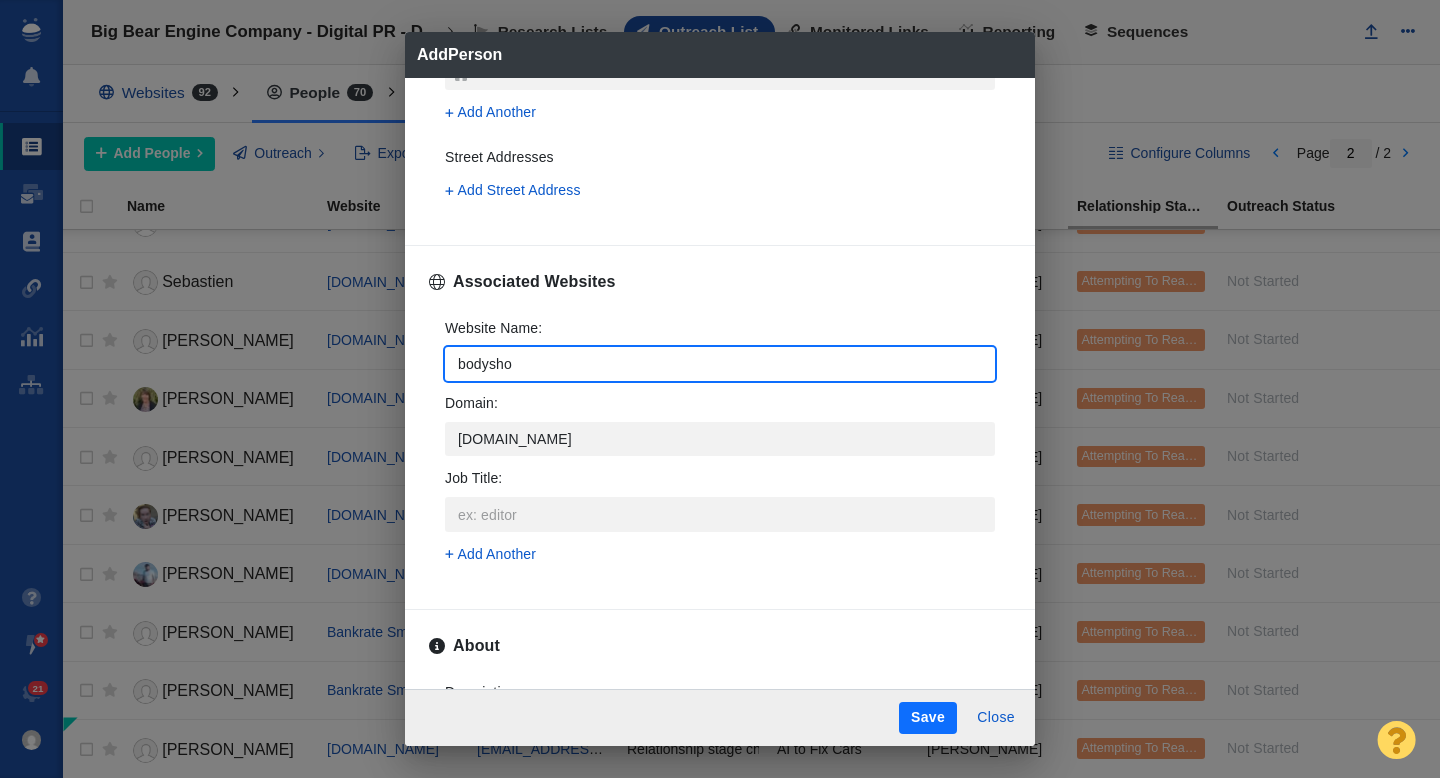 type on "bodyshop" 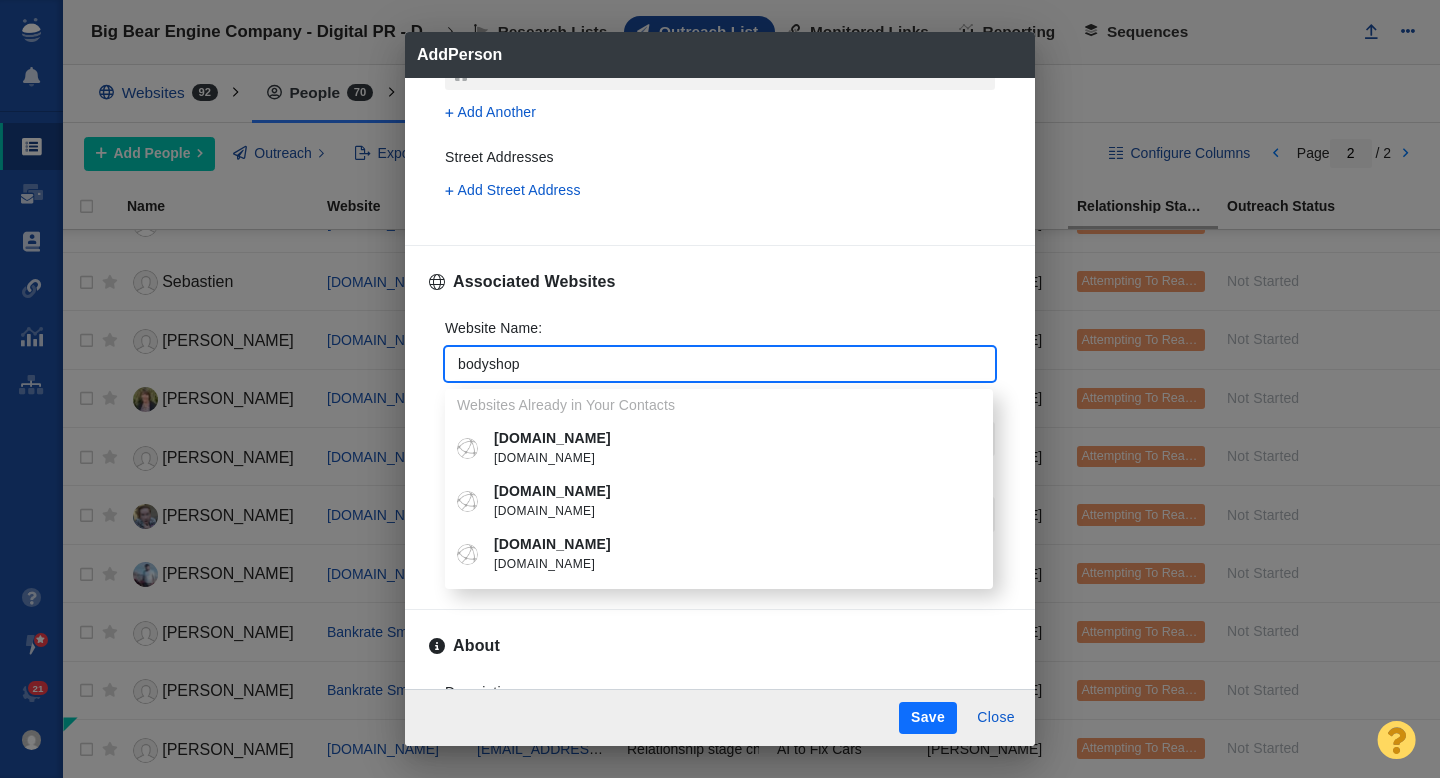 type on "bodyshopm" 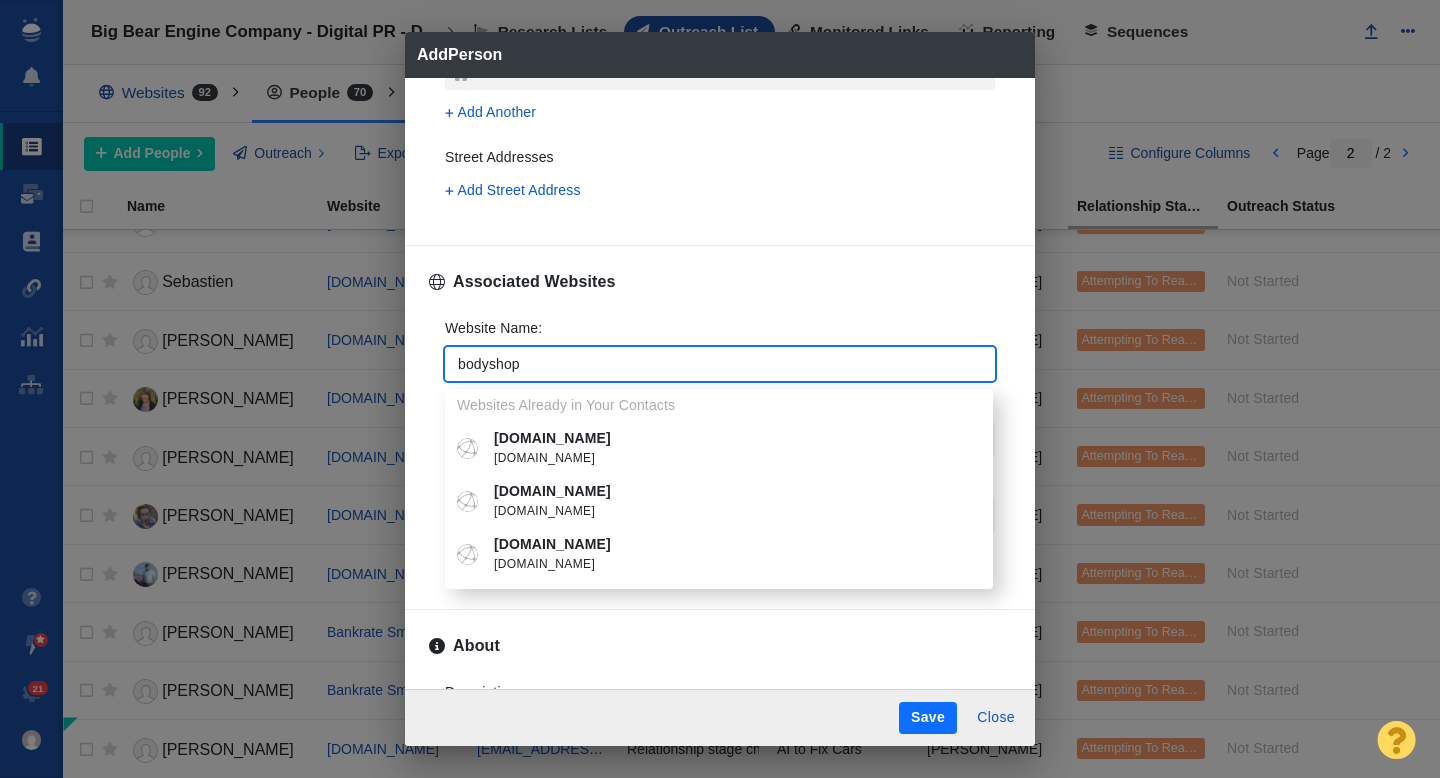 type on "x" 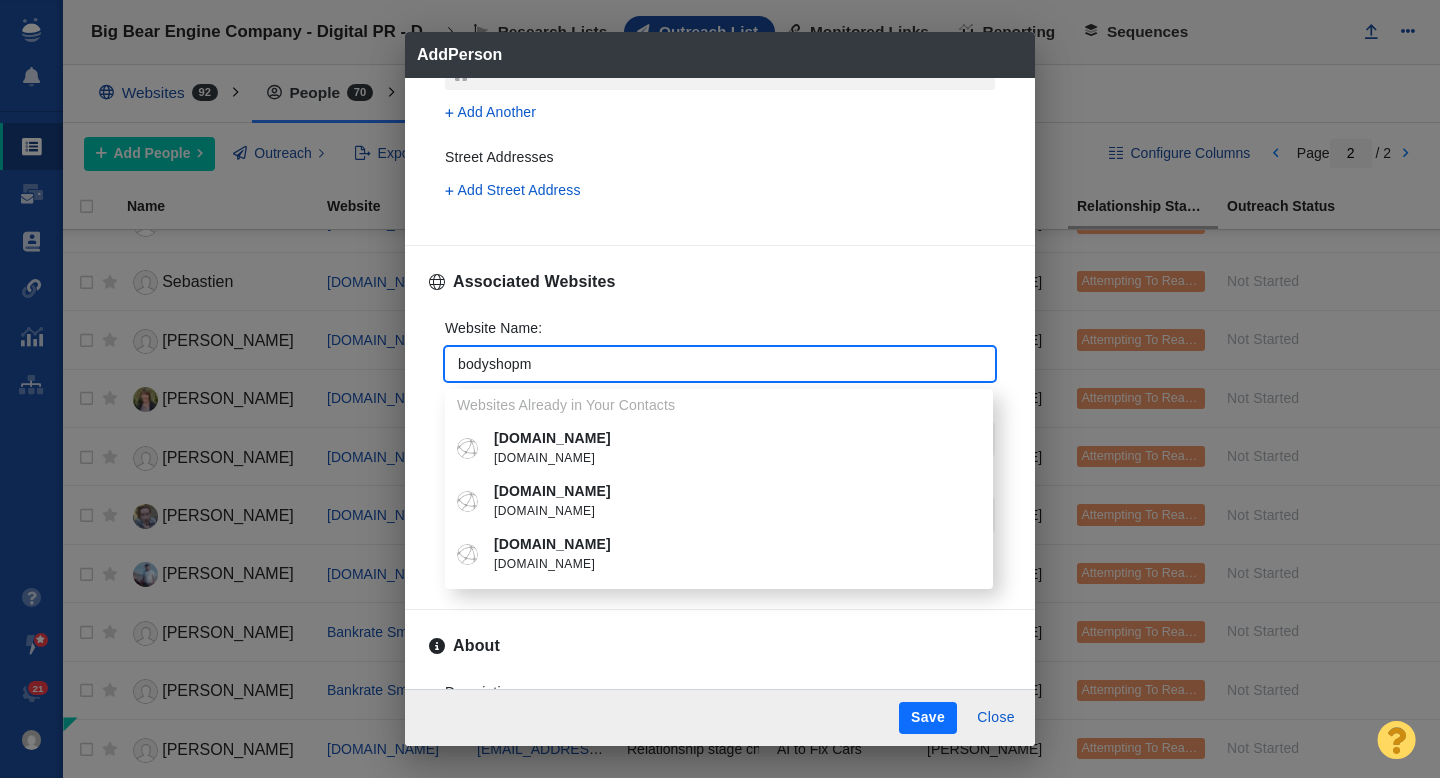 type on "bodyshopma" 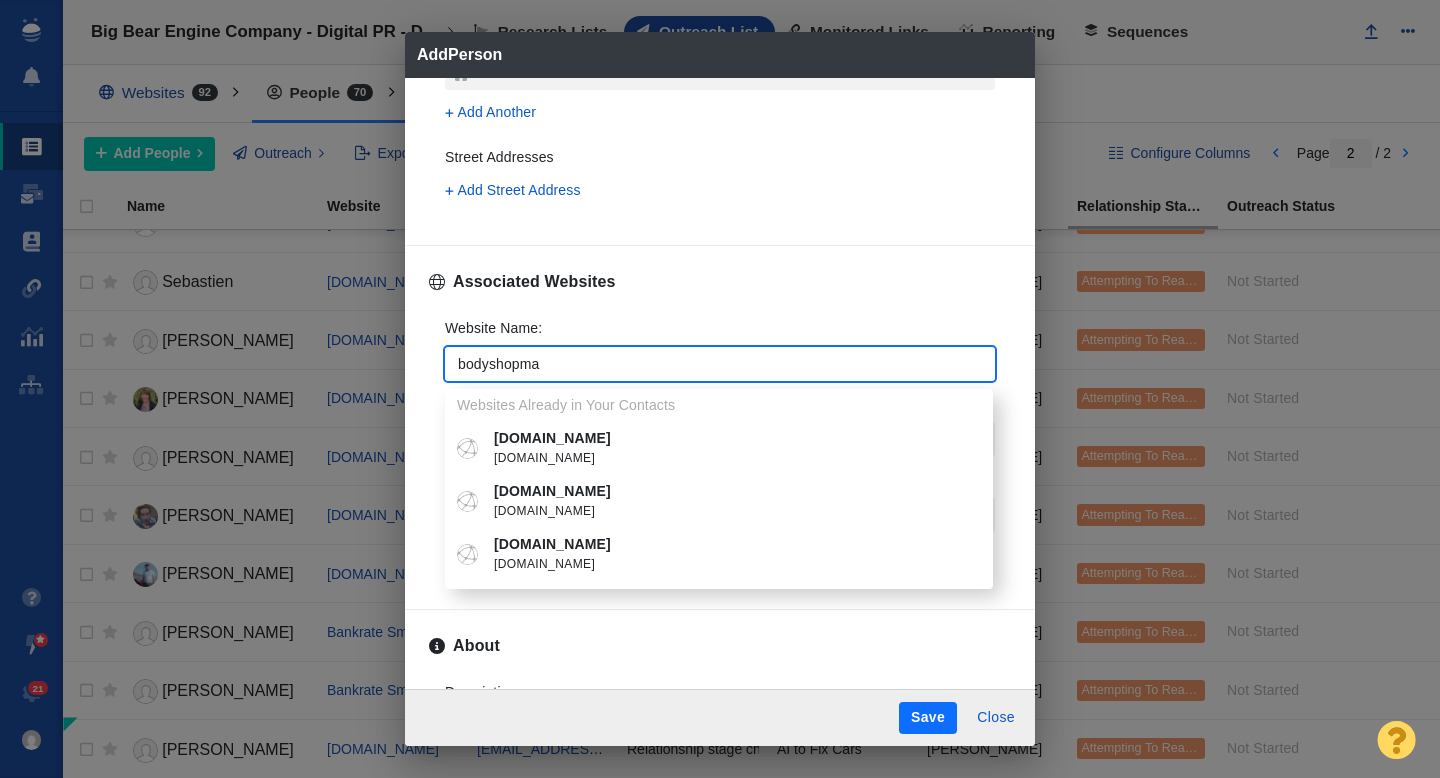 type on "x" 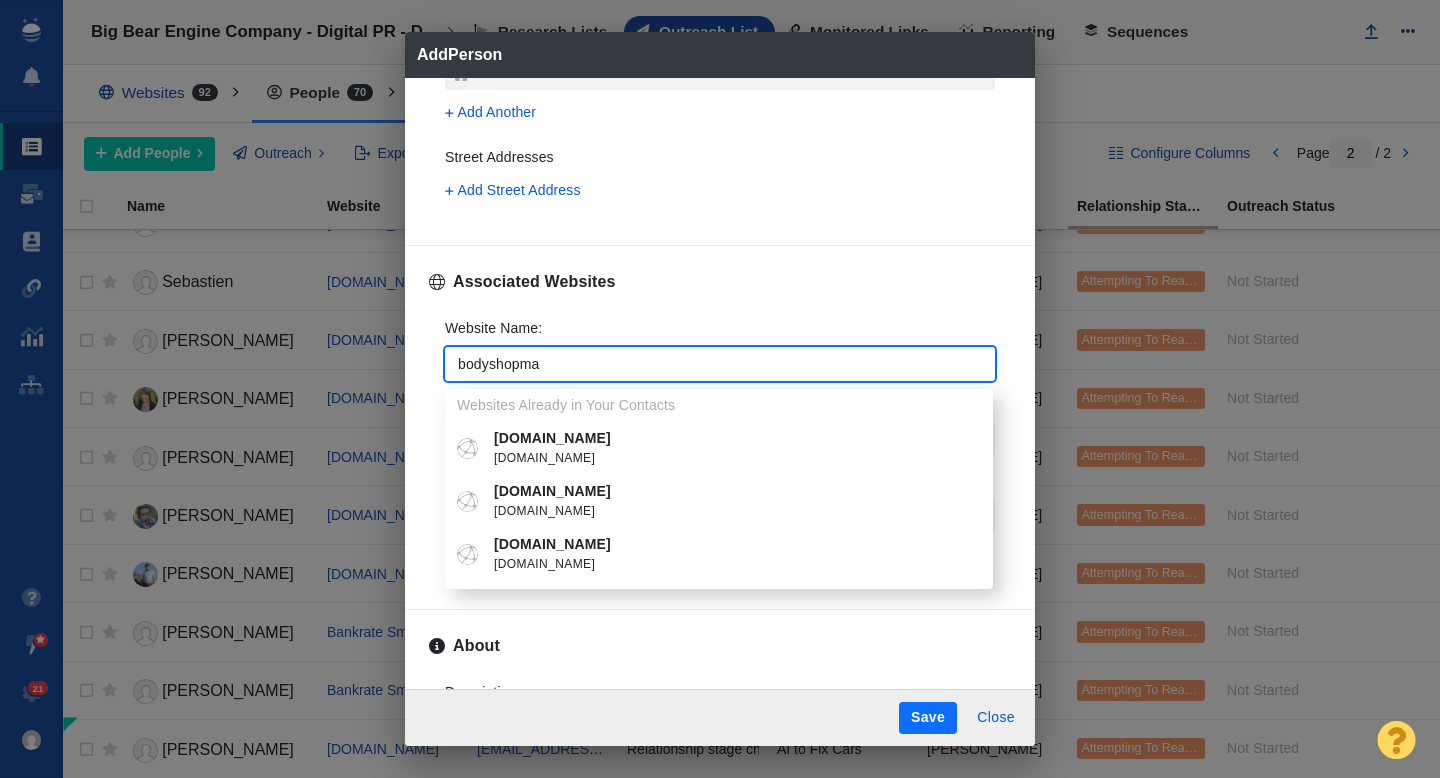 type on "bodyshopmag" 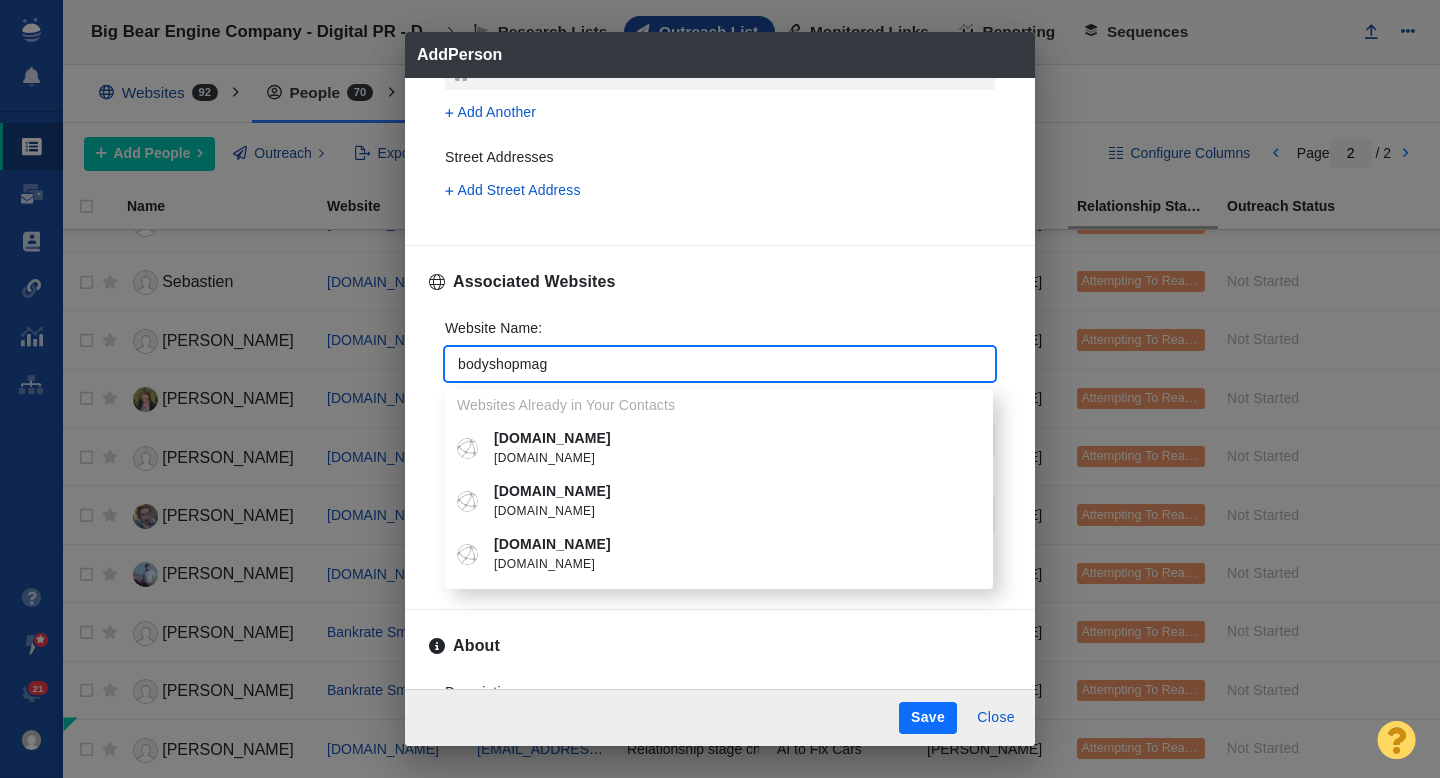 type on "bodyshopmag." 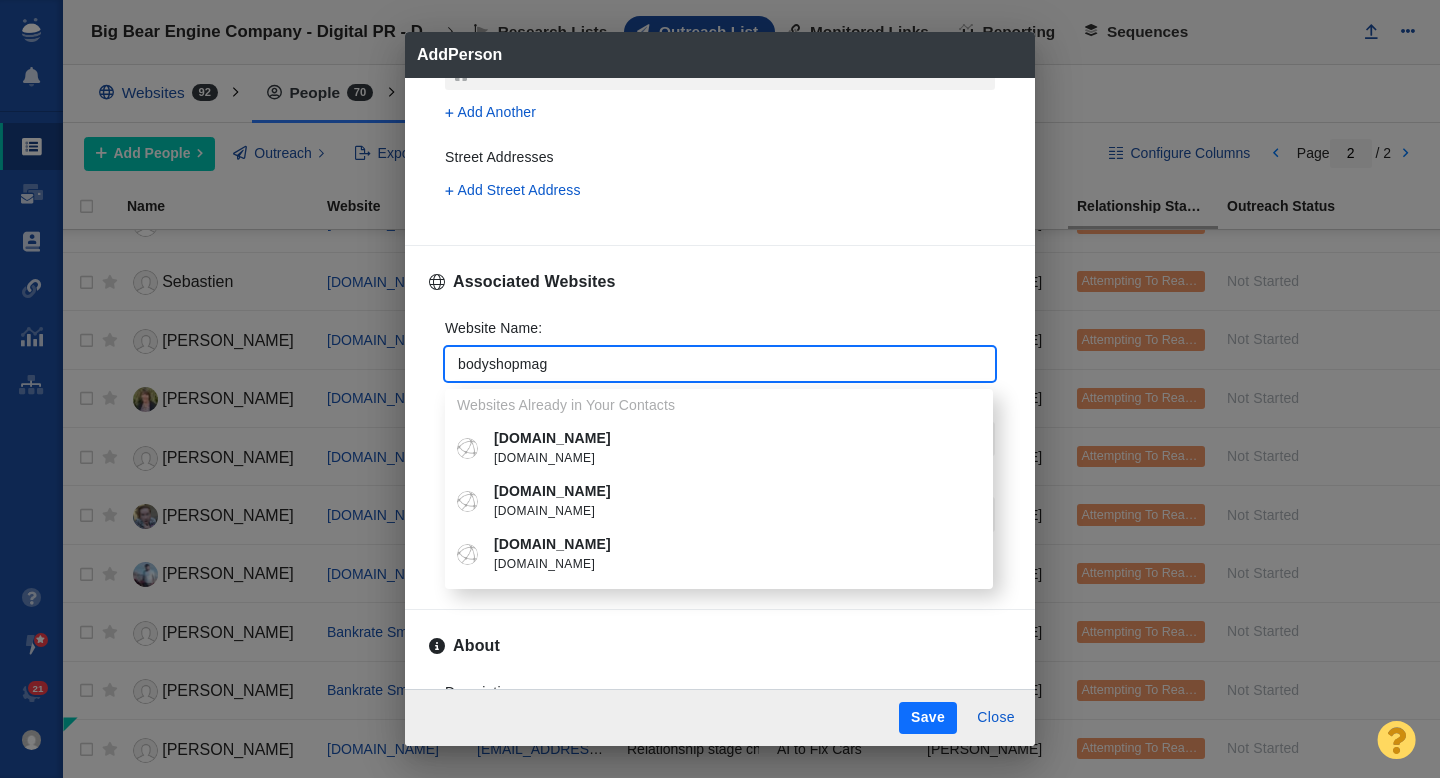 type on "x" 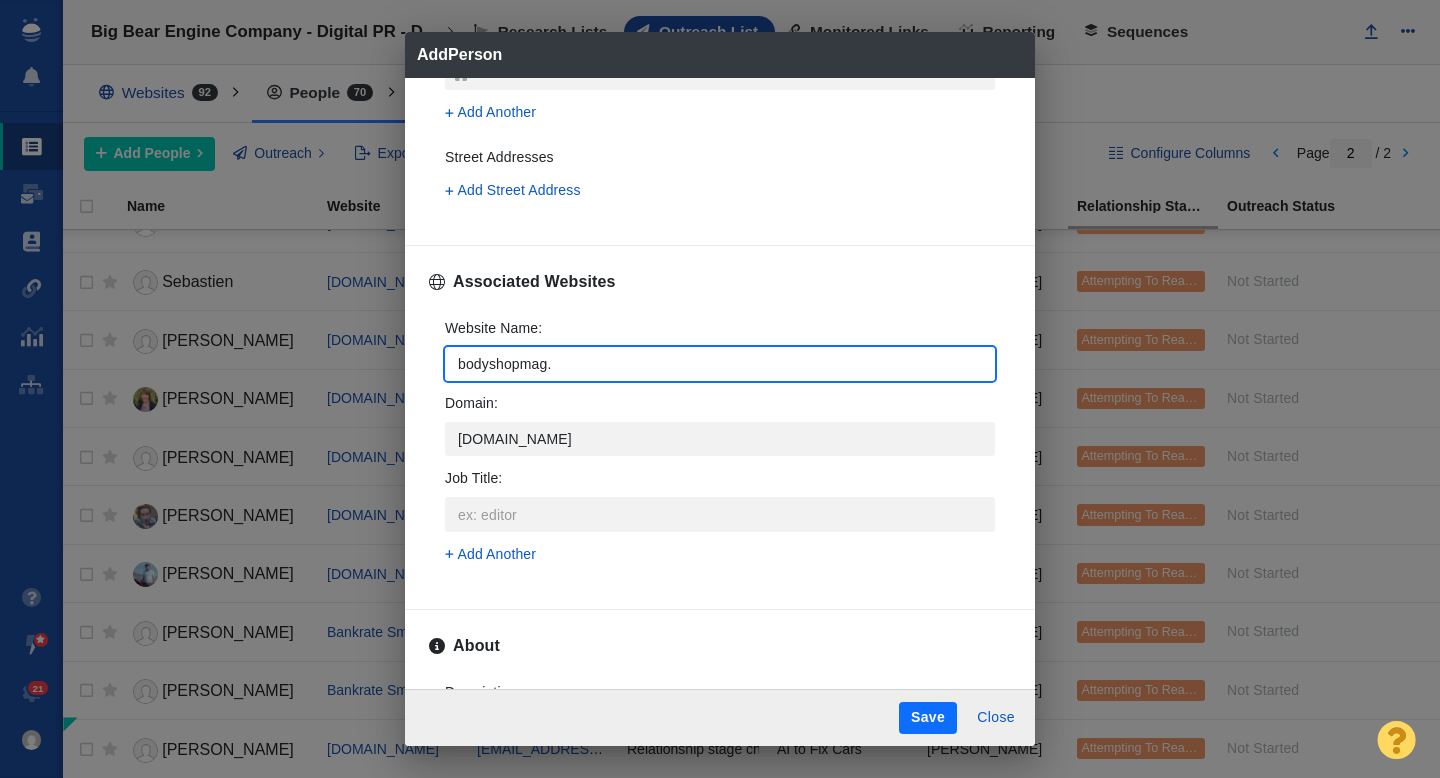 type on "bodyshopmag.c" 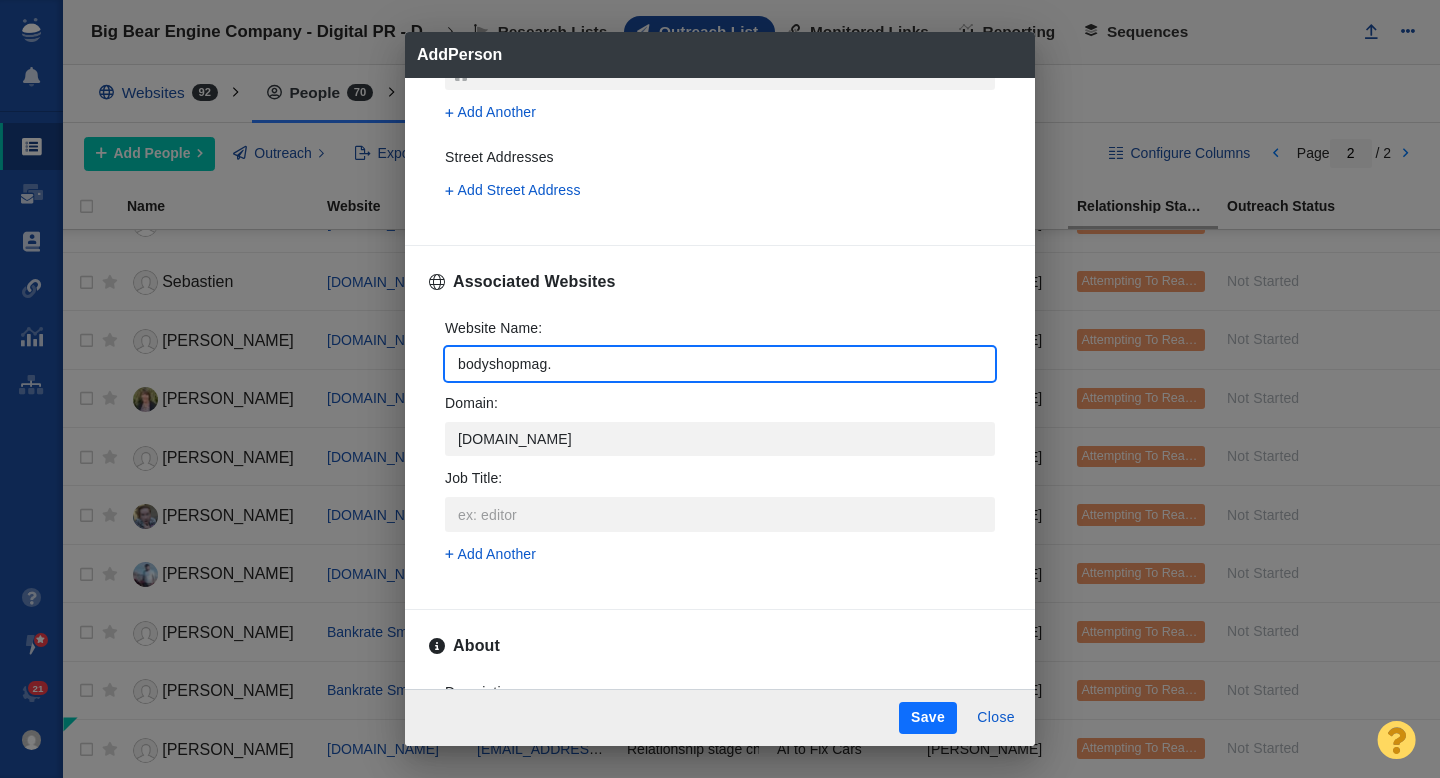 type on "x" 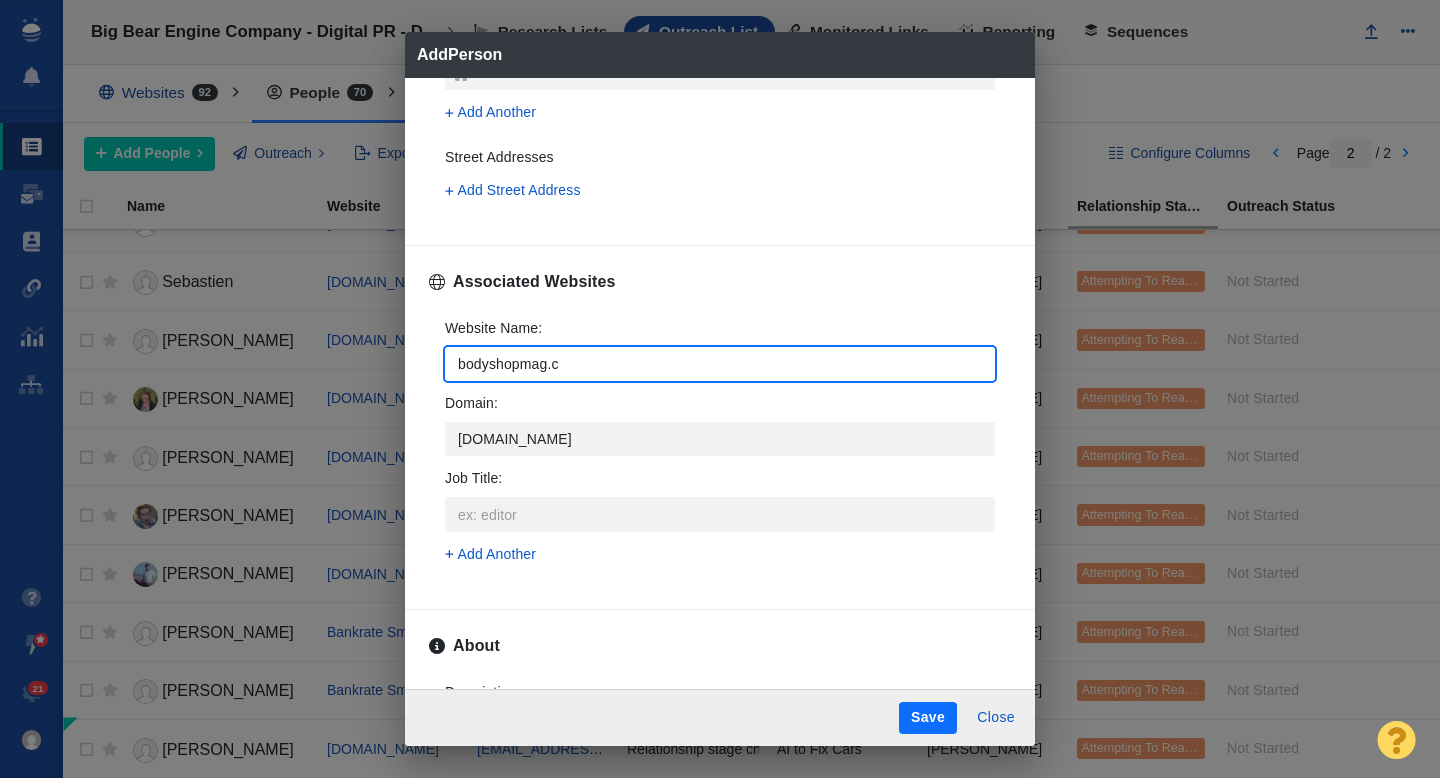type on "bodyshopmag.co" 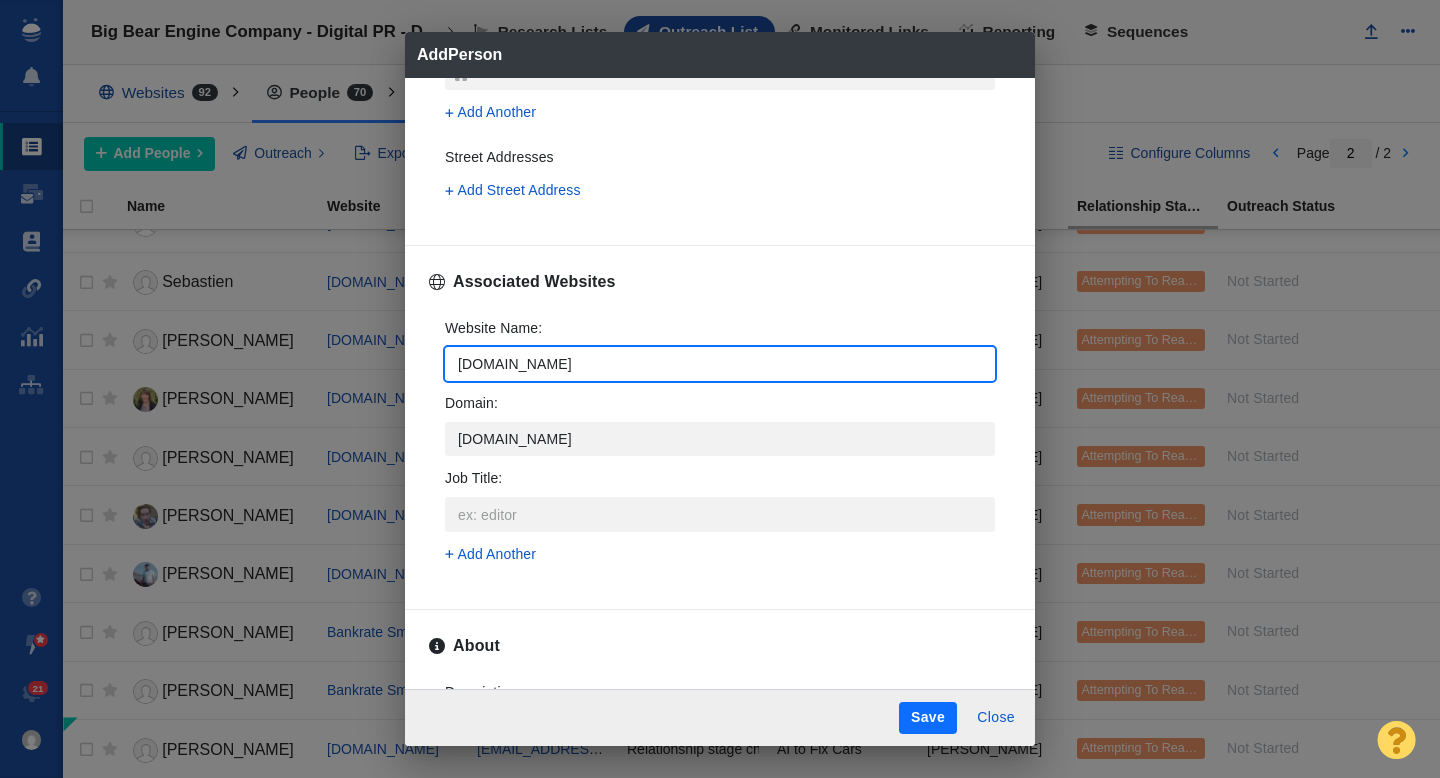 type on "x" 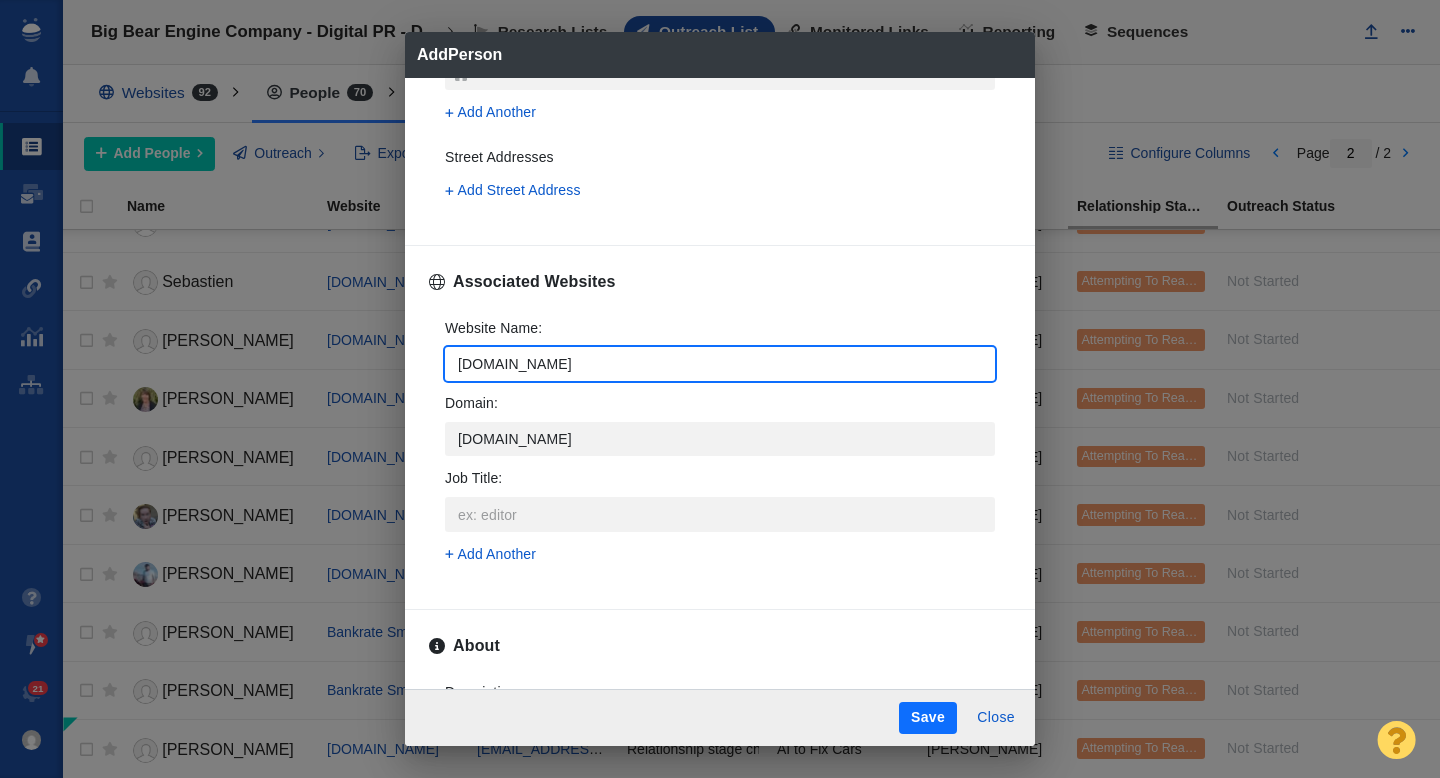 type on "bodyshopmag.com" 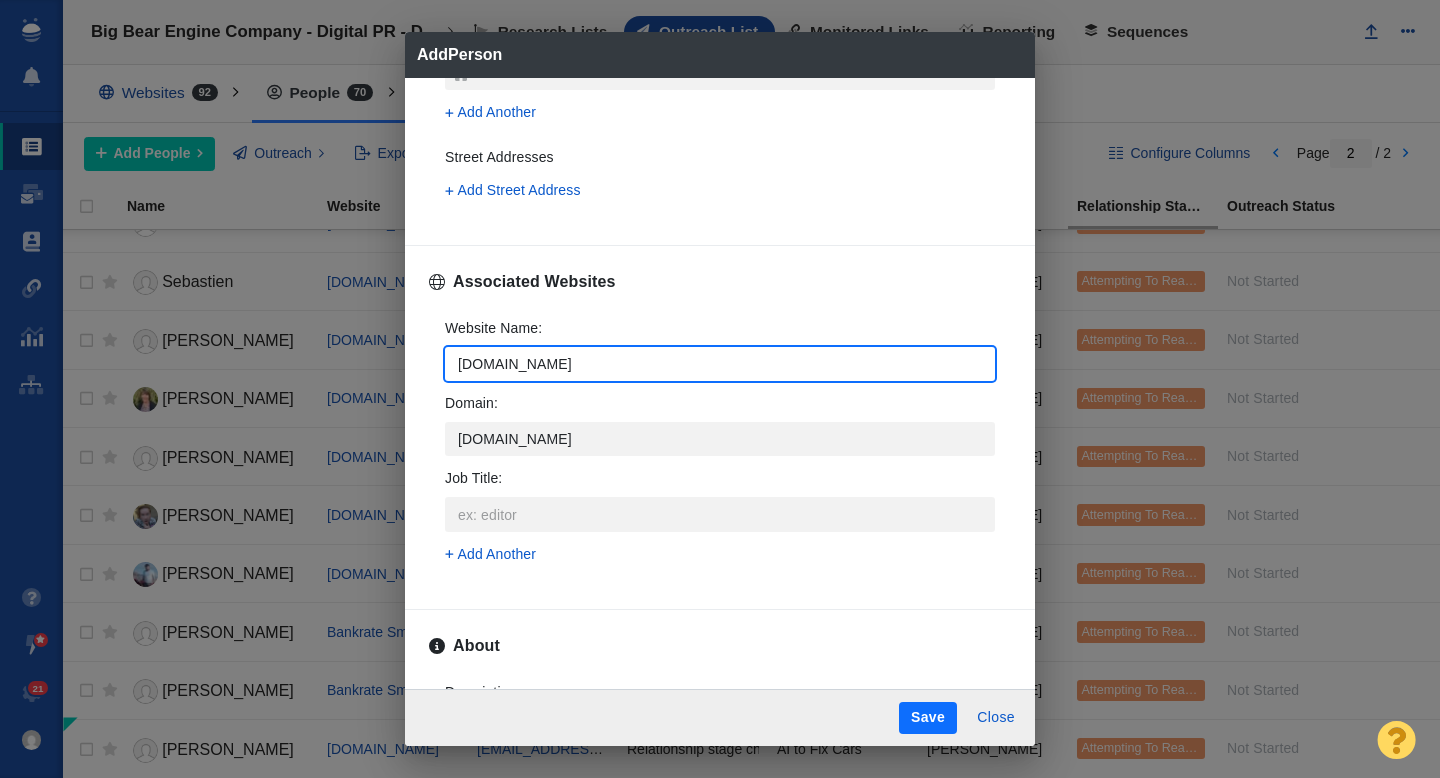 click on "Associated Websites" at bounding box center [720, 282] 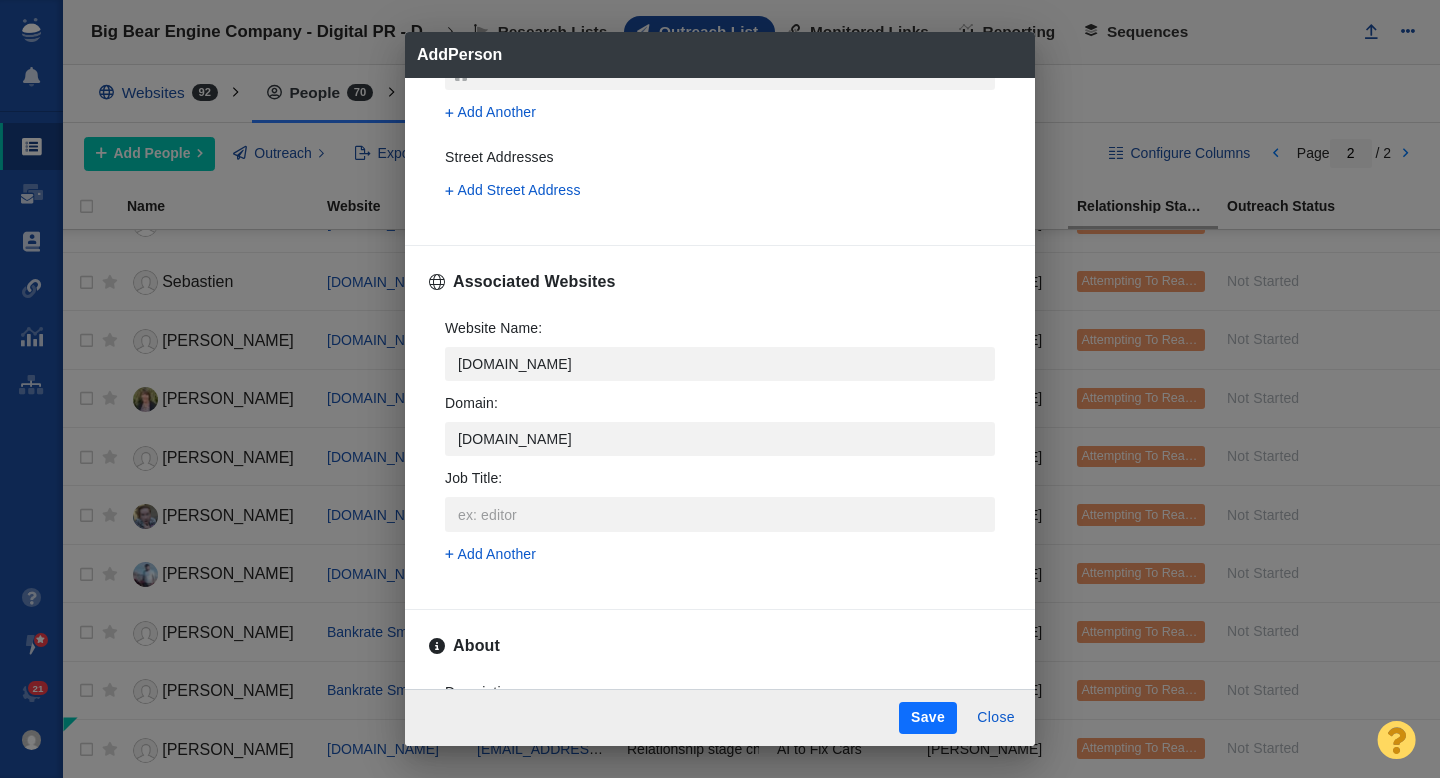 click on "Save" at bounding box center [928, 718] 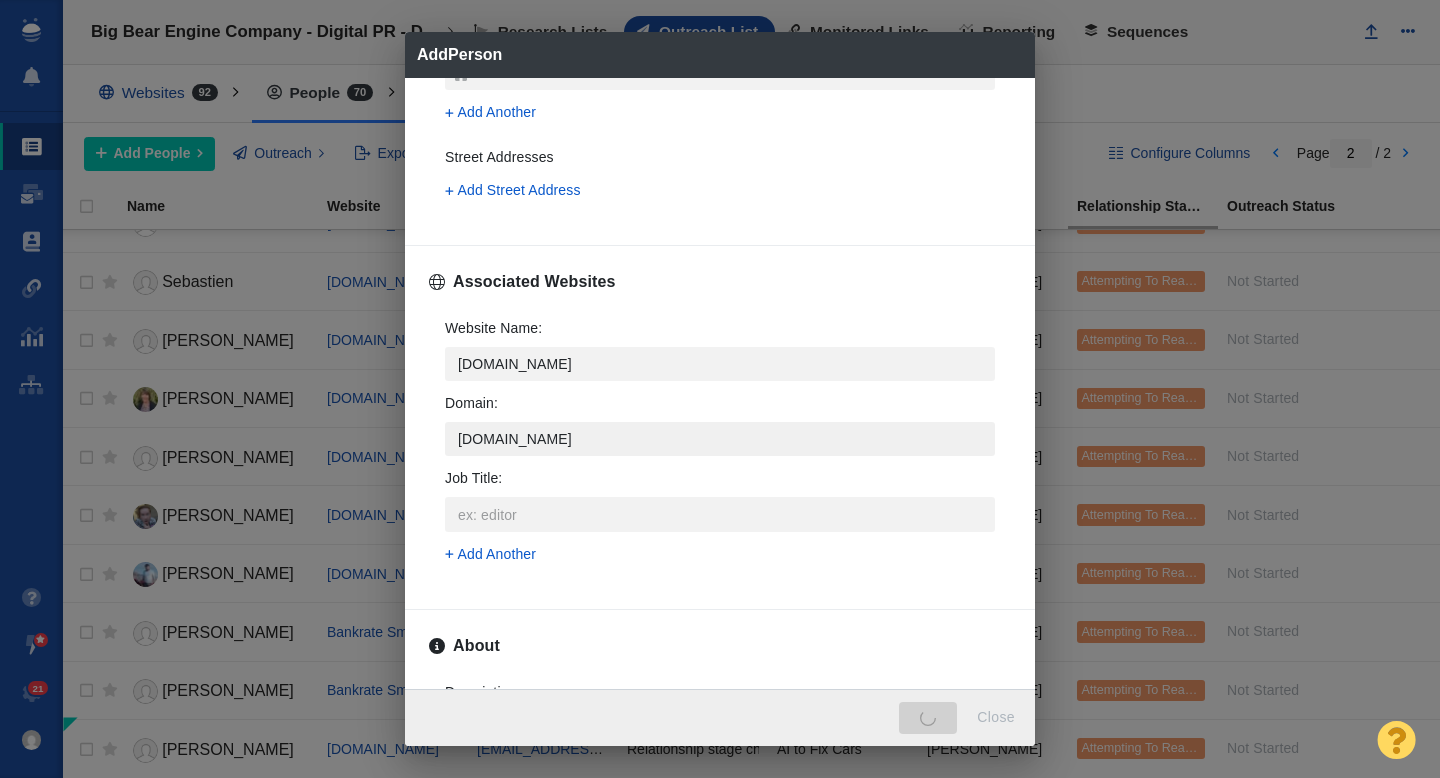 type on "x" 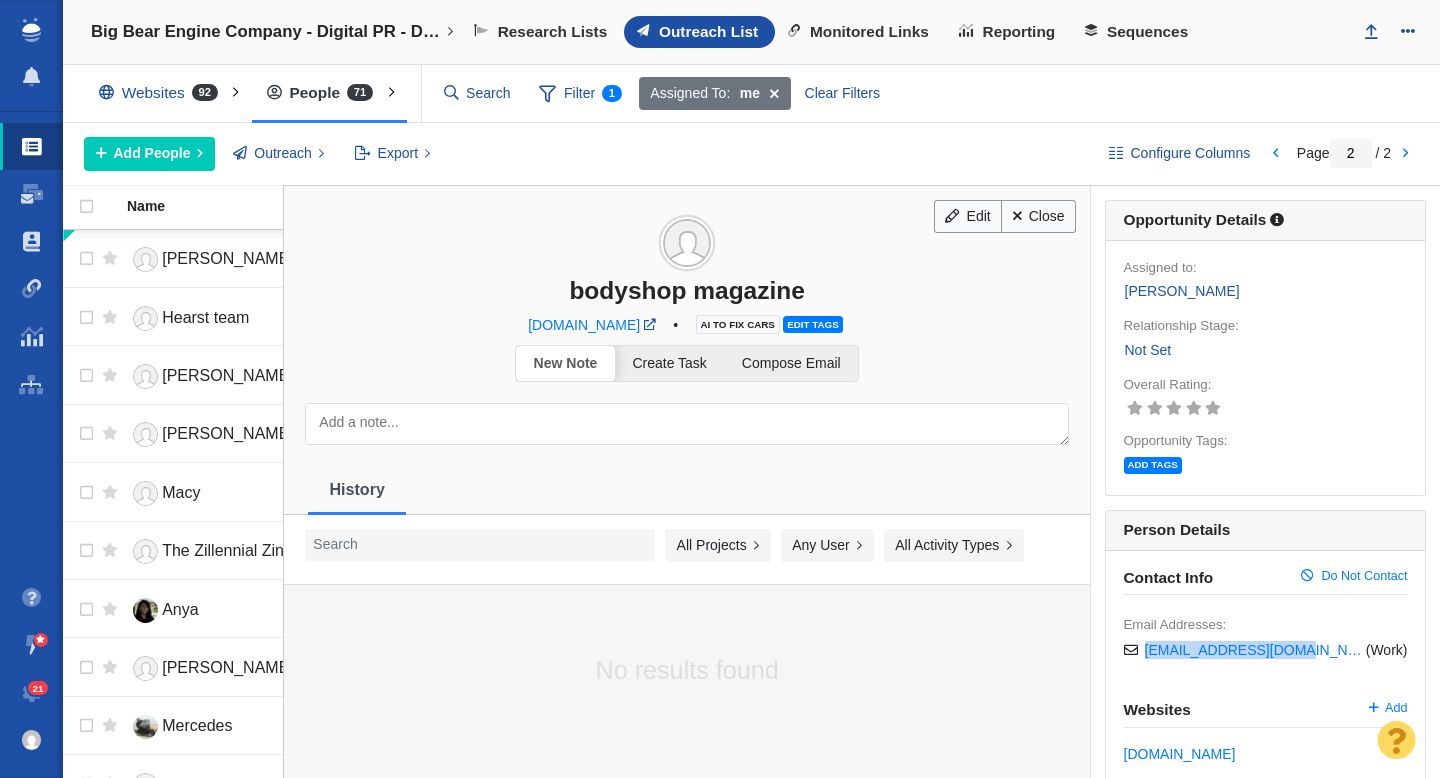 click on "Not Set" at bounding box center (1148, 350) 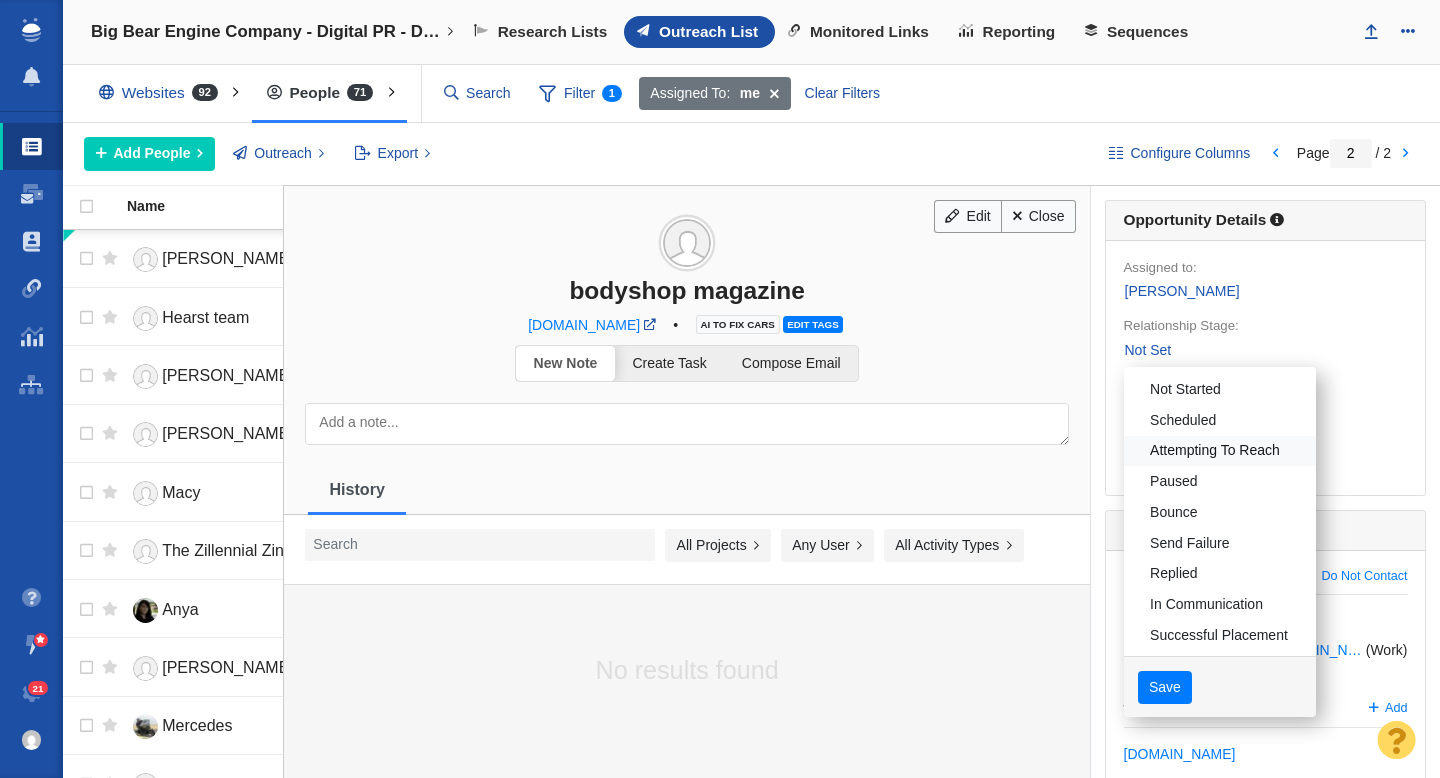 click on "Attempting To Reach" at bounding box center [1220, 451] 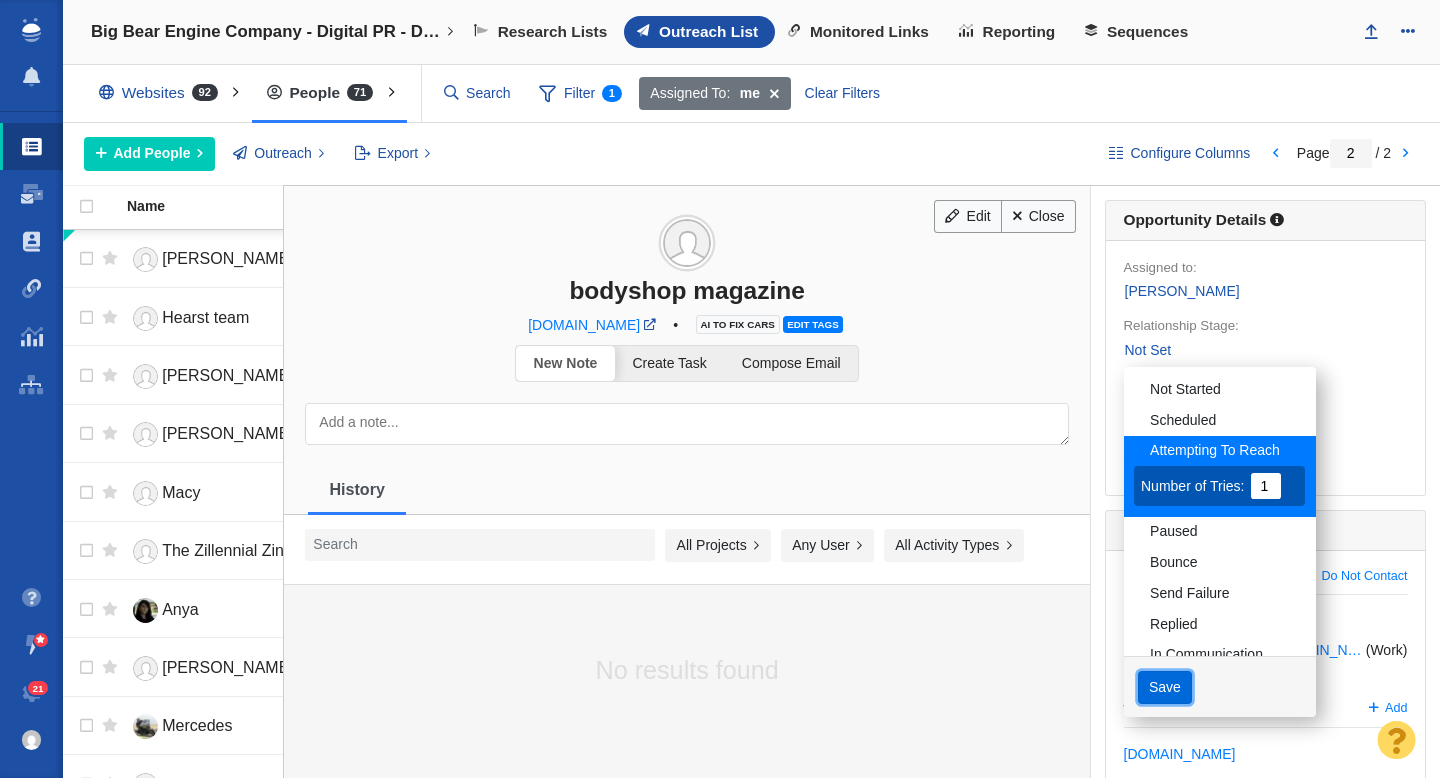 click on "Save" at bounding box center [1165, 688] 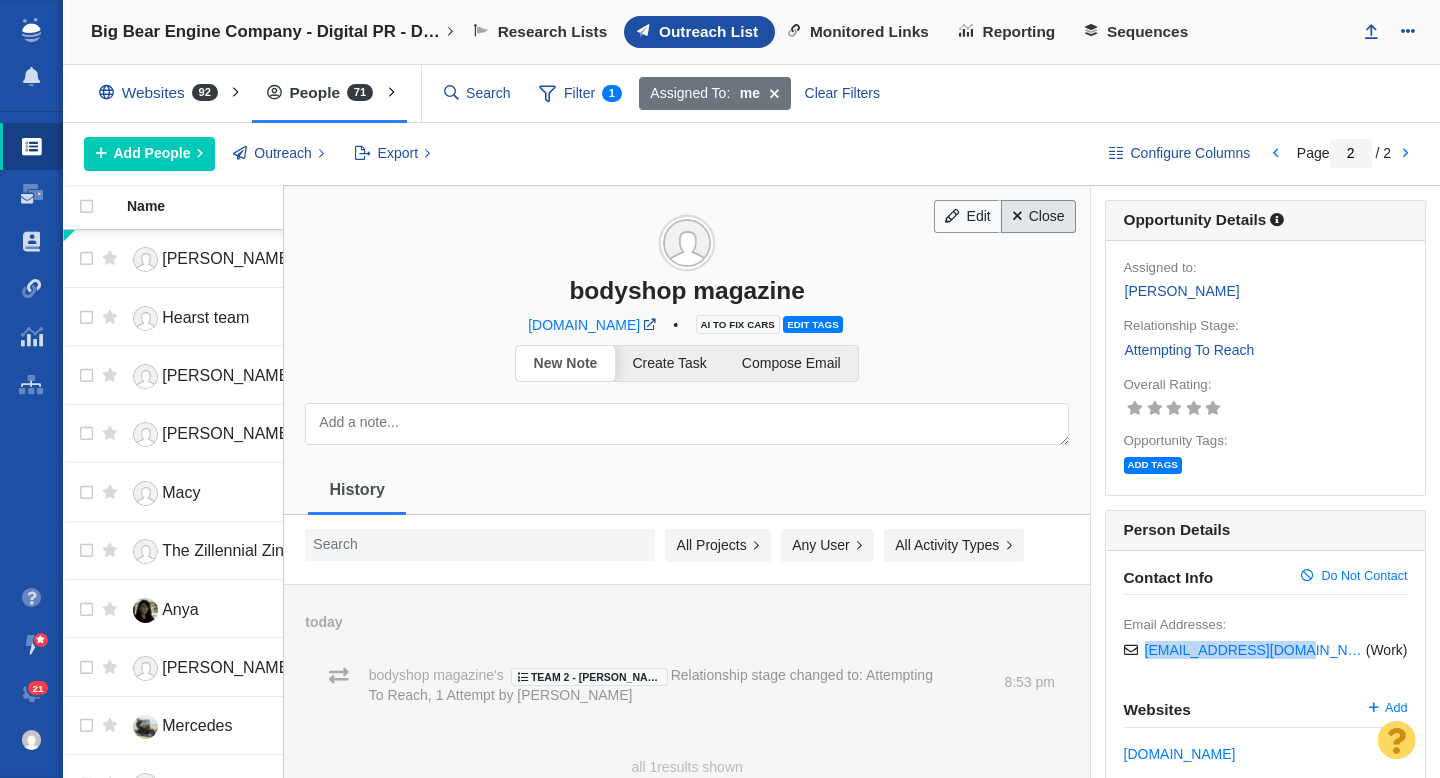 click on "Close" at bounding box center [1038, 217] 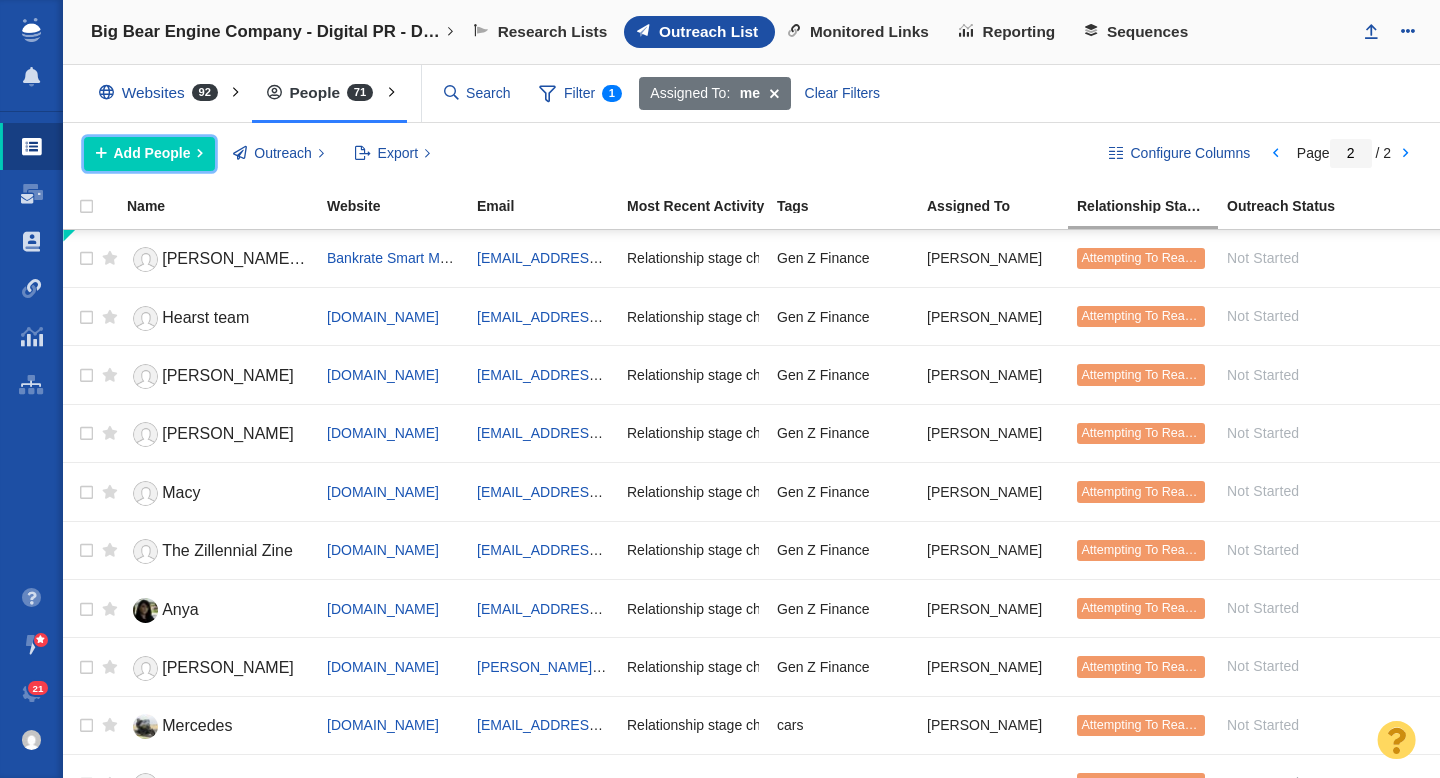 click on "Add People" at bounding box center (152, 153) 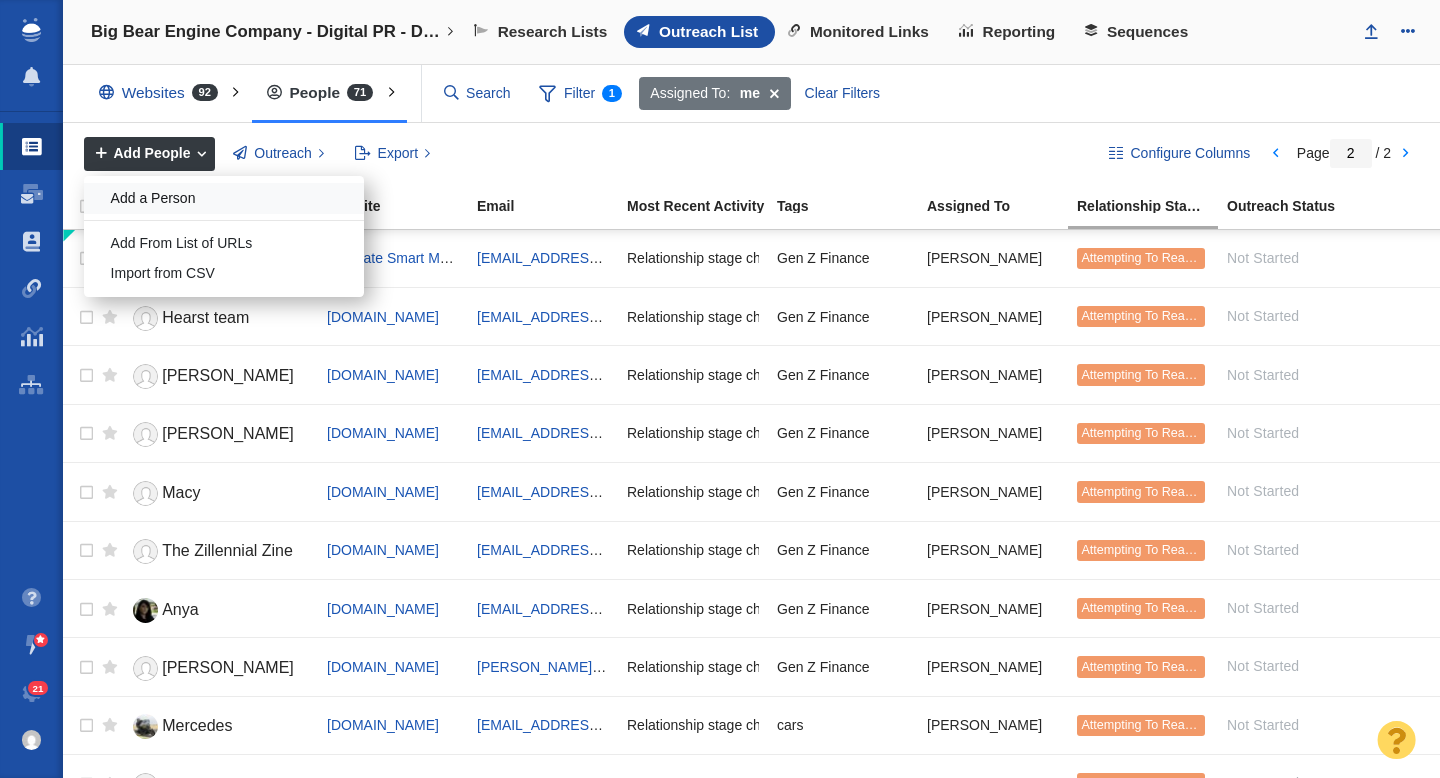 click on "Add a Person" at bounding box center (224, 198) 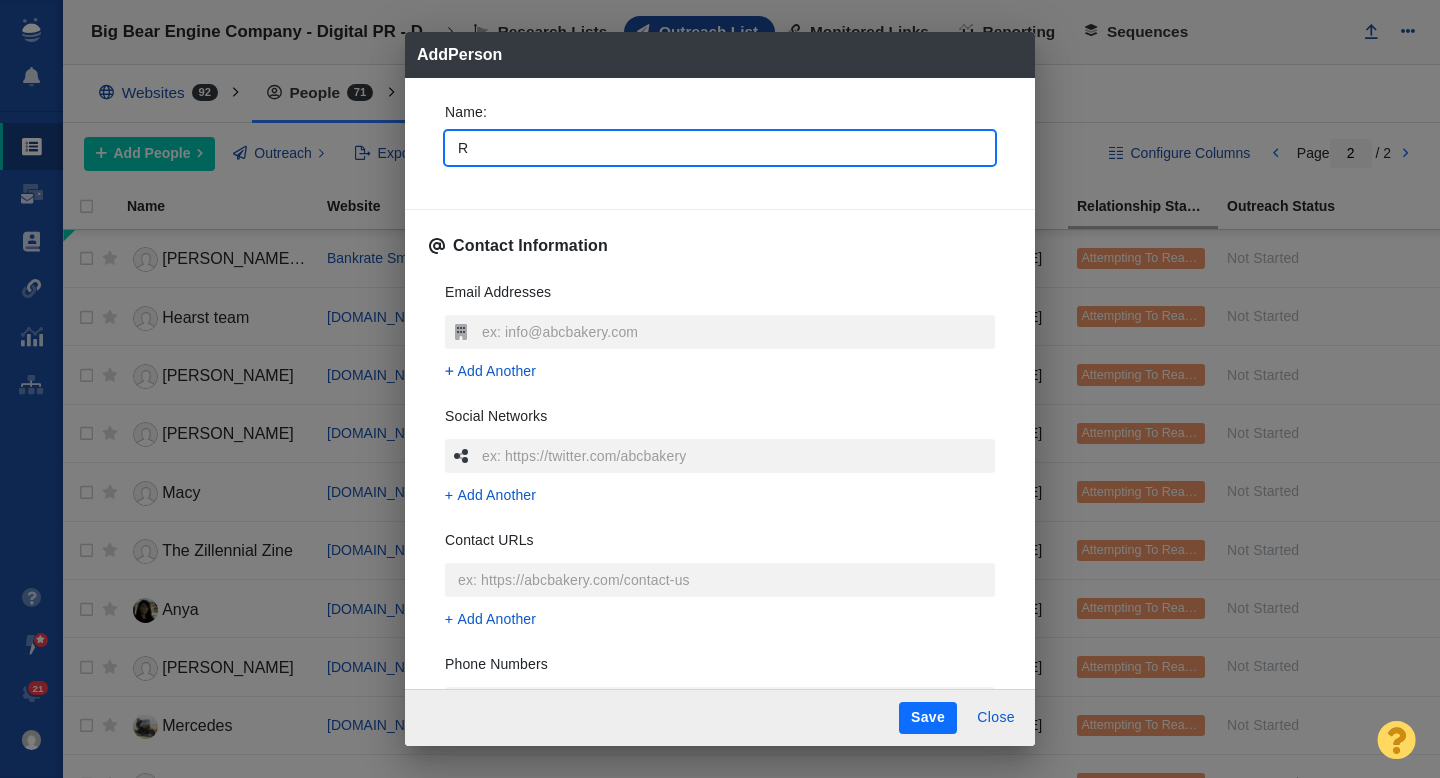 type on "Re" 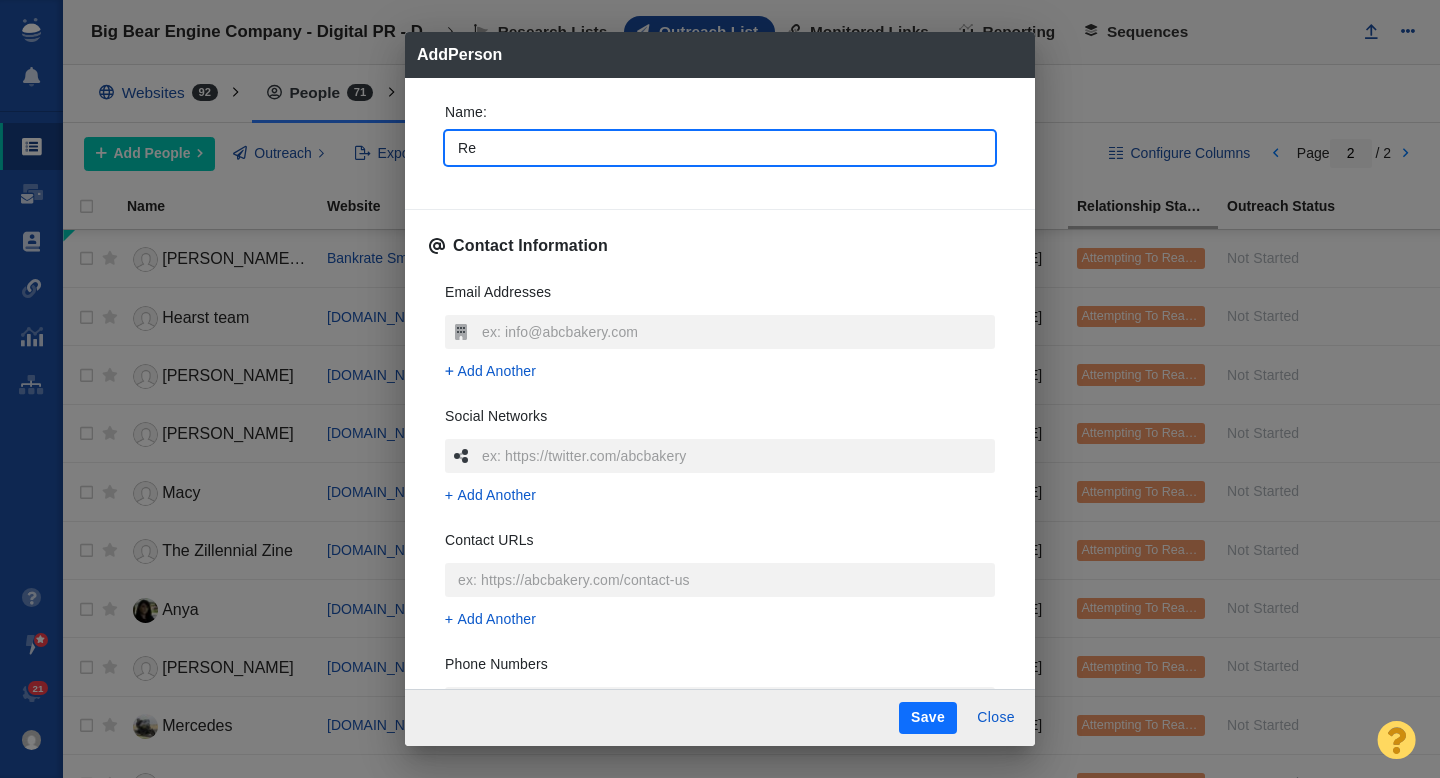 type on "x" 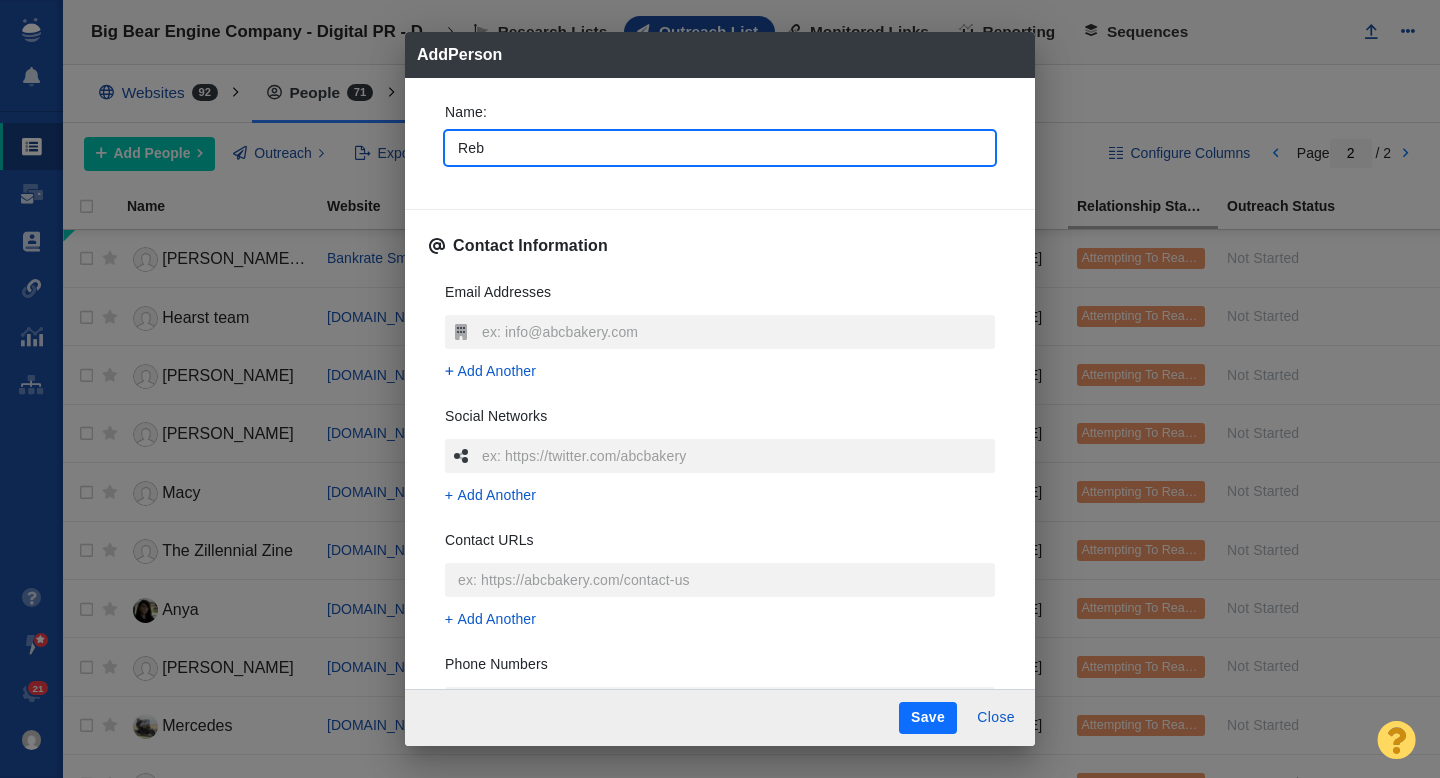 type on "Rebe" 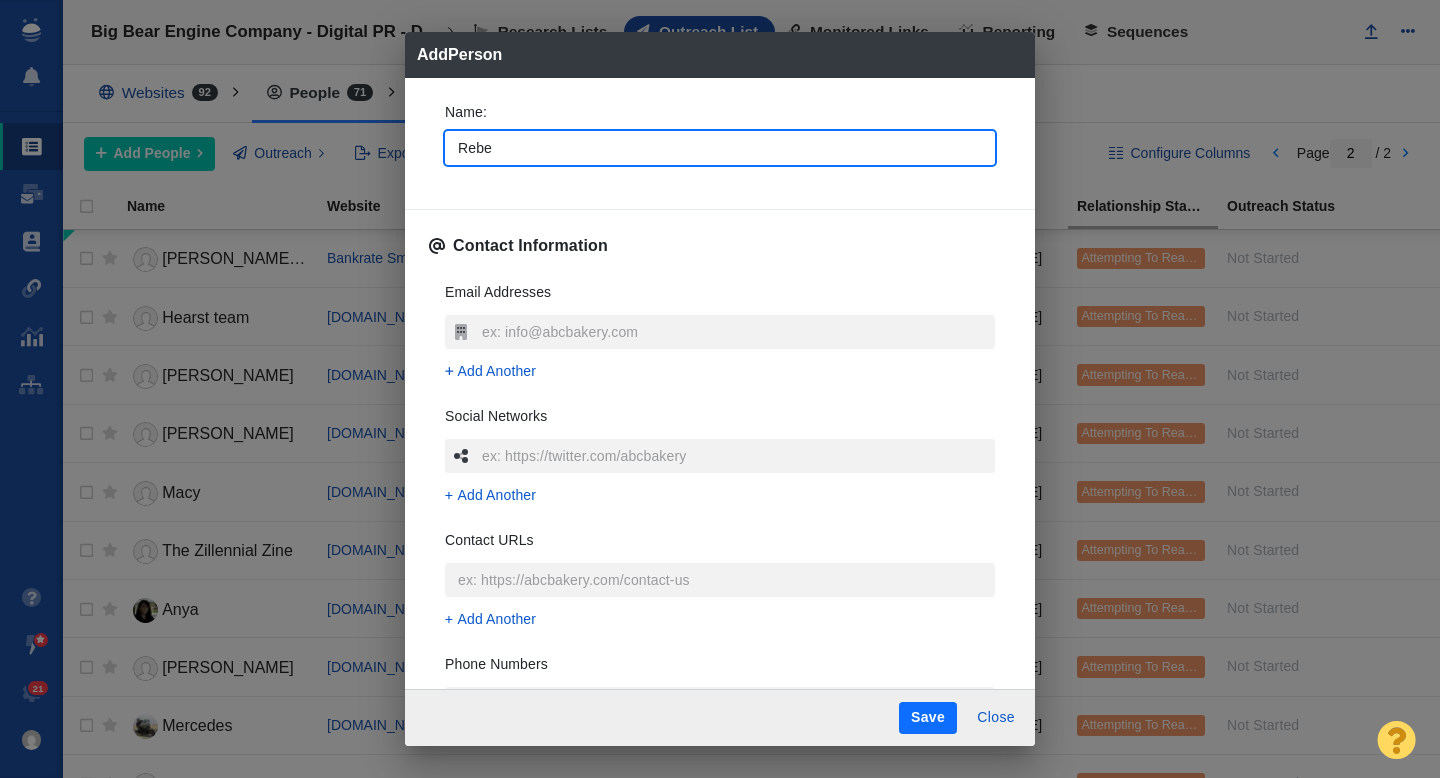 type on "Rebec" 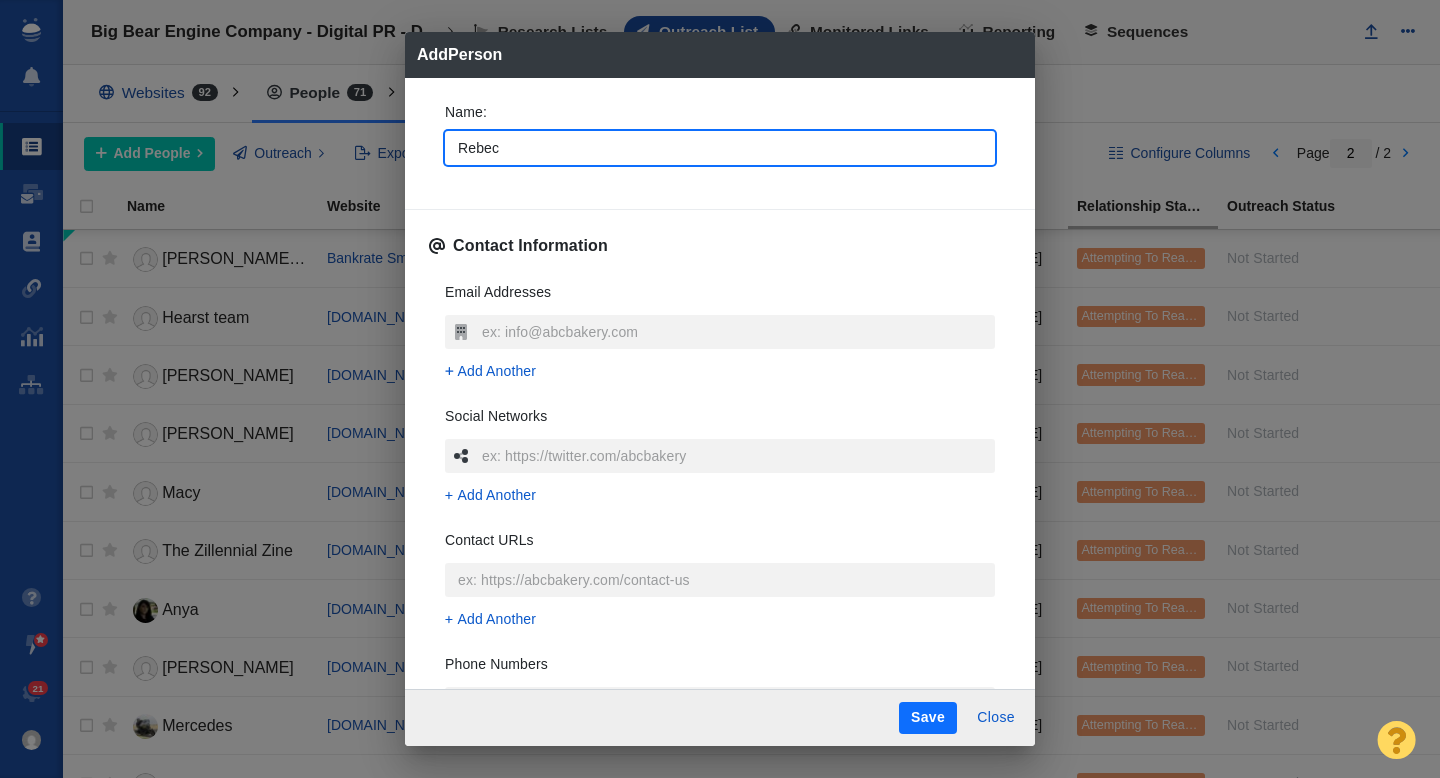 type on "Rebecc" 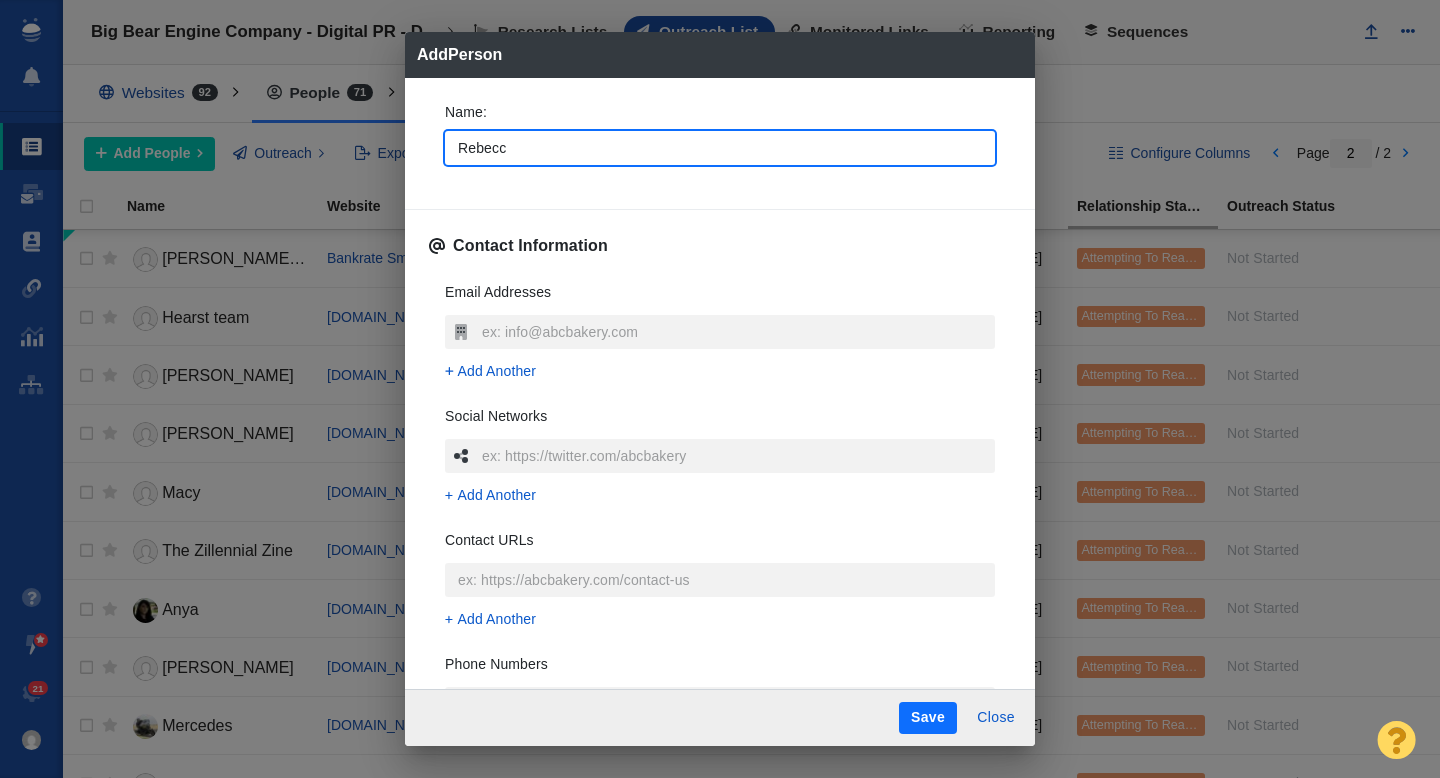type on "[PERSON_NAME]" 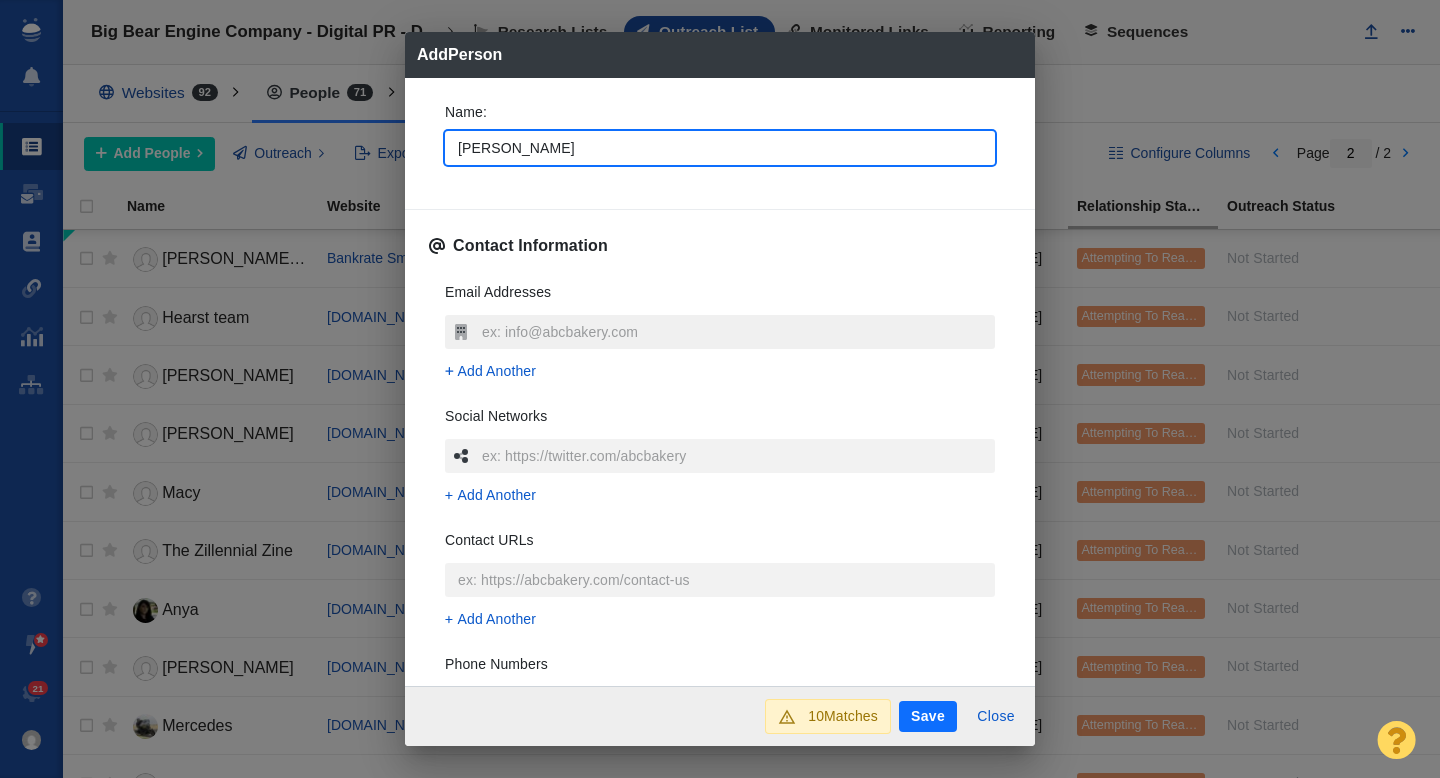 type on "[PERSON_NAME]" 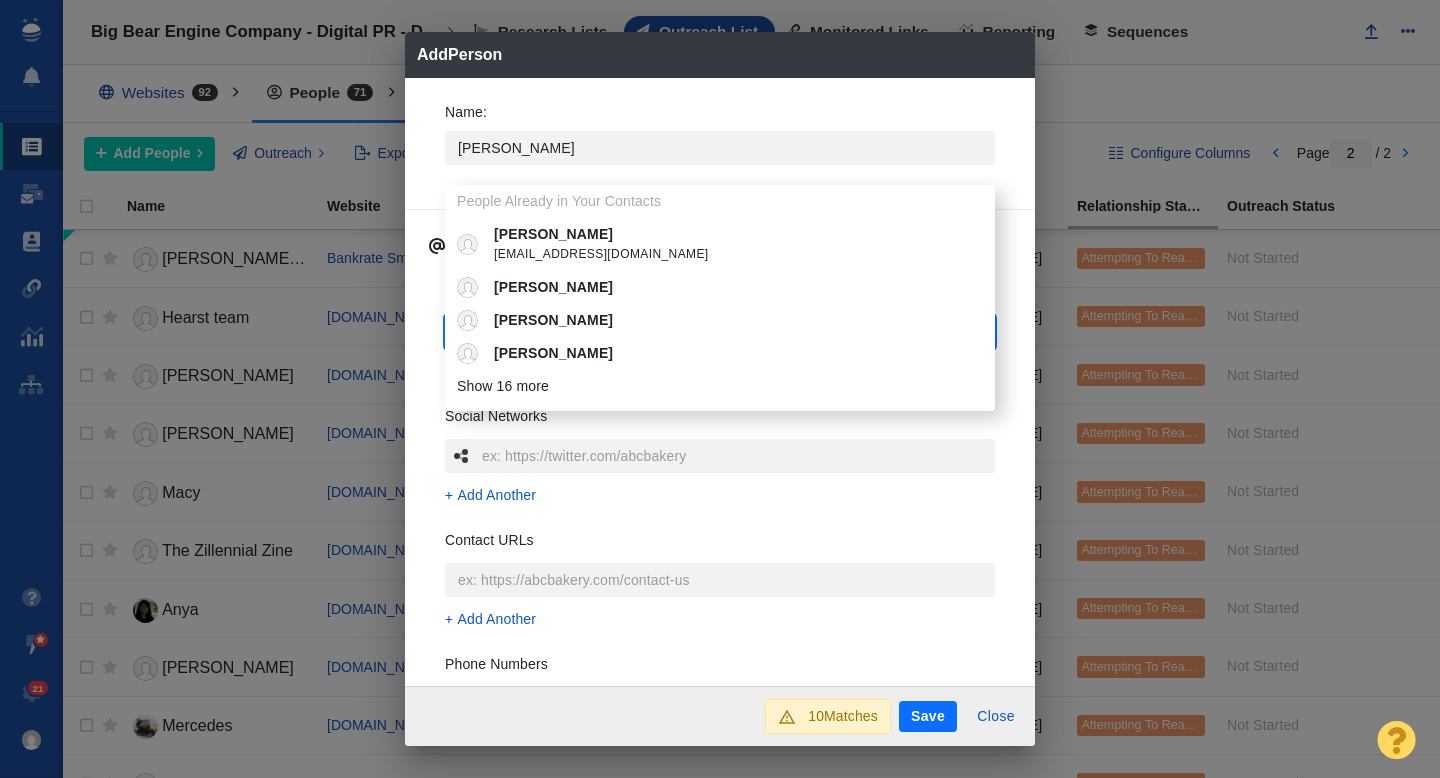 type on "[PERSON_NAME][EMAIL_ADDRESS][DOMAIN_NAME]" 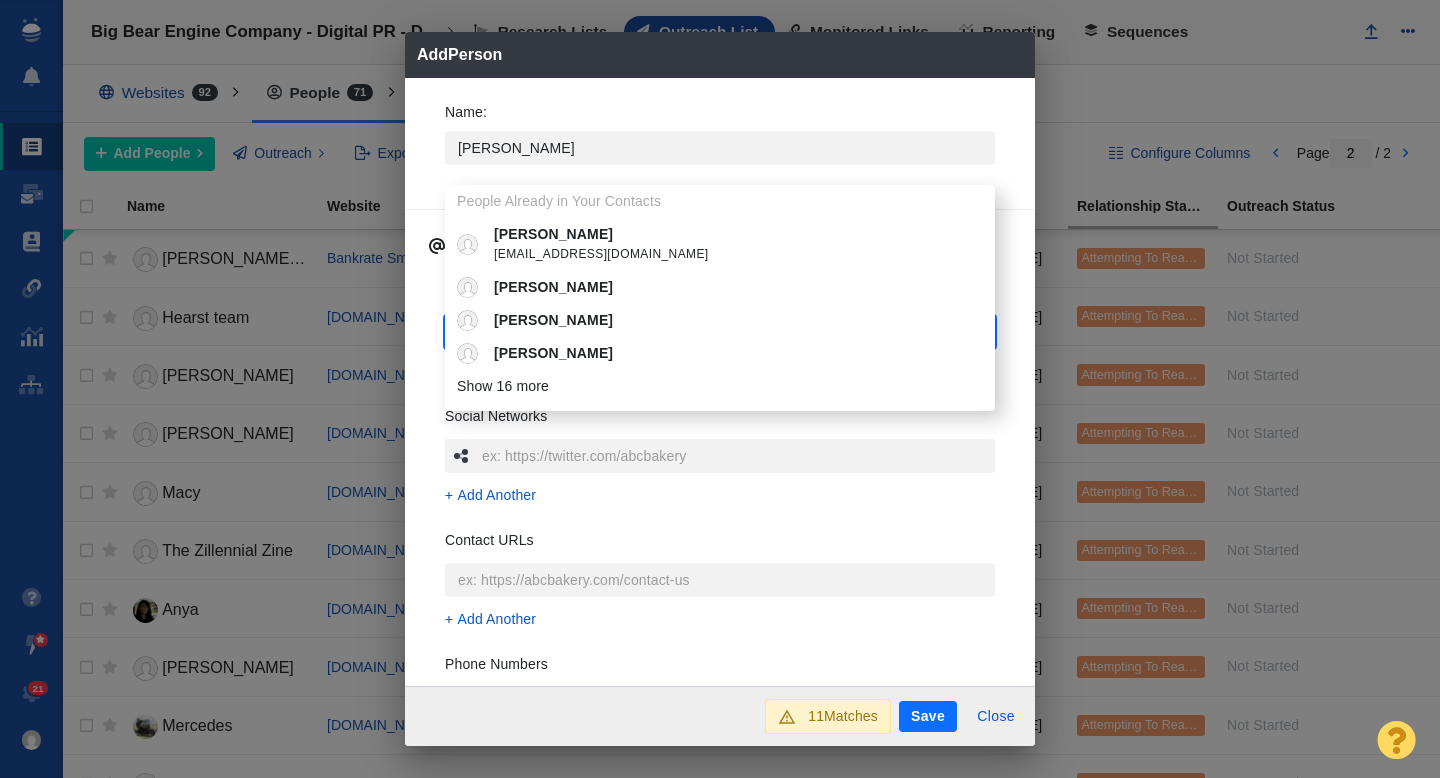 type on "[PERSON_NAME][EMAIL_ADDRESS][DOMAIN_NAME]" 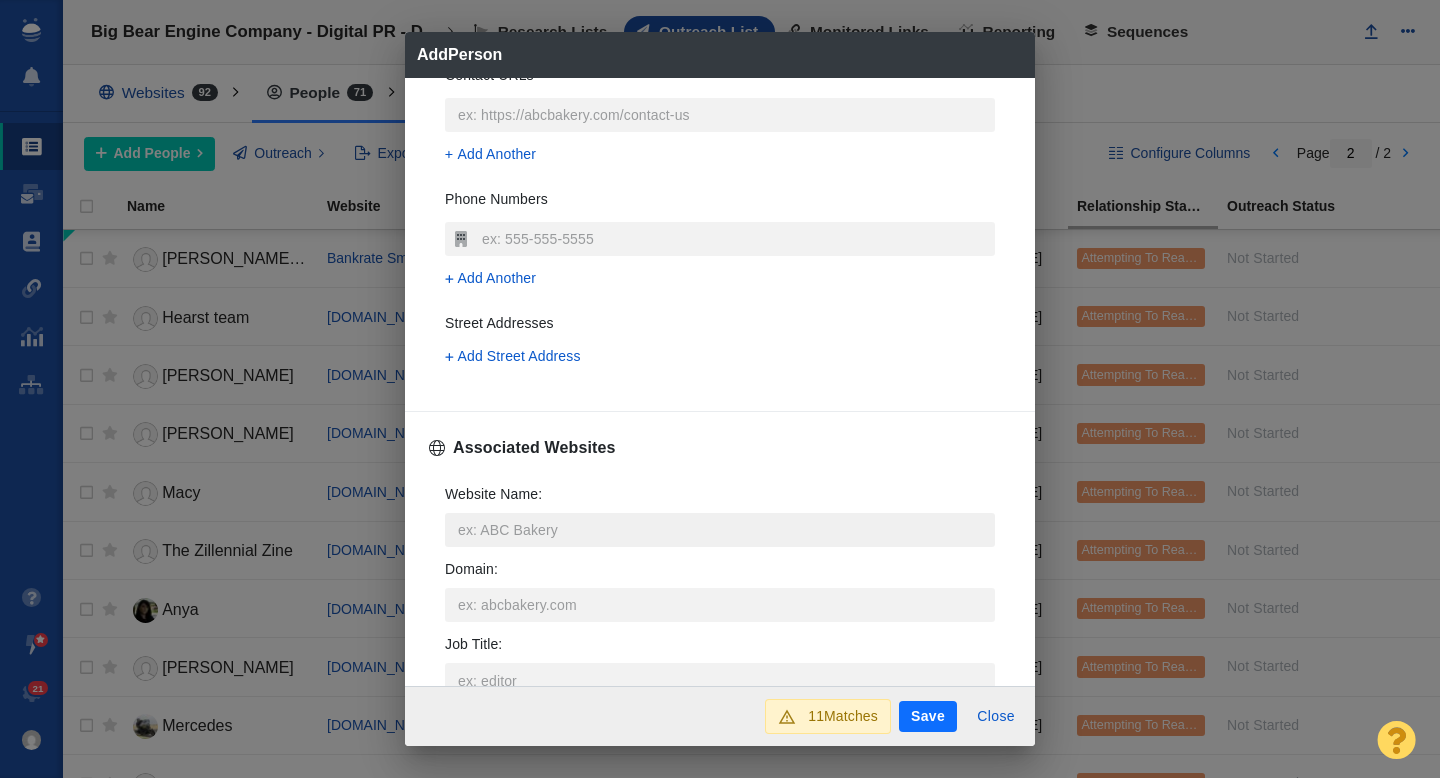 scroll, scrollTop: 474, scrollLeft: 0, axis: vertical 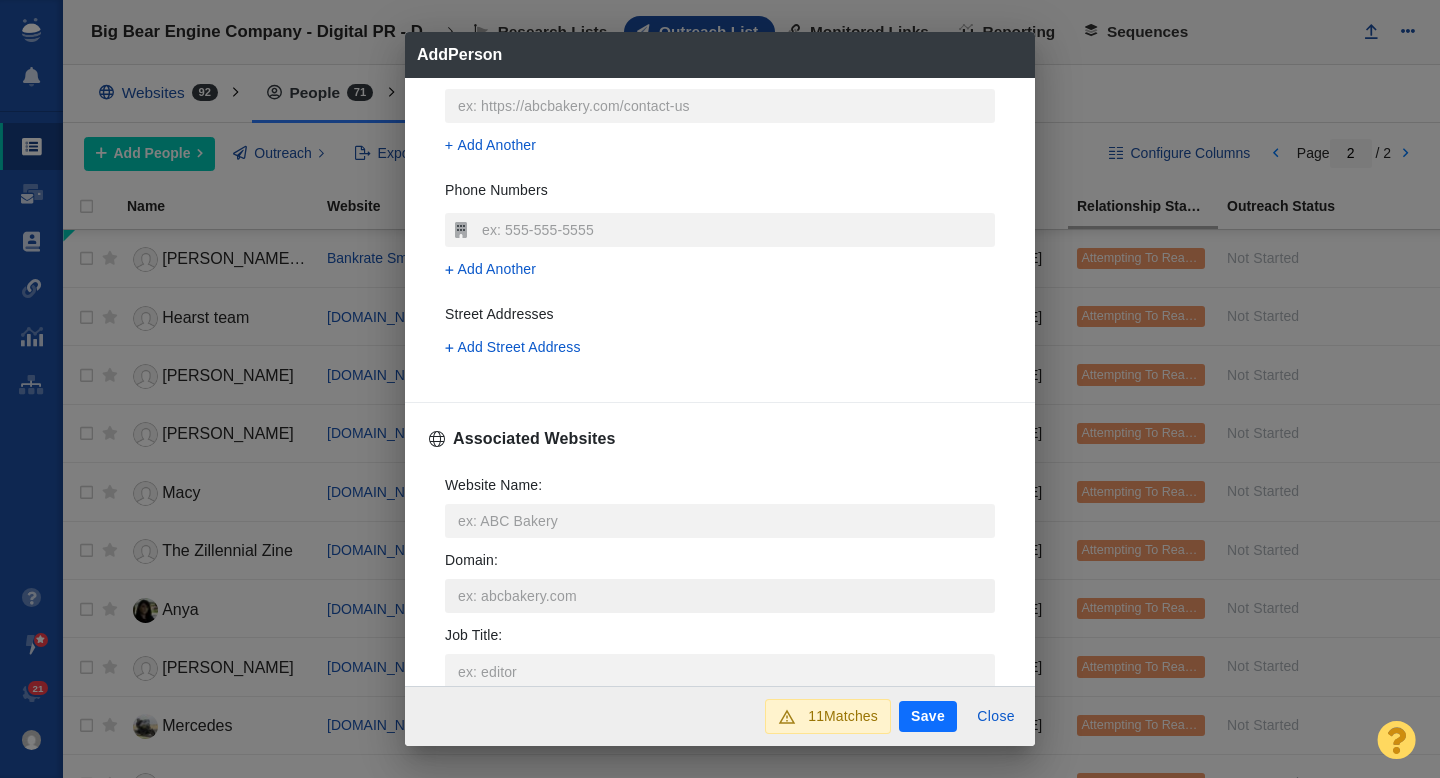 click on "Domain :" at bounding box center (720, 596) 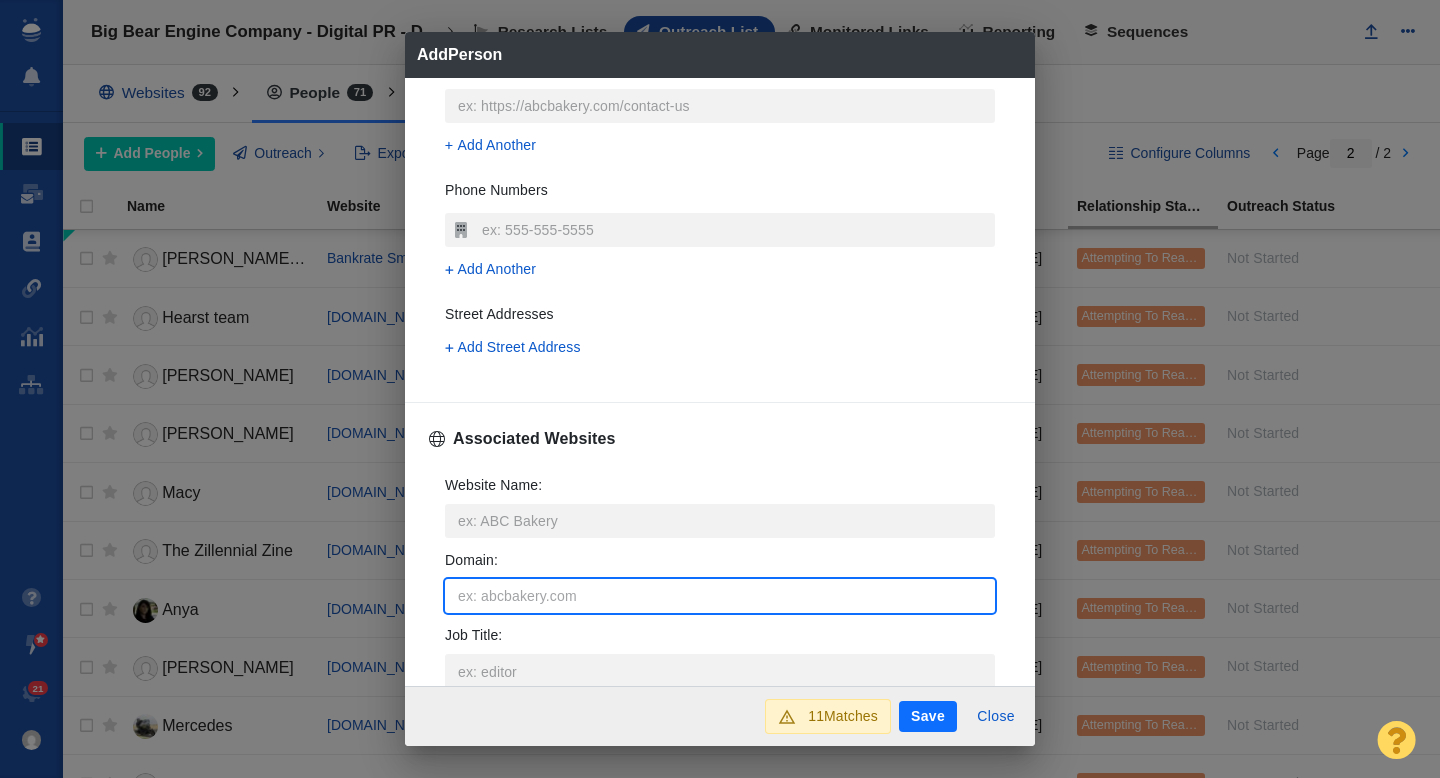 type on "m" 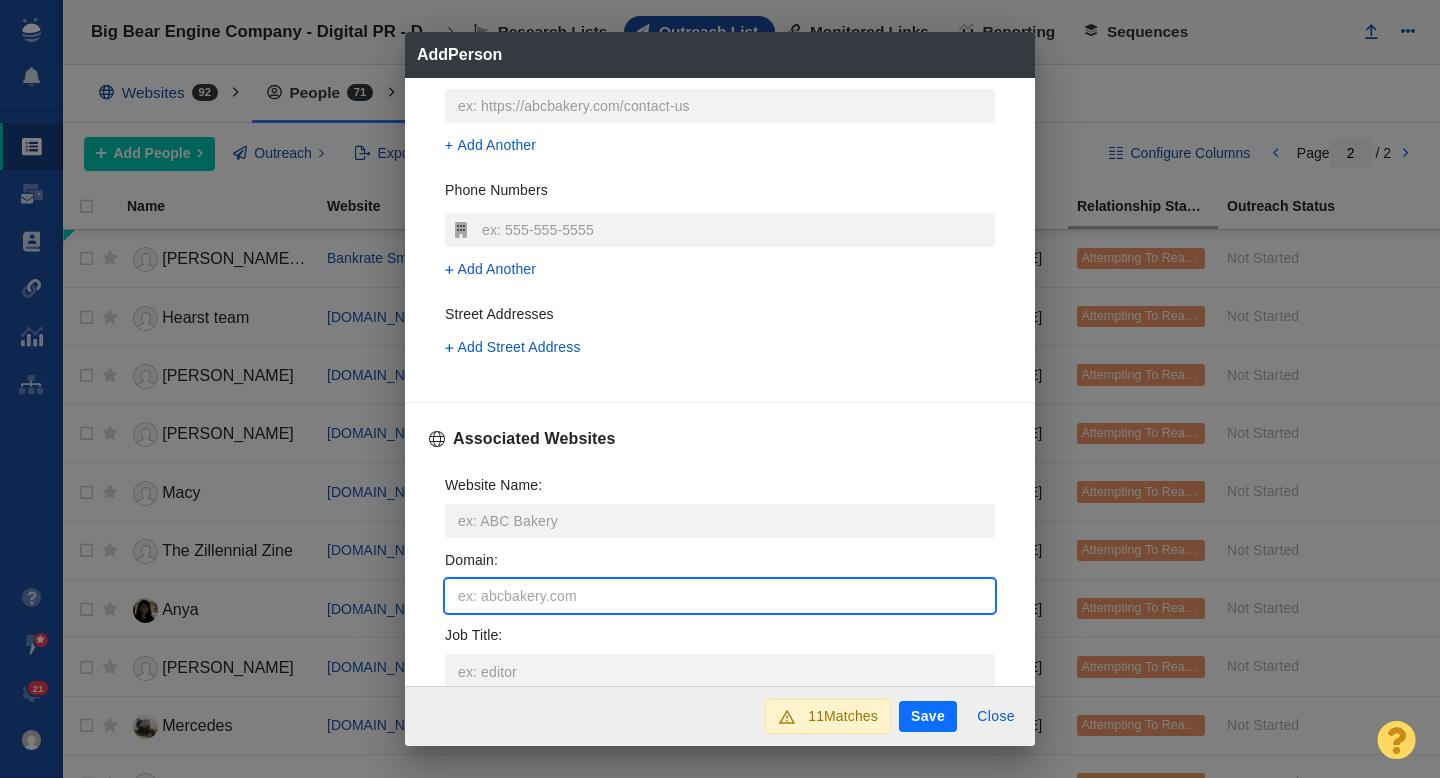 type on "x" 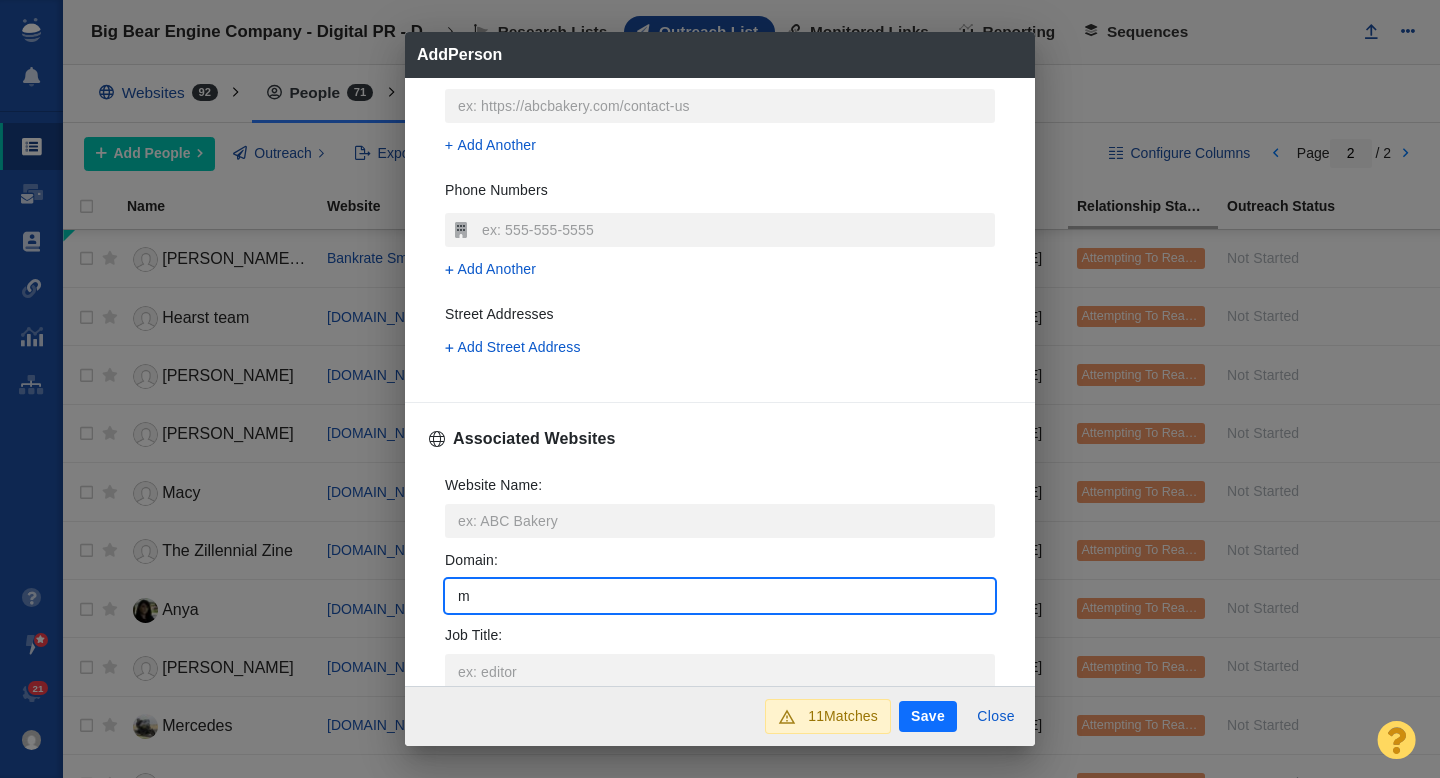 type on "ma" 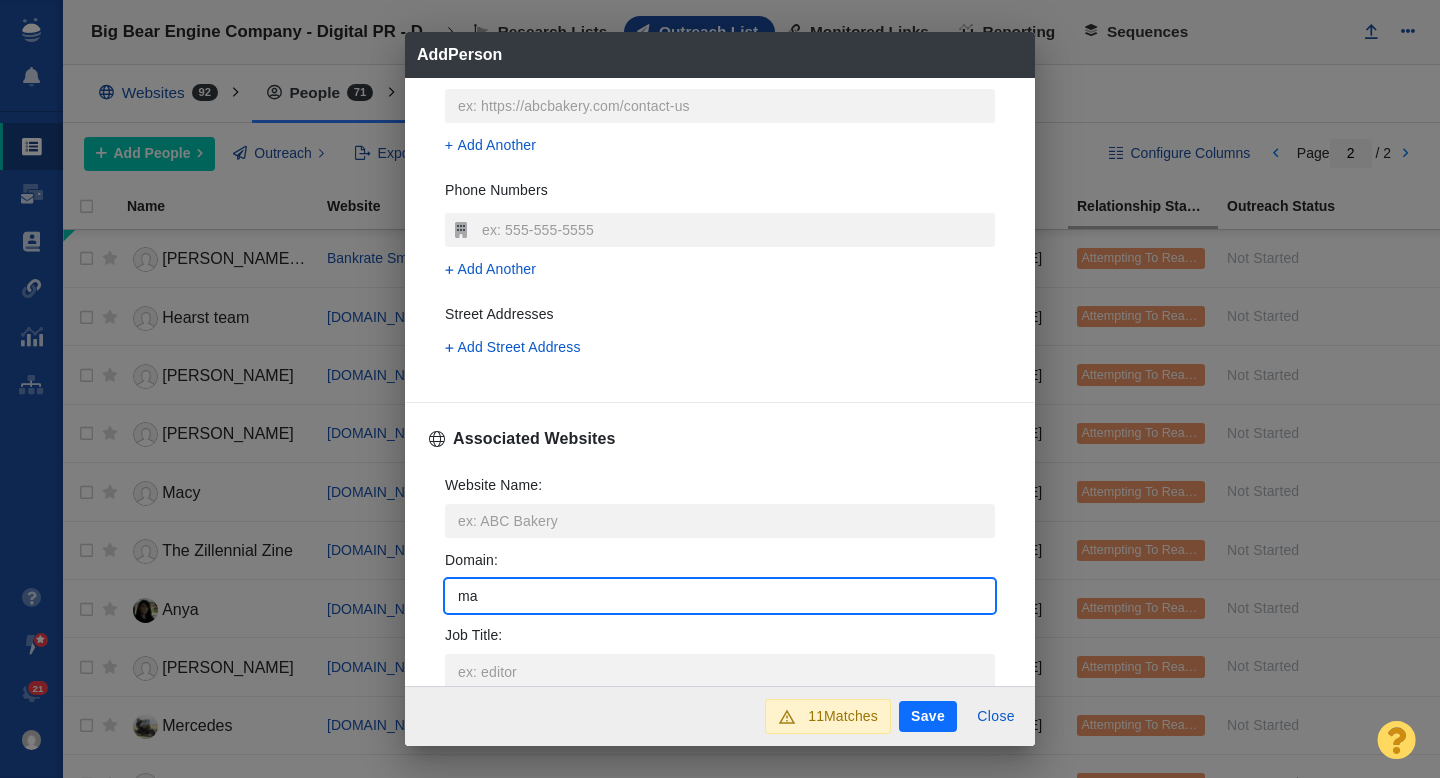 type on "x" 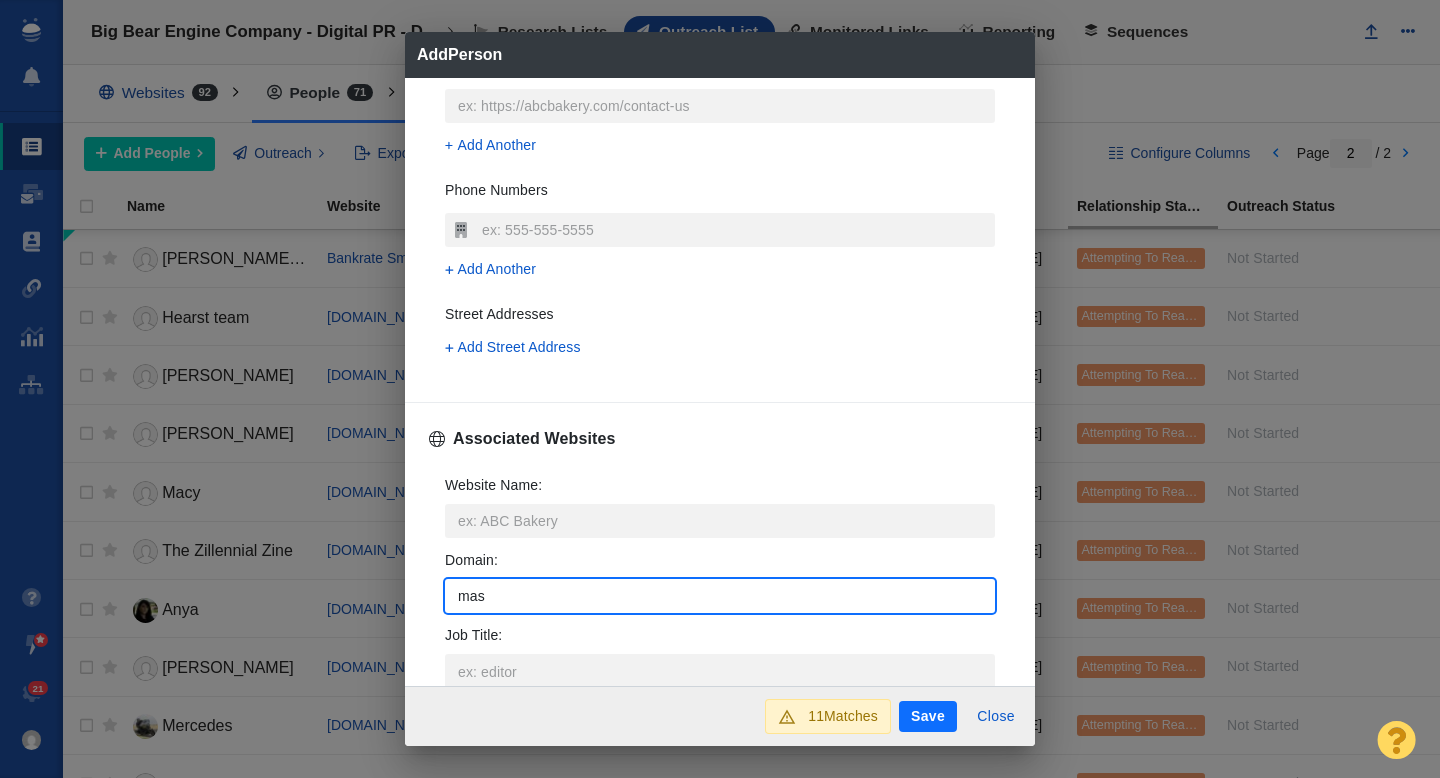 type 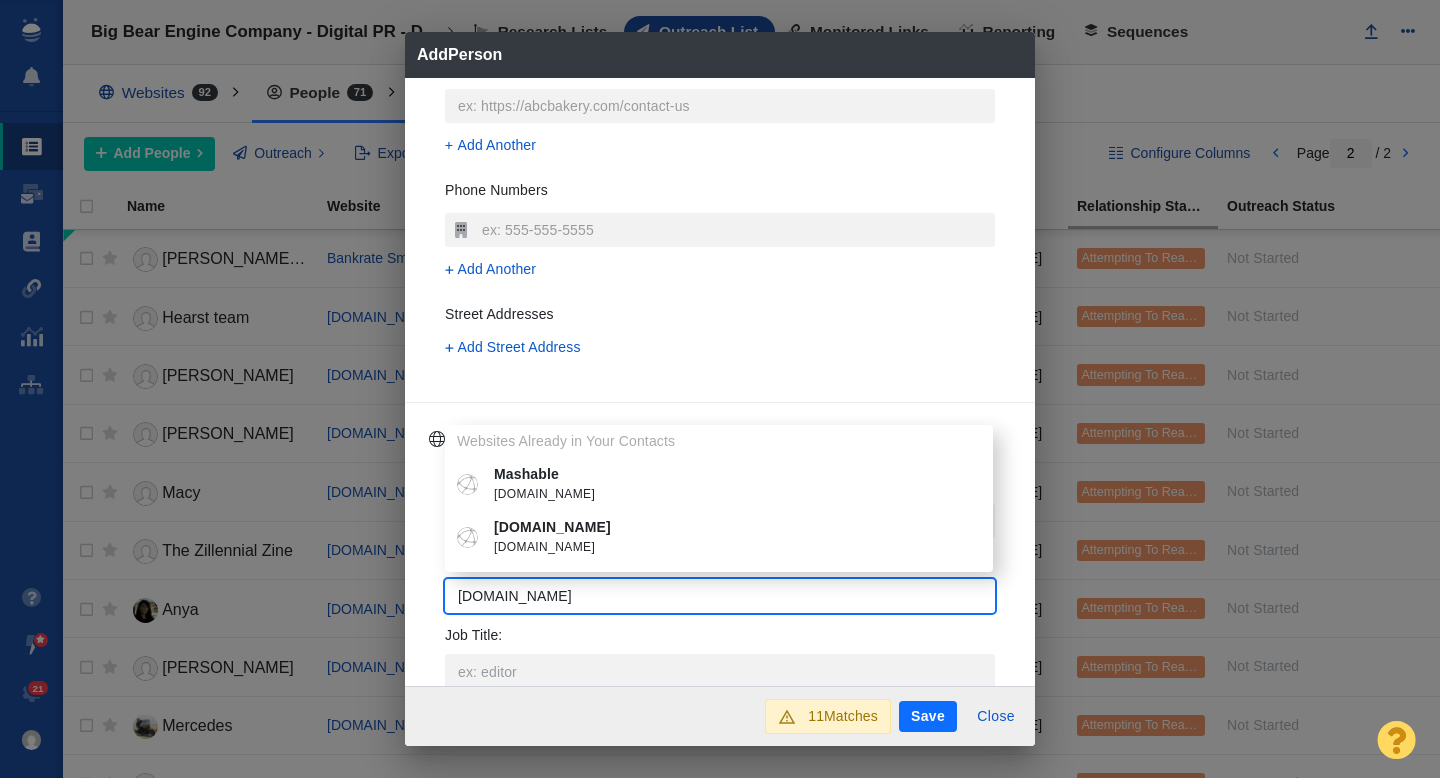 click on "Website Name : Domain : mashable.com Websites Already in Your Contacts Mashable mashable.com mashable.com mashable.com Job Title : Add Another" at bounding box center (720, 604) 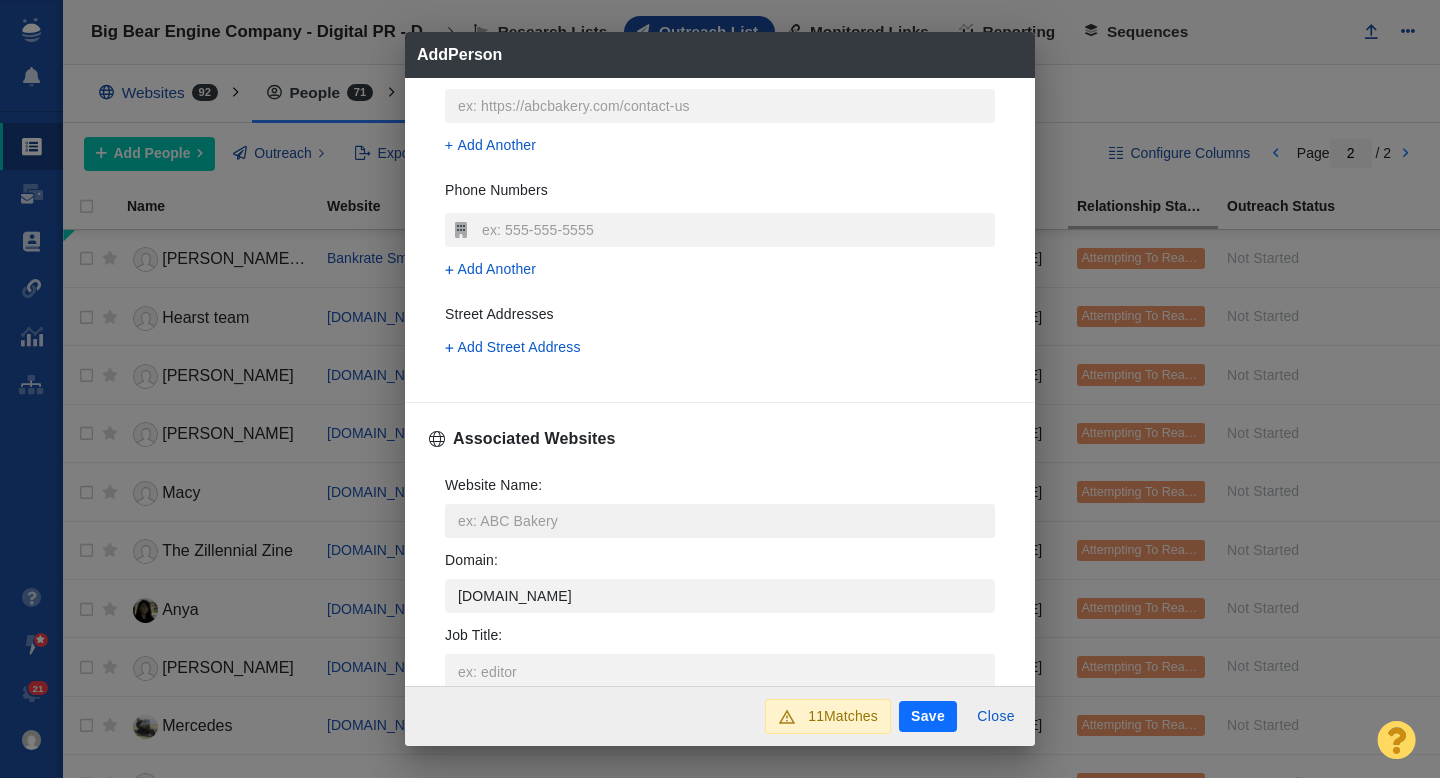 click on "Website Name :" at bounding box center [720, 521] 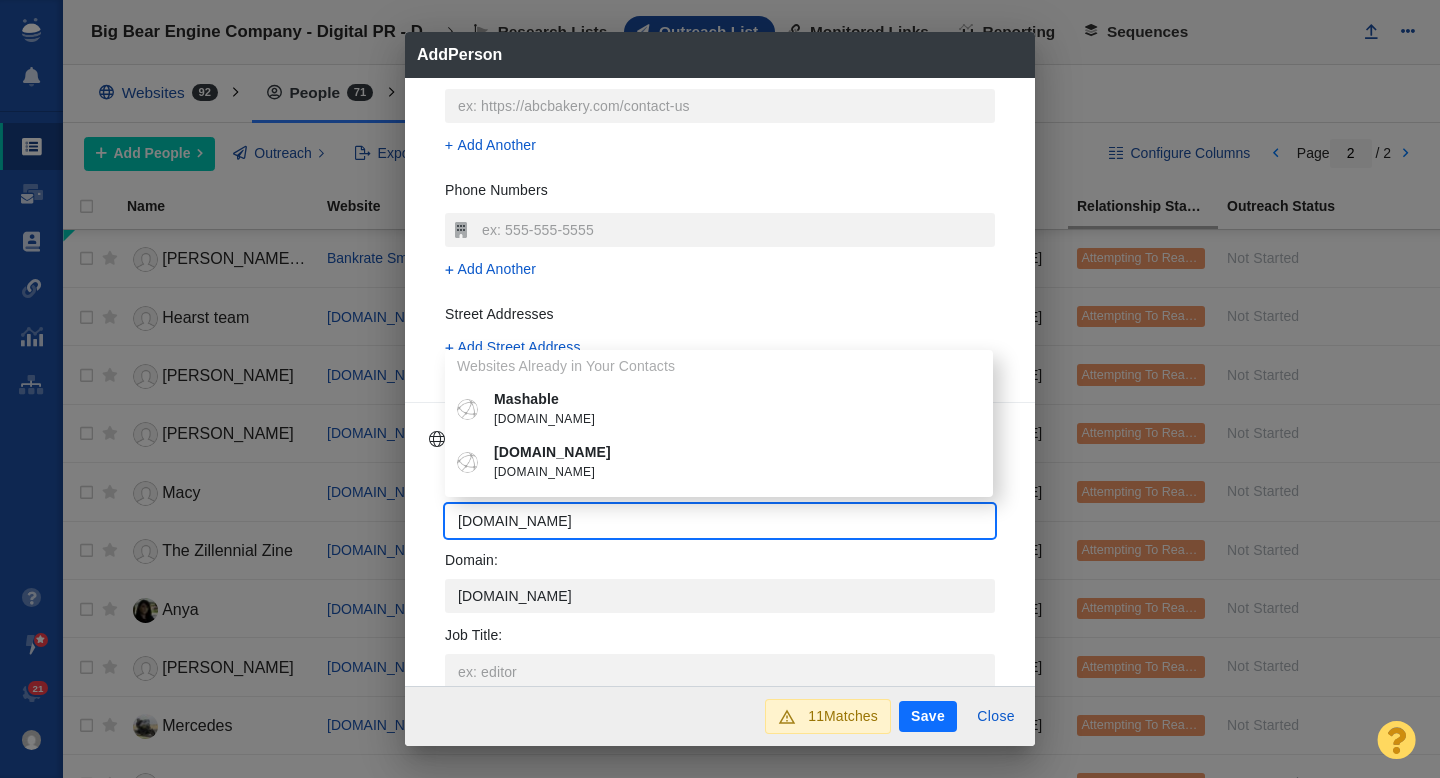 click on "Name : Rebecca Contact Information Email Addresses Rebecca@Mashable.com Add Another Social Networks Add Another Contact URLs Add Another Phone Numbers Add Another Street Addresses Add Street Address Associated Websites Website Name : mashable.com Websites Already in Your Contacts Mashable mashable.com mashable.com mashable.com Domain : mashable.com Job Title : Add Another About Description : x Tags : People Custom Fields Author Batch ID : Domain :" at bounding box center [720, 382] 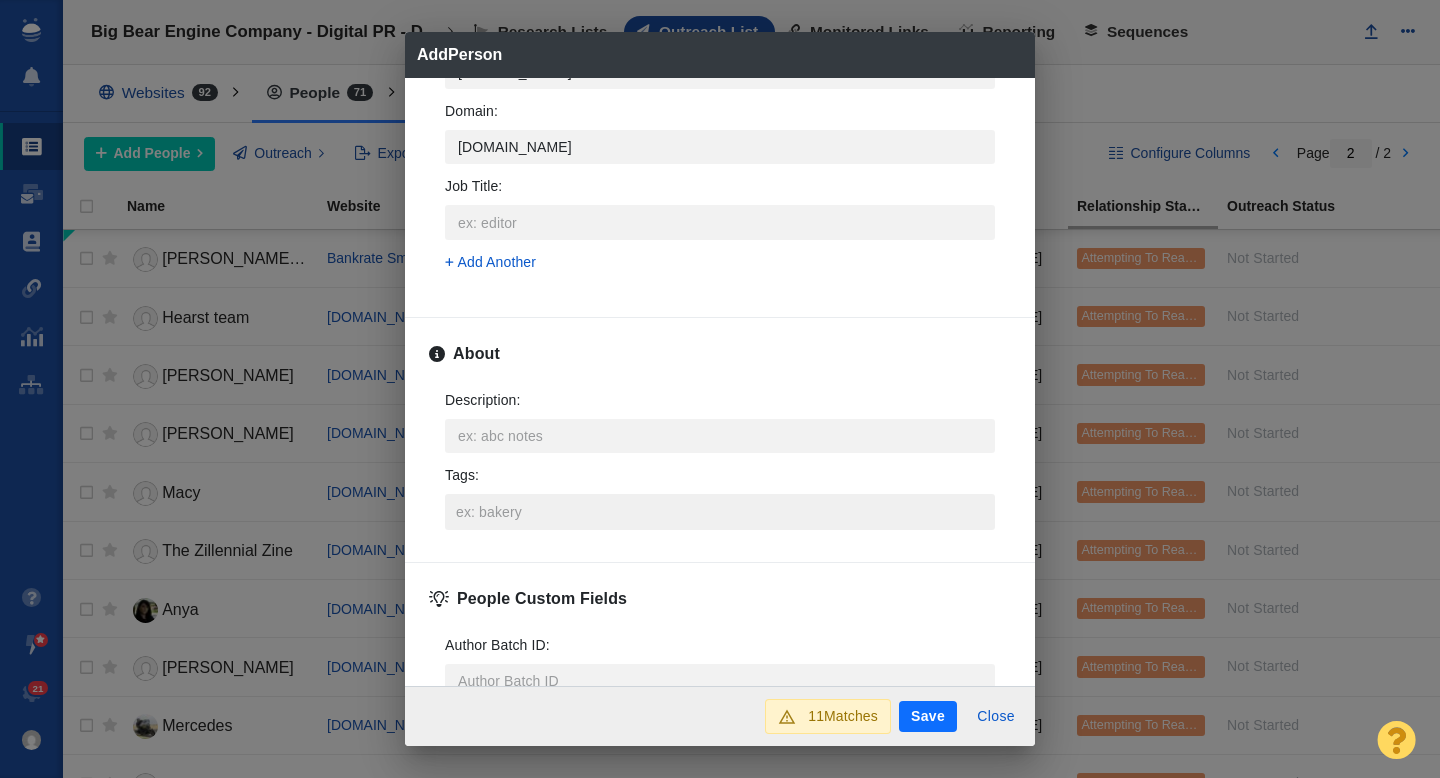 scroll, scrollTop: 929, scrollLeft: 0, axis: vertical 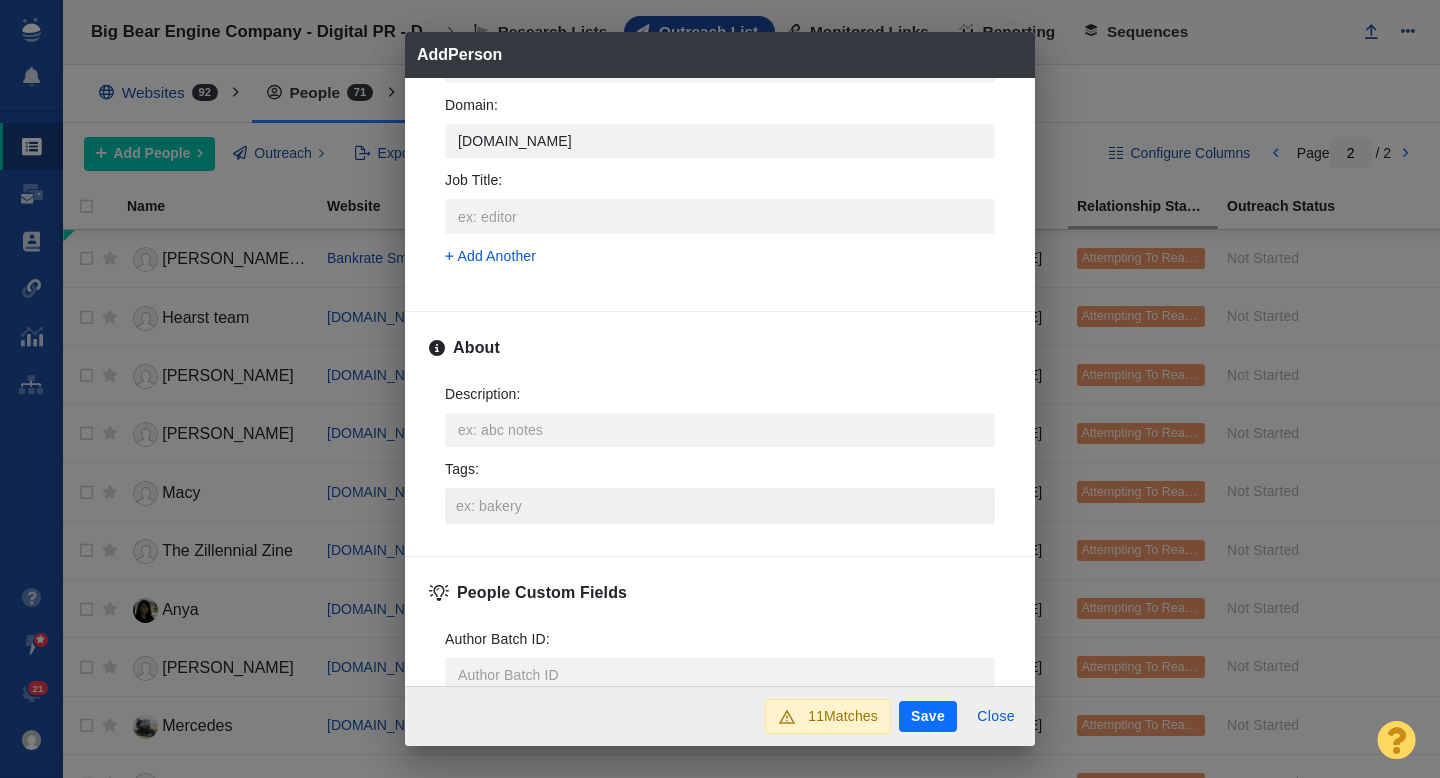 click on "Tags :" at bounding box center [720, 506] 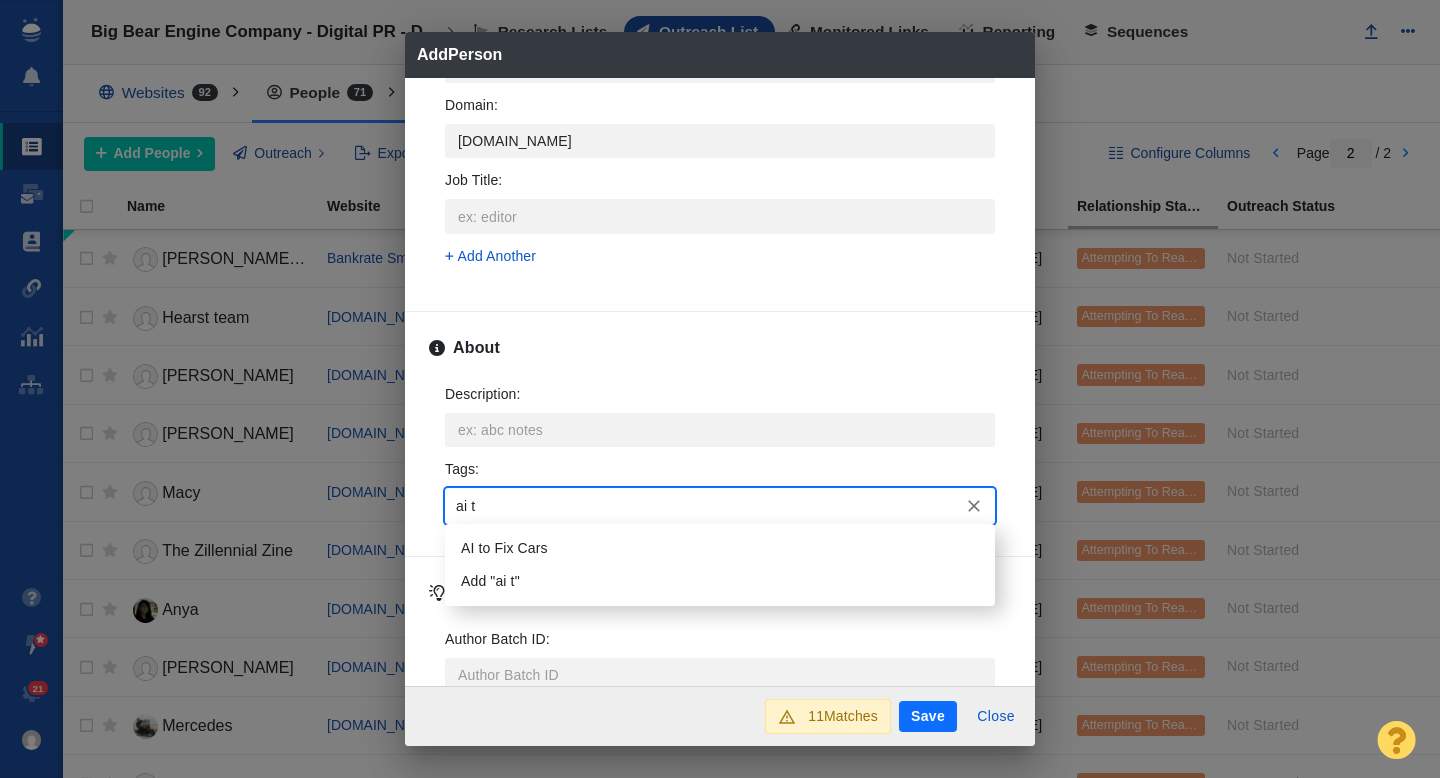 click on "AI to Fix Cars" at bounding box center [720, 548] 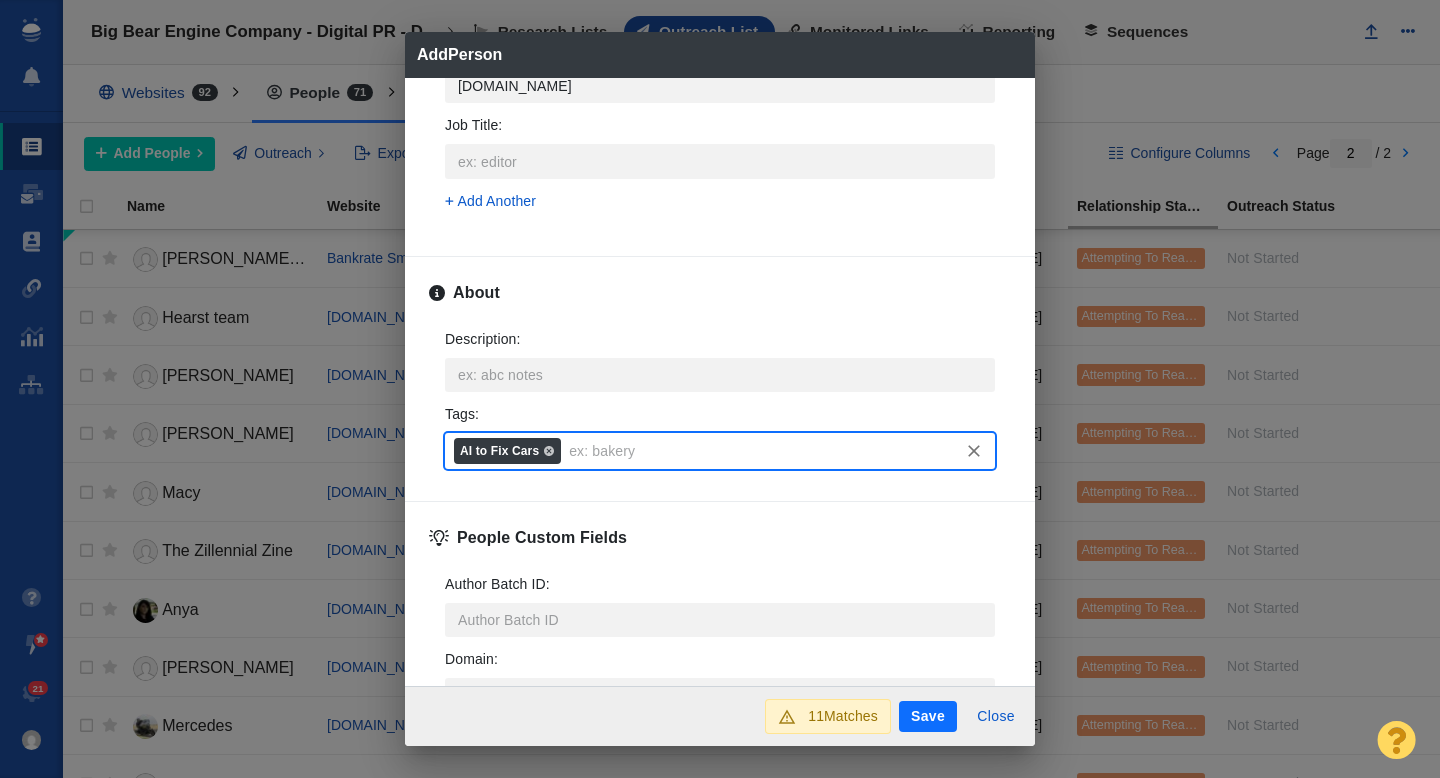 scroll, scrollTop: 1086, scrollLeft: 0, axis: vertical 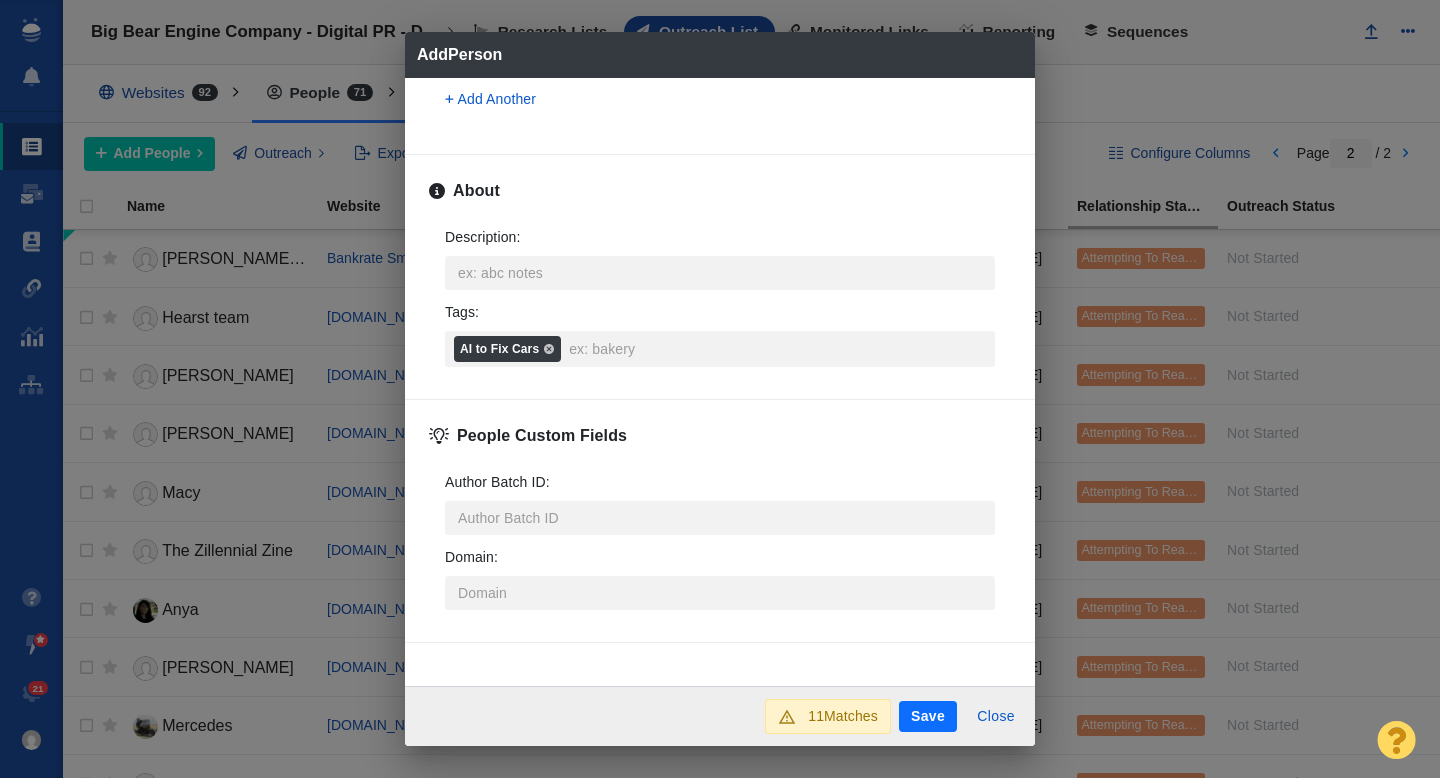 click on "Save" at bounding box center [928, 717] 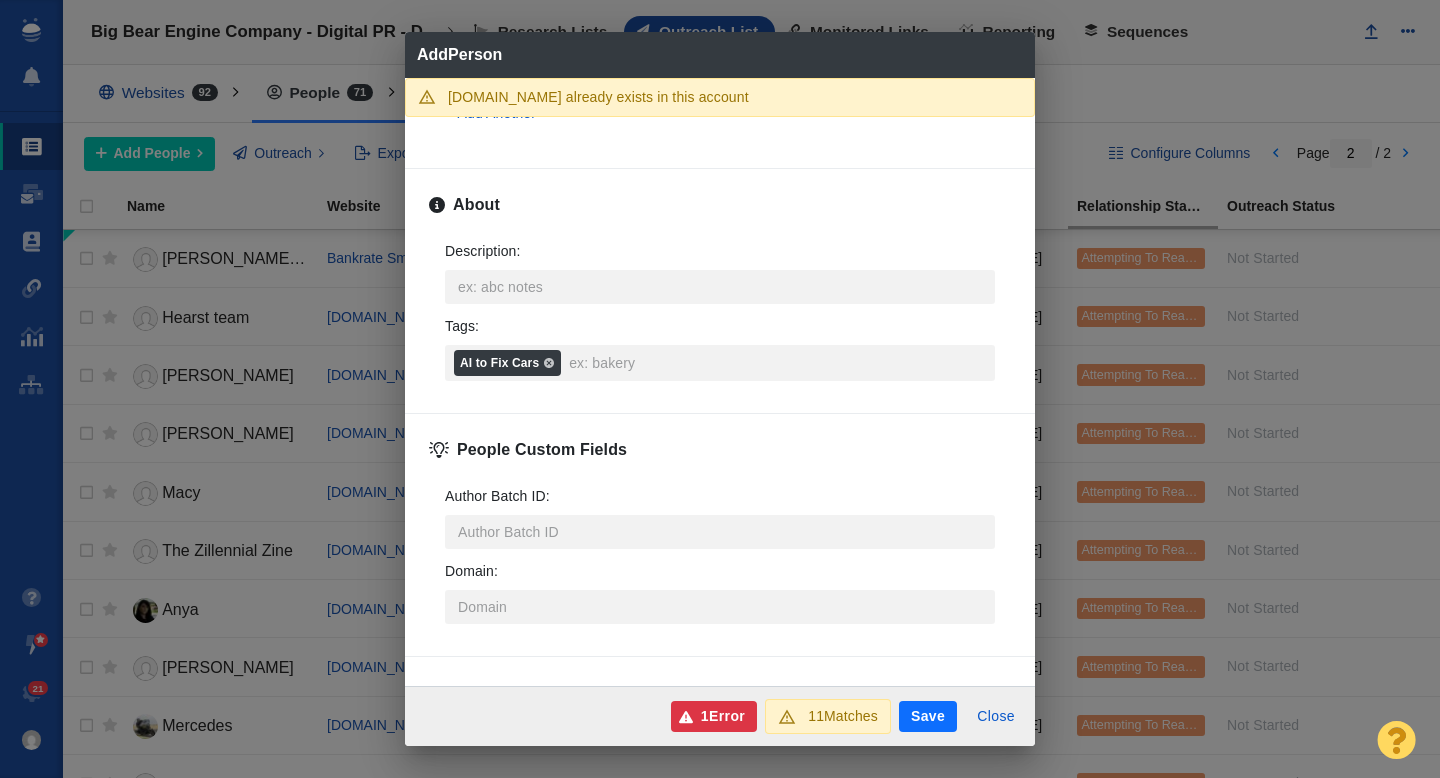 scroll, scrollTop: 1145, scrollLeft: 0, axis: vertical 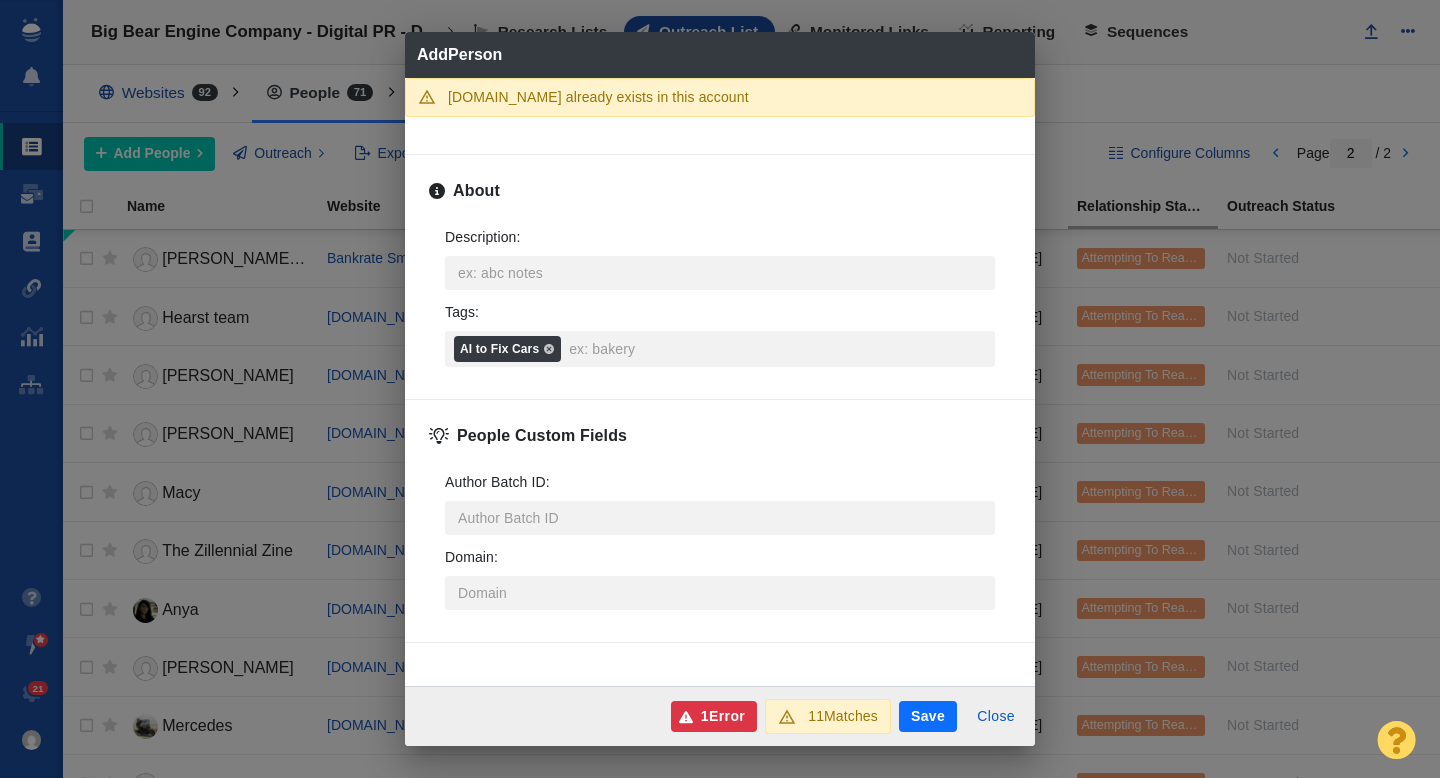 click on "1  Error" at bounding box center (714, 717) 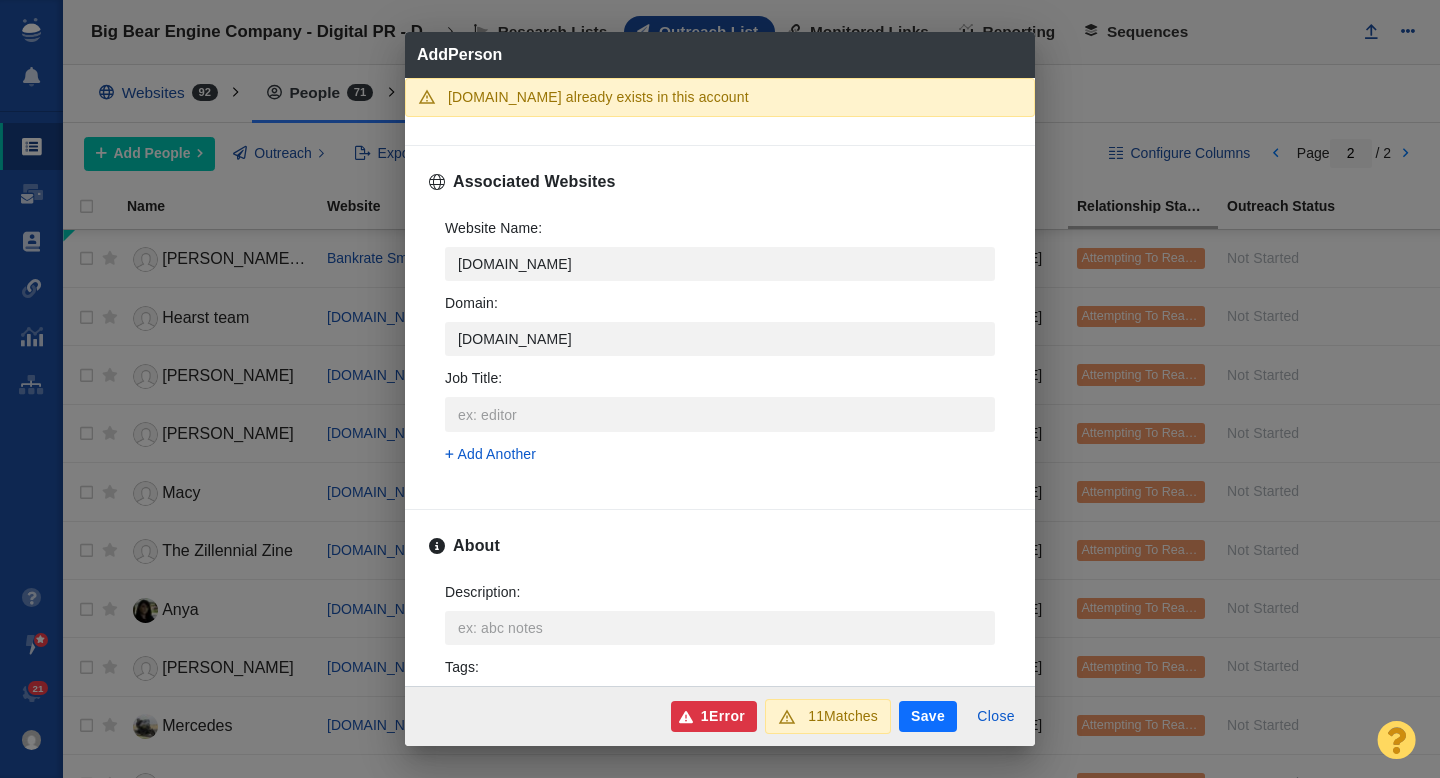 scroll, scrollTop: 648, scrollLeft: 0, axis: vertical 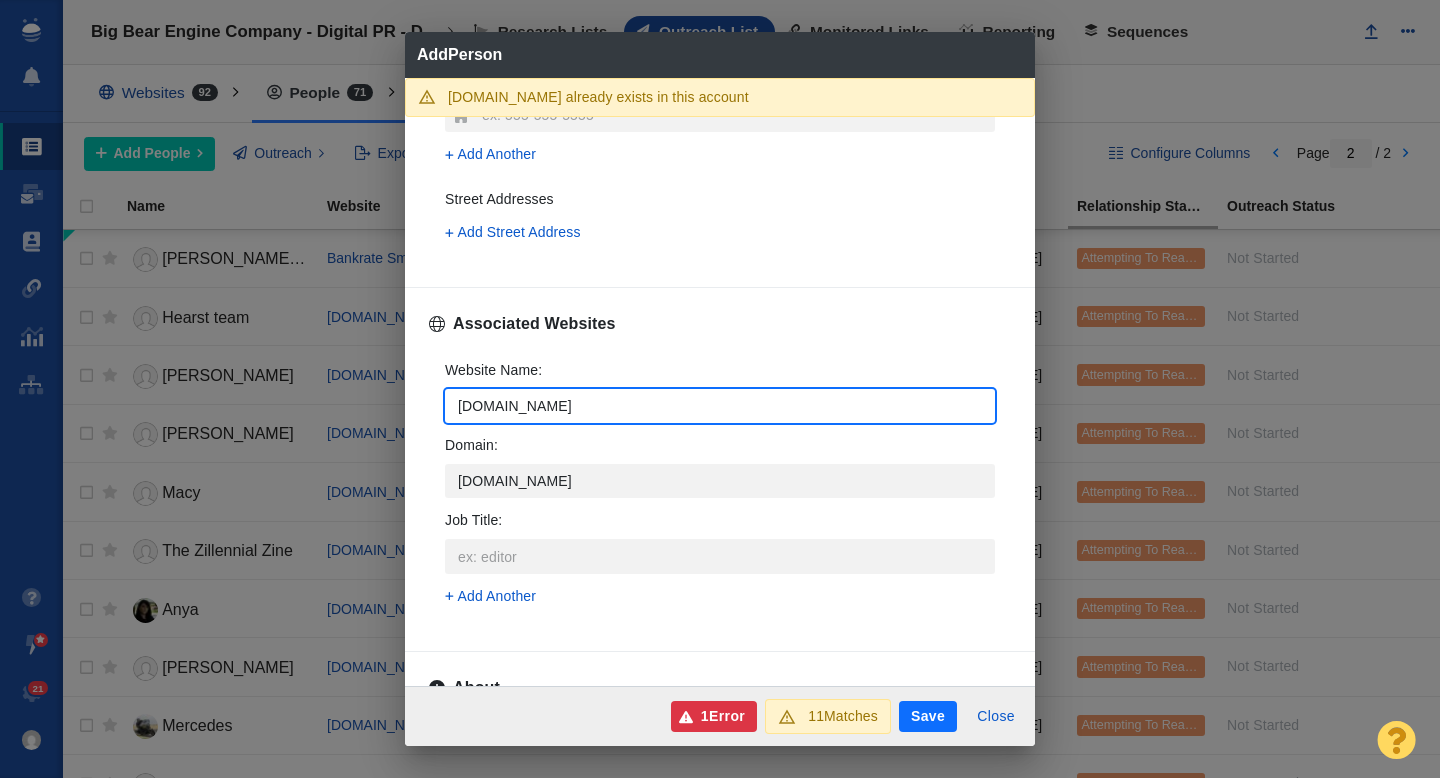 click on "mashable.com" at bounding box center [720, 406] 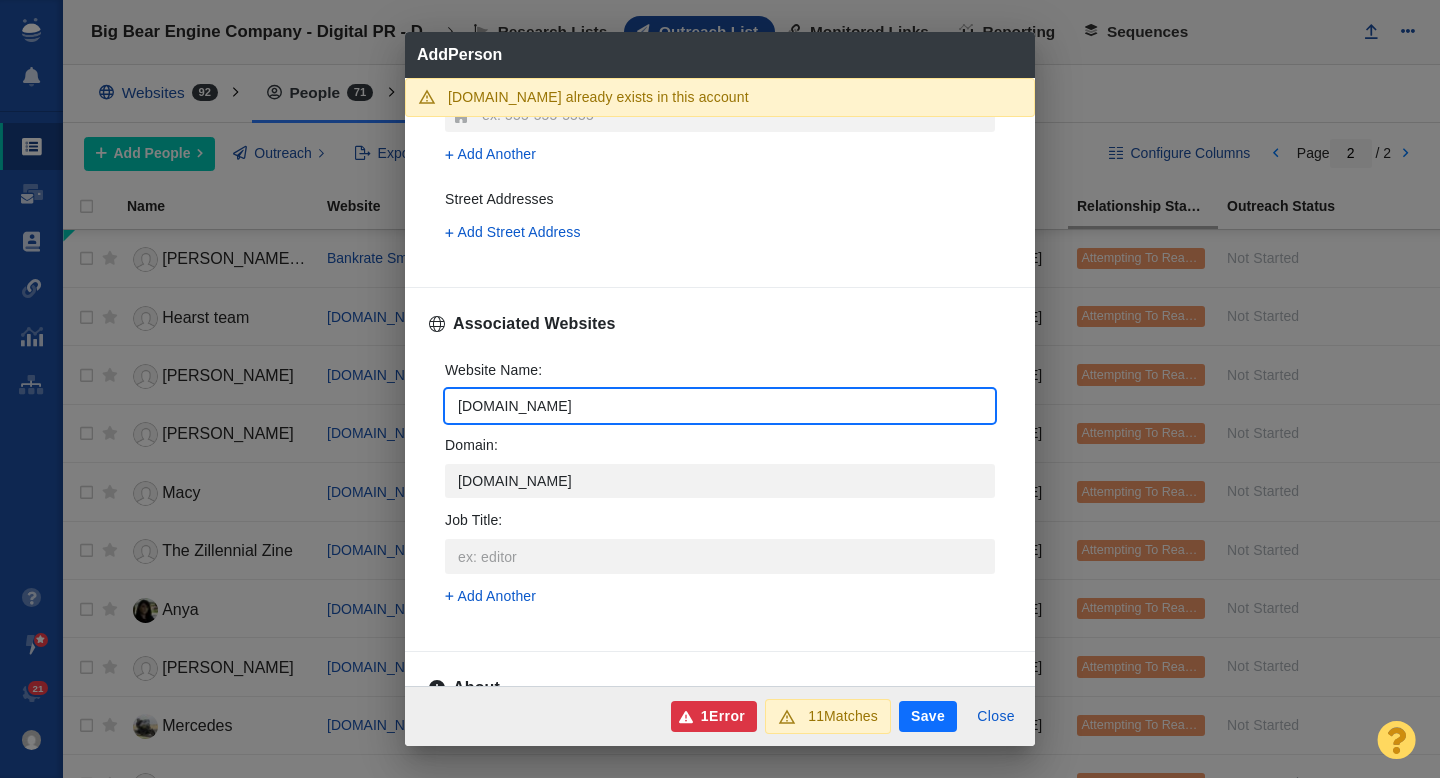click on "mashable.com" at bounding box center (720, 406) 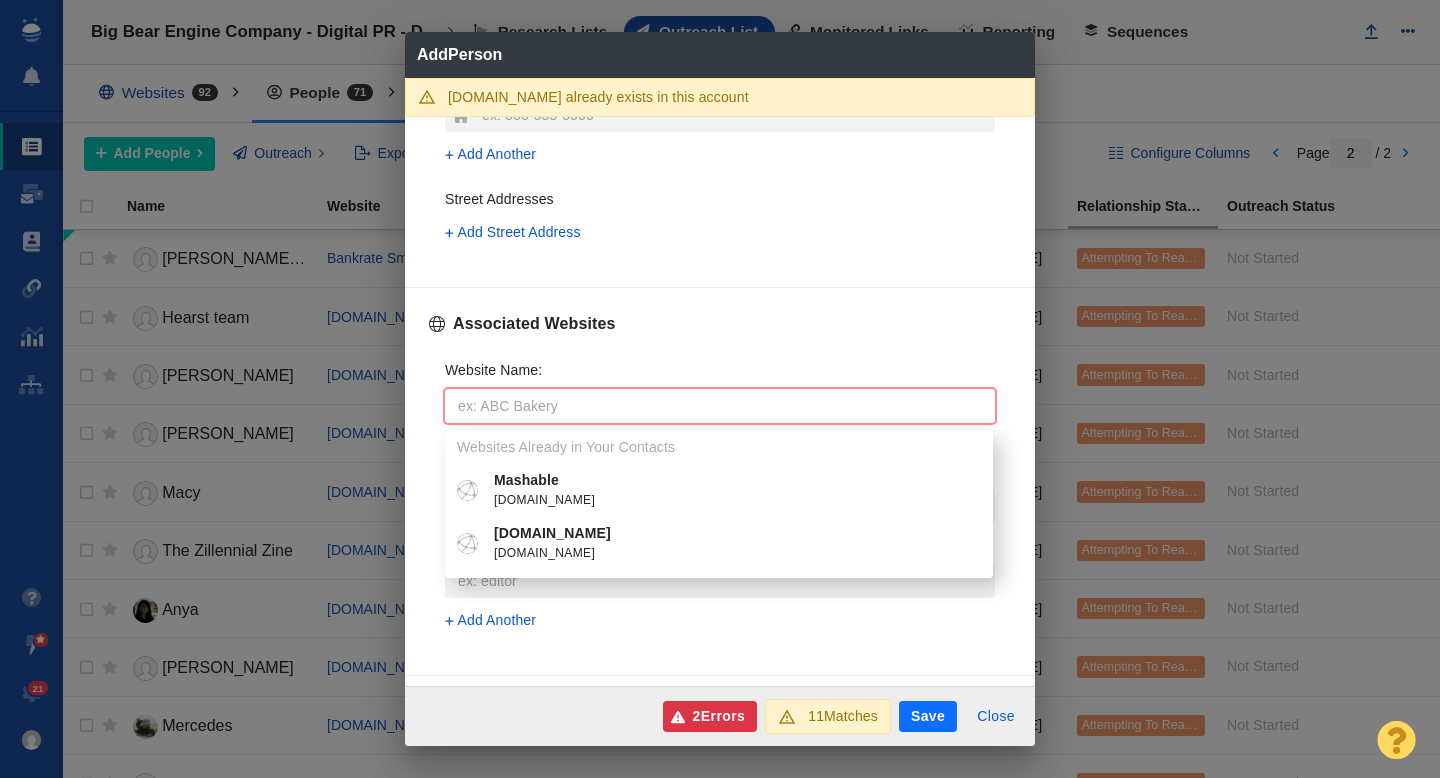 click on "mashable.com" at bounding box center (733, 501) 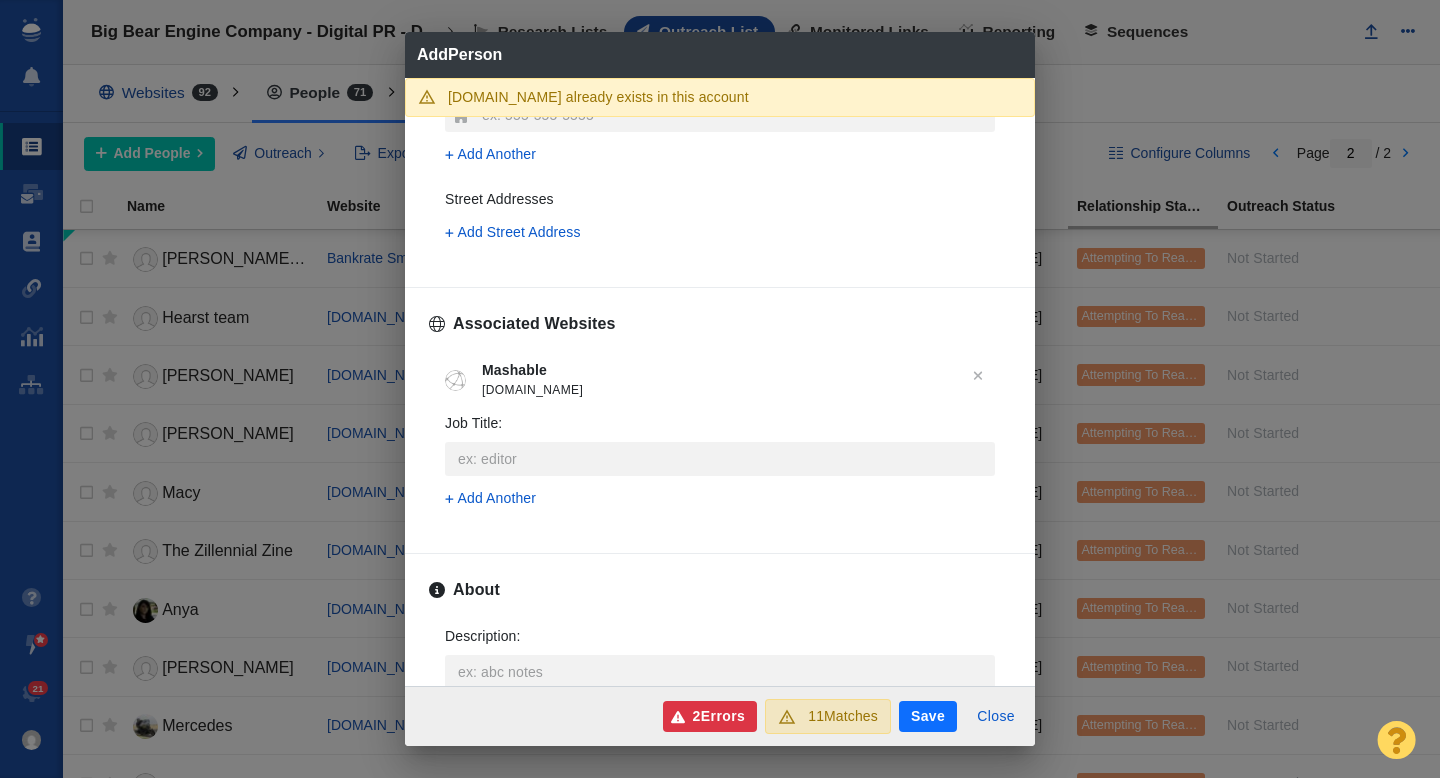 click on "11  Matches" at bounding box center (843, 716) 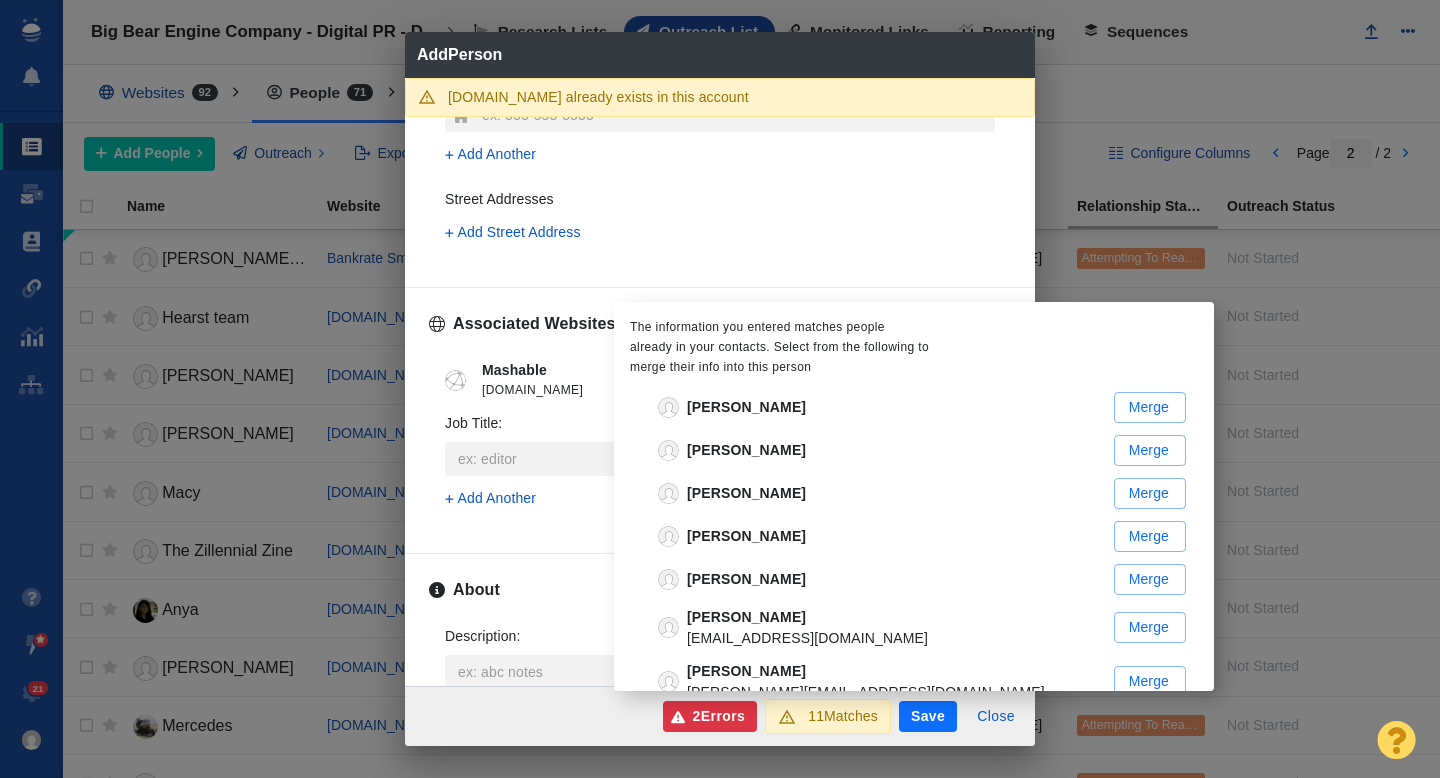 click on "2  Error s 11  Matches Save Close" at bounding box center [720, 716] 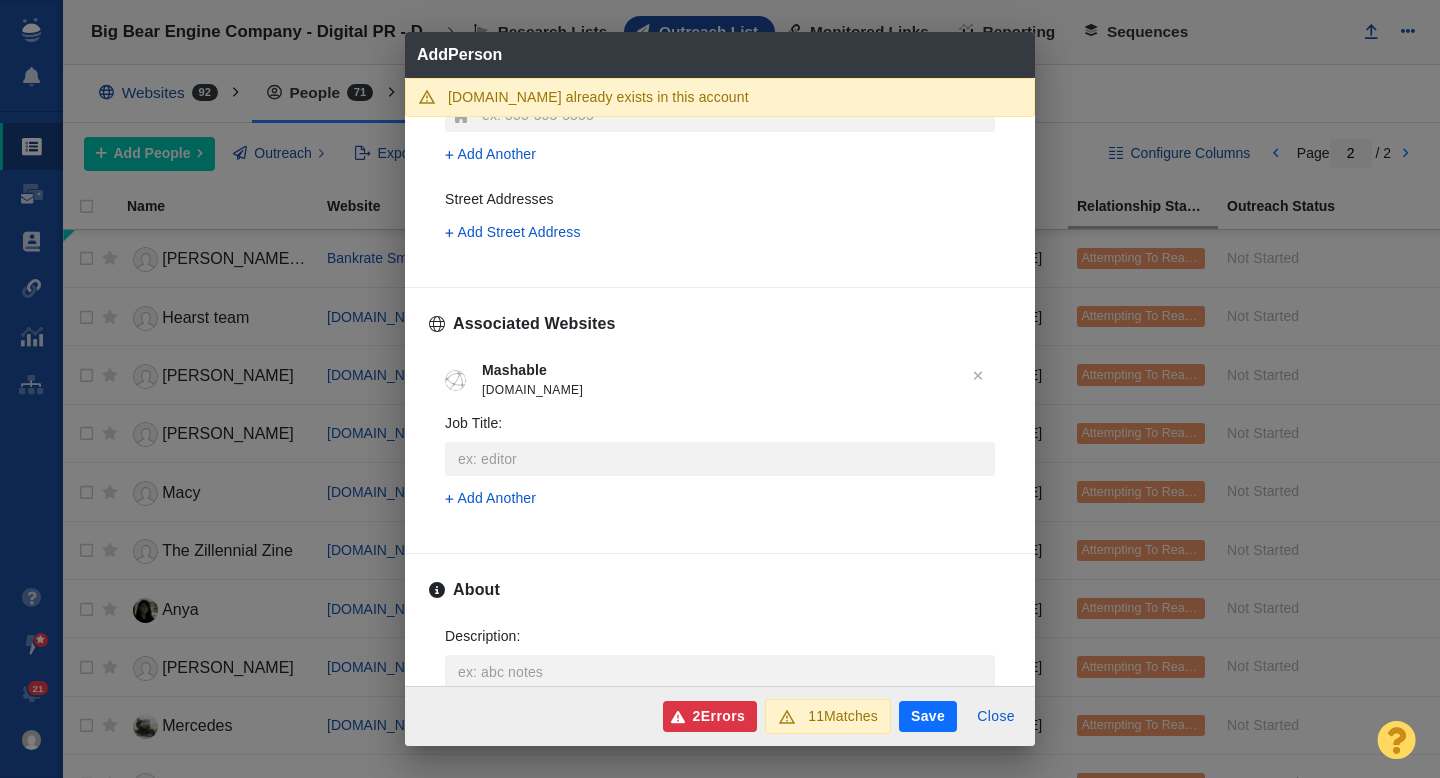 click on "2  Error s" at bounding box center [710, 717] 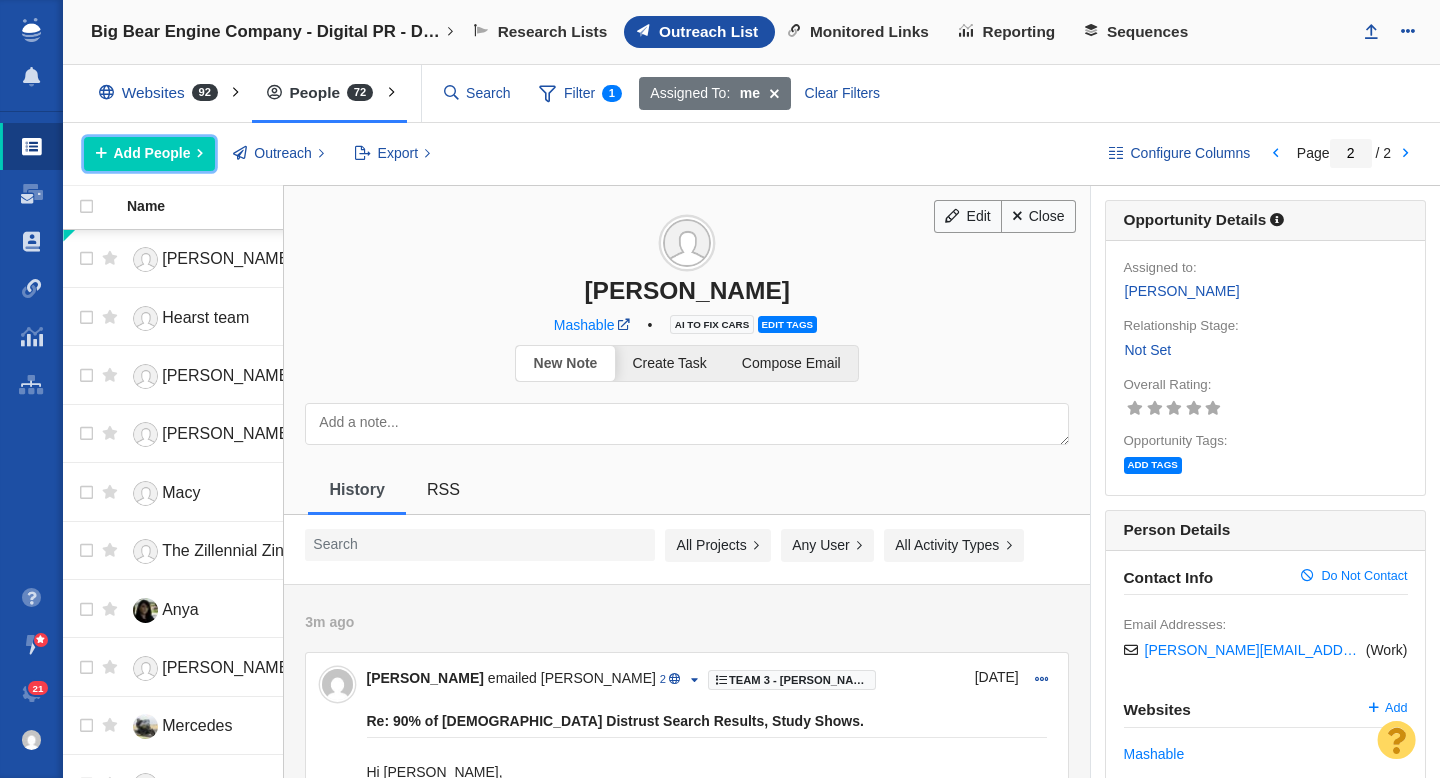 click on "Add People" at bounding box center (149, 154) 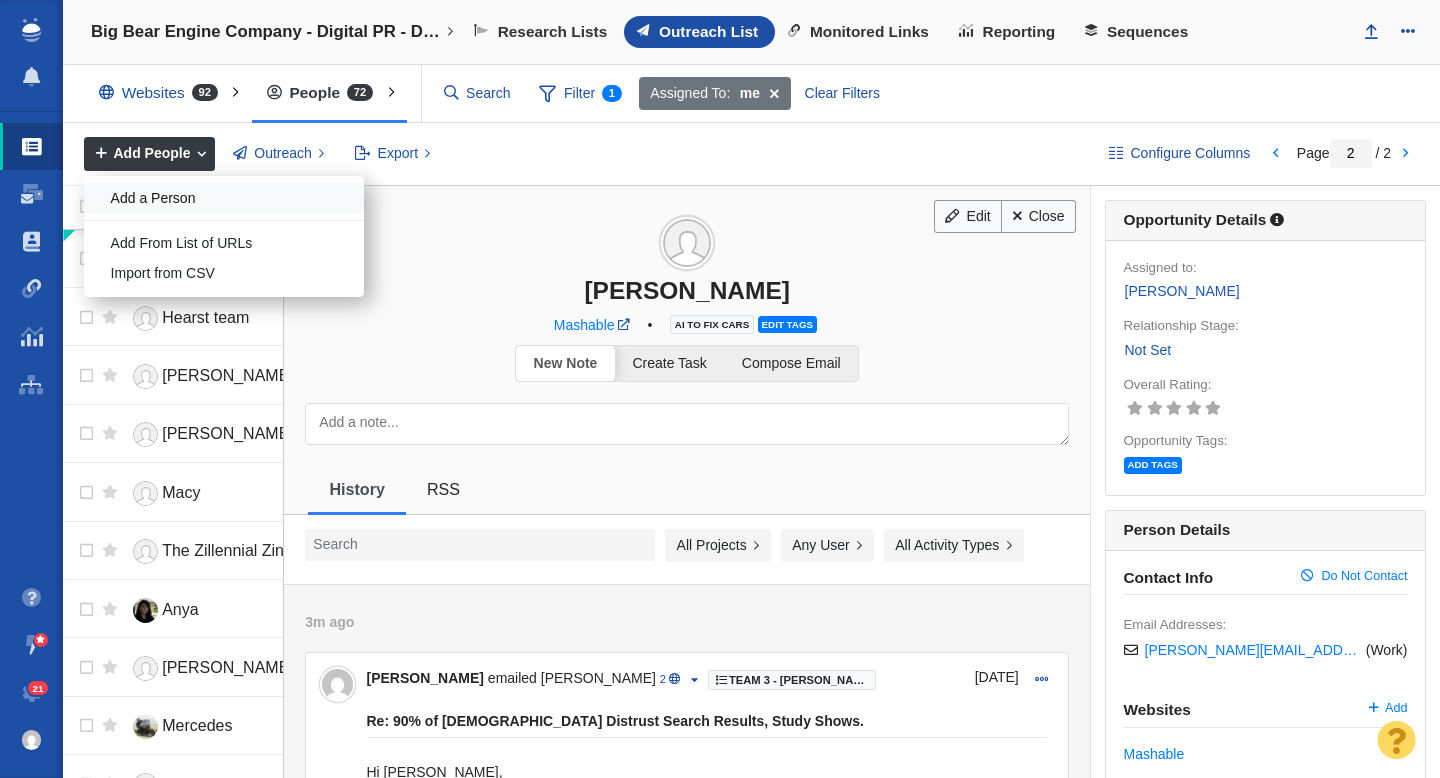 click on "Add a Person" at bounding box center (224, 198) 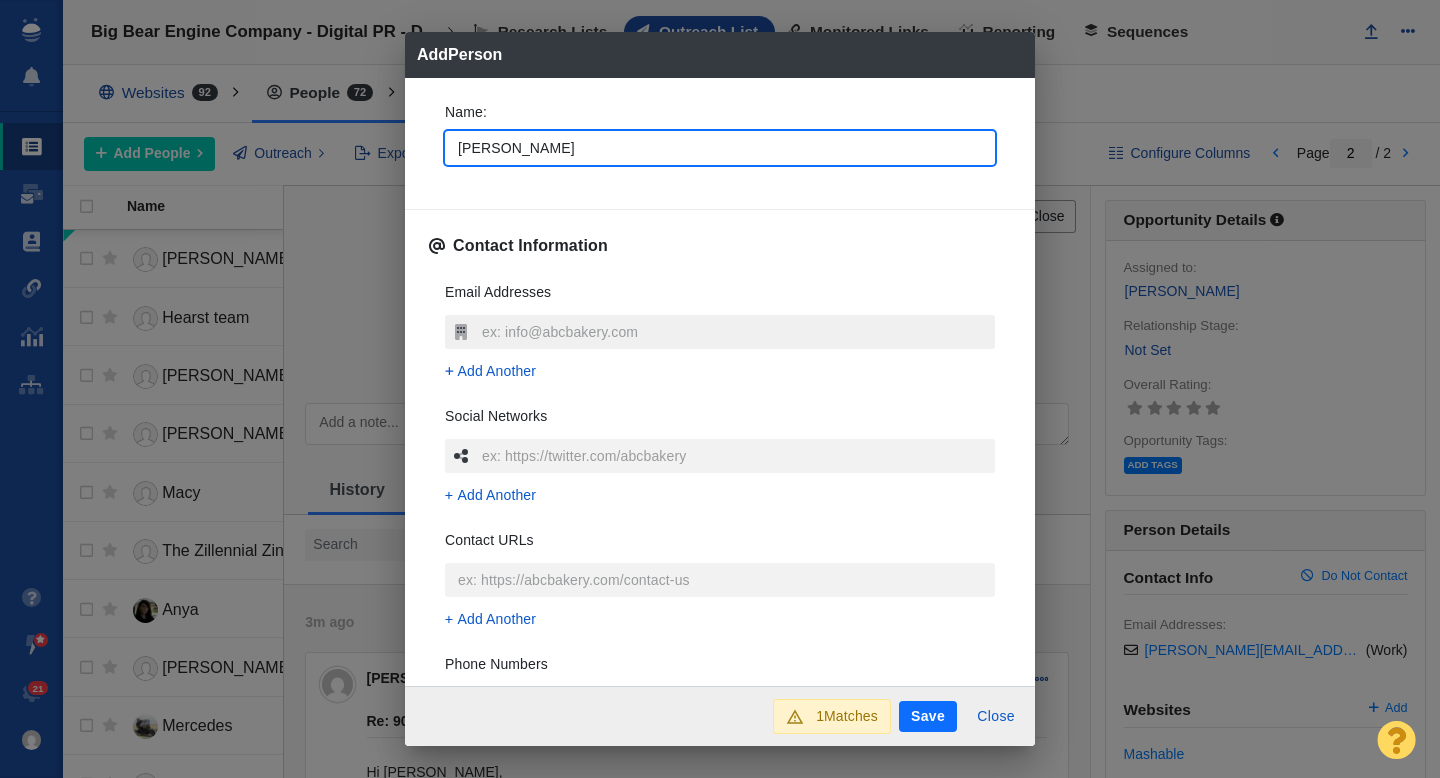 click at bounding box center (736, 332) 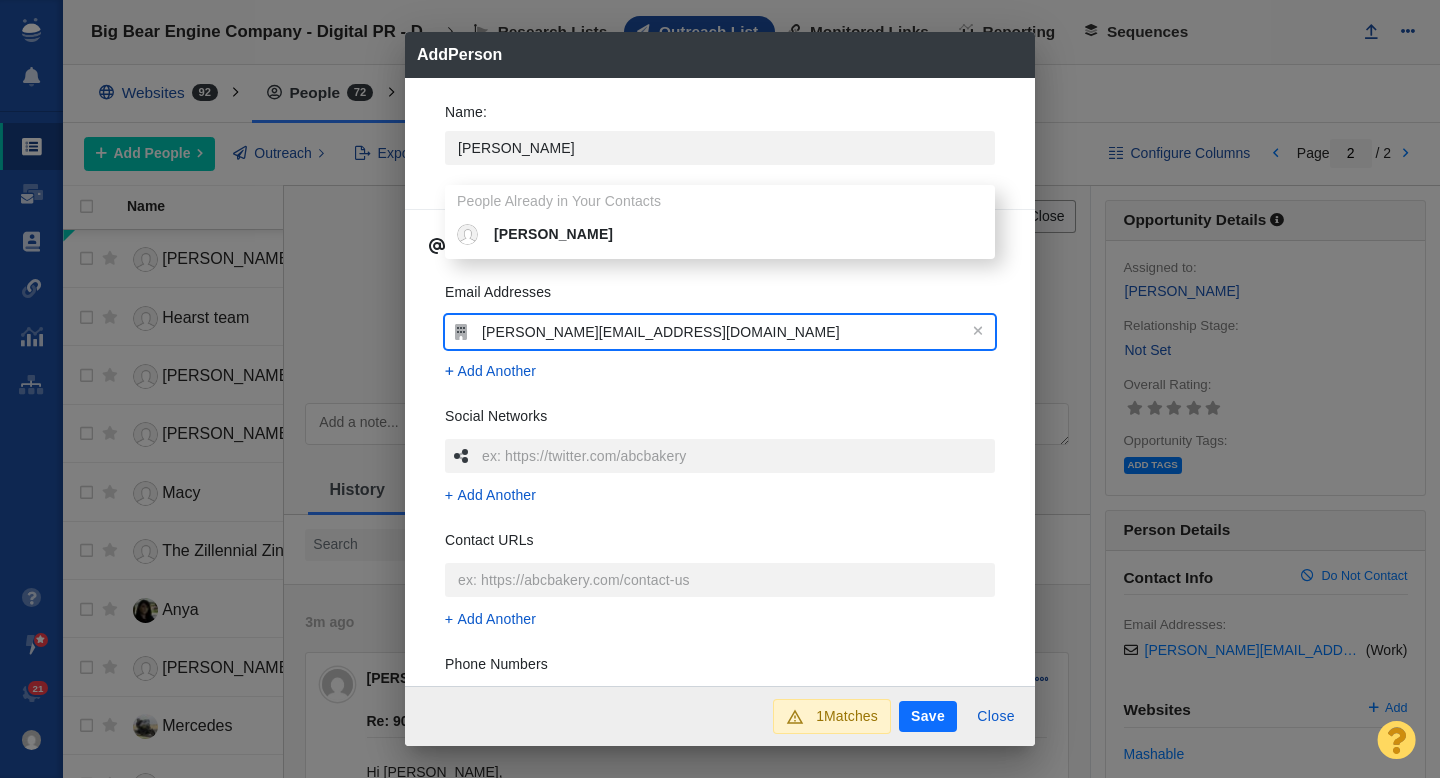 click on "Email Addresses" at bounding box center [720, 298] 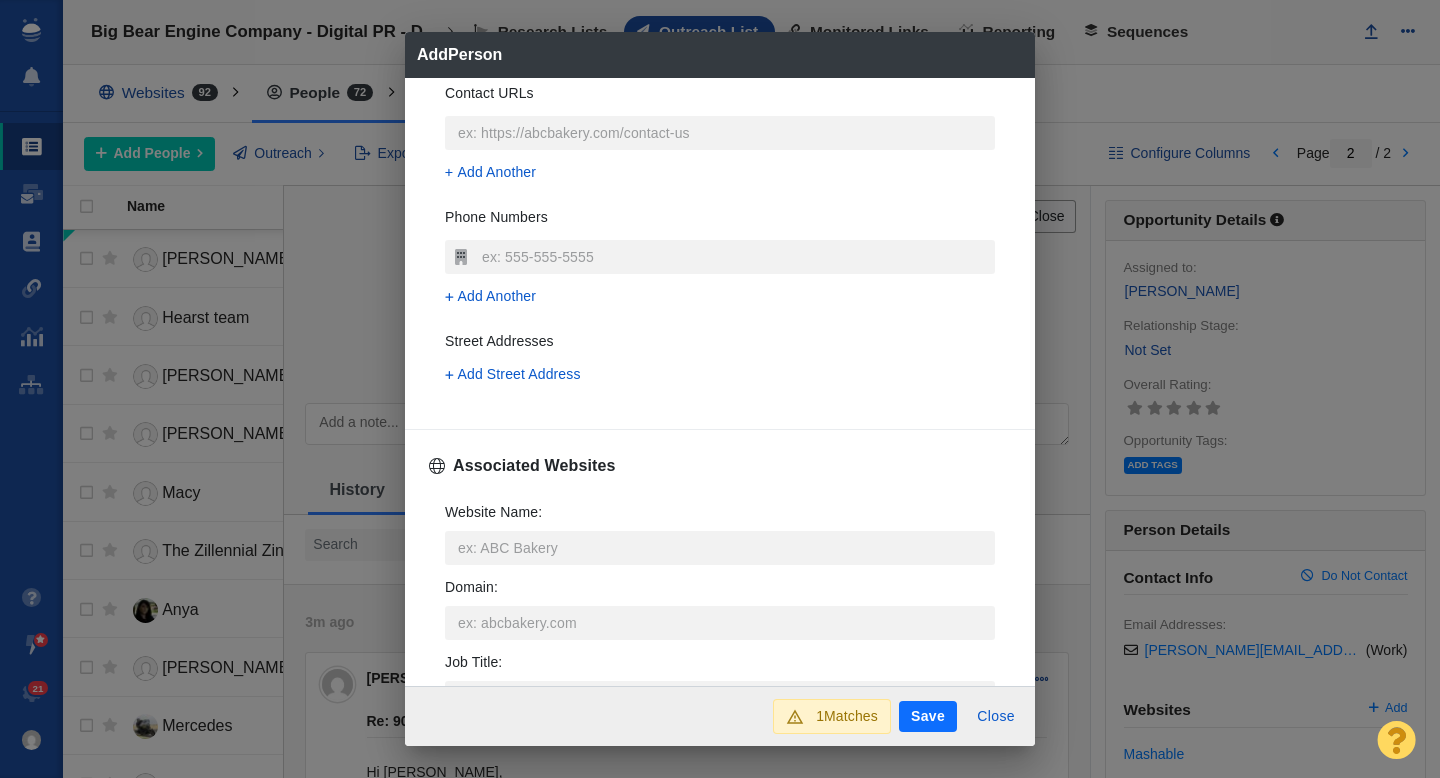 scroll, scrollTop: 448, scrollLeft: 0, axis: vertical 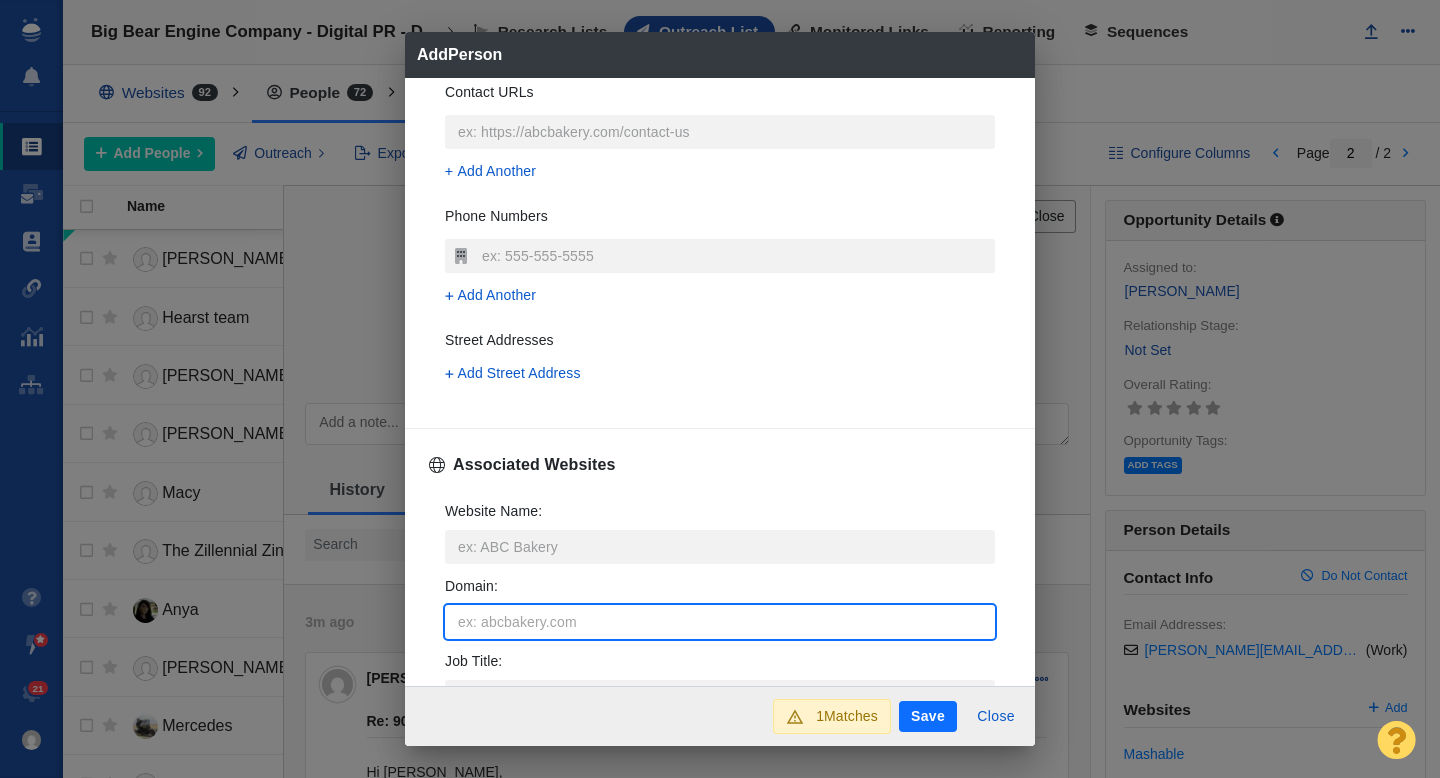click on "Domain :" at bounding box center (720, 622) 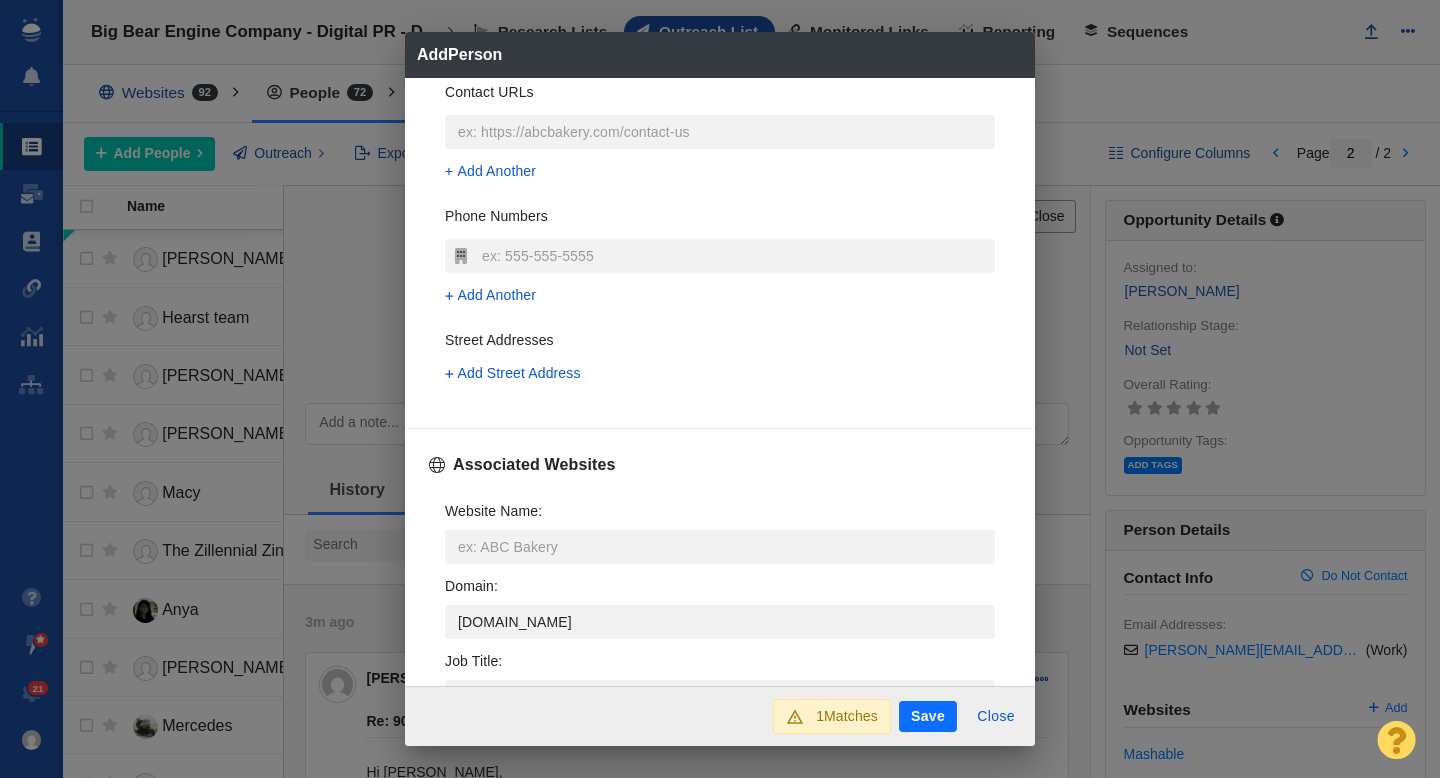 click on "Associated Websites" at bounding box center (720, 465) 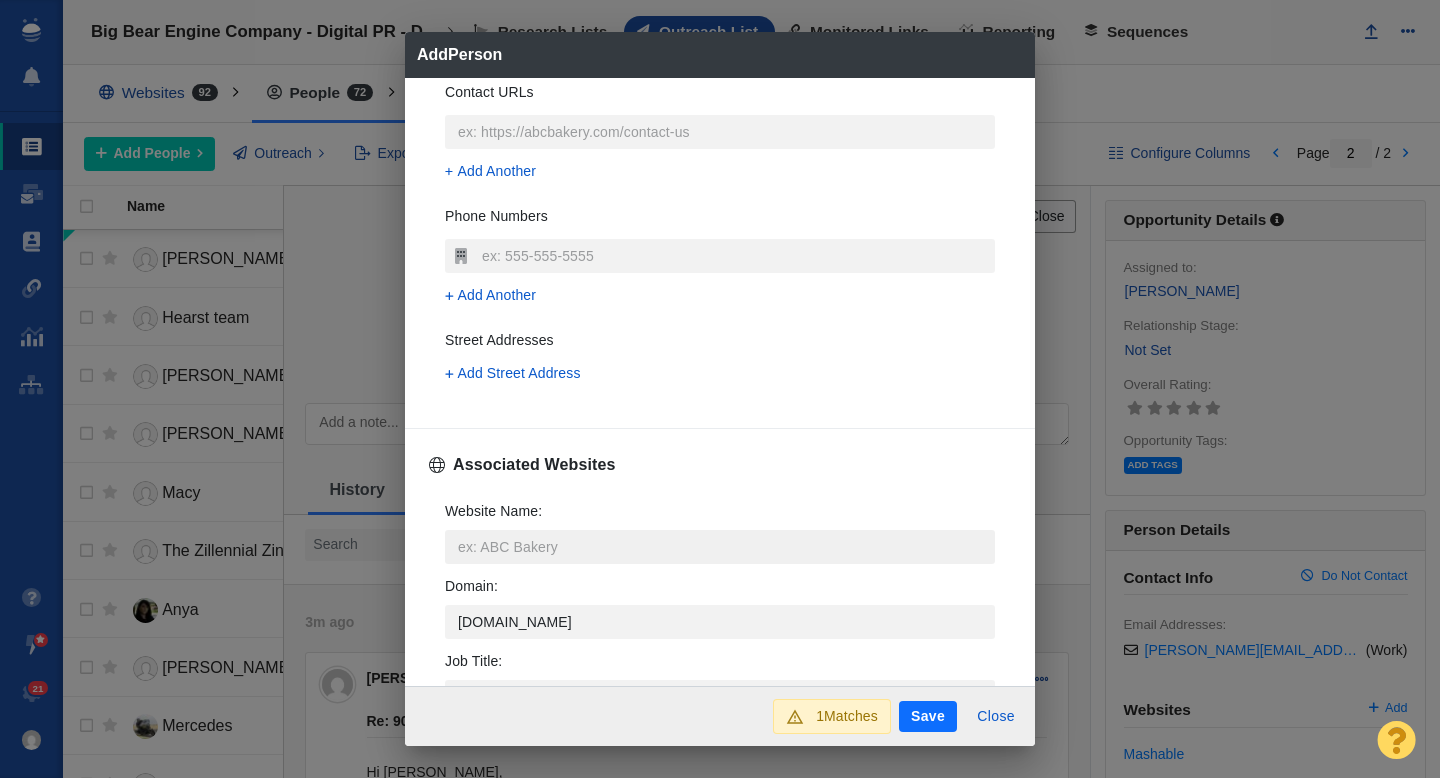 click on "Website Name :" at bounding box center [720, 547] 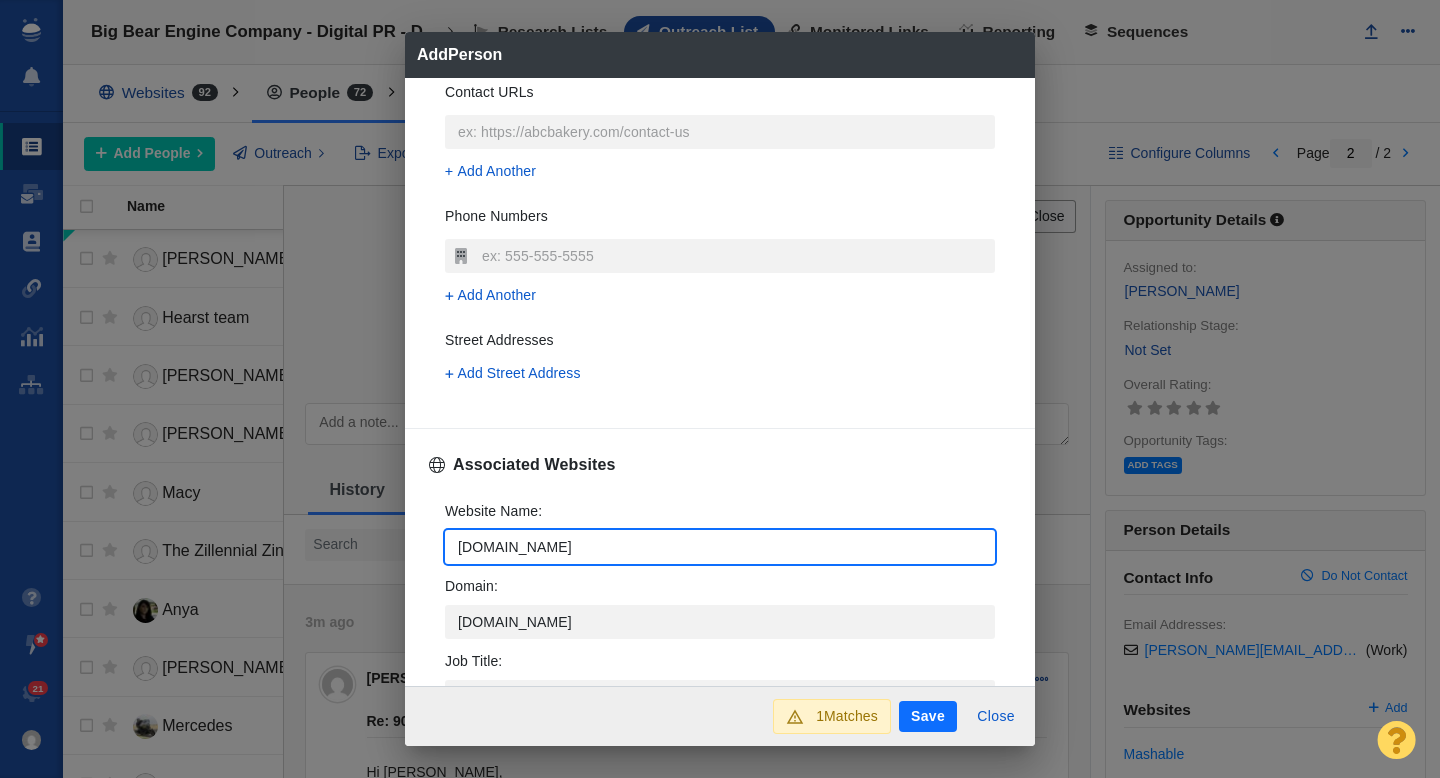 click on "Website Name : just-auto.com Domain : just-auto.com Job Title : Add Another" at bounding box center [720, 630] 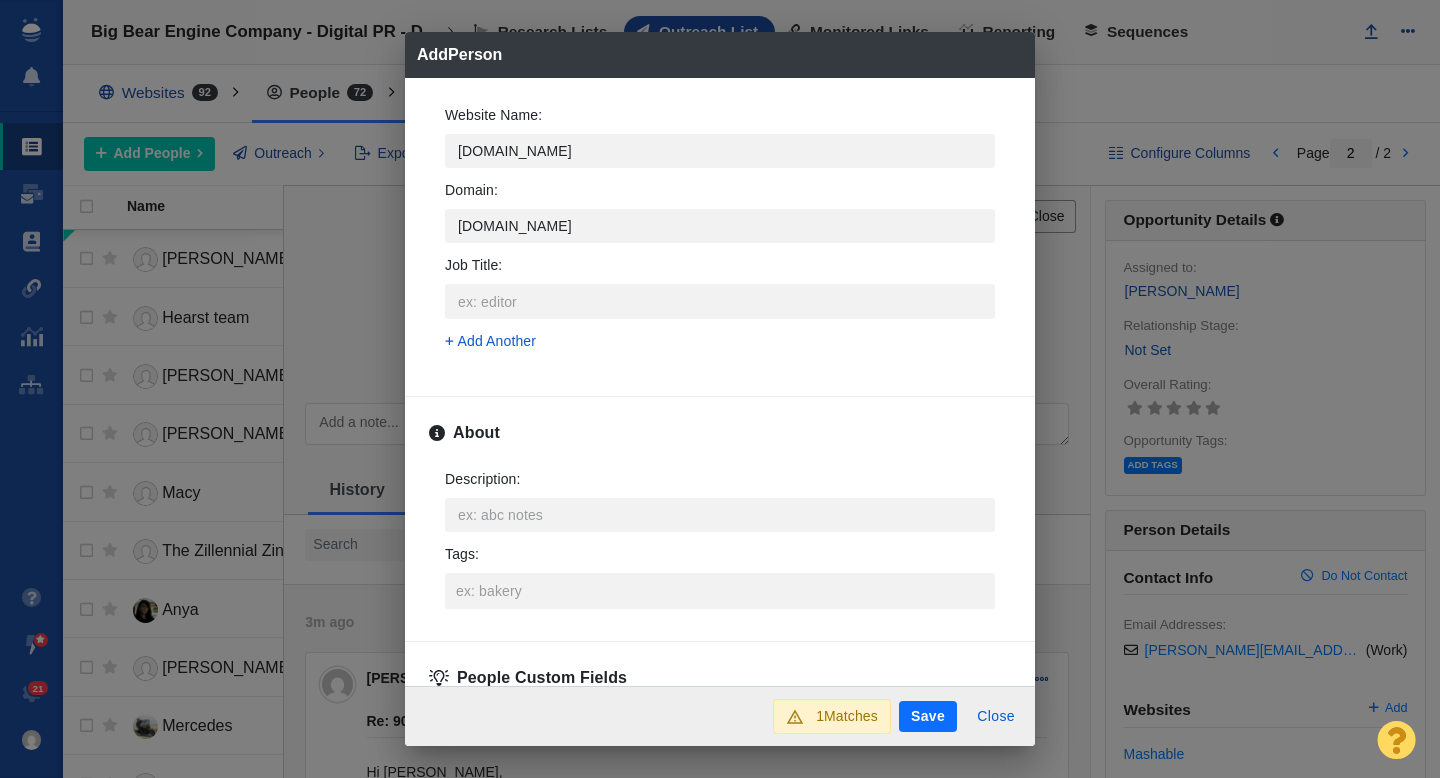 scroll, scrollTop: 853, scrollLeft: 0, axis: vertical 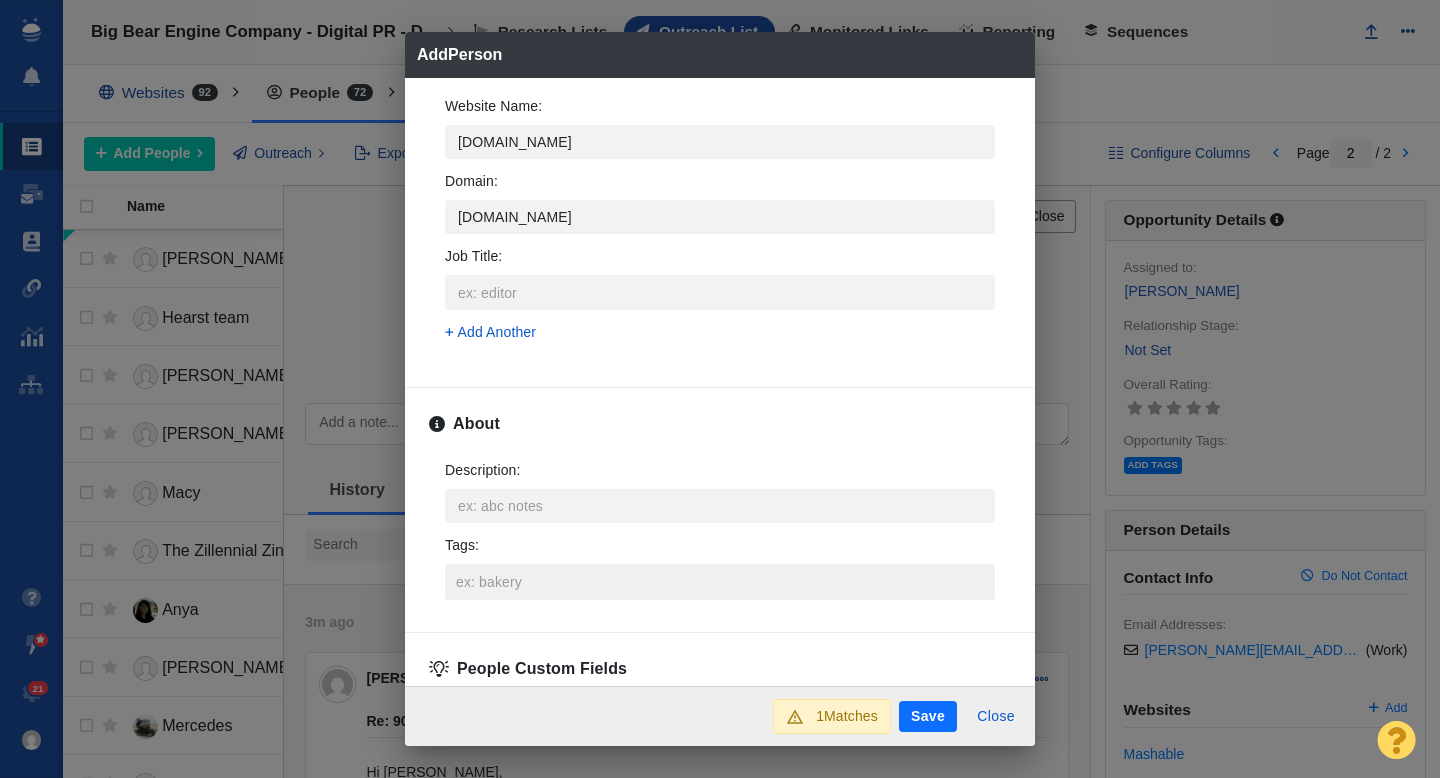 click on "Tags :" at bounding box center (720, 582) 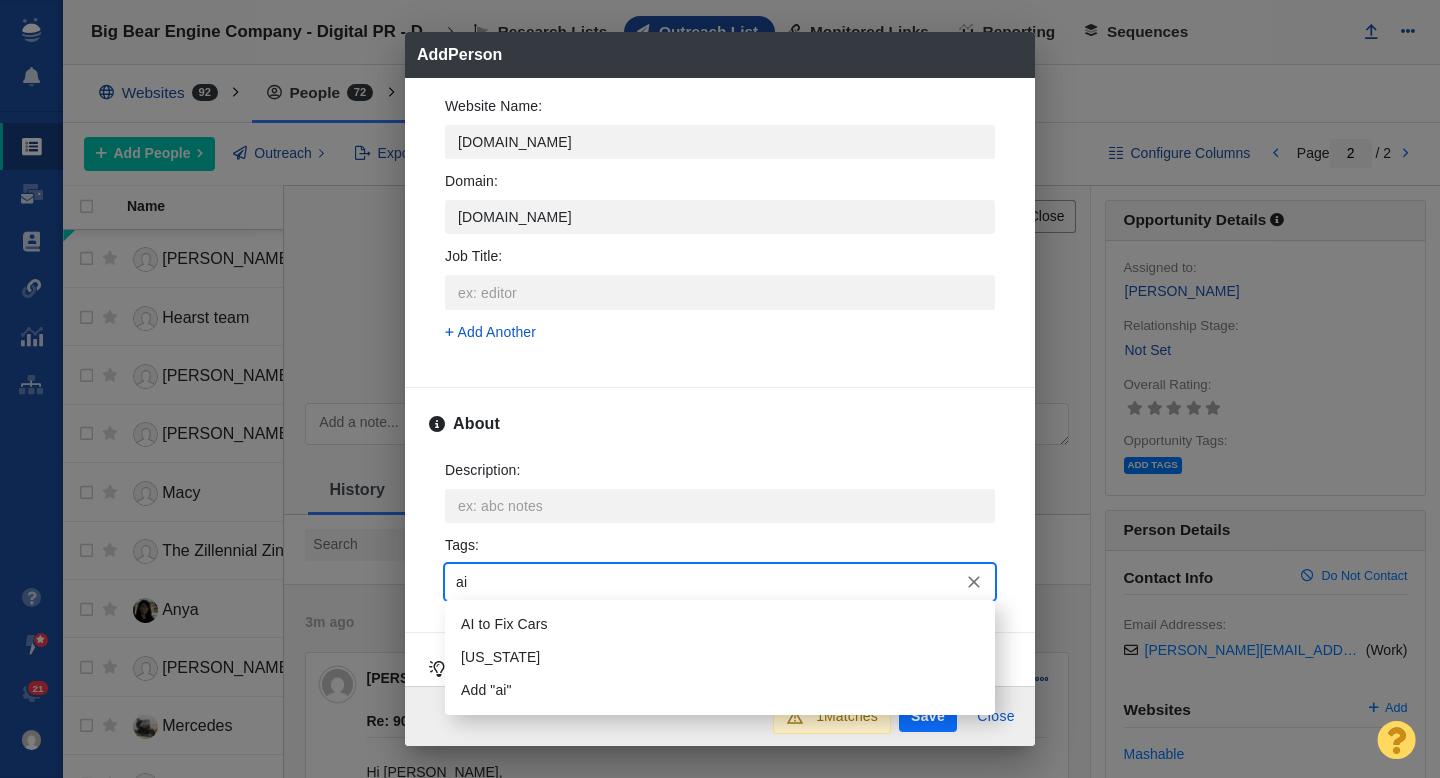 click on "AI to Fix Cars" at bounding box center (720, 624) 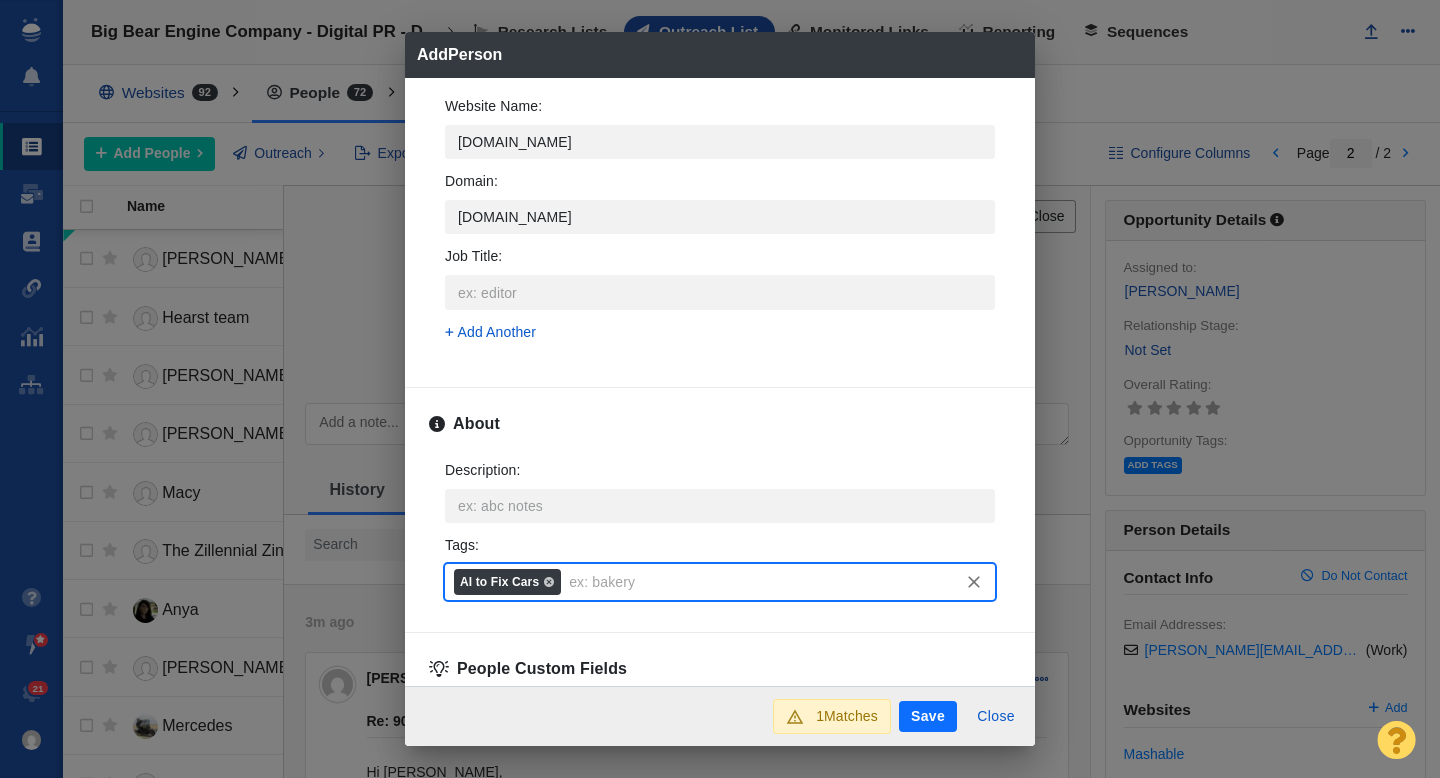 click on "Description : x Tags : AI to Fix Cars" at bounding box center (720, 530) 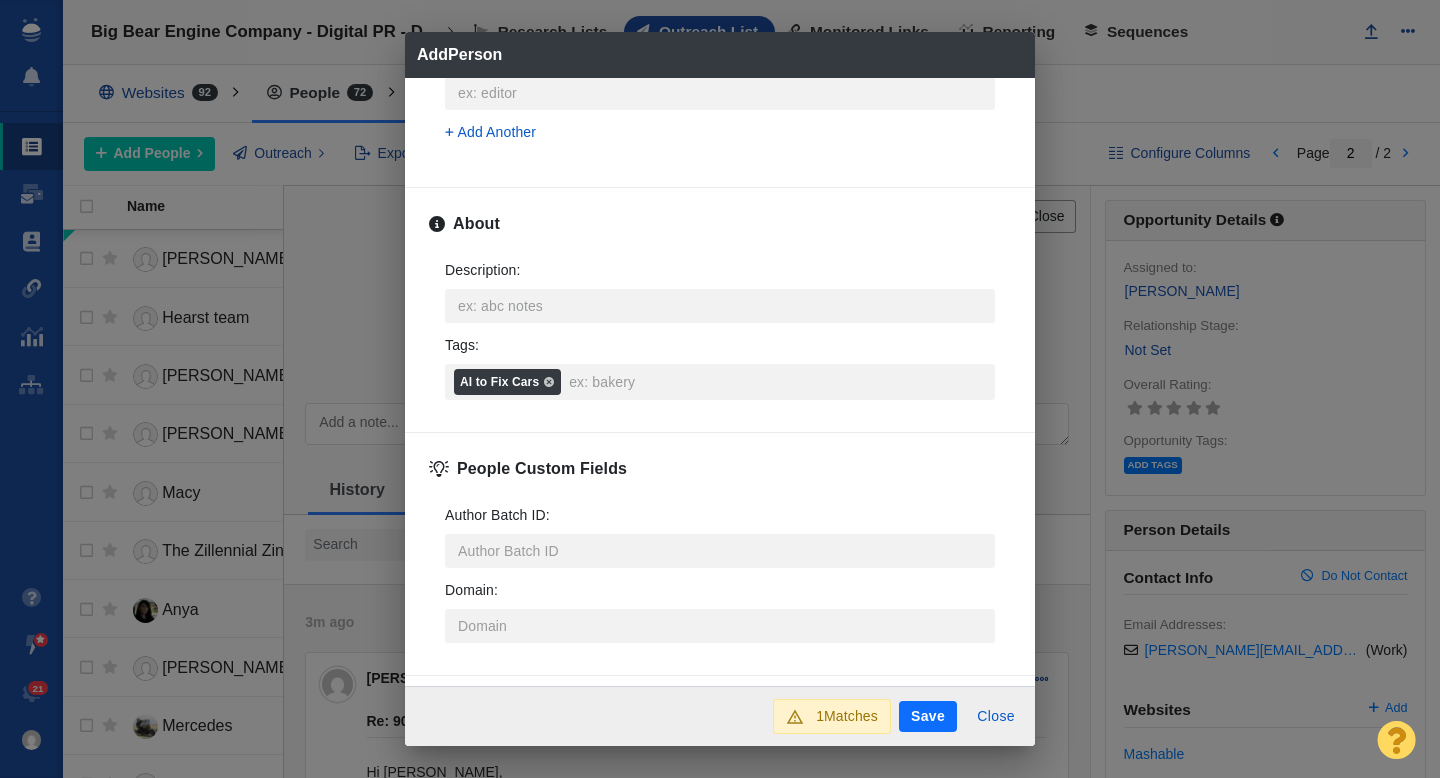 scroll, scrollTop: 1086, scrollLeft: 0, axis: vertical 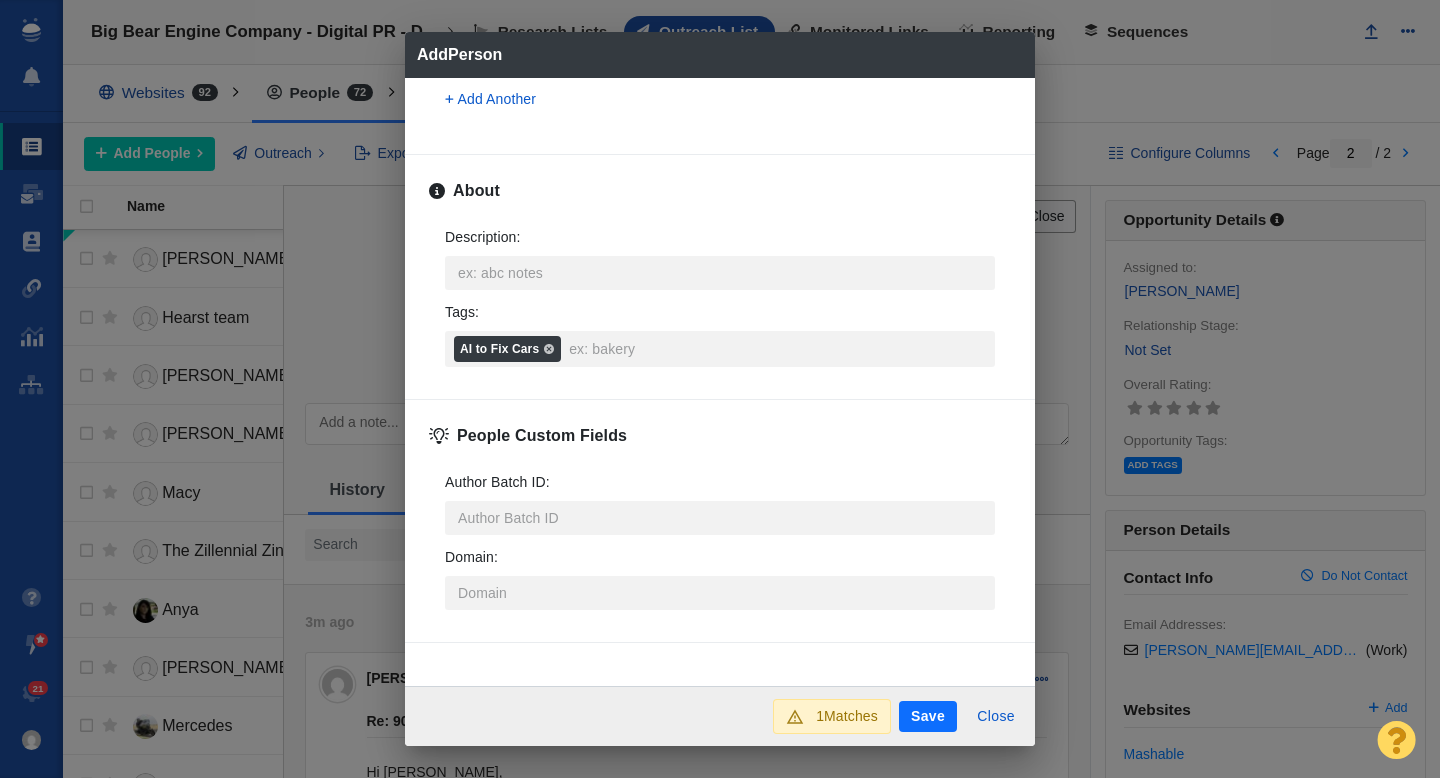 click on "Save" at bounding box center [928, 717] 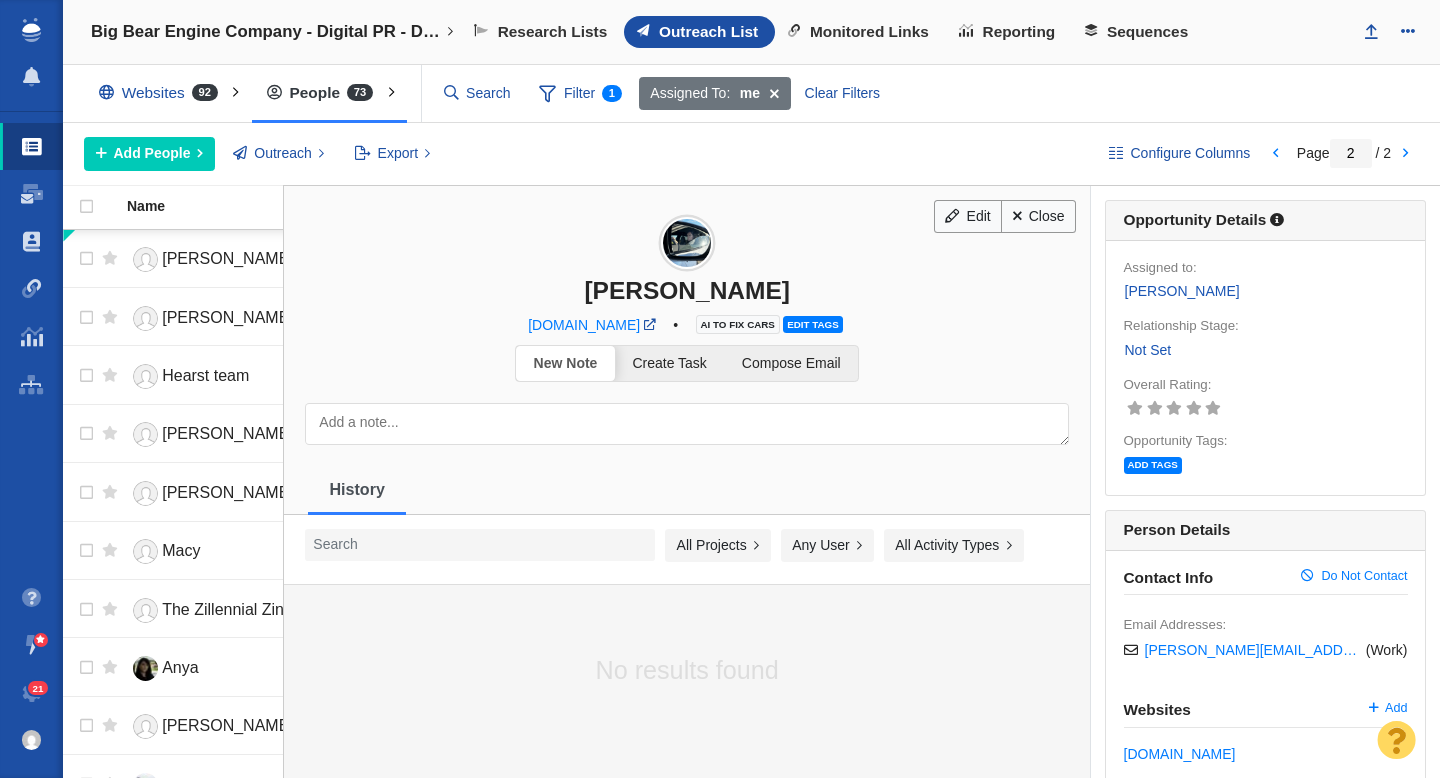 click on "Not Set" at bounding box center (1148, 350) 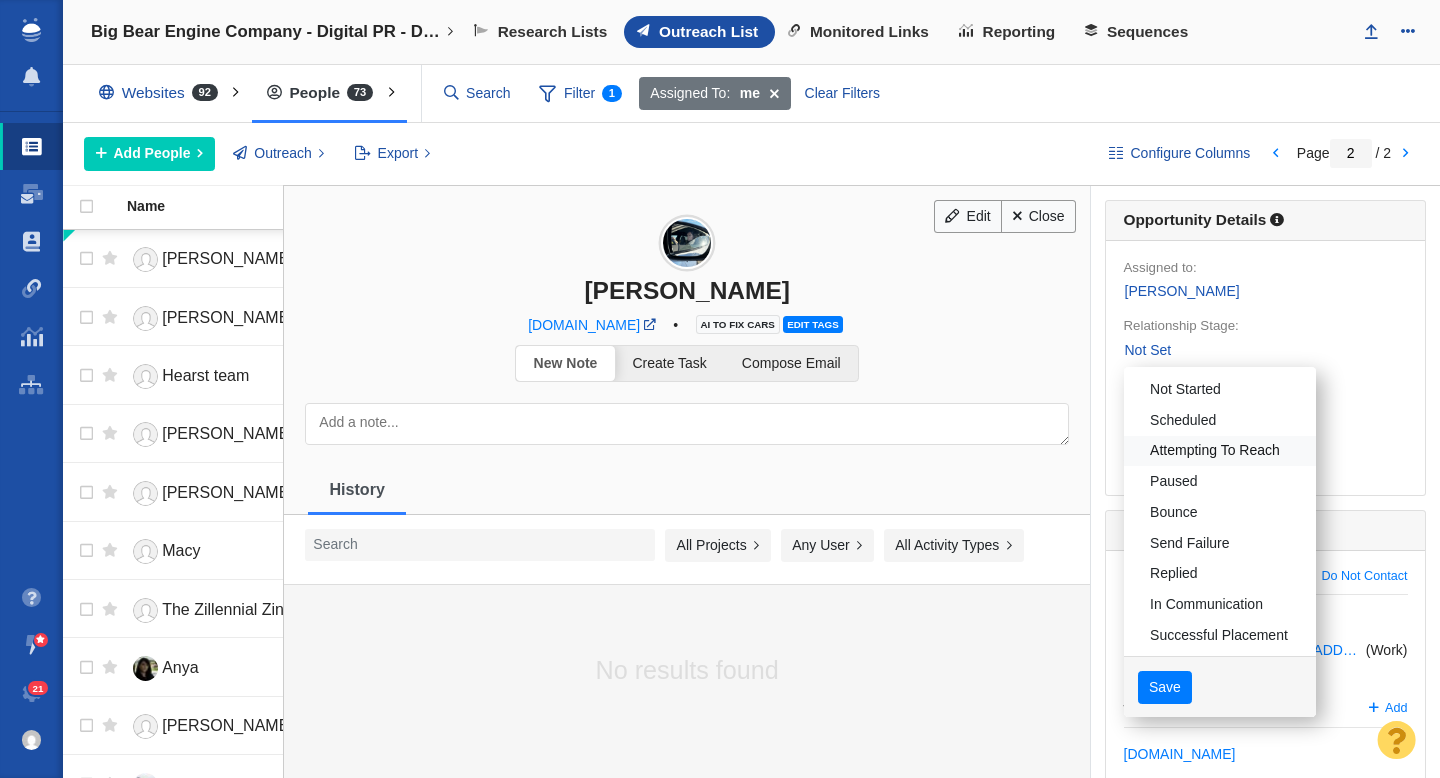 click on "Attempting To Reach" at bounding box center (1220, 451) 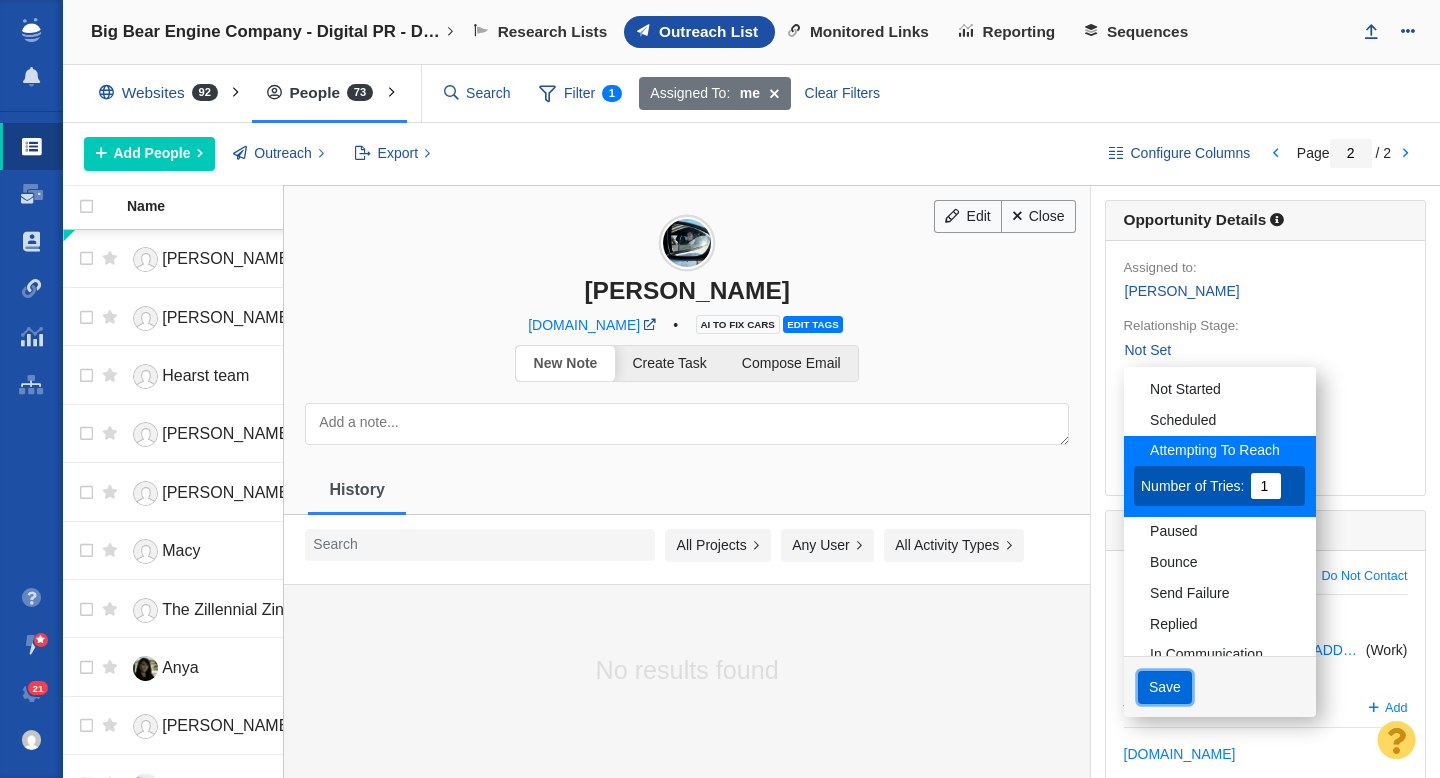 click on "Save" at bounding box center (1165, 688) 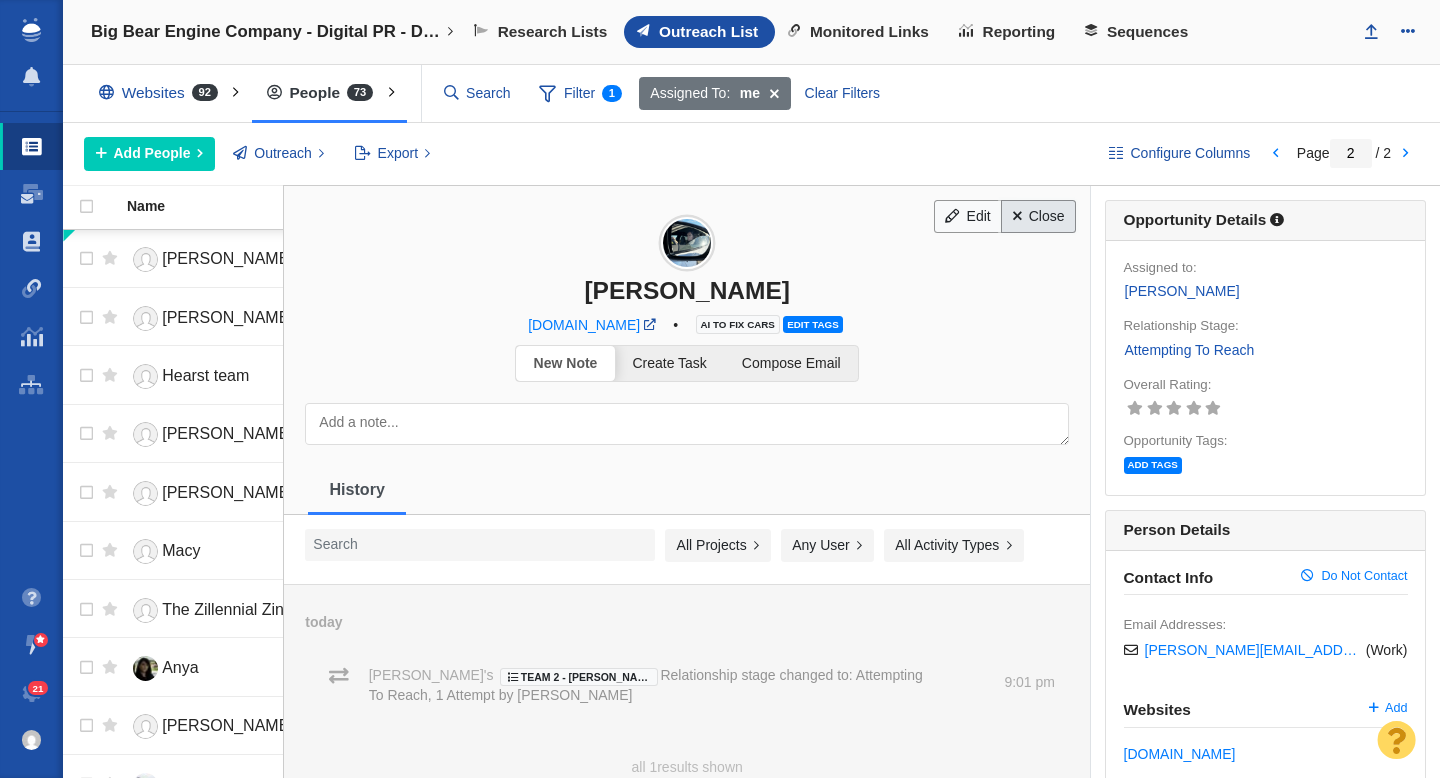 click on "Close" at bounding box center [1038, 217] 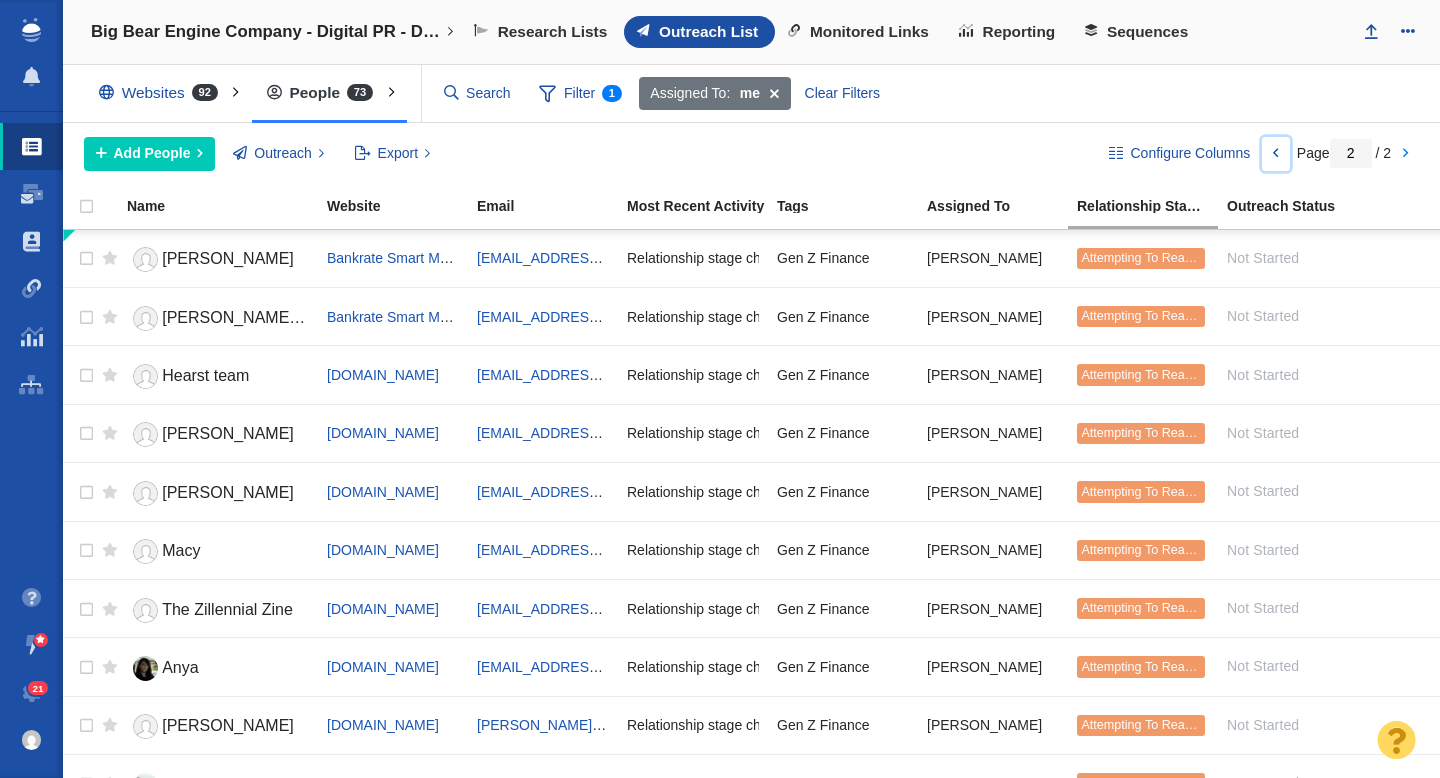 click at bounding box center (1276, 154) 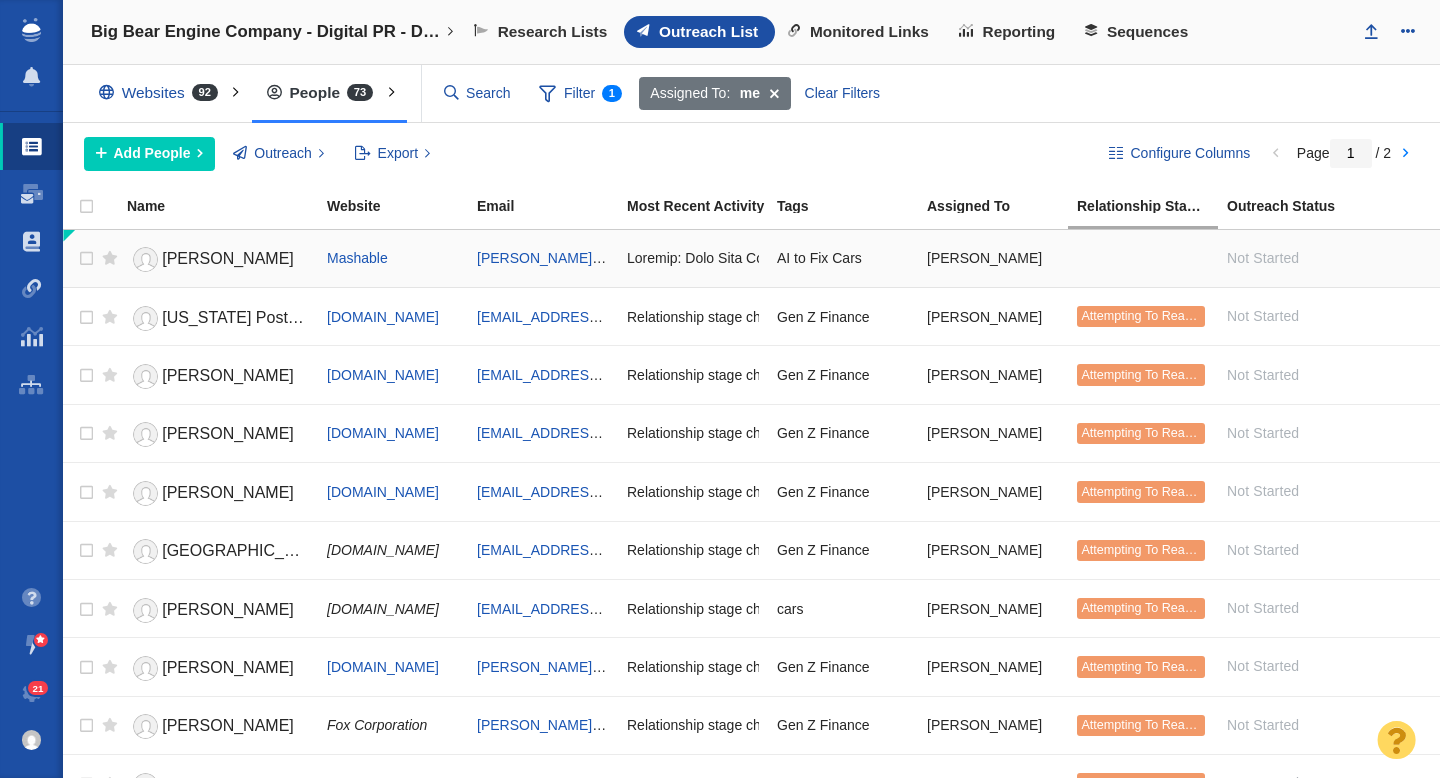 click at bounding box center [1143, 258] 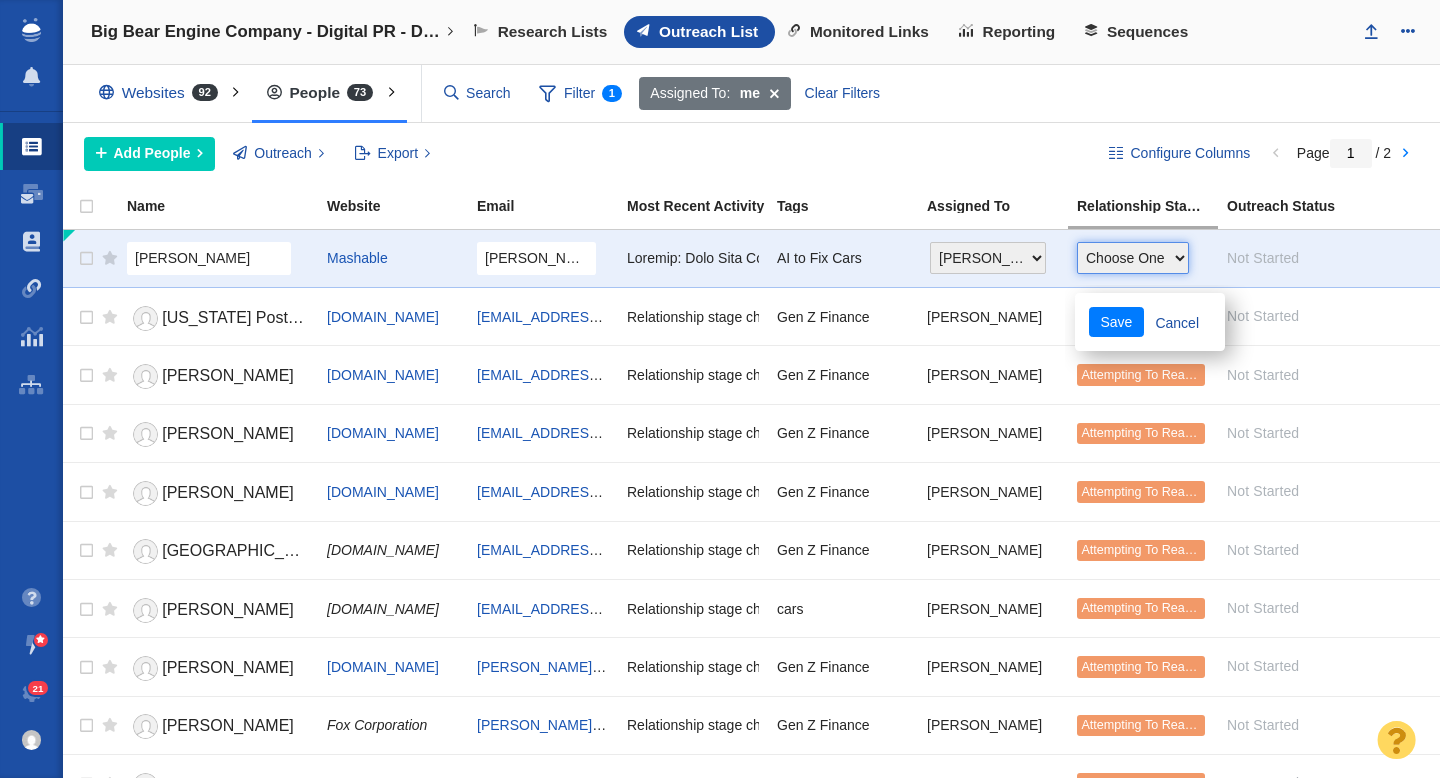 click on "Choose One
Not Started
Scheduled
Attempting To Reach
Paused
Bounce
Send Failure
Replied
In Communication
Successful Placement
Unsuccessful - No Reply
DO NOT CONTACT
Dead" at bounding box center [1133, 258] 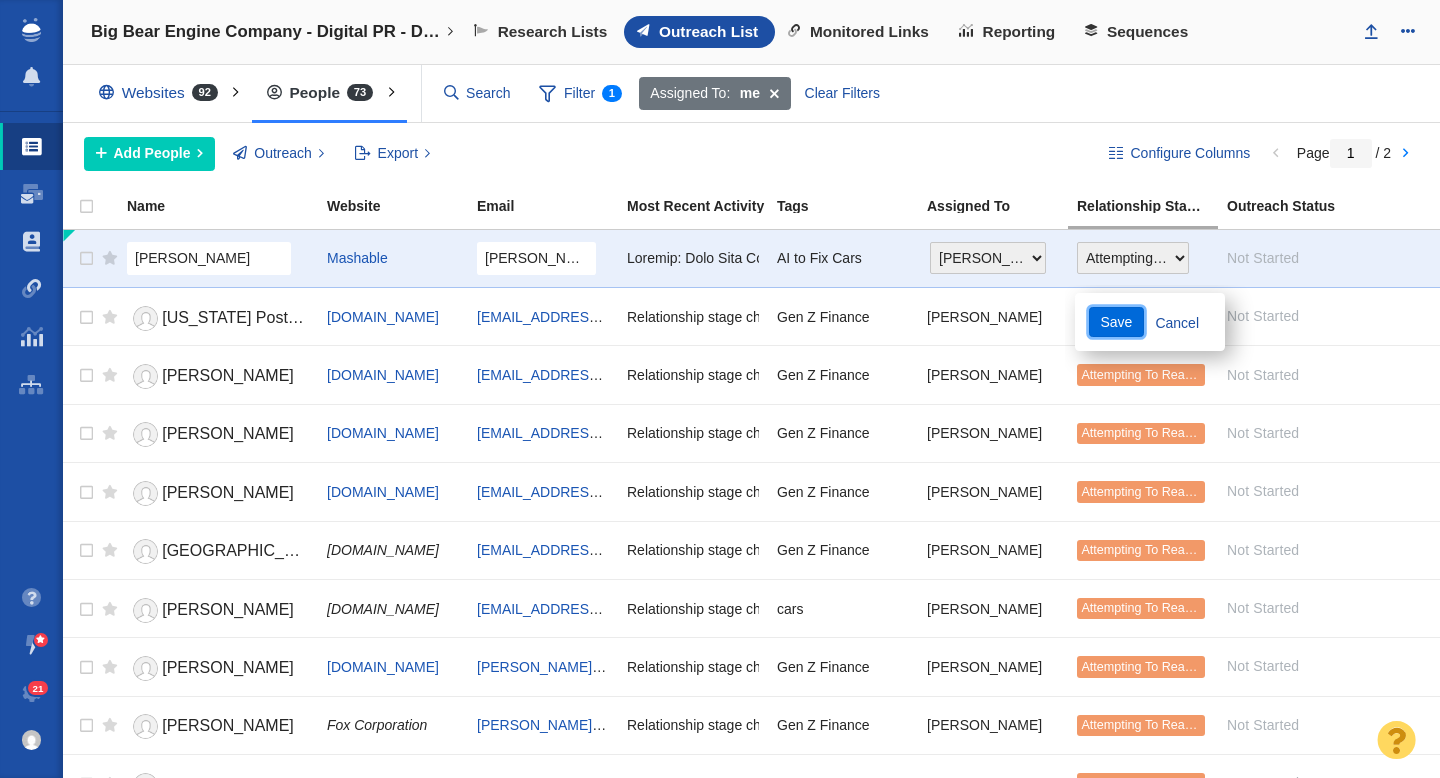 click on "Save" at bounding box center (1116, 322) 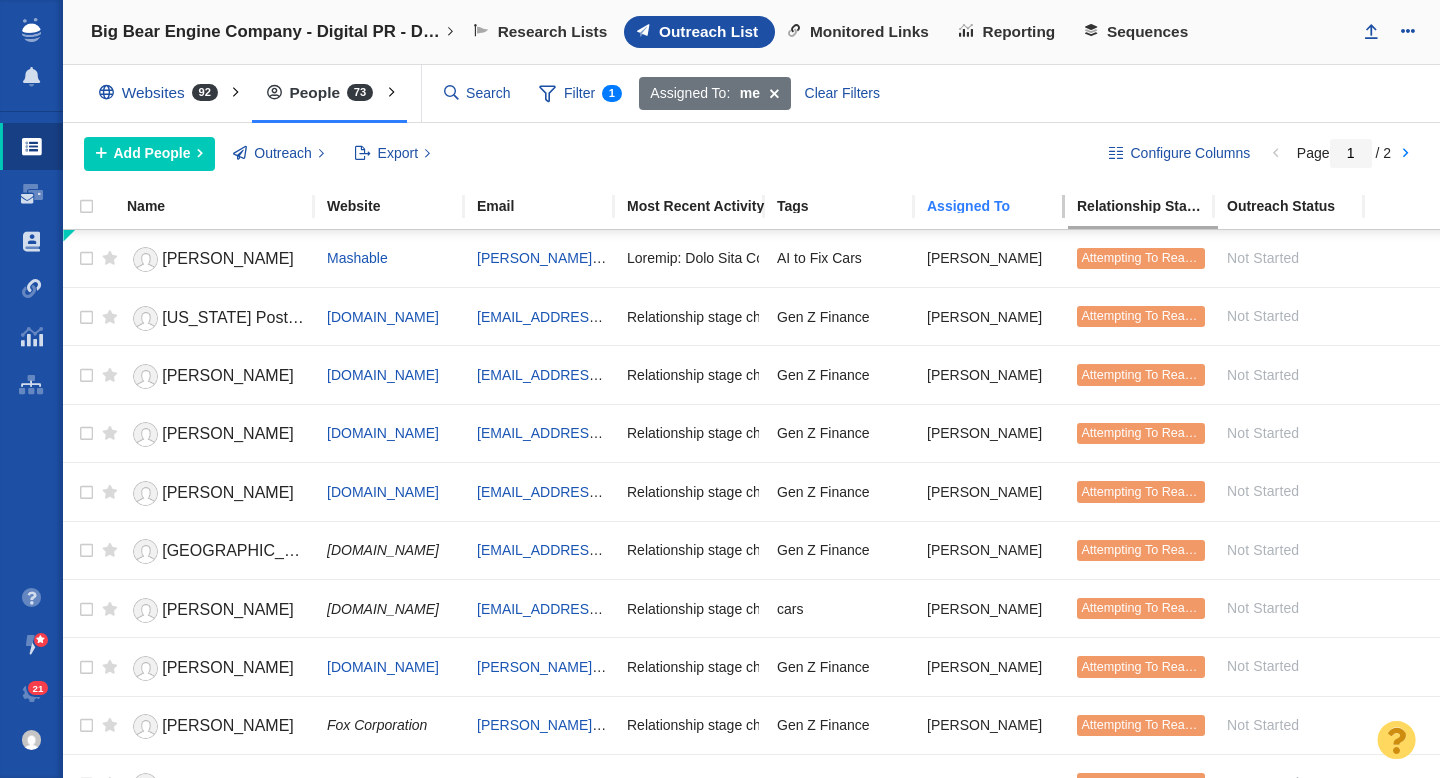 scroll, scrollTop: 0, scrollLeft: 0, axis: both 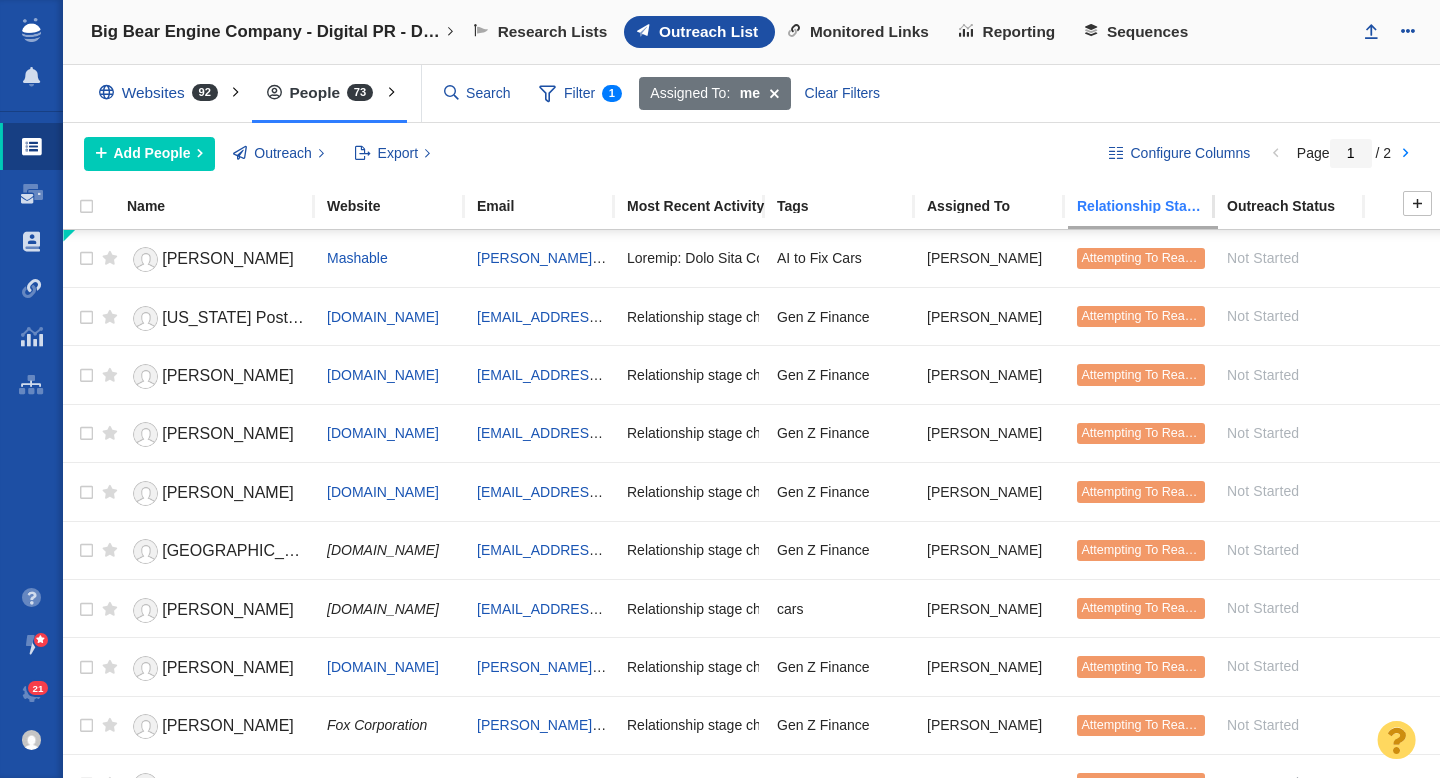 click on "Relationship Stage" at bounding box center [1151, 206] 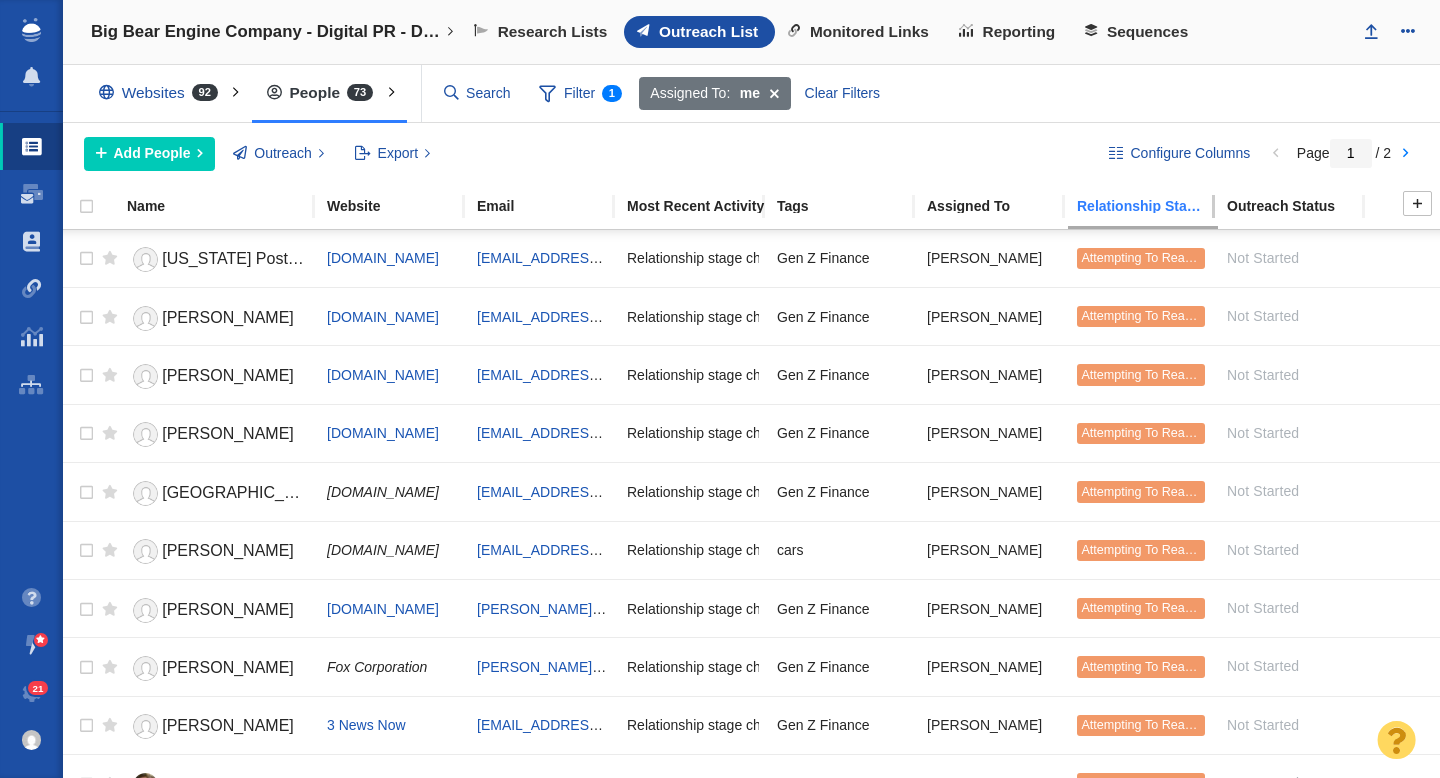 click on "Relationship Stage" at bounding box center [1151, 206] 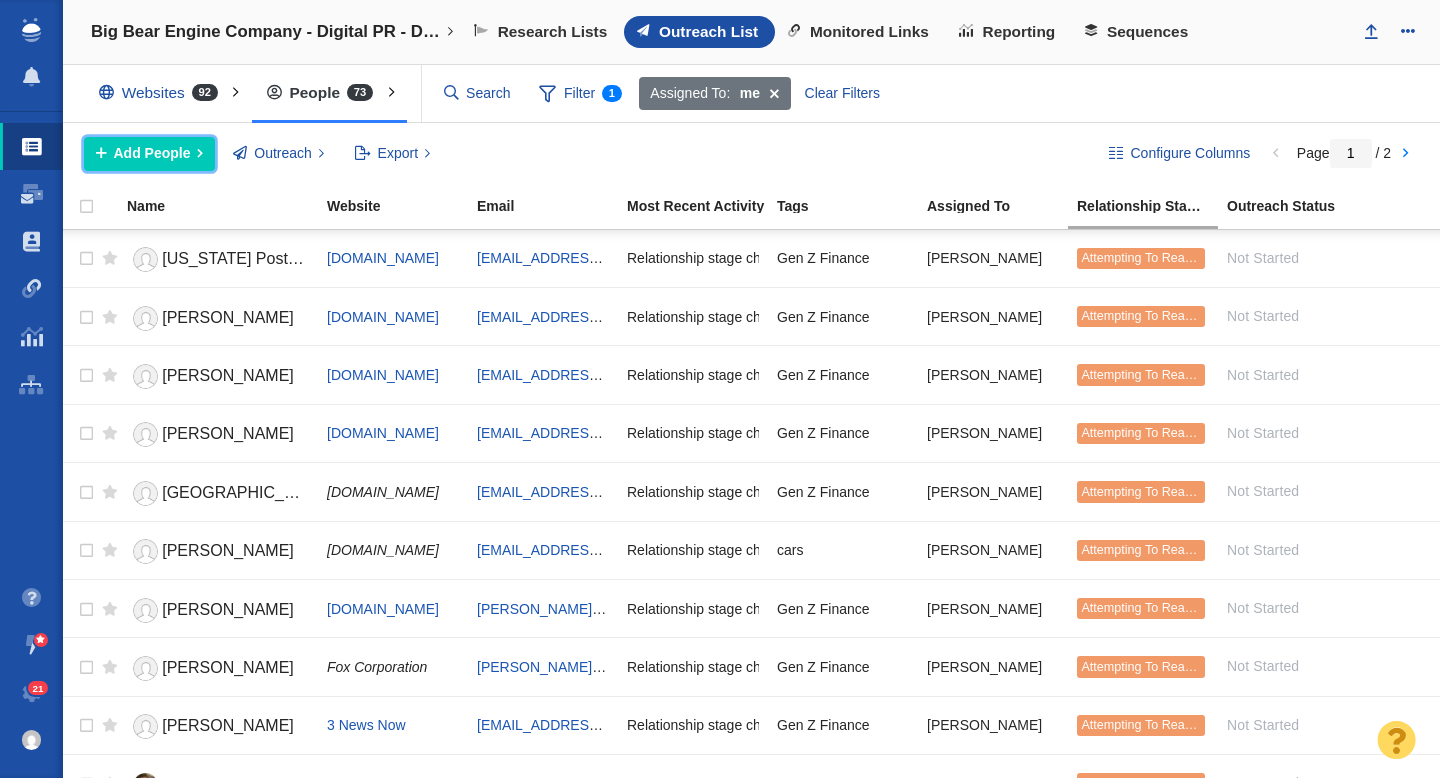 click on "Add People" at bounding box center (152, 153) 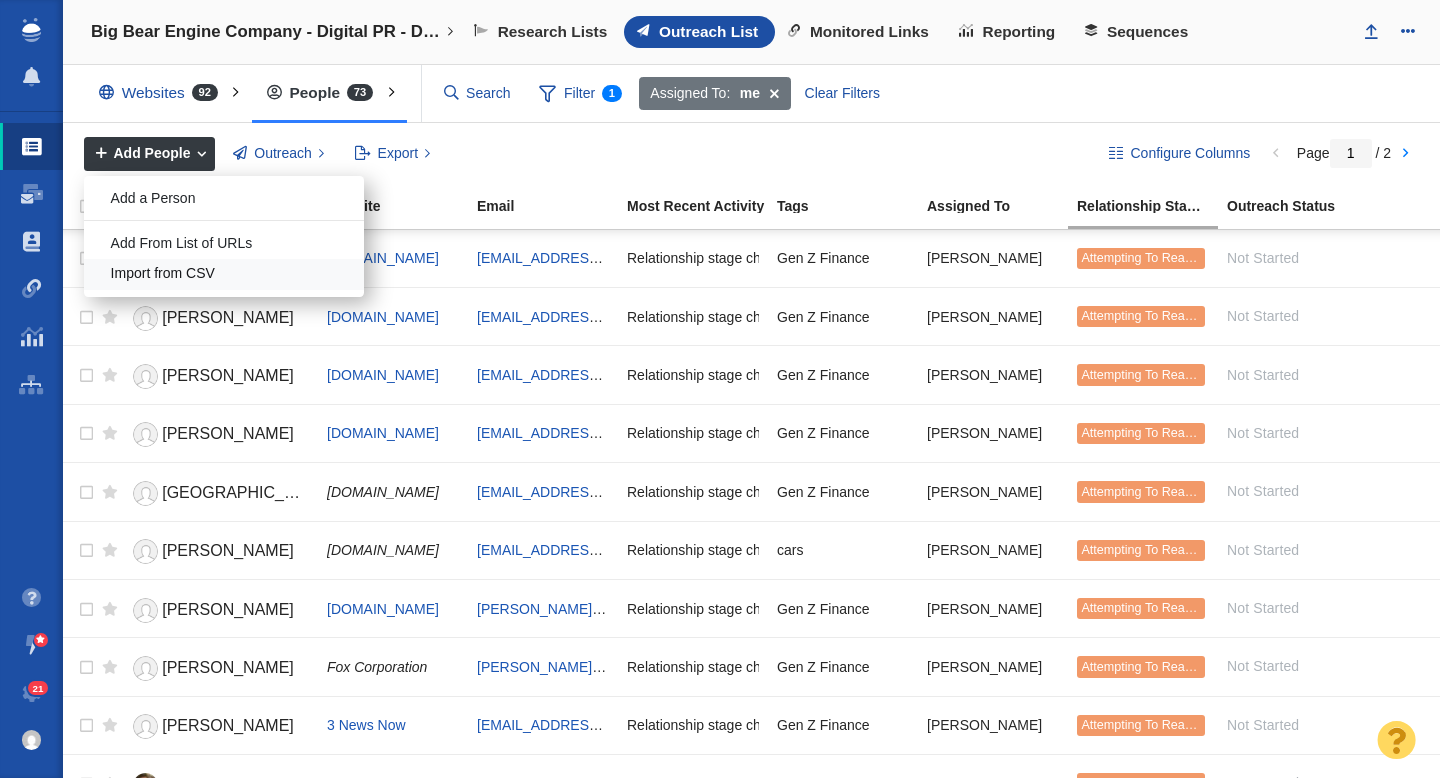 click on "Import from CSV" at bounding box center [224, 274] 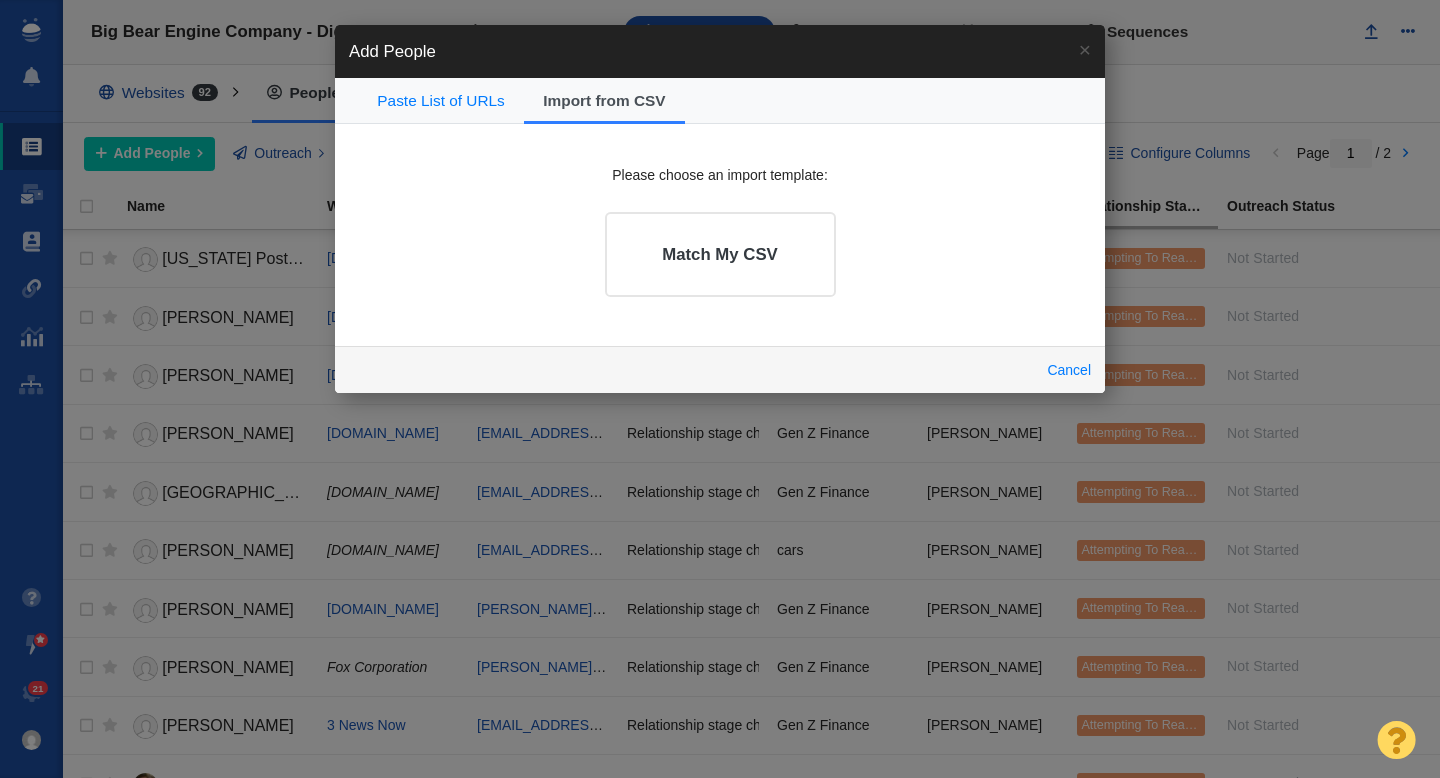 click on "Please choose an import template:
Match My CSV" at bounding box center (720, 235) 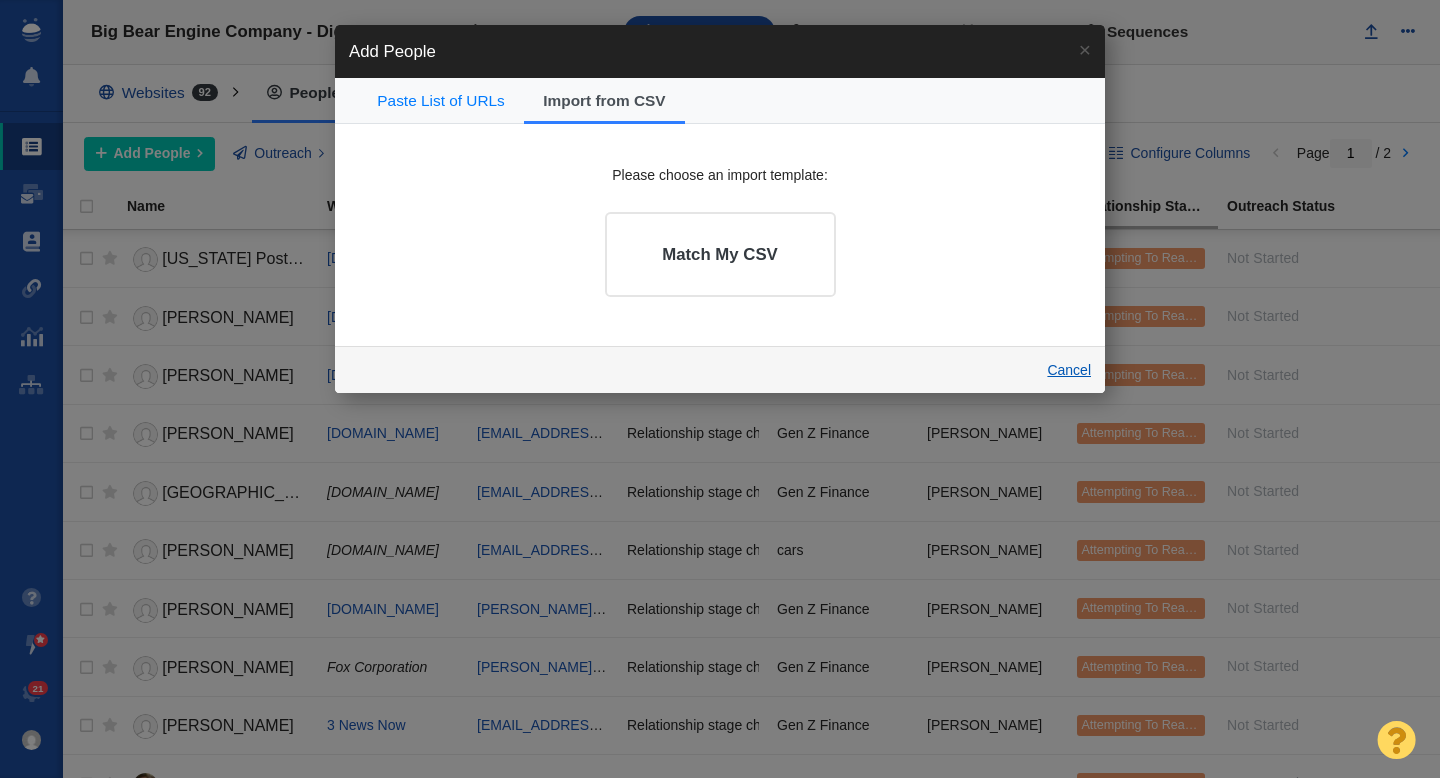 click on "Cancel" at bounding box center (1069, 370) 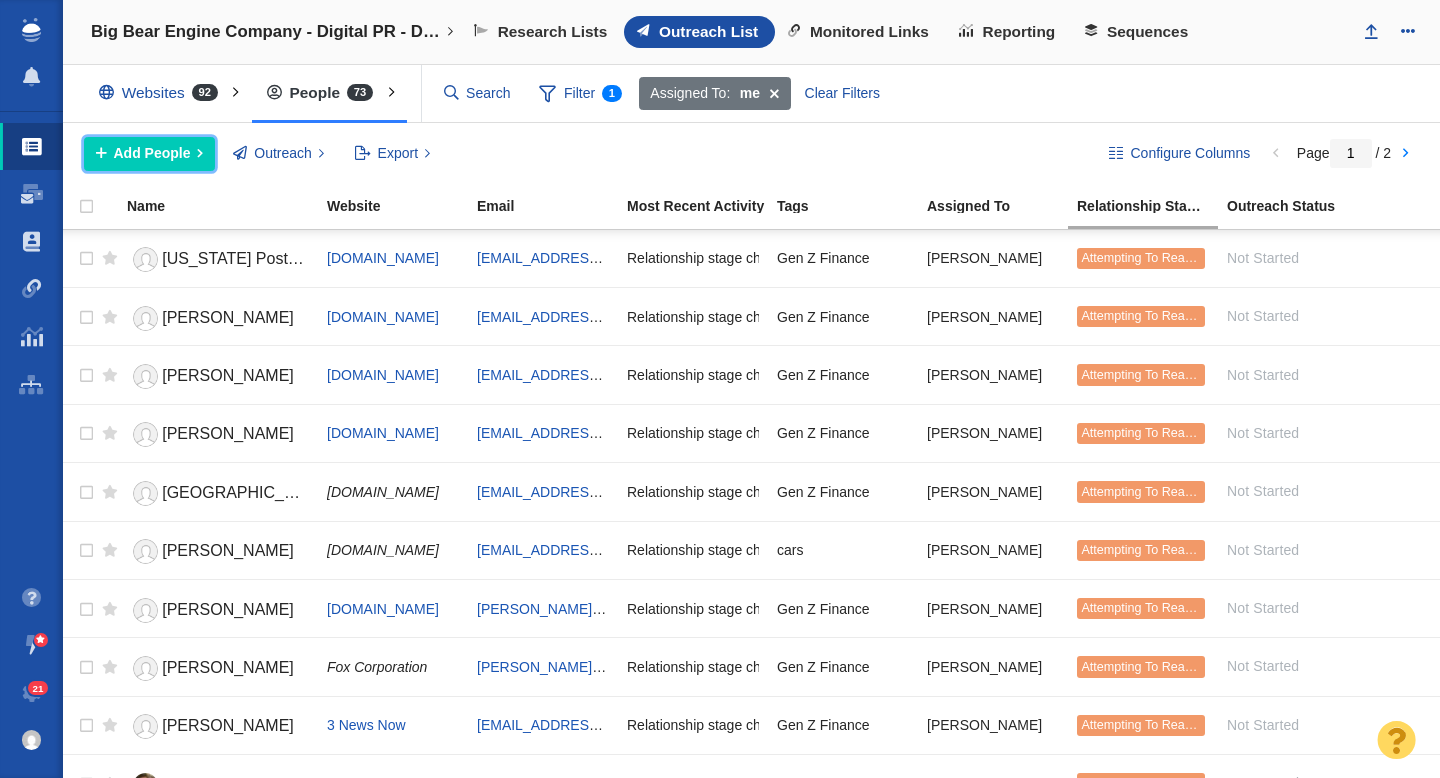 click on "Add People" at bounding box center [152, 153] 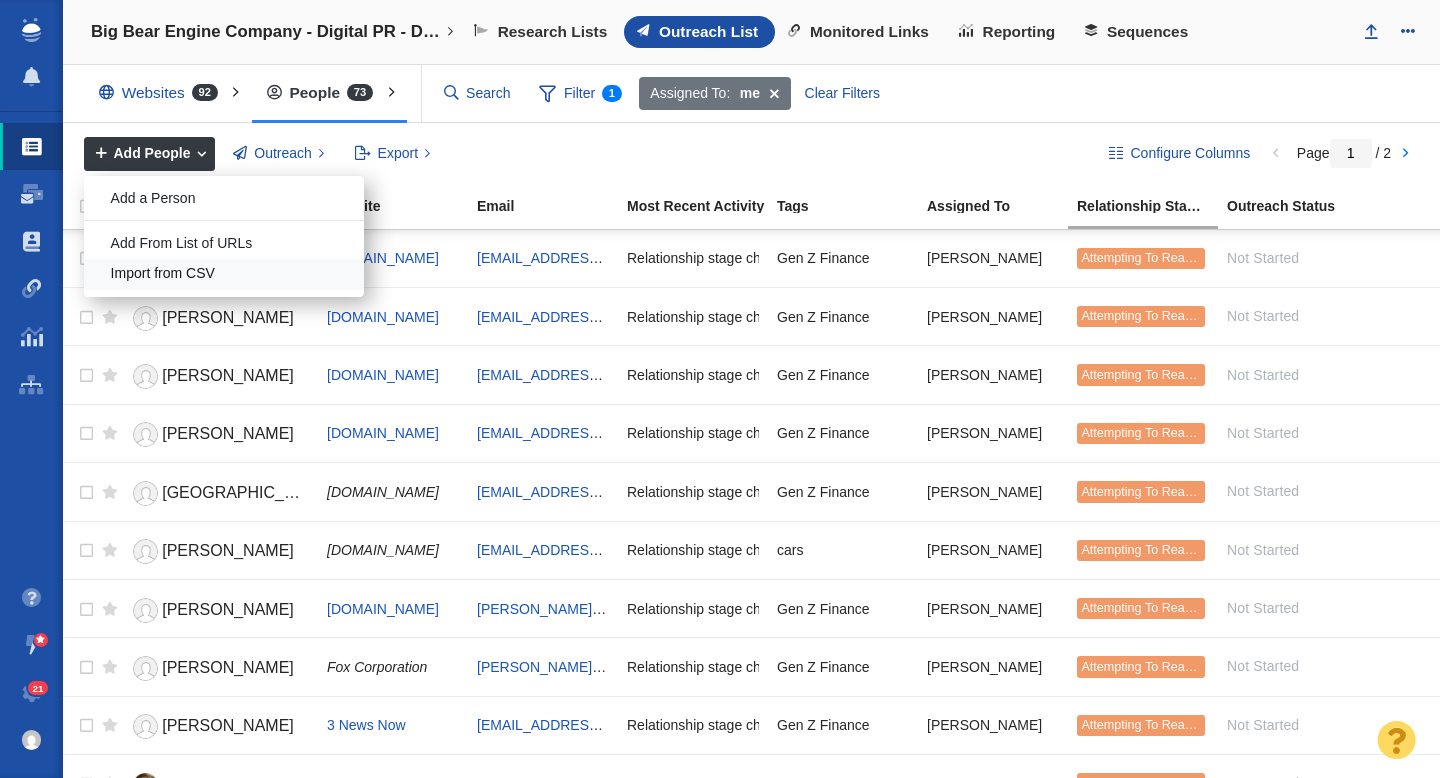 click on "Import from CSV" at bounding box center (224, 274) 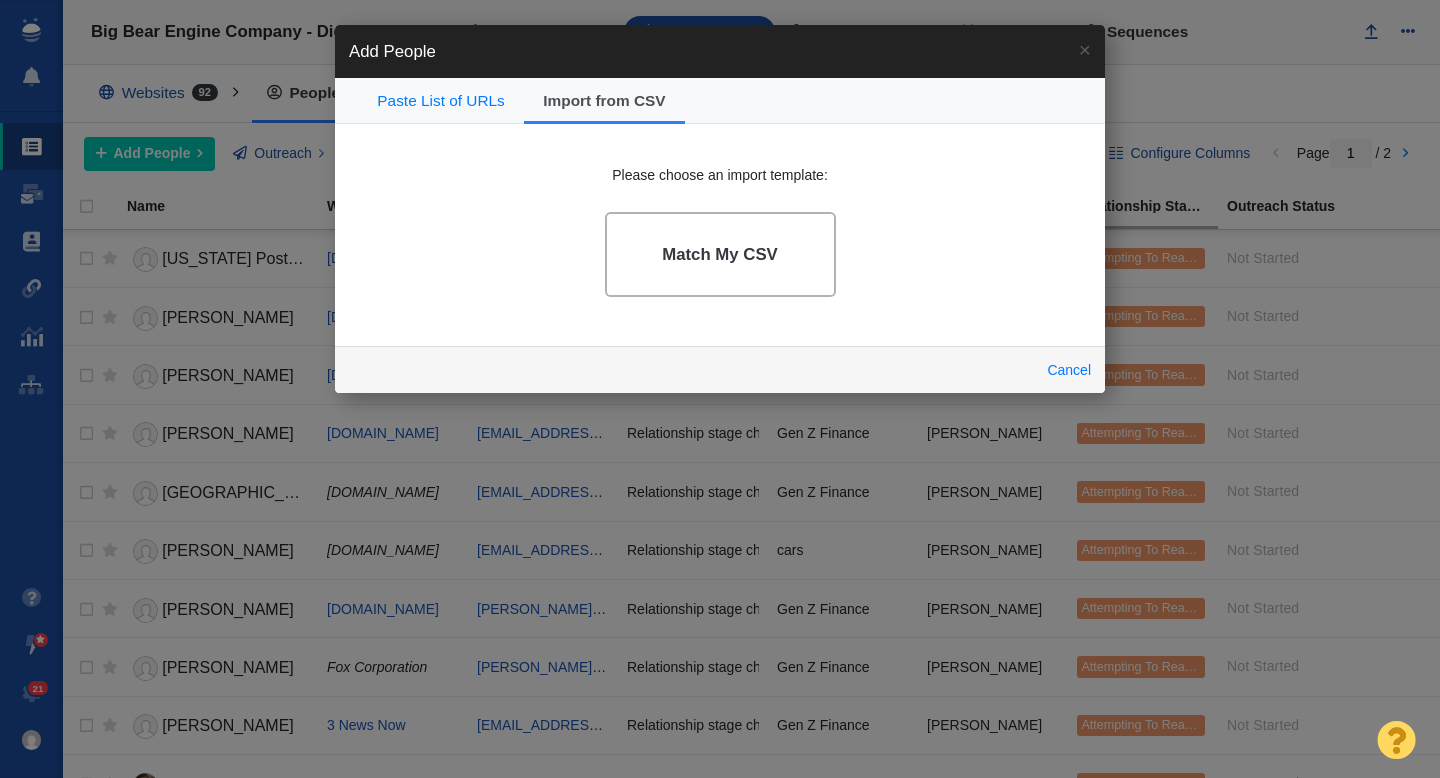 click on "Match My CSV" at bounding box center (720, 255) 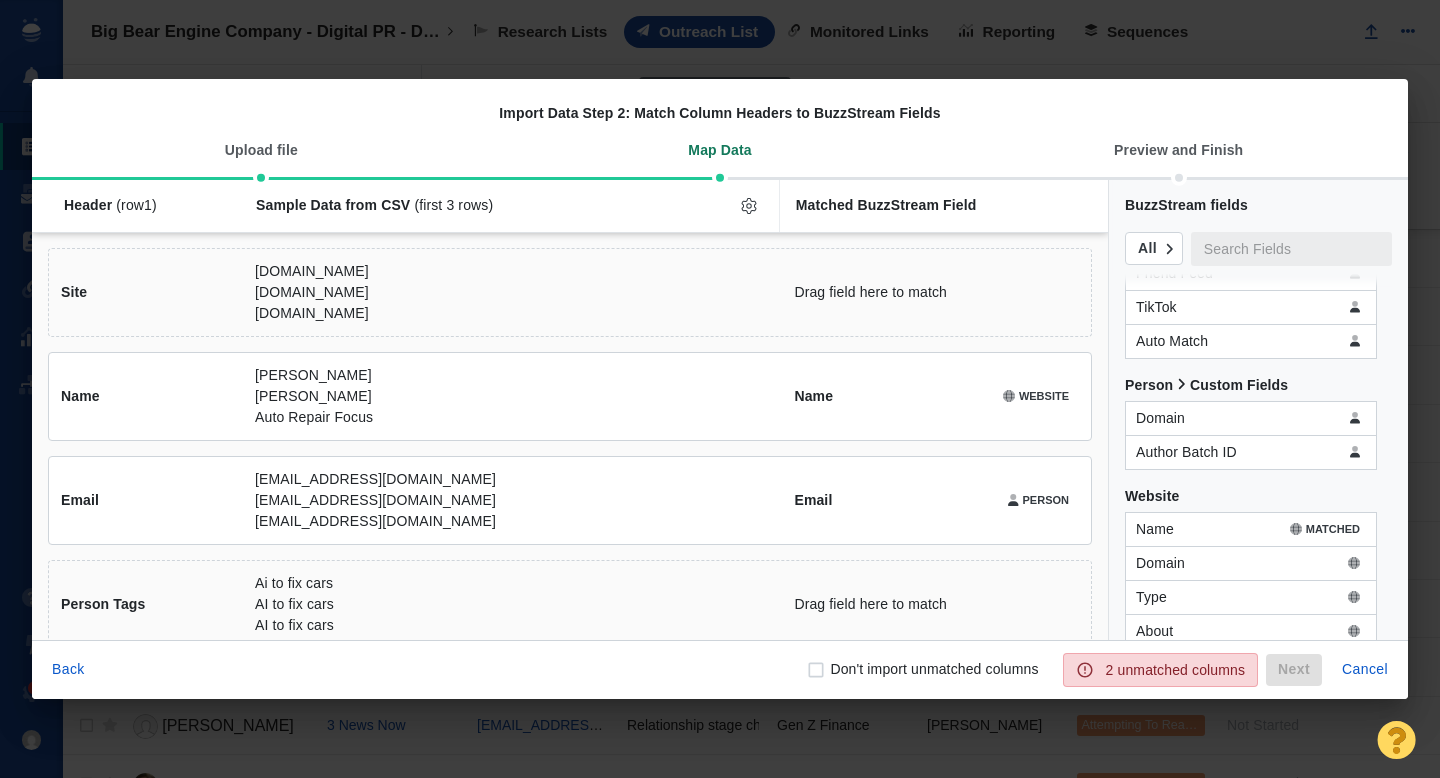 scroll, scrollTop: 1193, scrollLeft: 0, axis: vertical 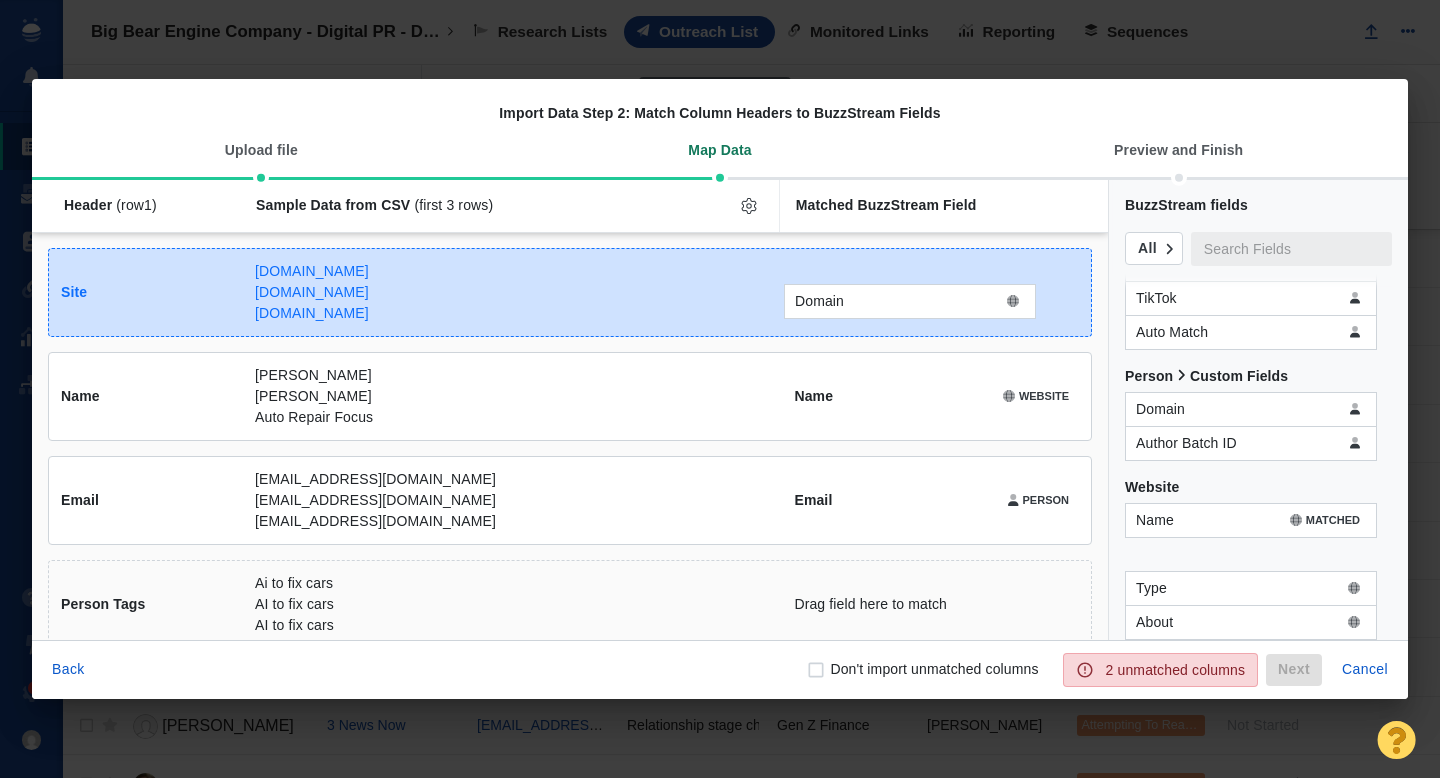 drag, startPoint x: 1183, startPoint y: 557, endPoint x: 842, endPoint y: 304, distance: 424.6057 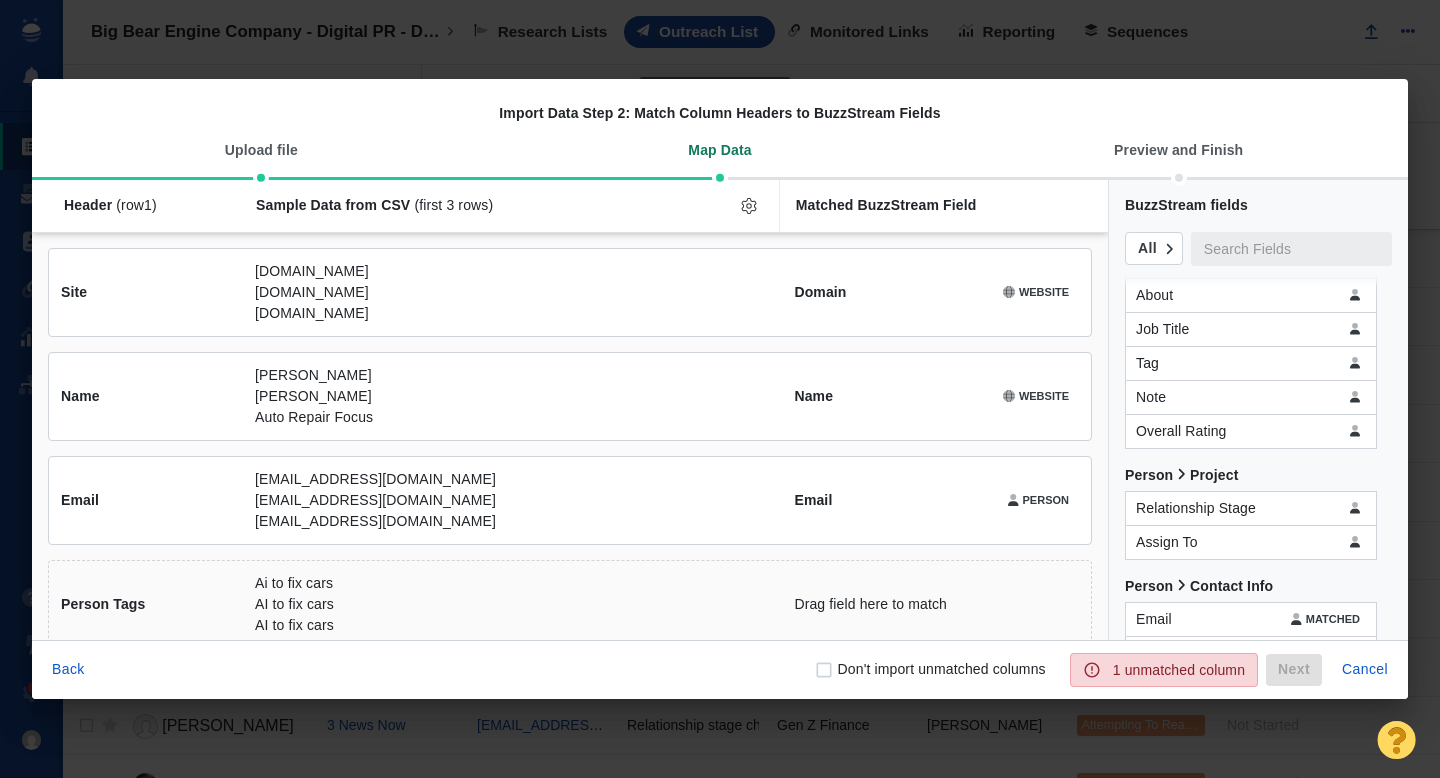 scroll, scrollTop: 0, scrollLeft: 0, axis: both 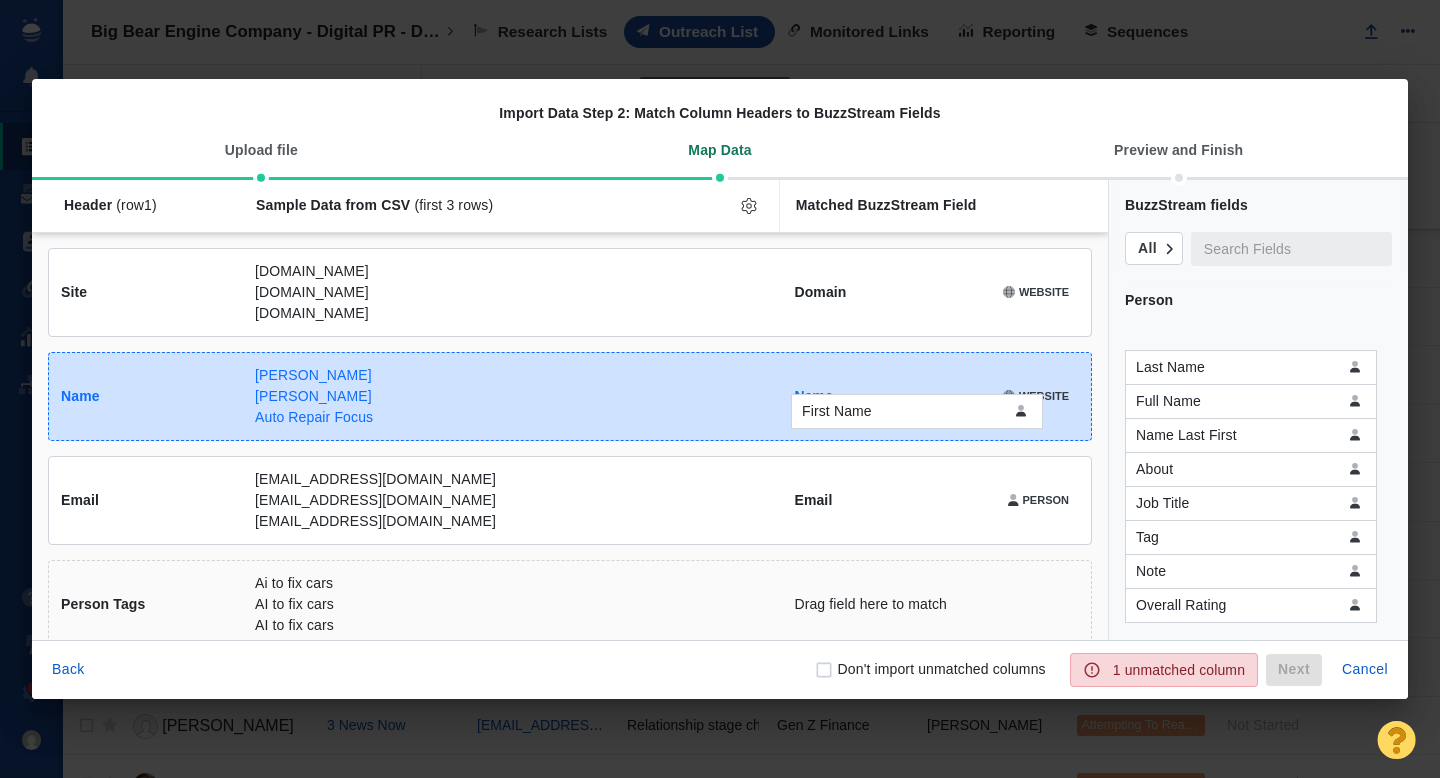 drag, startPoint x: 1173, startPoint y: 335, endPoint x: 840, endPoint y: 413, distance: 342.01315 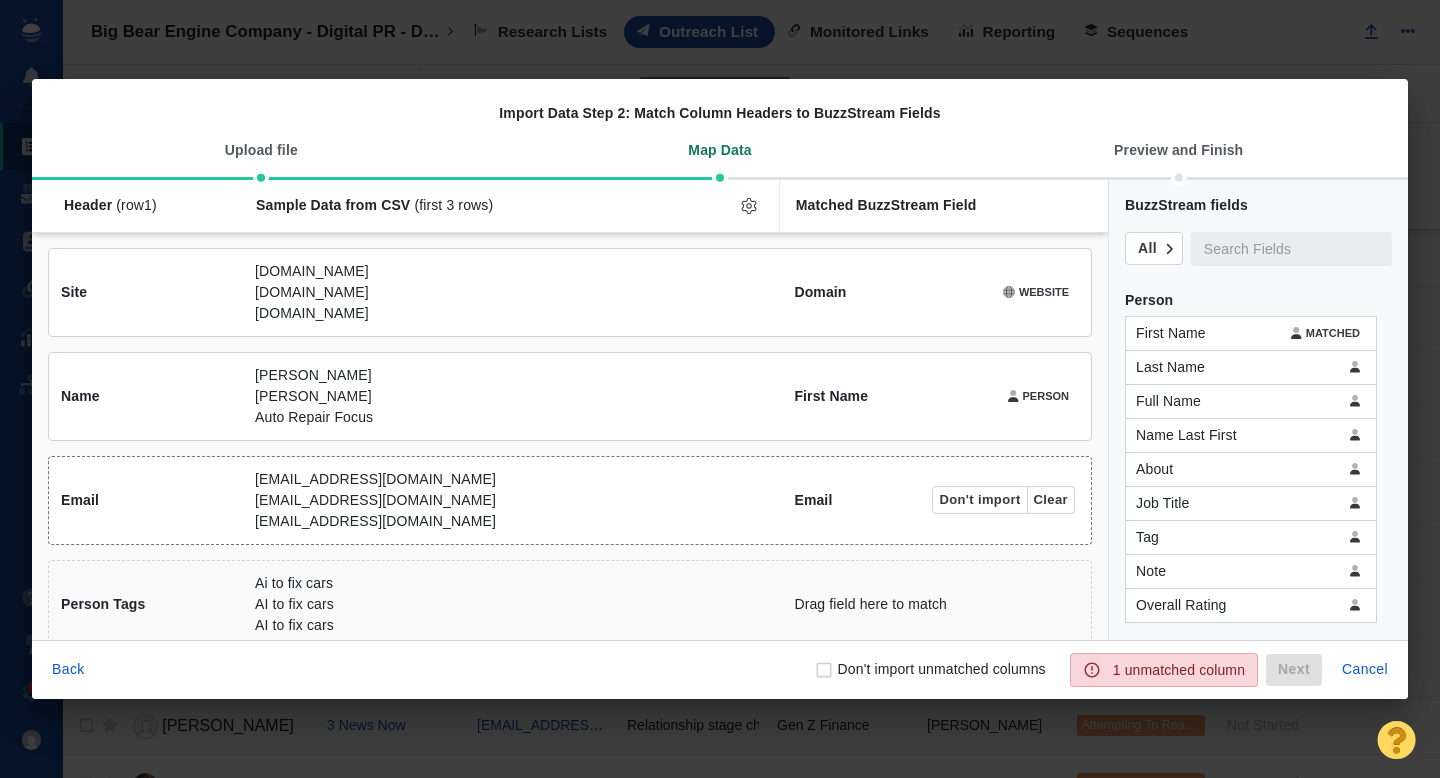 scroll, scrollTop: 25, scrollLeft: 0, axis: vertical 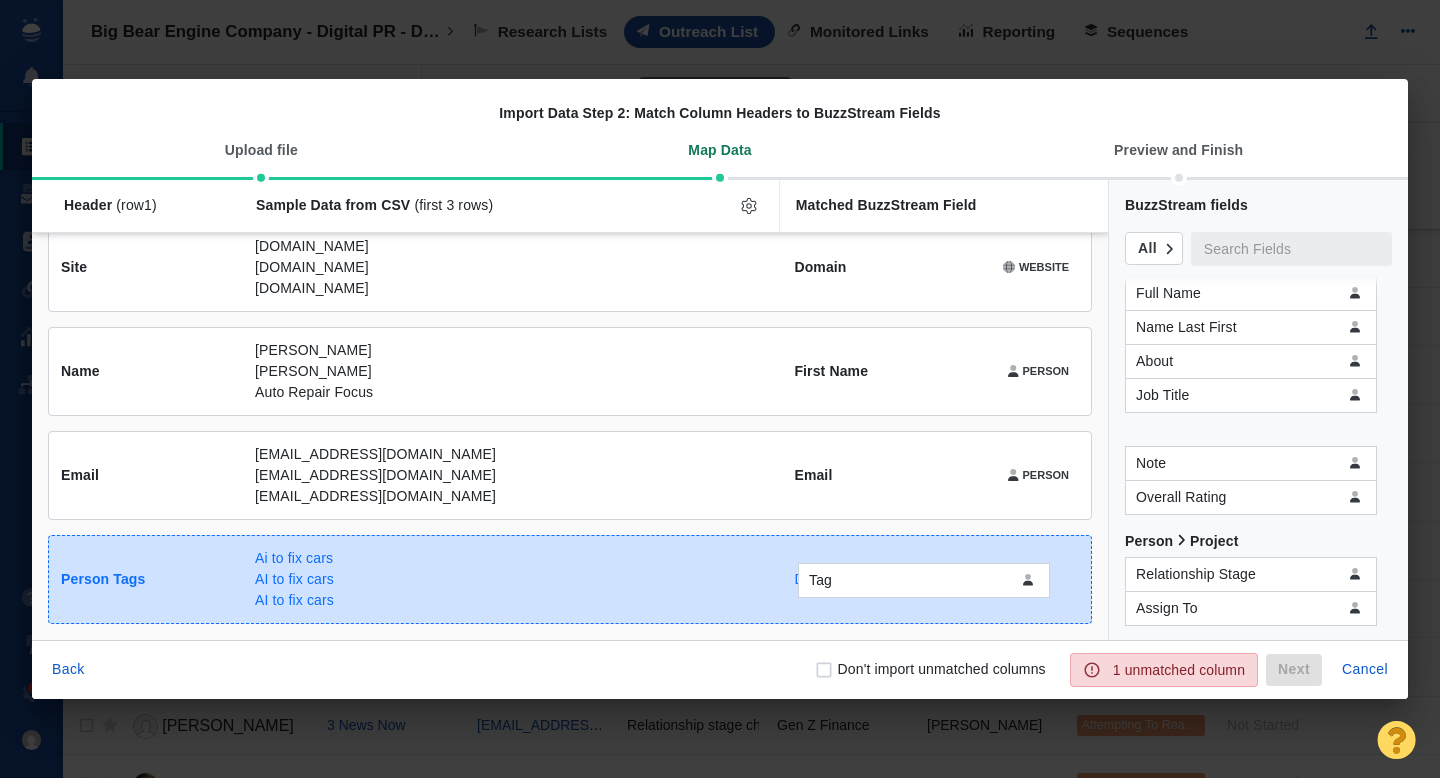 drag, startPoint x: 1185, startPoint y: 434, endPoint x: 857, endPoint y: 583, distance: 360.25687 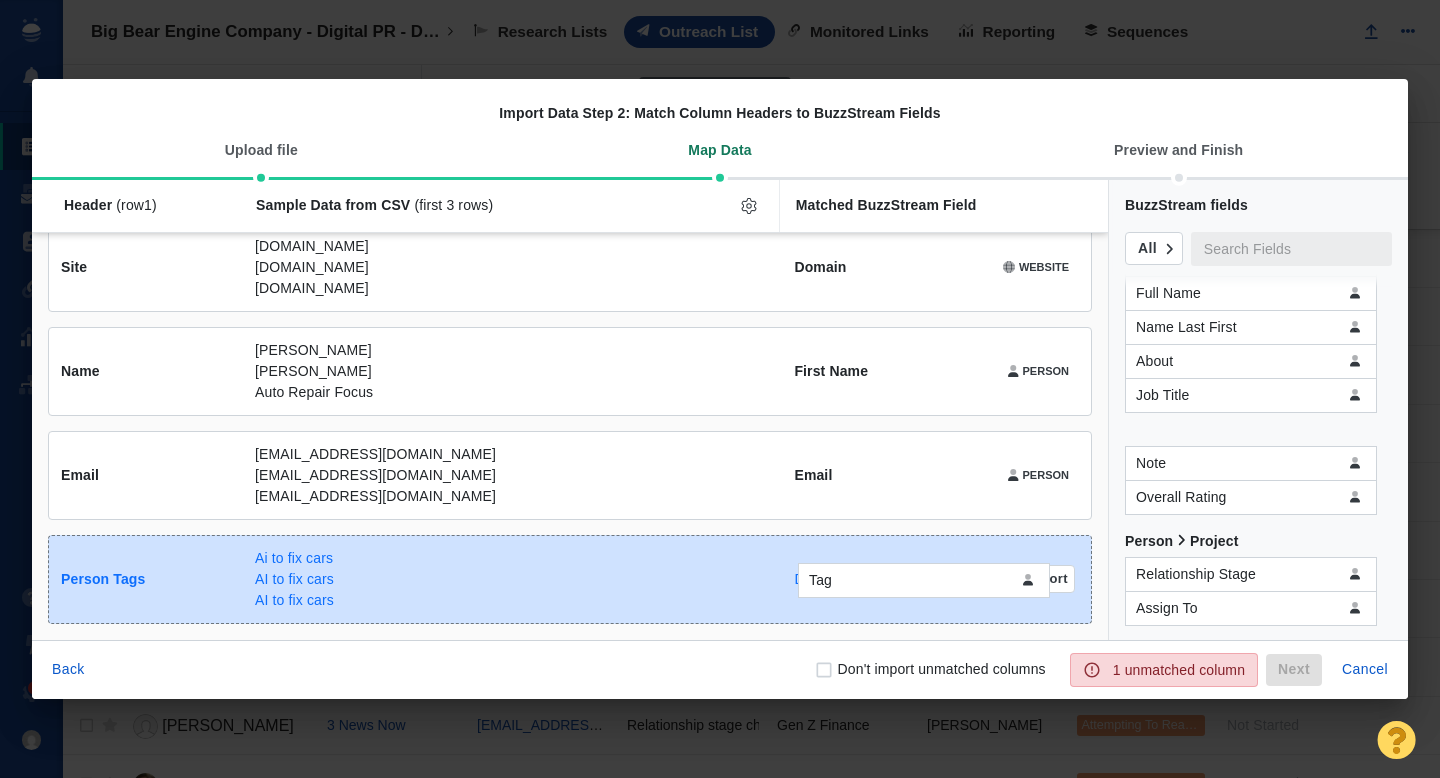 checkbox on "true" 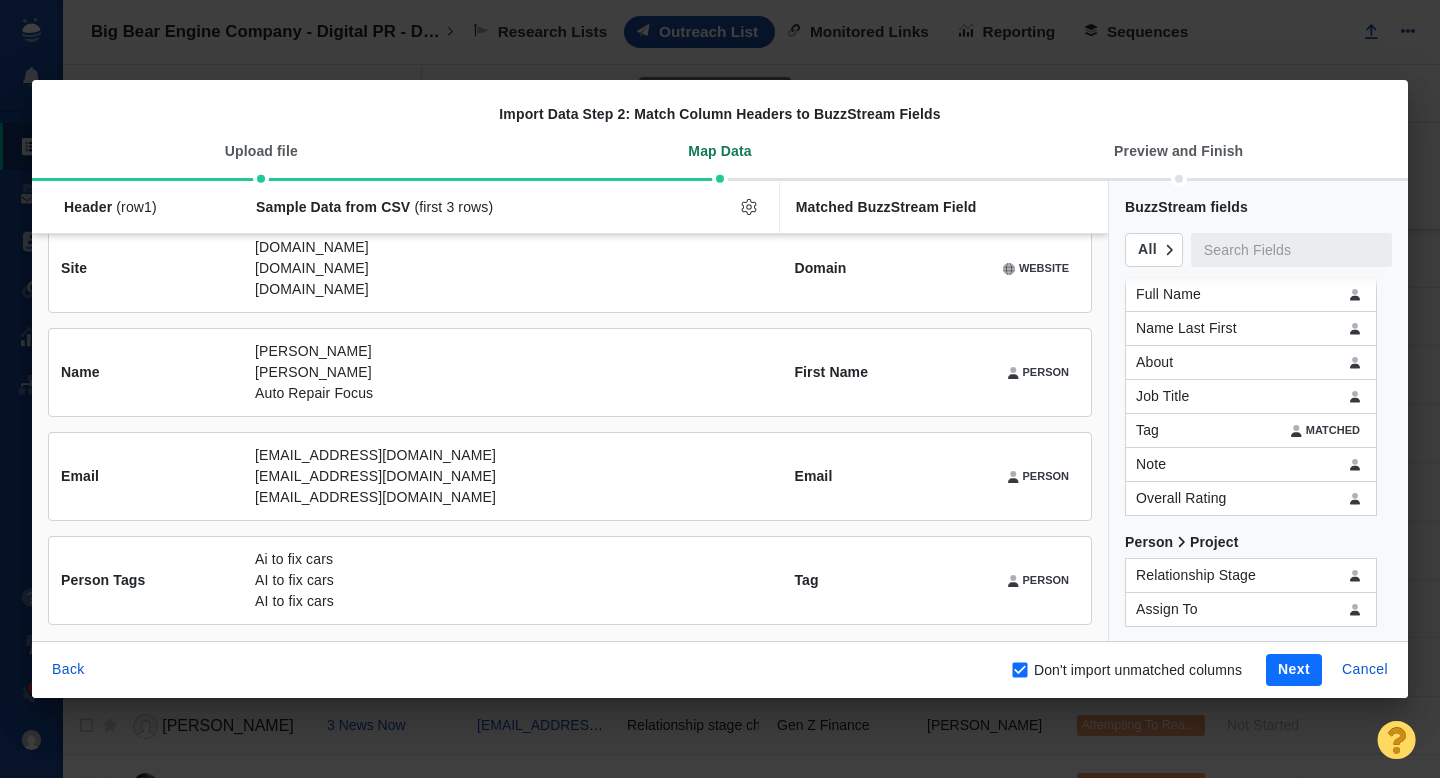 click on "Next" at bounding box center (1294, 670) 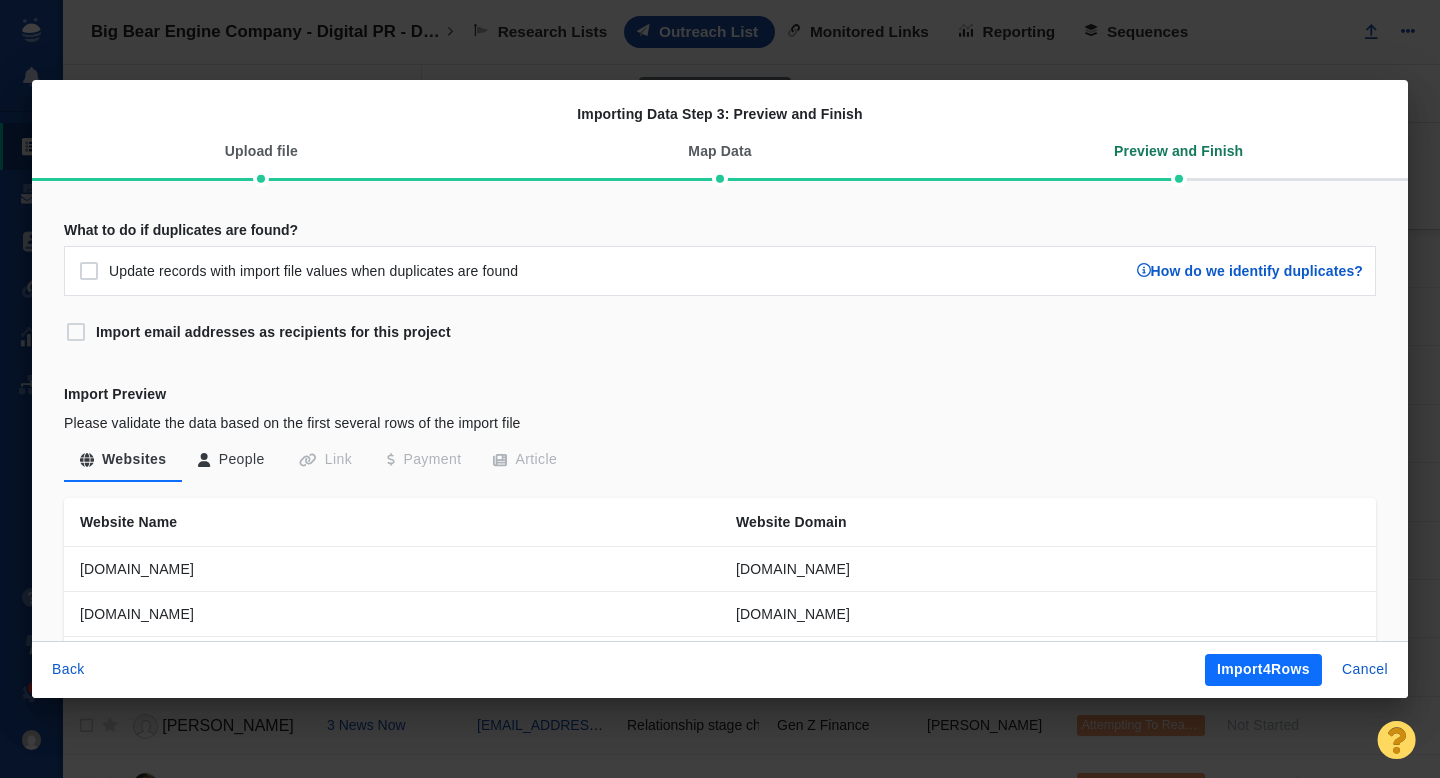 click on "Import  4  Rows" at bounding box center (1263, 670) 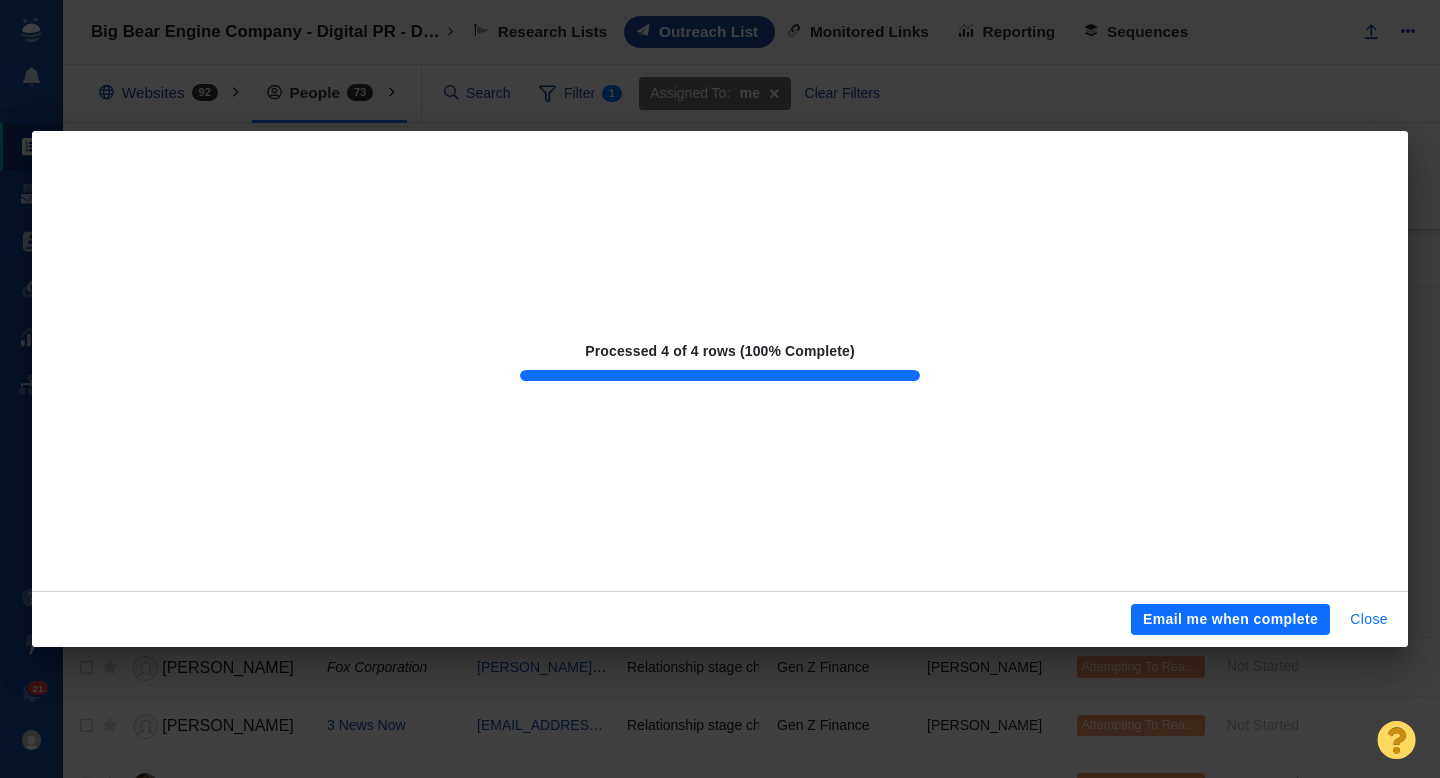 click on "Close" at bounding box center (1369, 620) 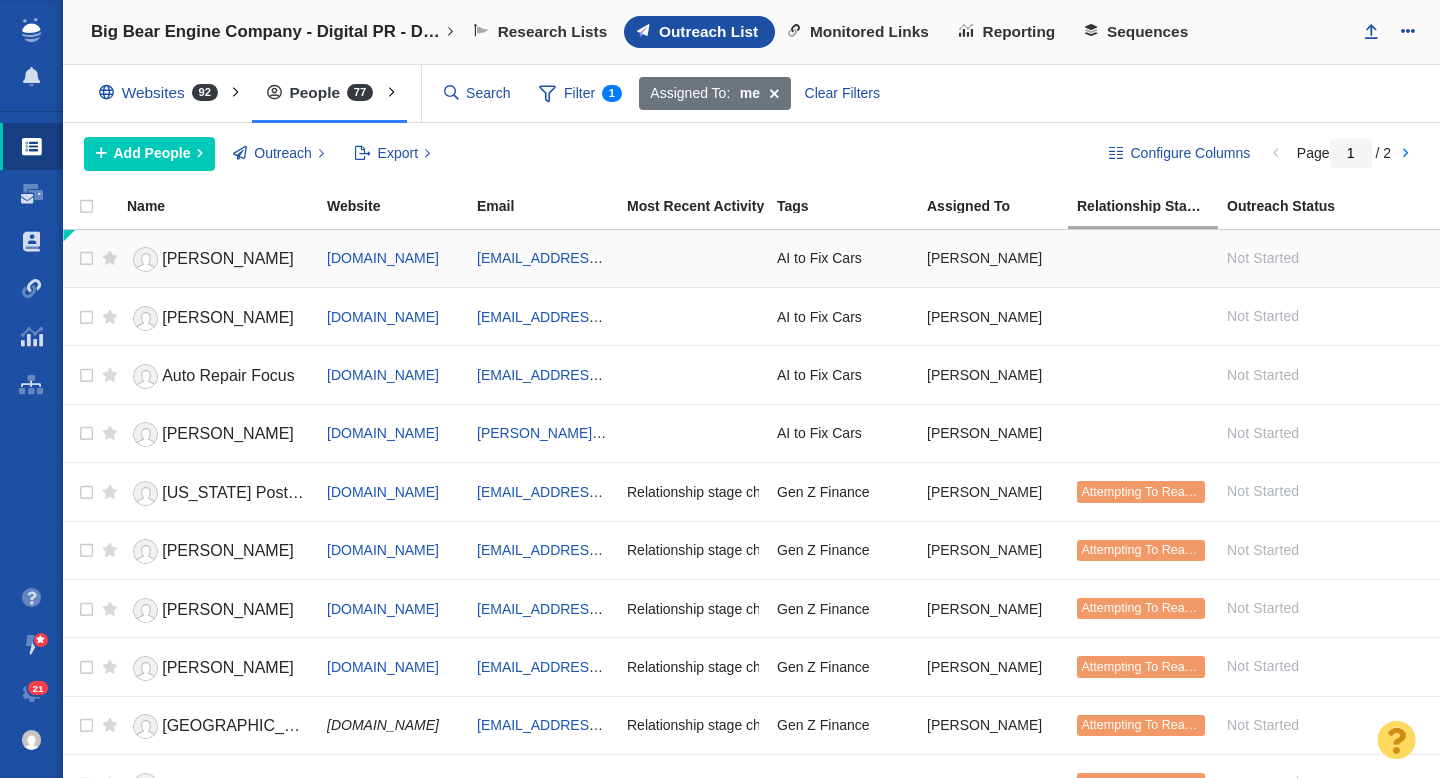 click on "[PERSON_NAME]" at bounding box center (218, 259) 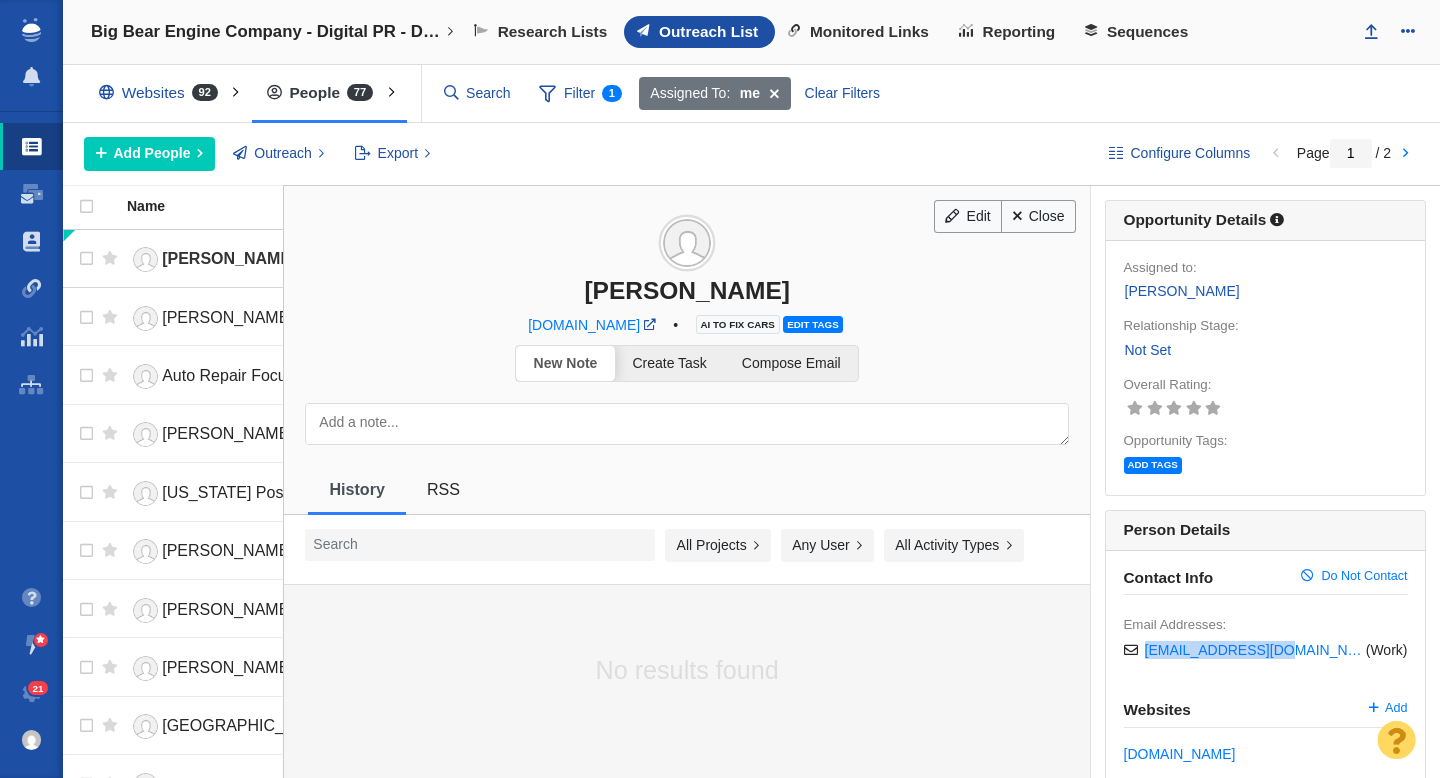click on "Not Set" at bounding box center (1148, 350) 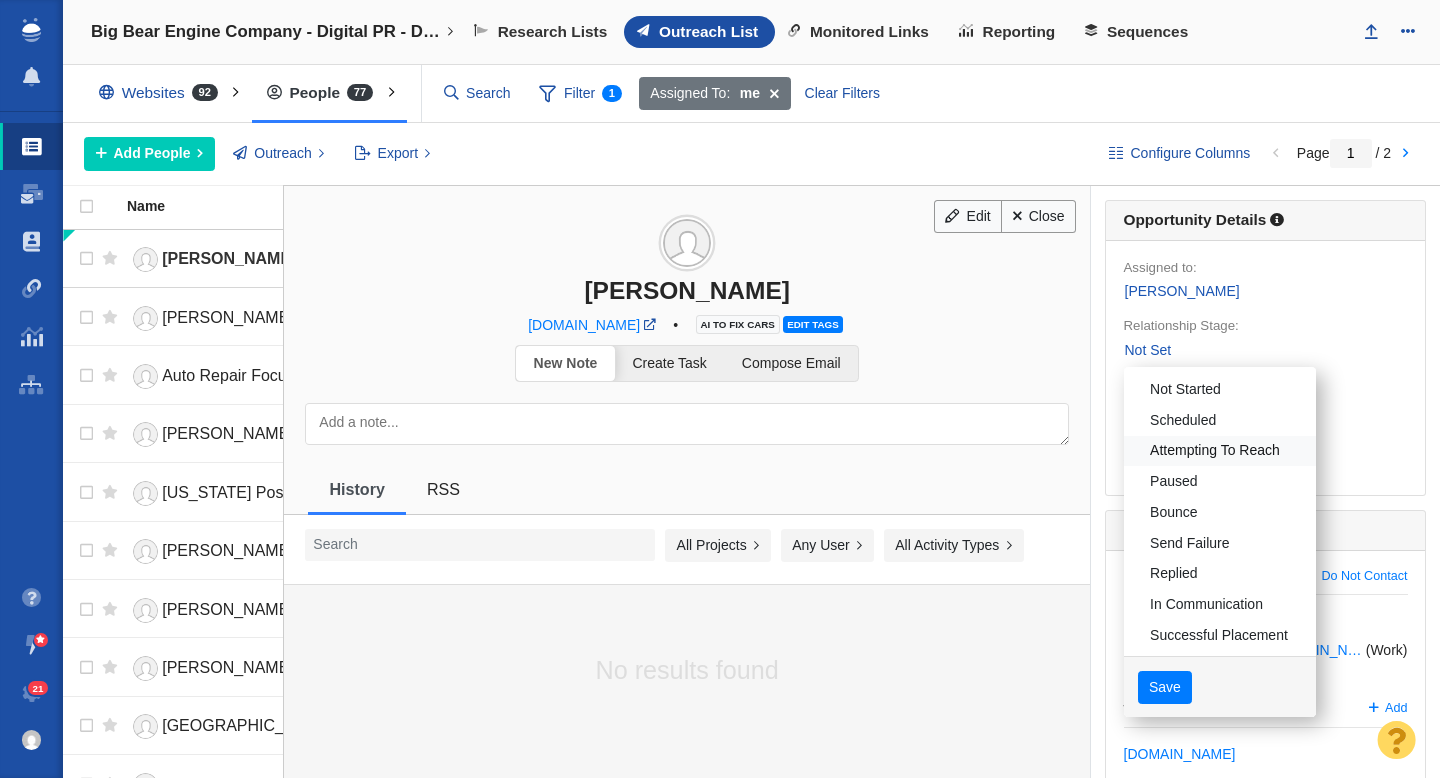 click on "Attempting To Reach" at bounding box center (1220, 451) 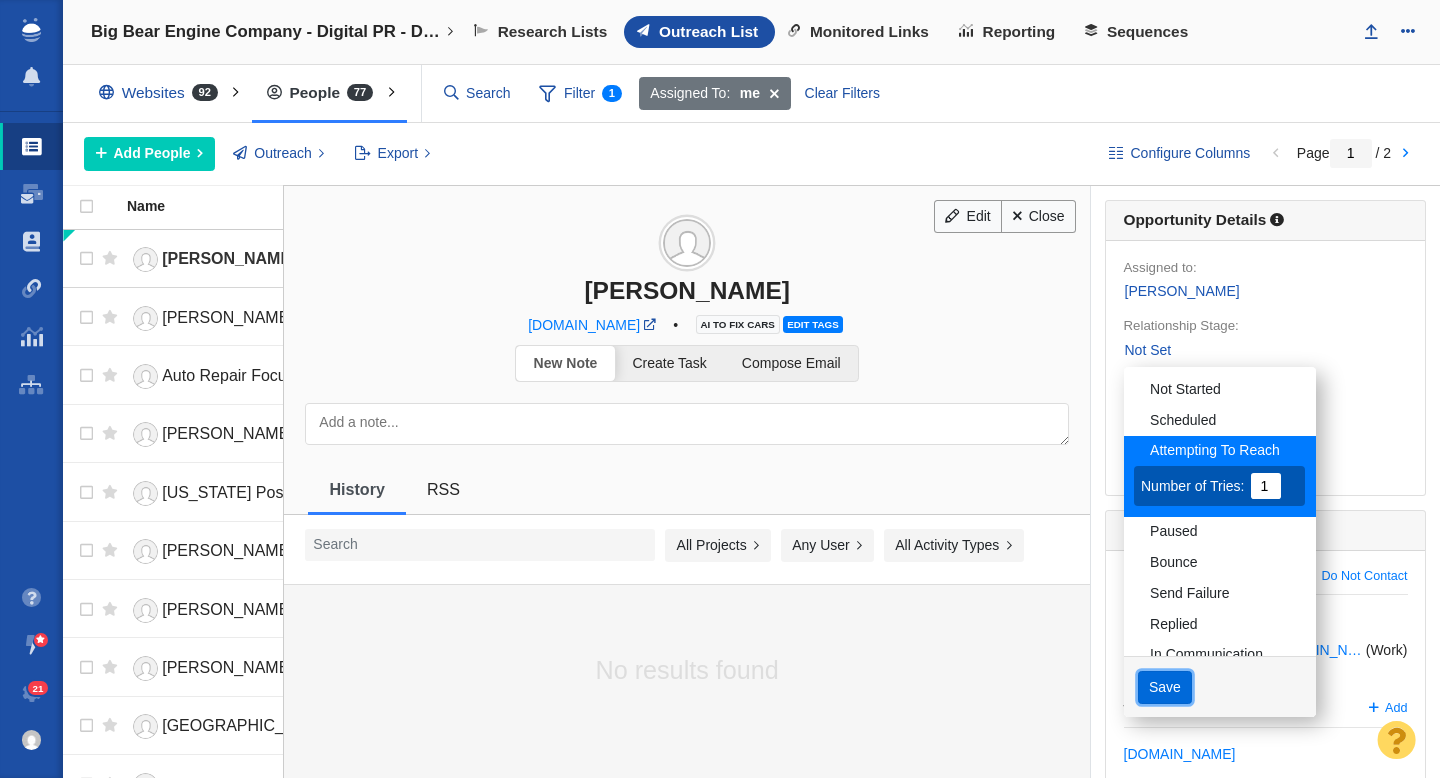 click on "Save" at bounding box center [1165, 688] 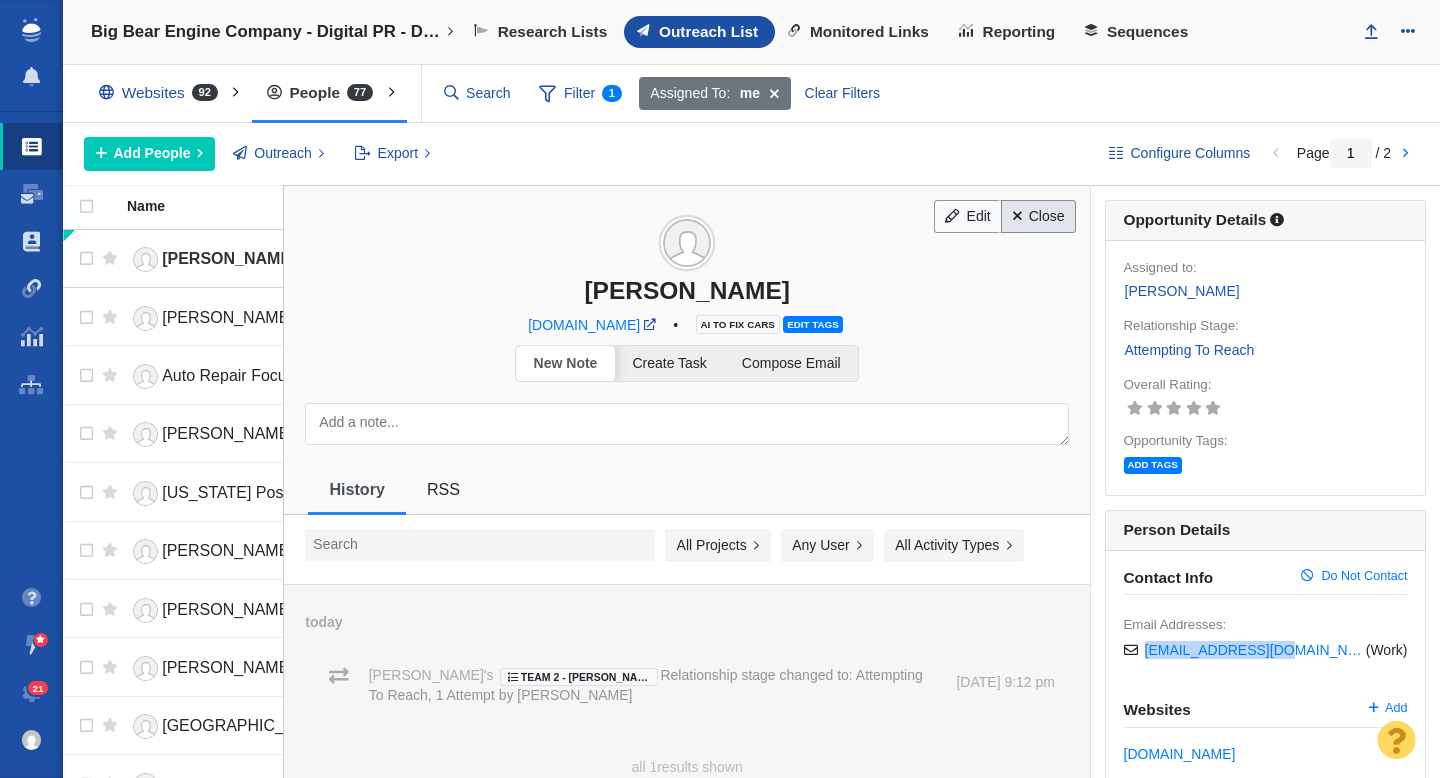 click on "Close" at bounding box center [1038, 217] 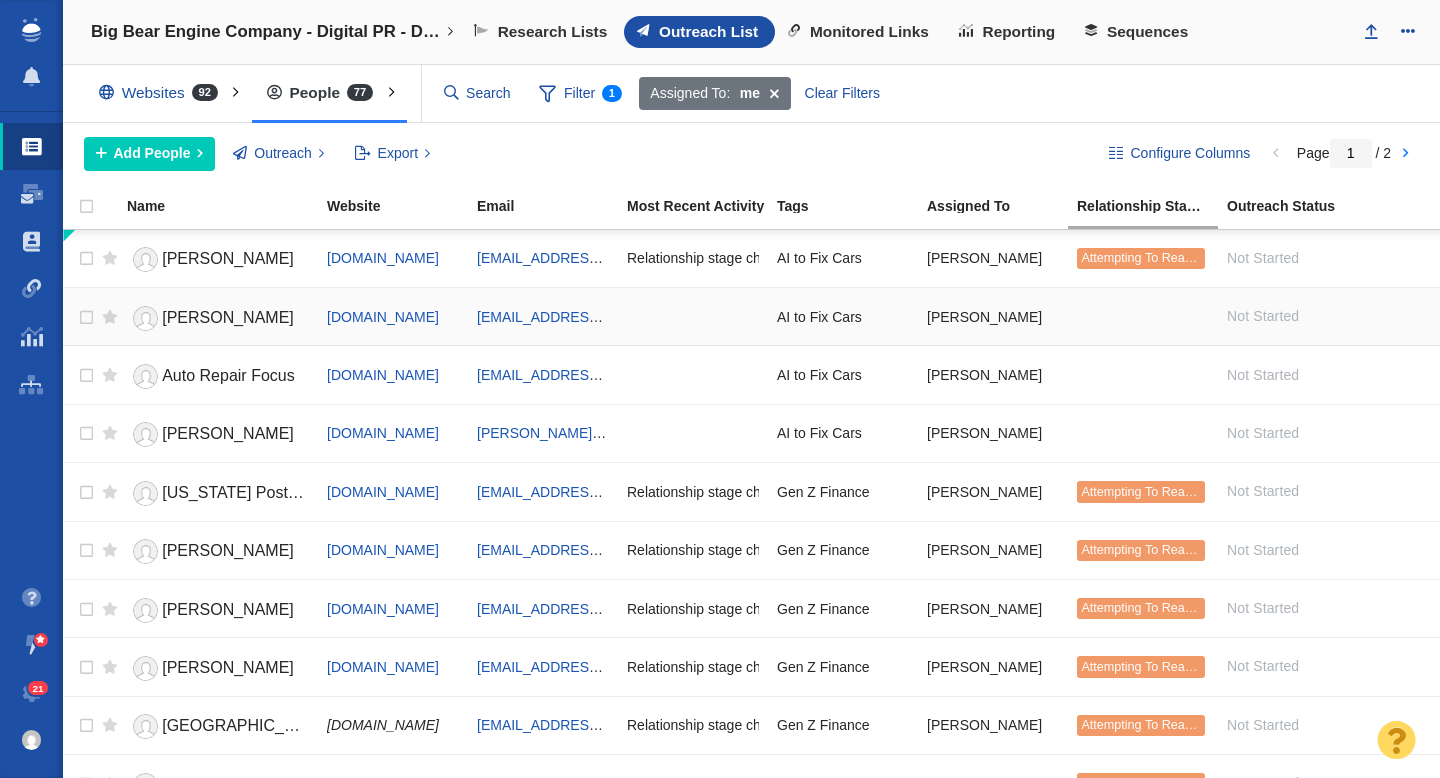 click on "[PERSON_NAME]" at bounding box center (218, 318) 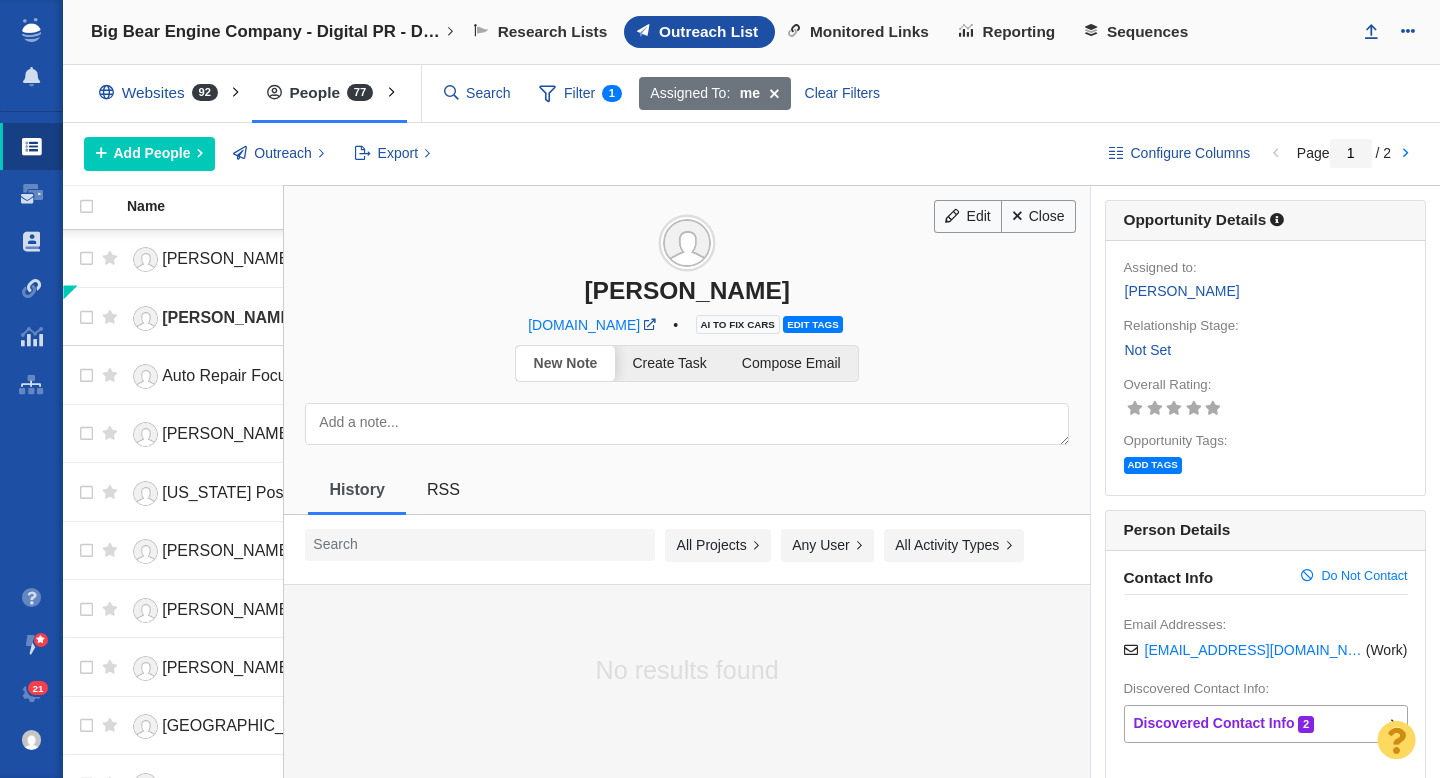 click on "Not Set" at bounding box center [1148, 350] 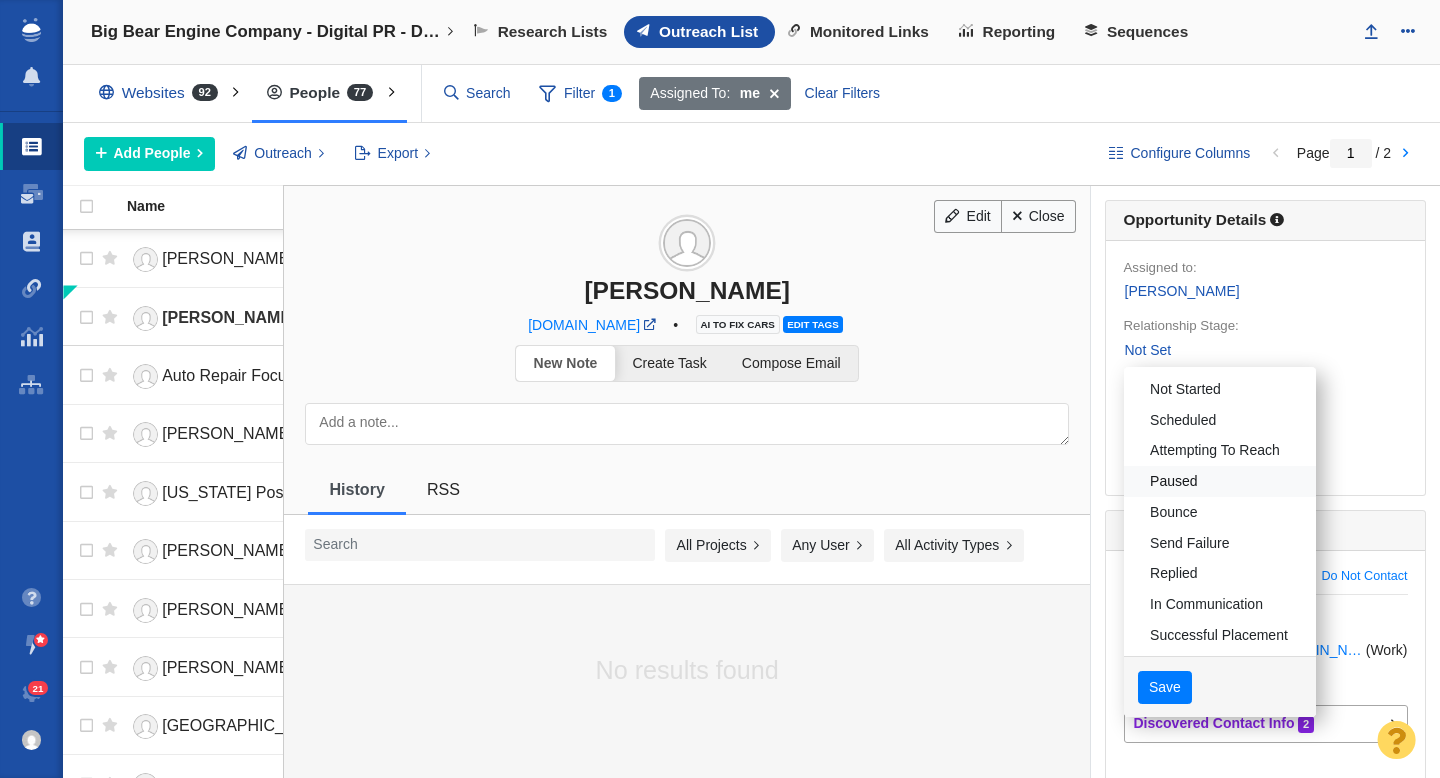 click on "Paused" at bounding box center [1220, 481] 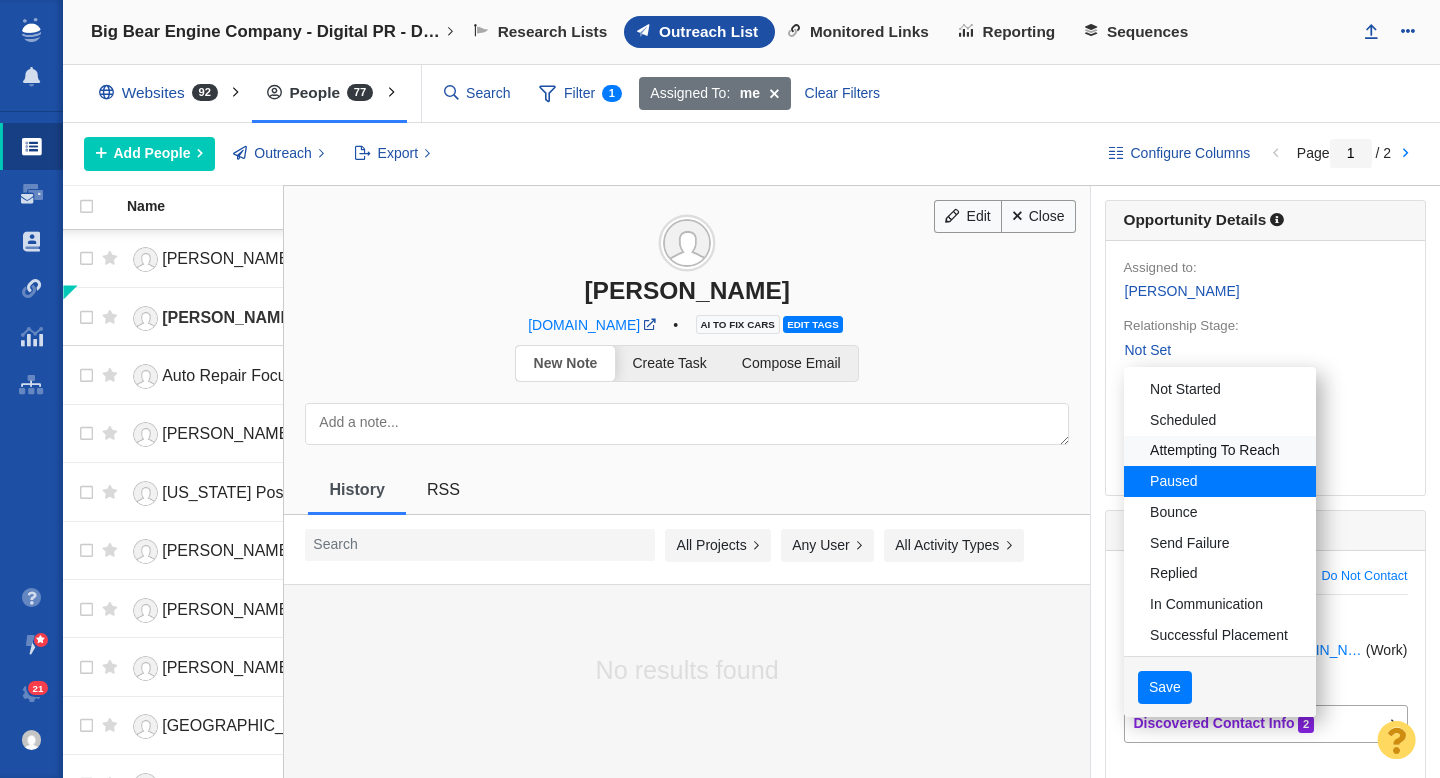 click on "Attempting To Reach" at bounding box center (1220, 451) 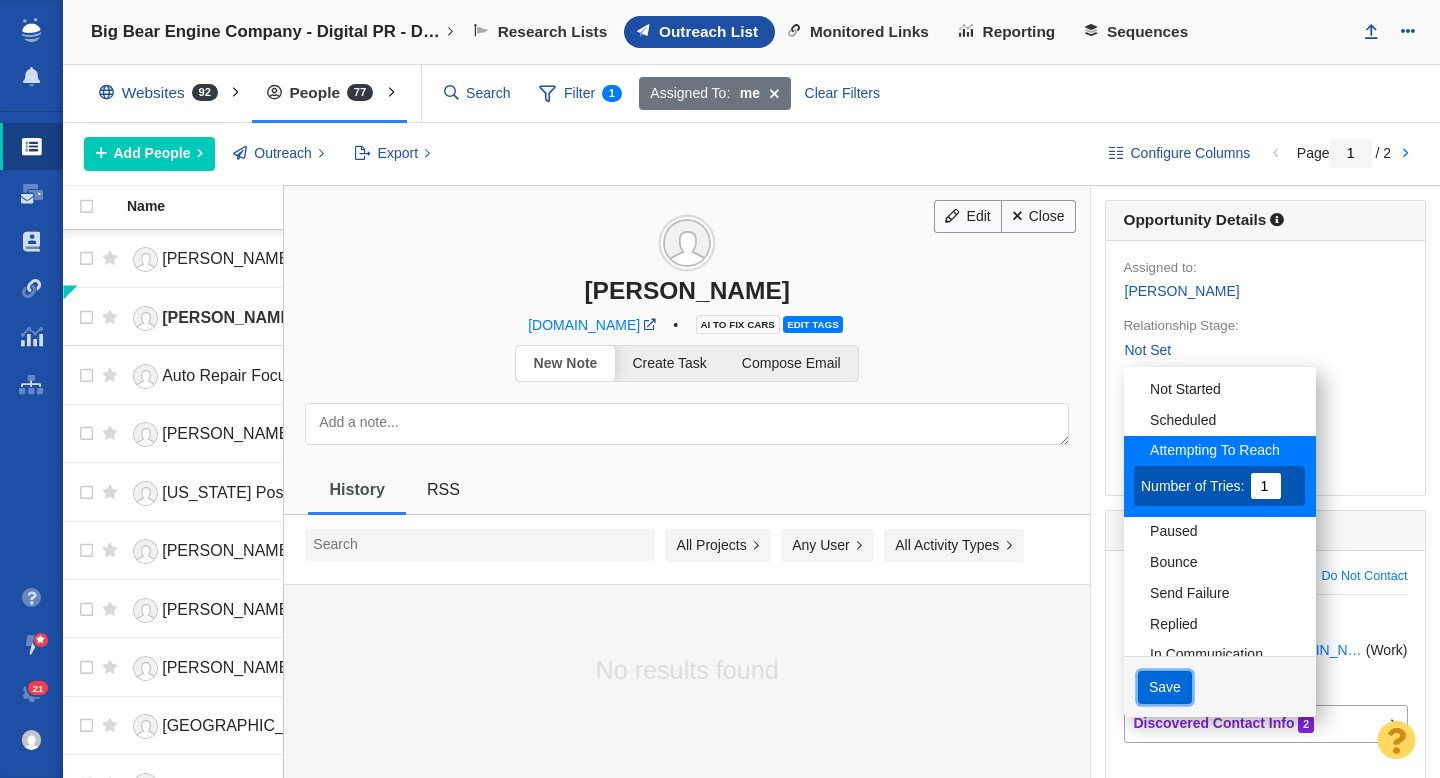 click on "Save" at bounding box center (1165, 688) 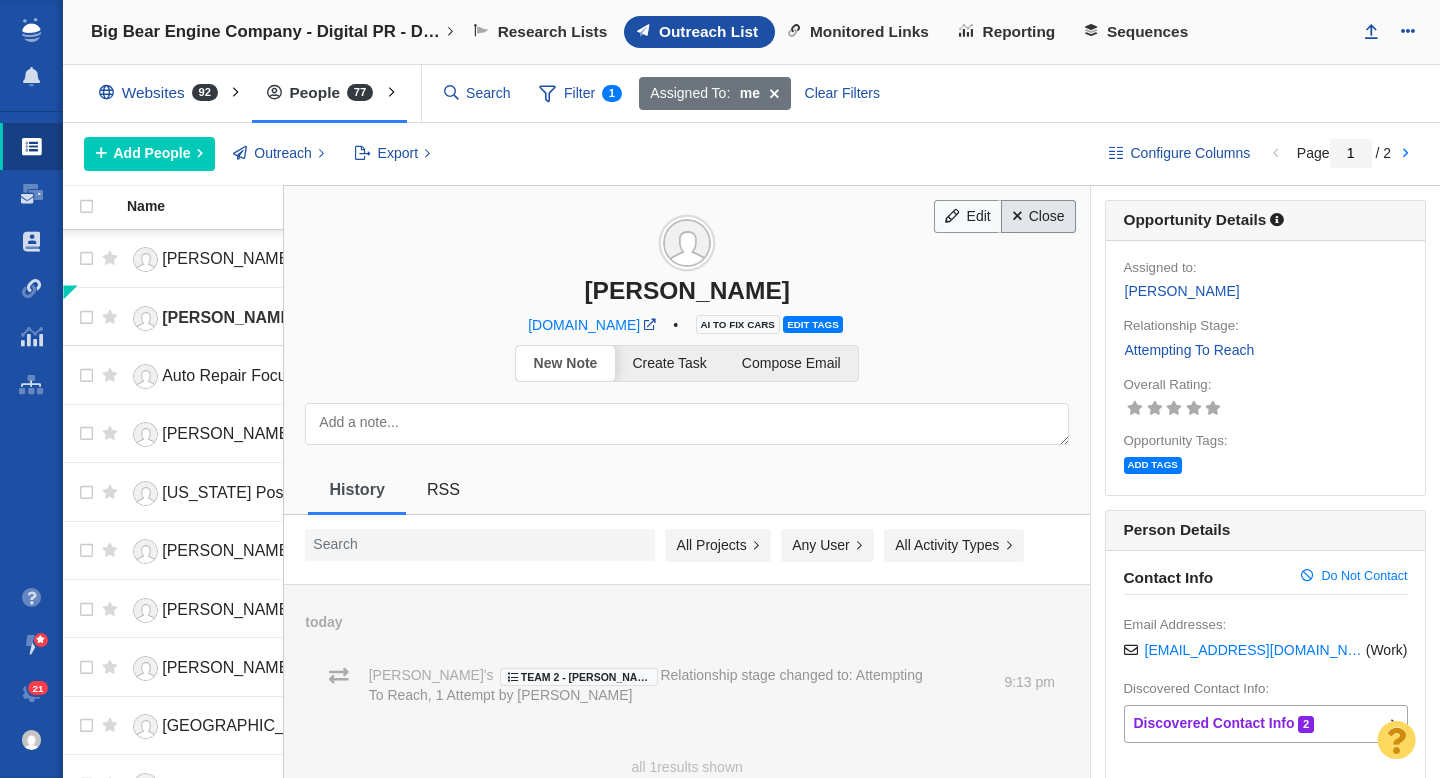 click on "Close" at bounding box center [1038, 217] 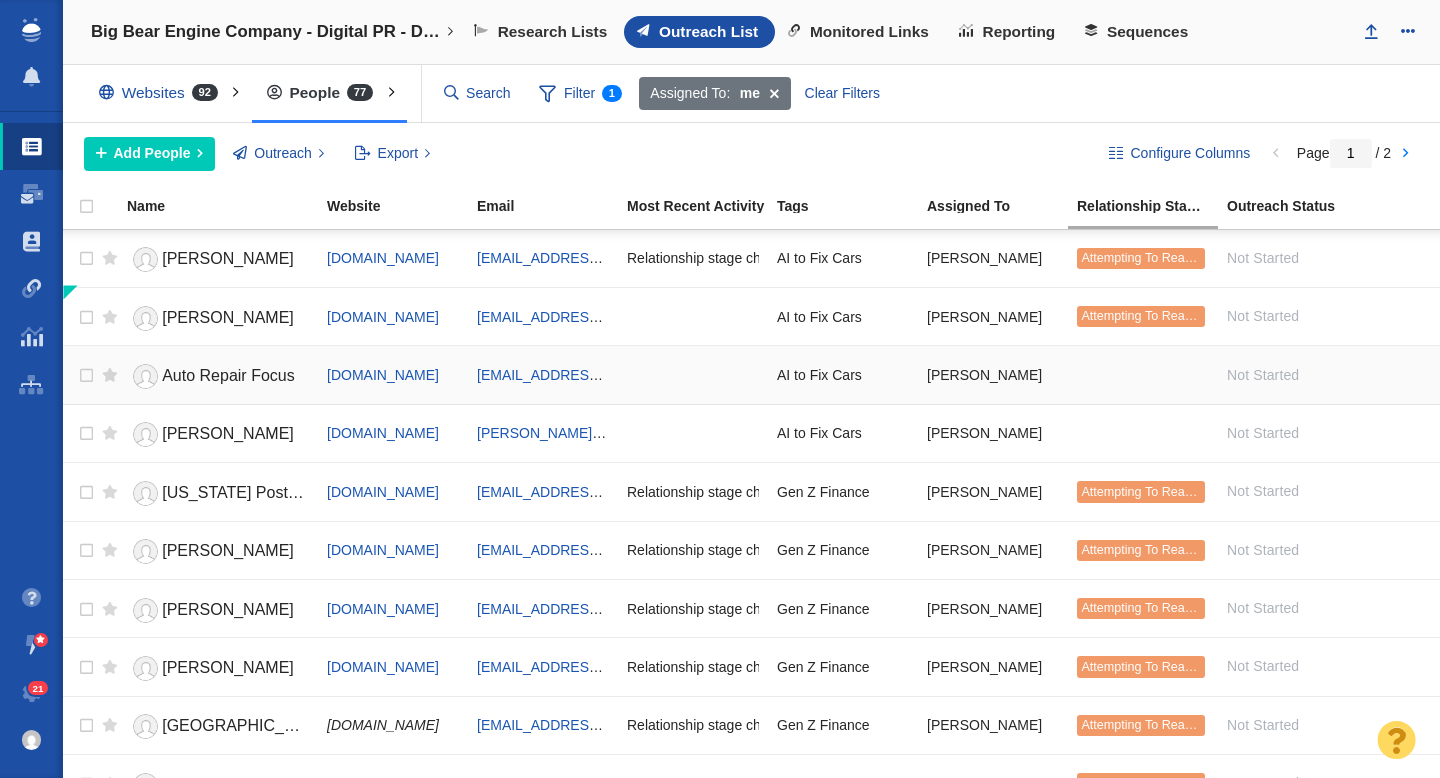 click on "Auto Repair Focus" at bounding box center [228, 375] 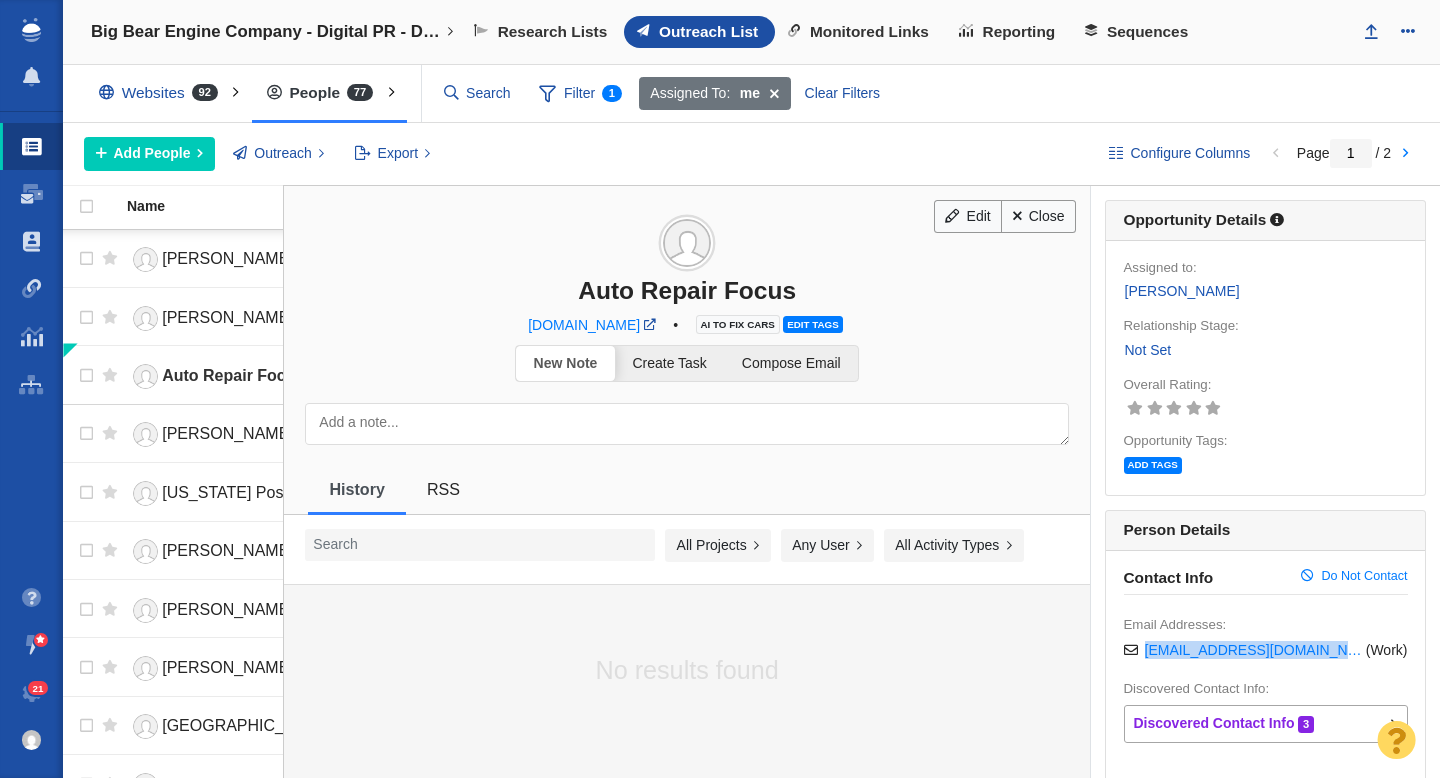 click on "Not Set" at bounding box center [1148, 350] 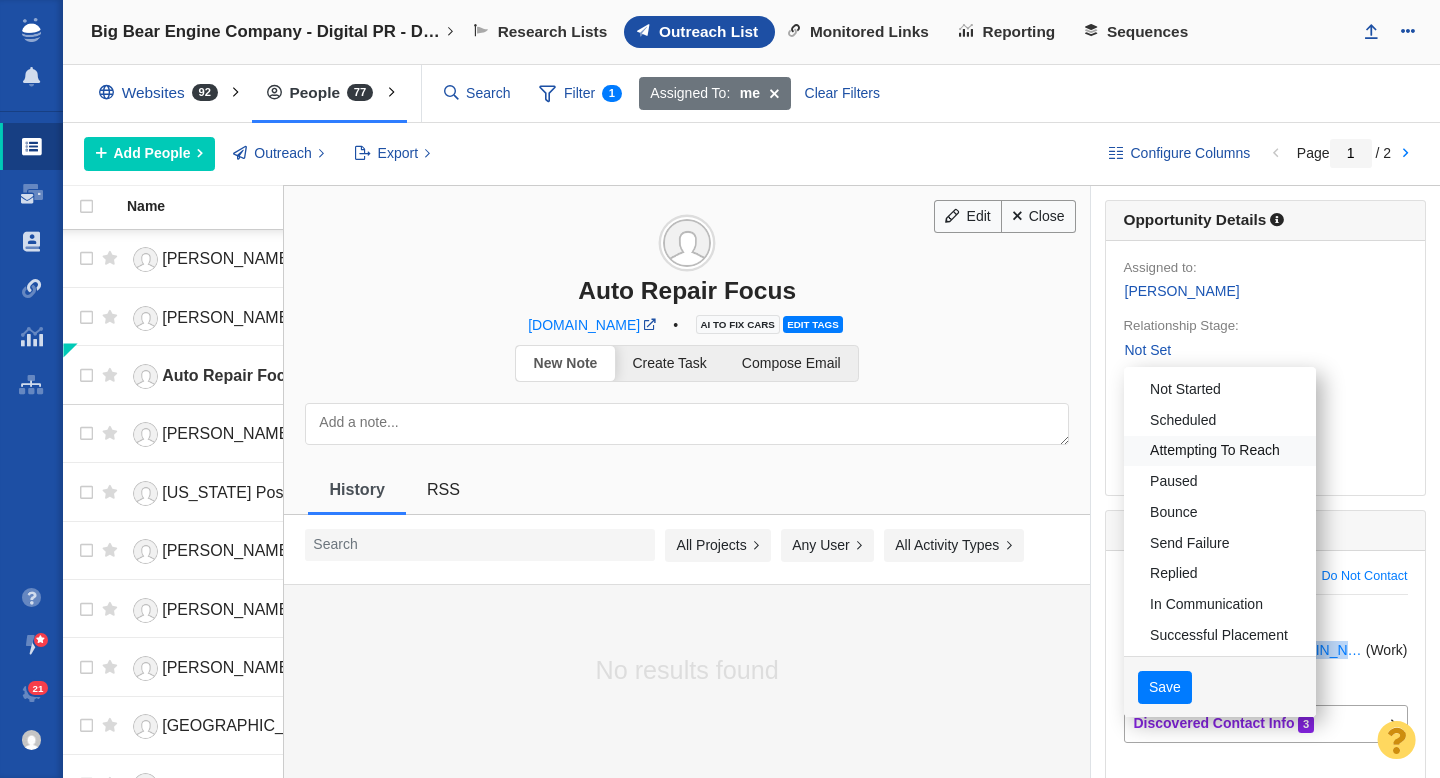 click on "Attempting To Reach" at bounding box center [1220, 451] 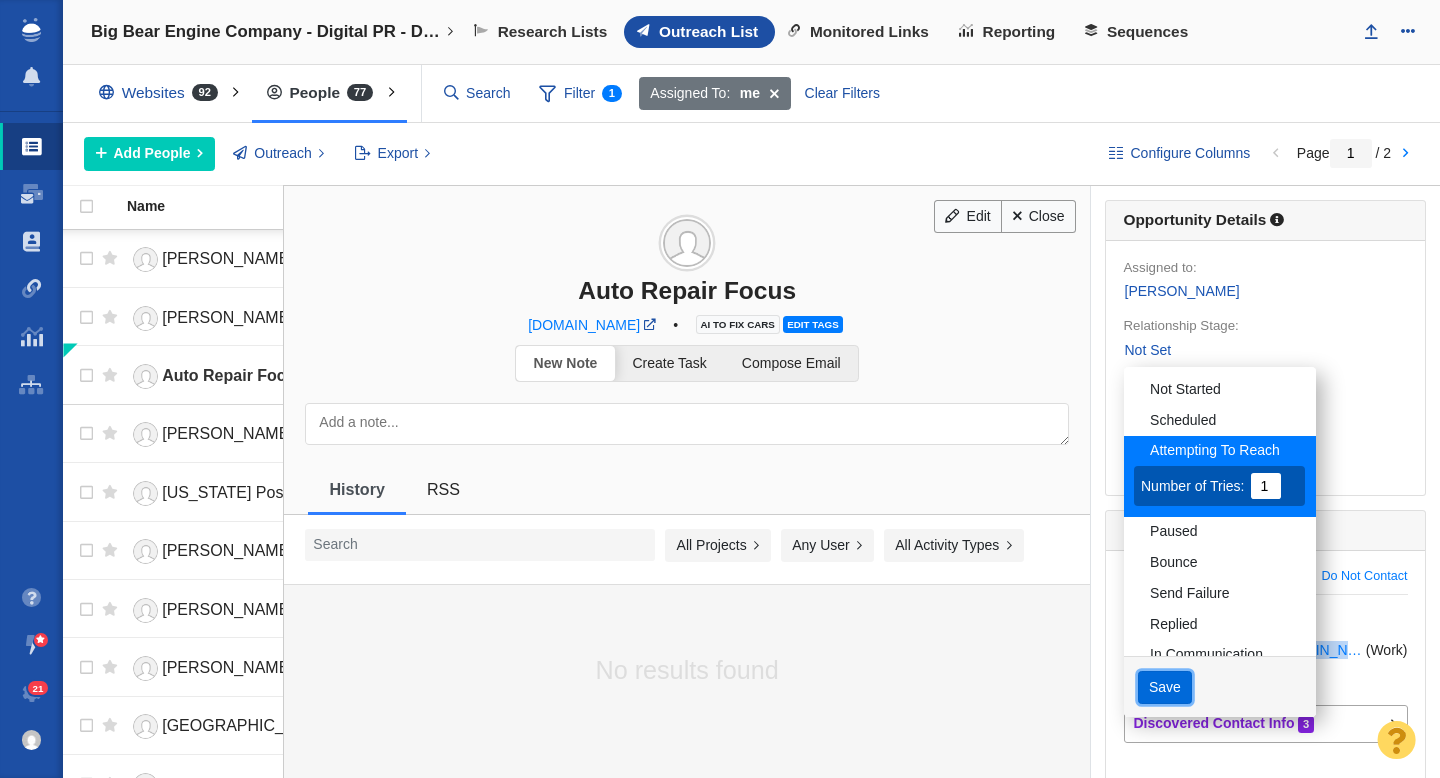 click on "Save" at bounding box center (1165, 688) 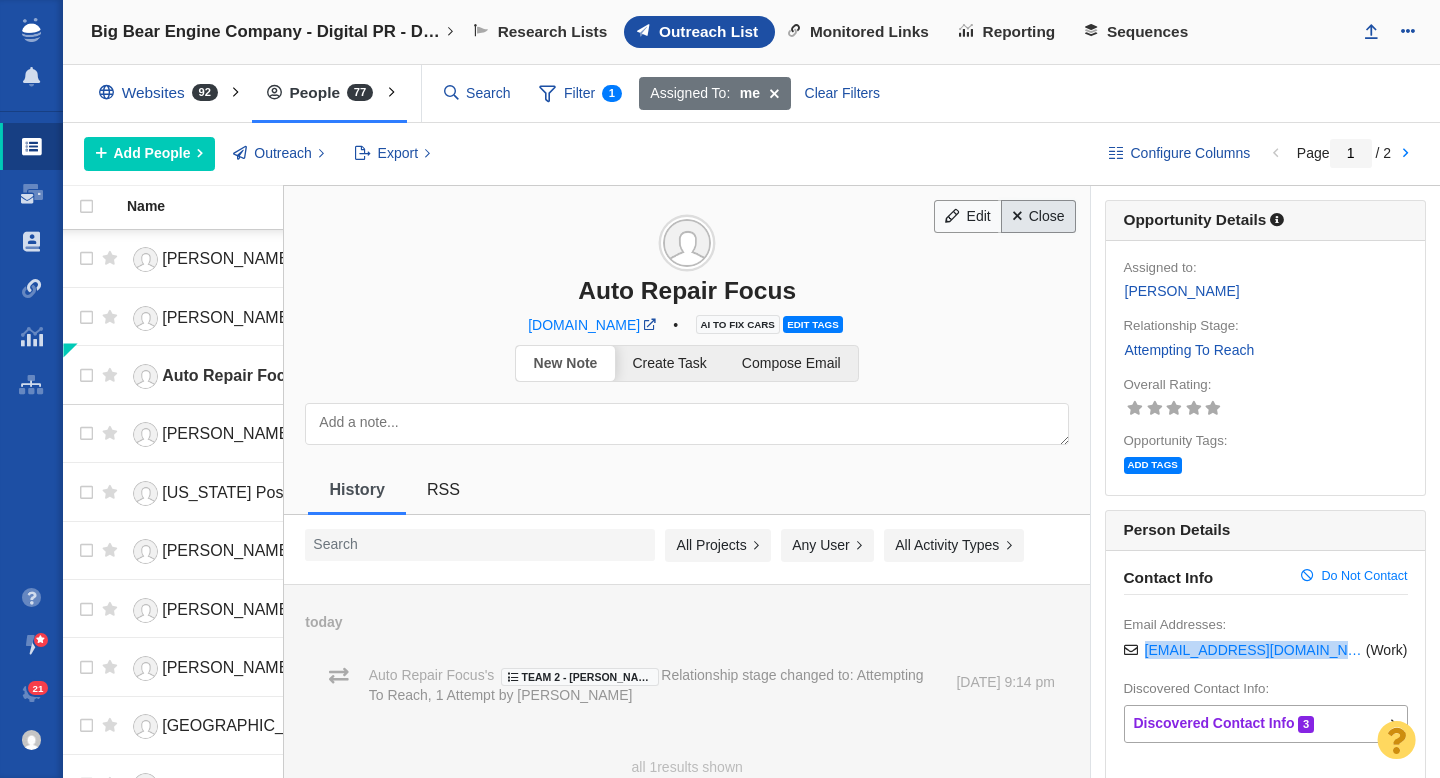click on "Close" at bounding box center [1038, 217] 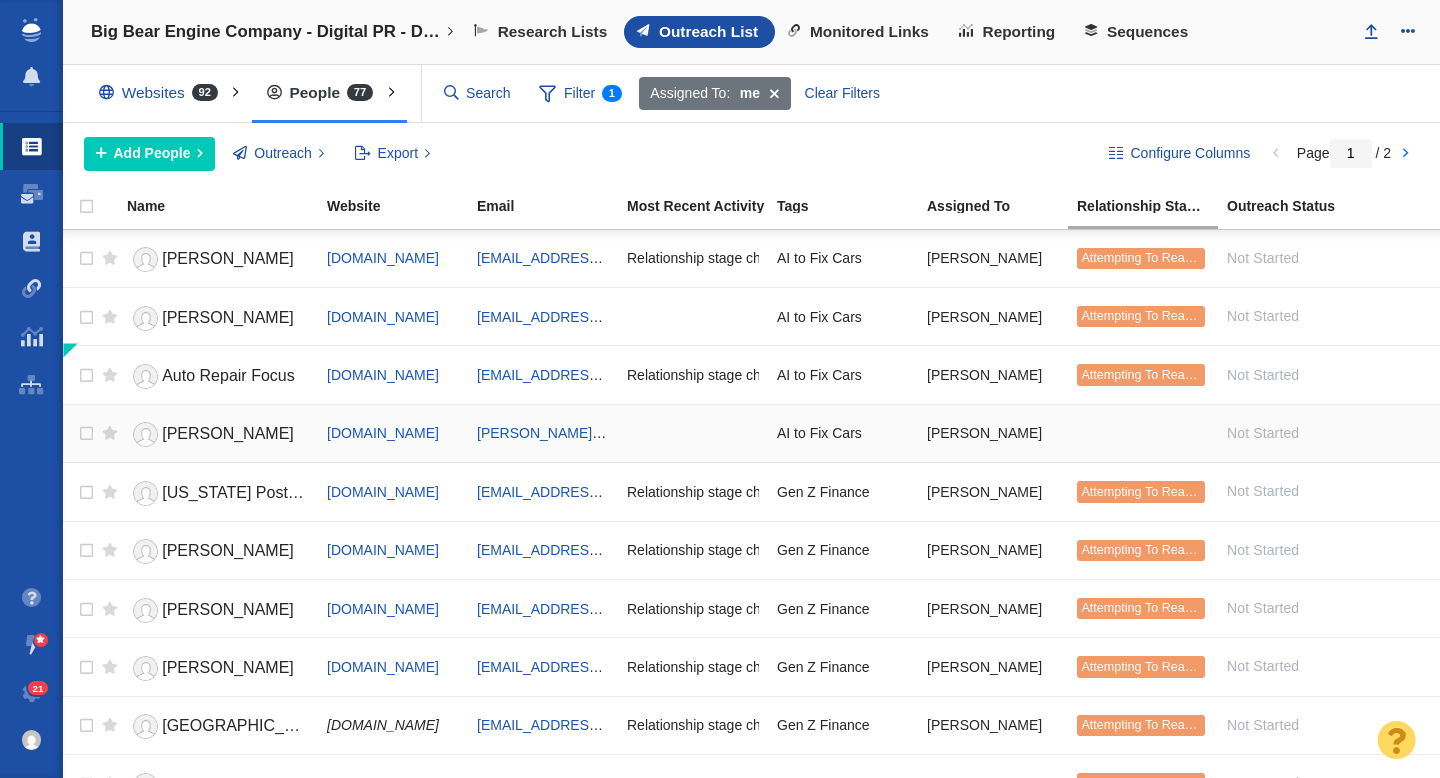 click on "[PERSON_NAME]" at bounding box center (218, 434) 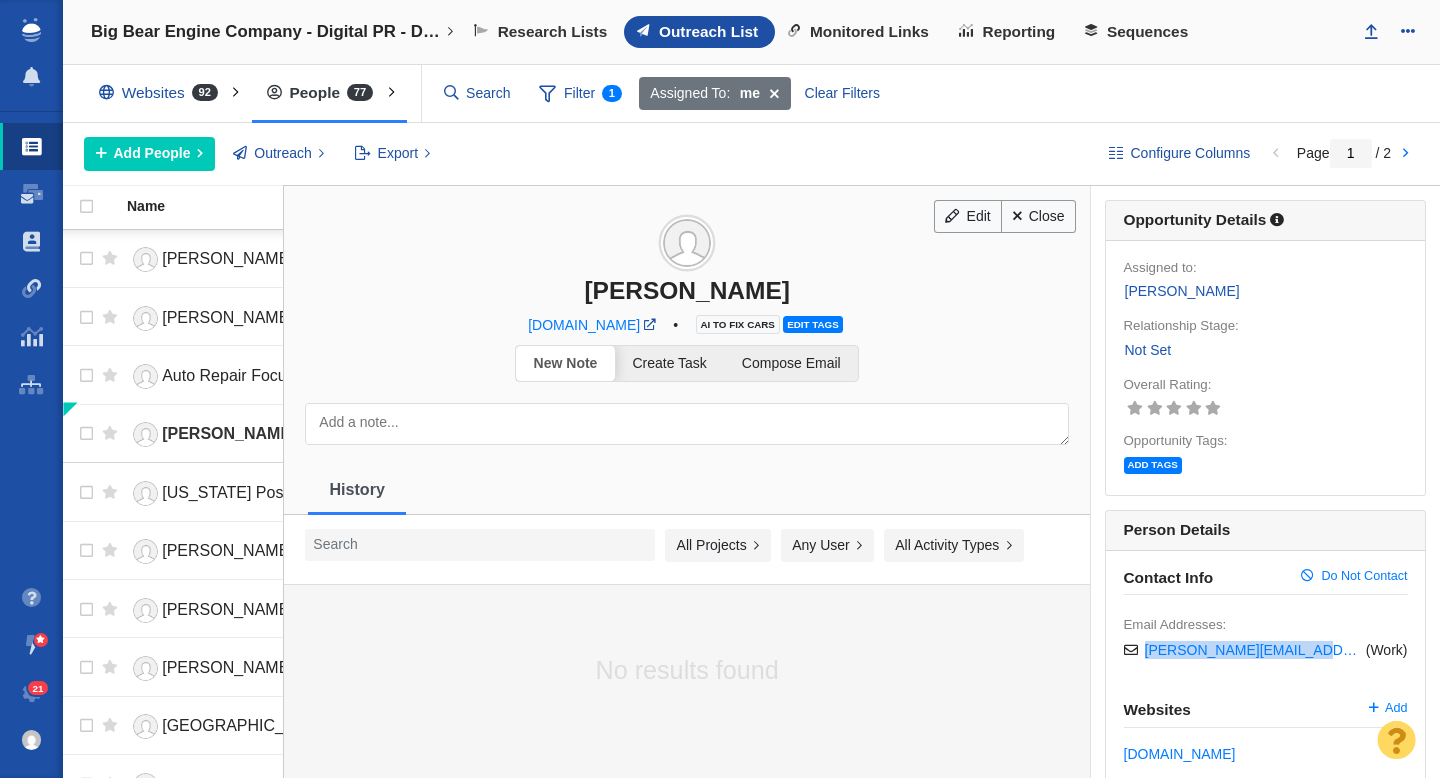 click on "Not Set" at bounding box center (1148, 350) 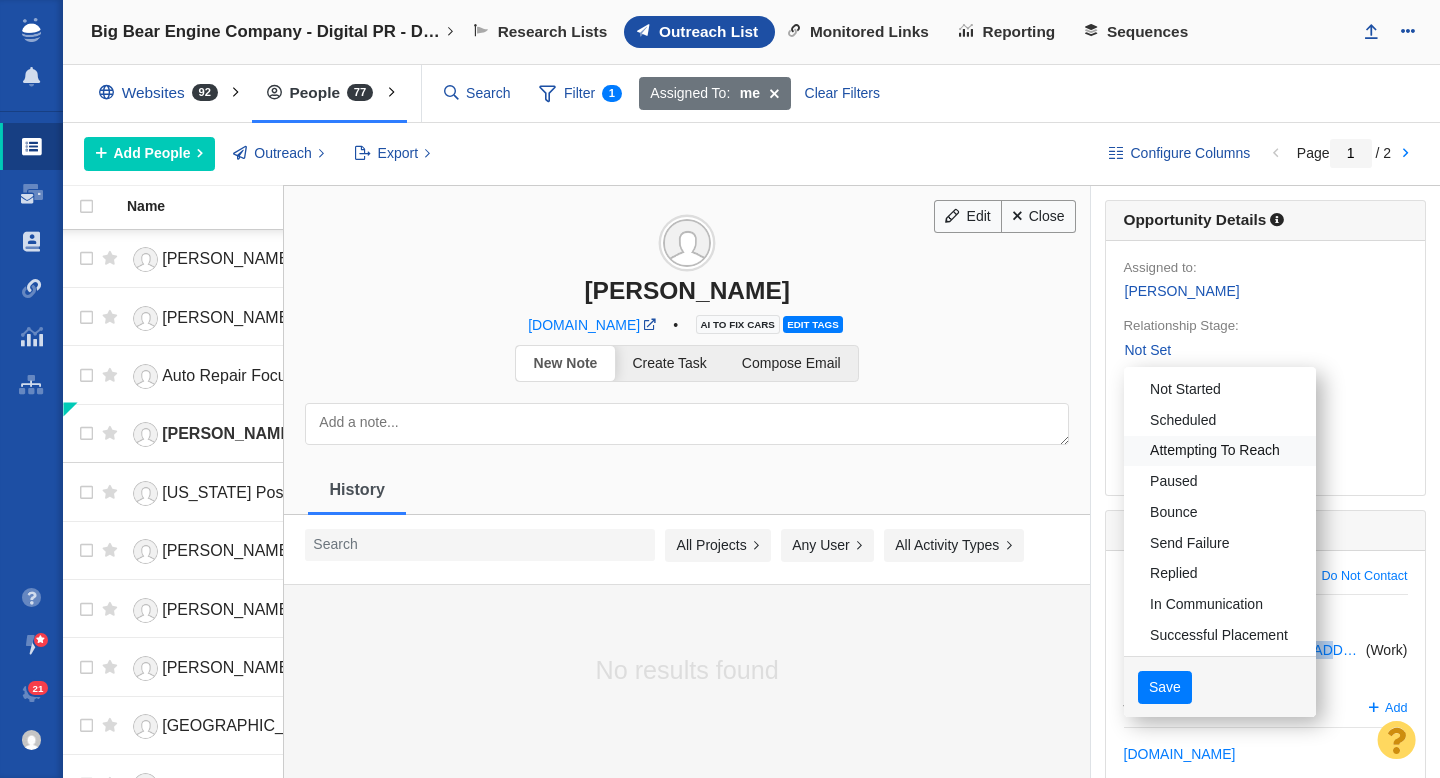 click on "Attempting To Reach" at bounding box center (1220, 451) 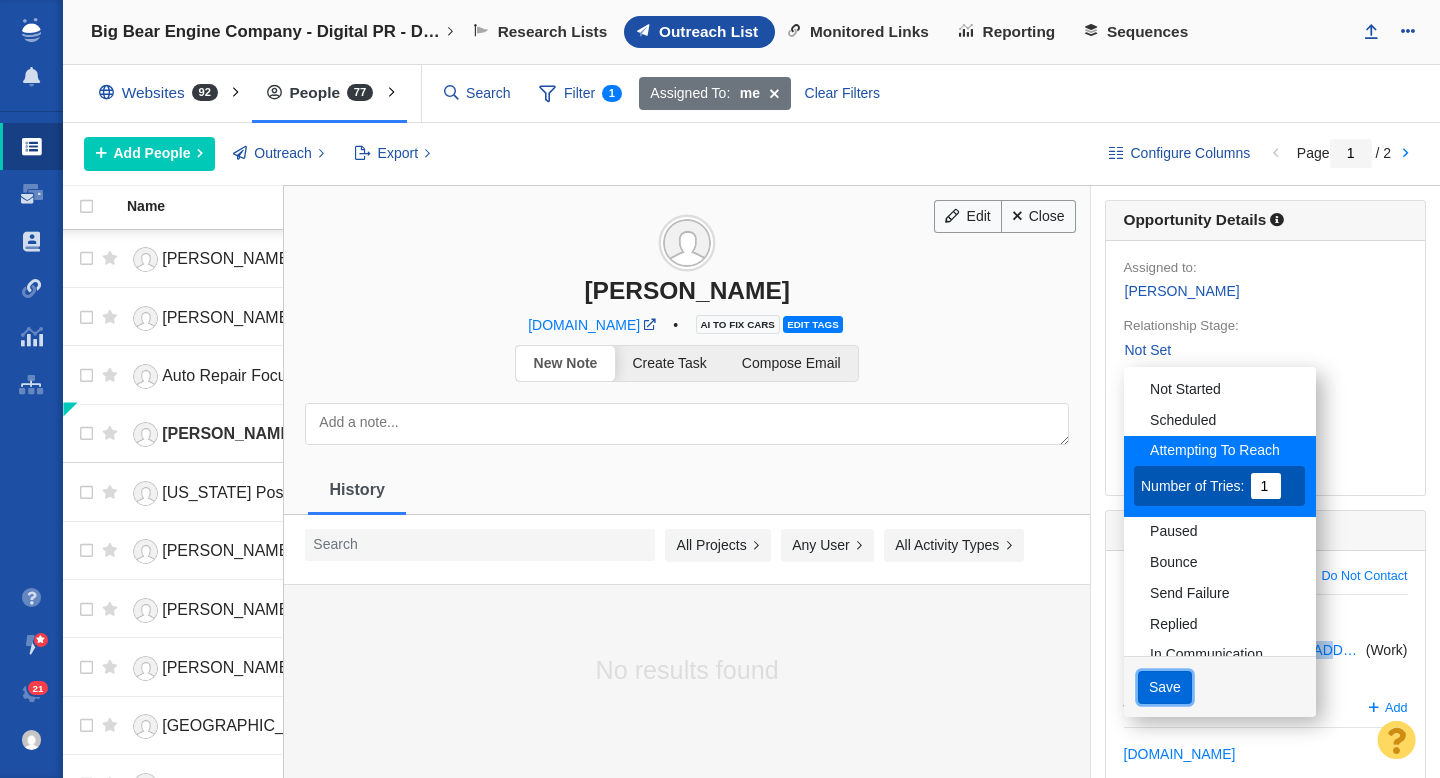 click on "Save" at bounding box center [1165, 688] 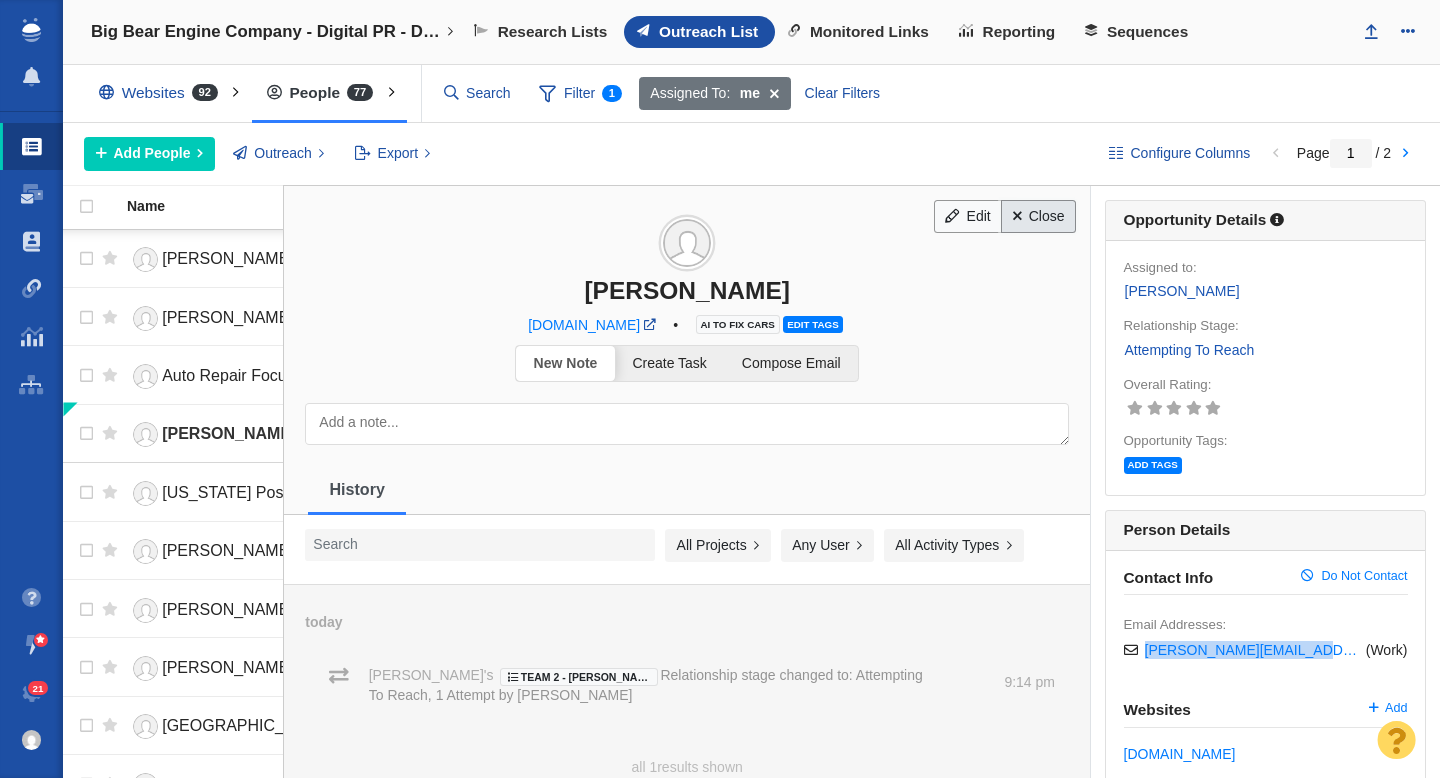 click on "Close" at bounding box center [1038, 217] 